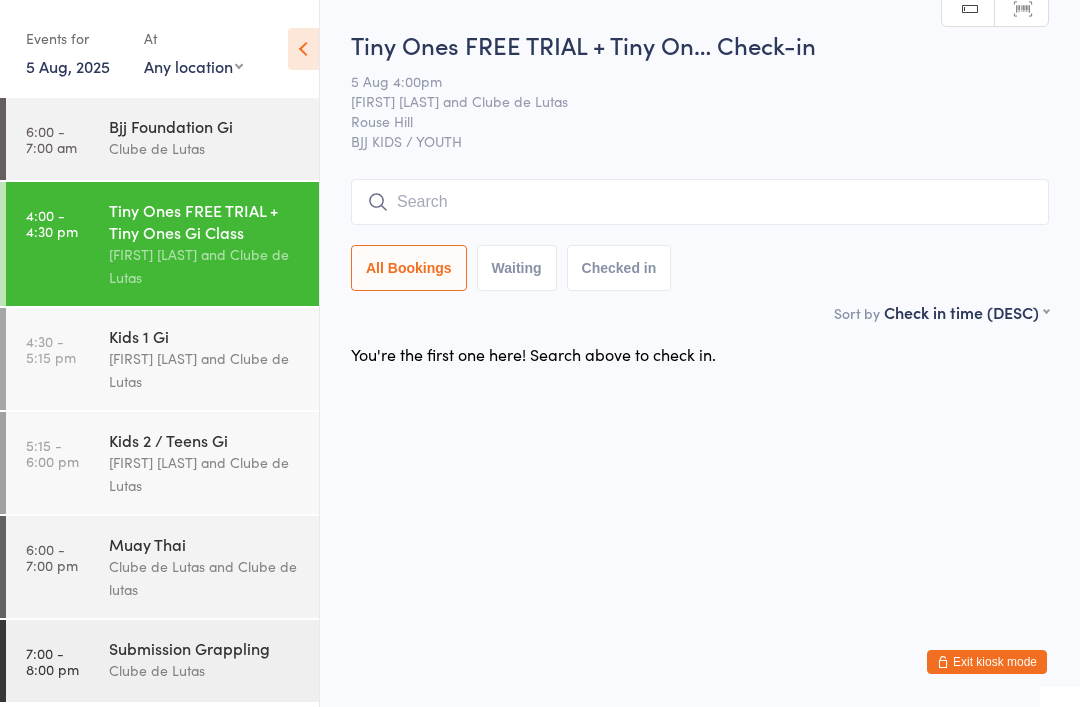 scroll, scrollTop: 0, scrollLeft: 0, axis: both 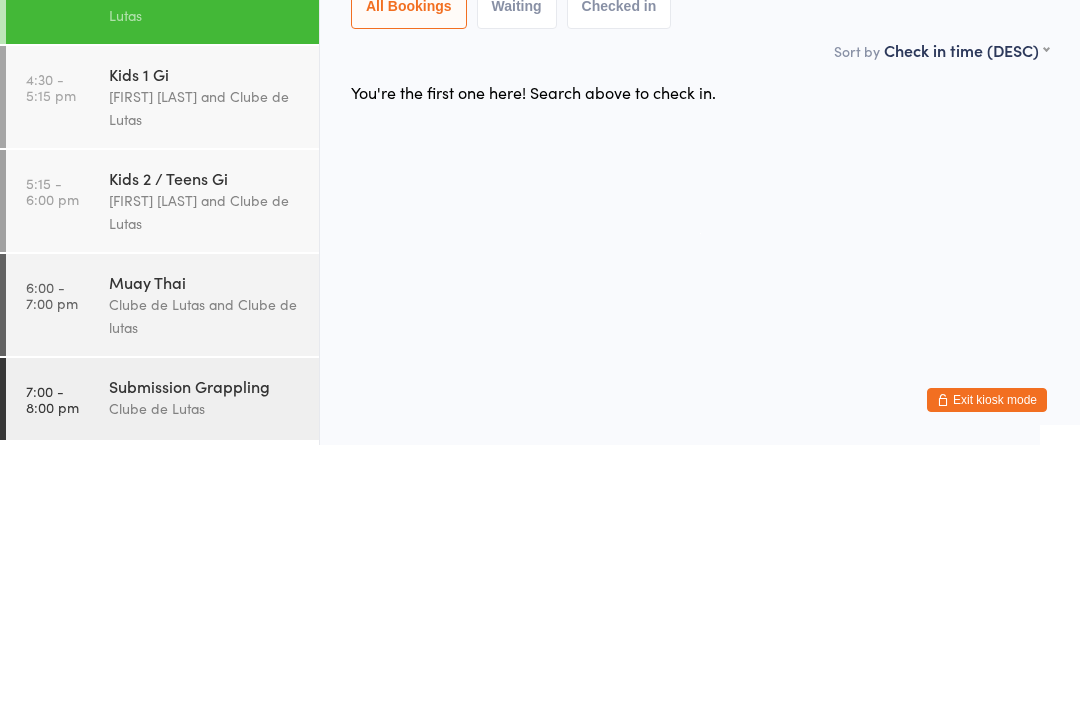 click on "Kids 1 Gi" at bounding box center [205, 336] 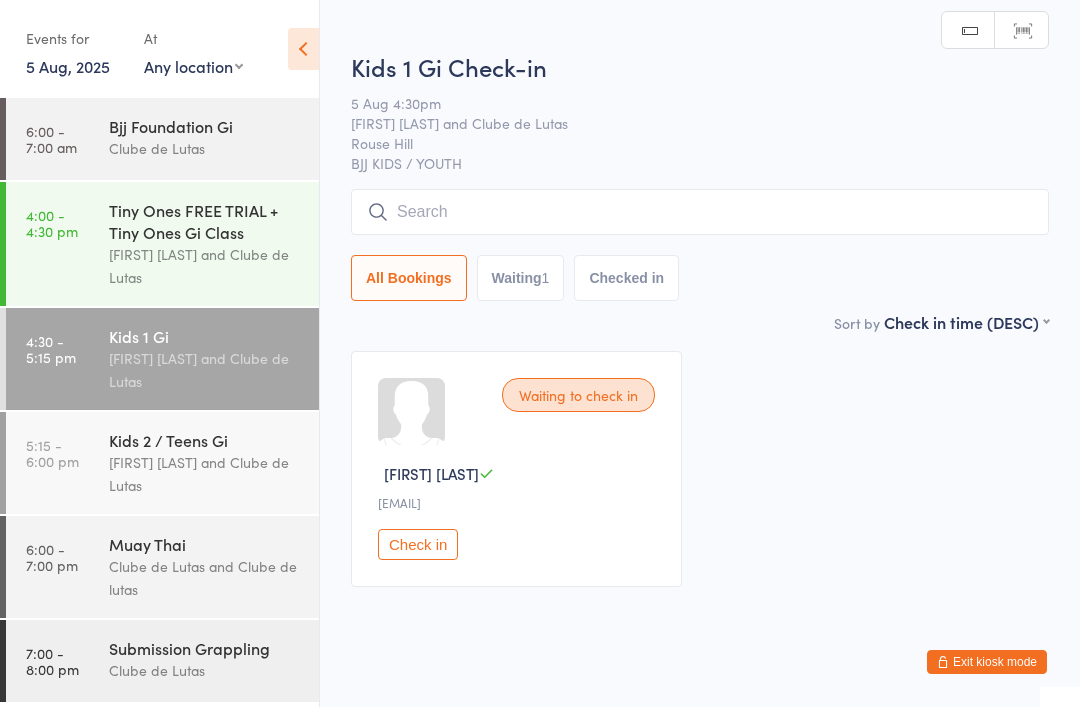 click at bounding box center [700, 212] 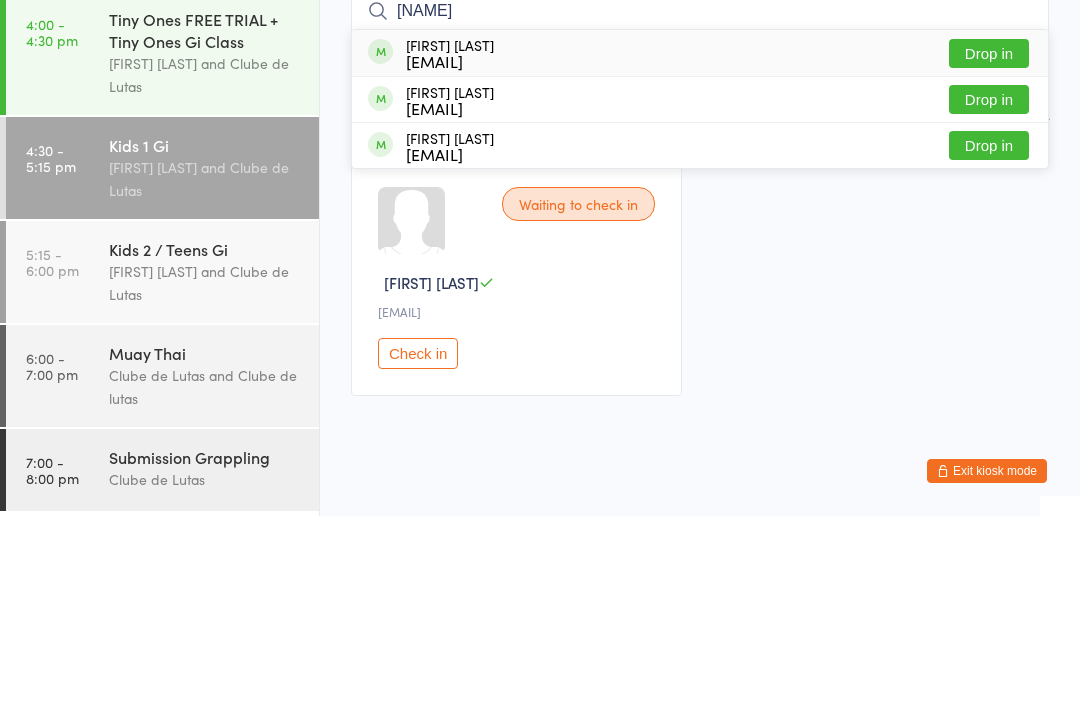 type on "[NAME]" 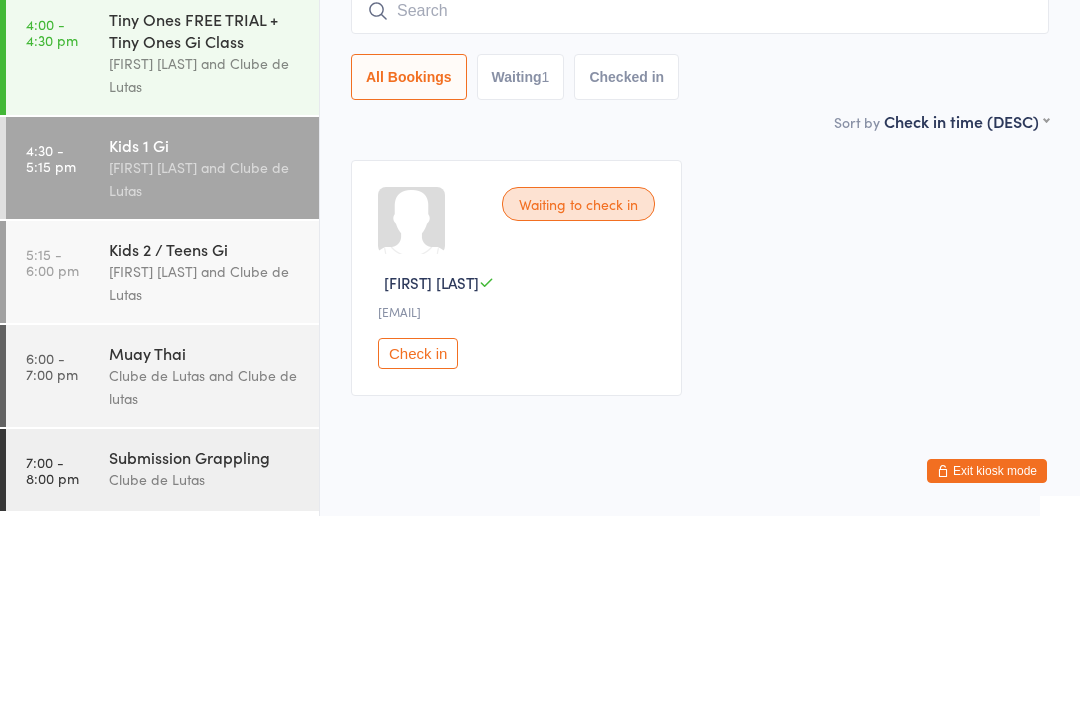 scroll, scrollTop: 38, scrollLeft: 0, axis: vertical 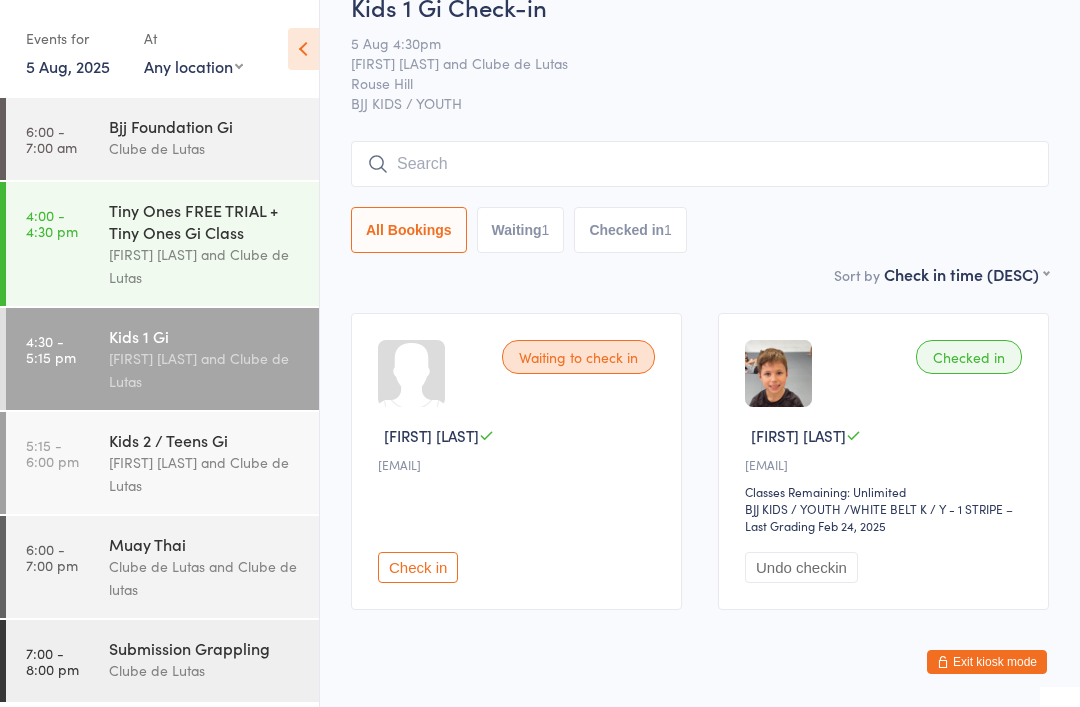 click at bounding box center (700, 164) 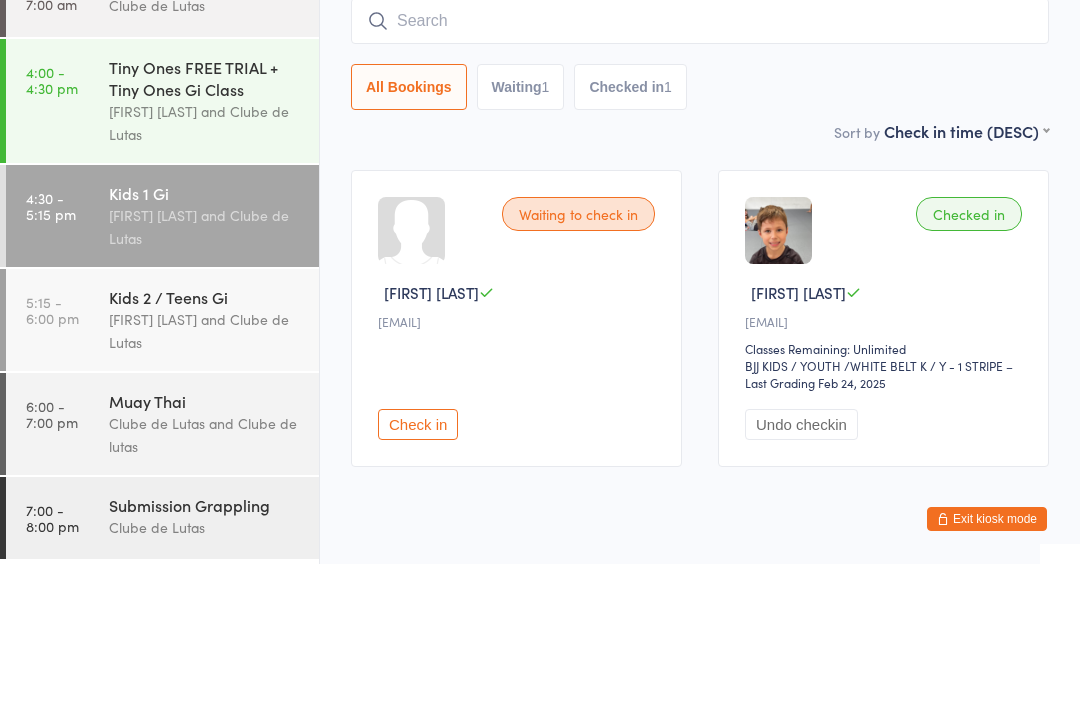 type on "E" 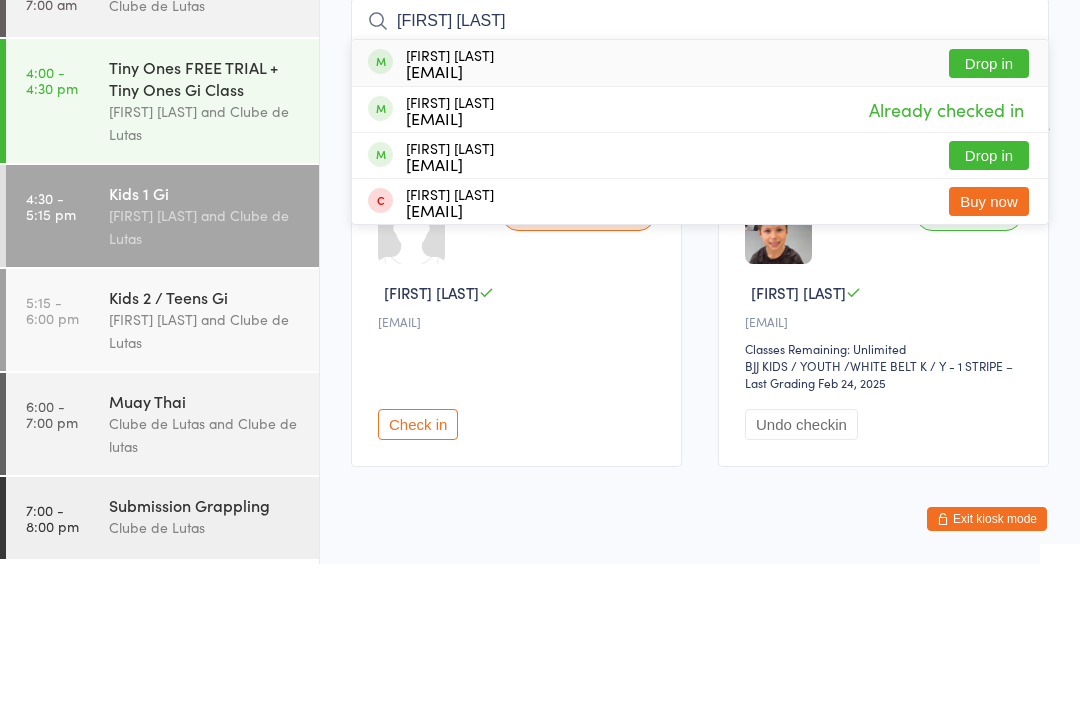 type on "Samson elsley" 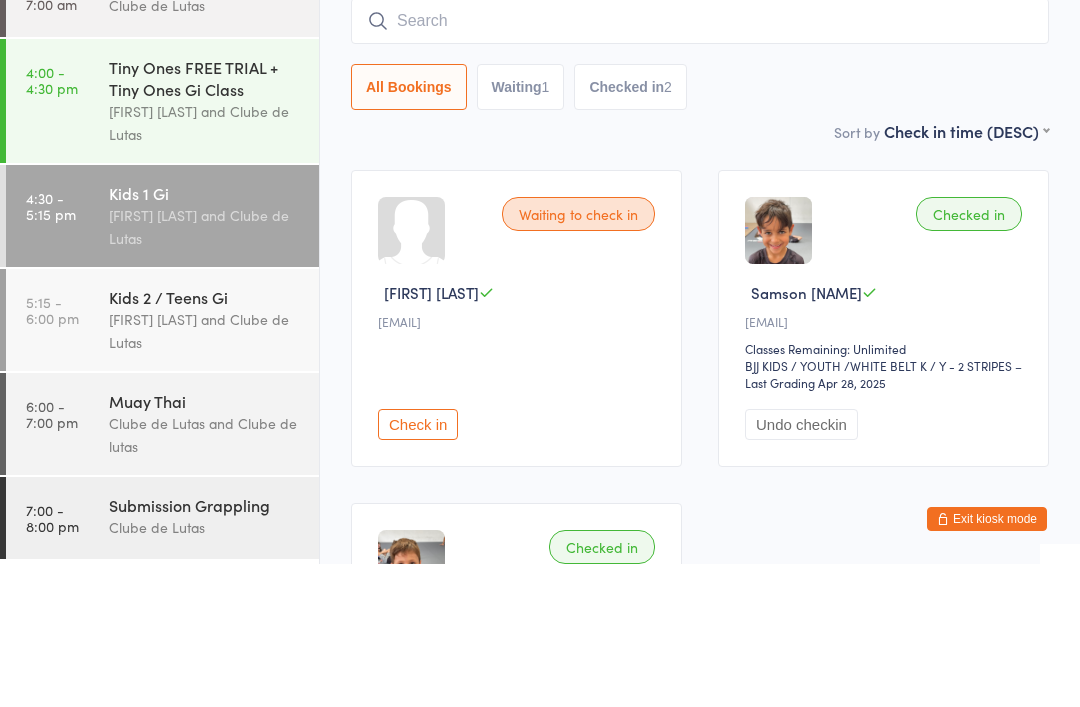 click on "[FIRST] [LAST] and Clube de Lutas" at bounding box center (205, 266) 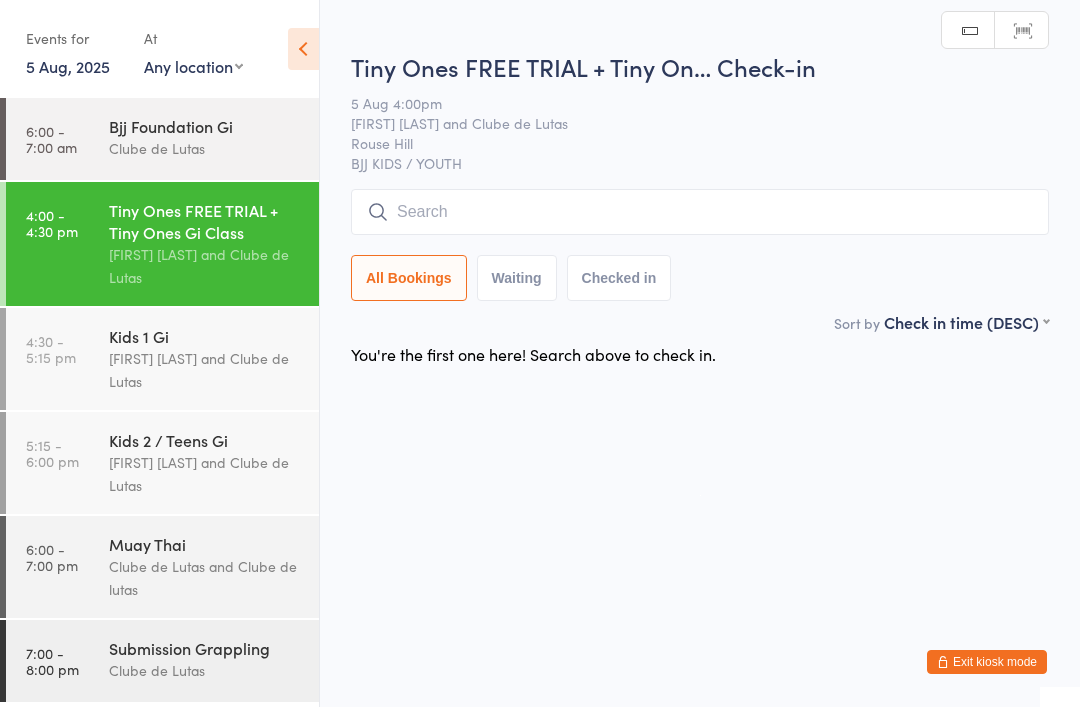 click at bounding box center [700, 212] 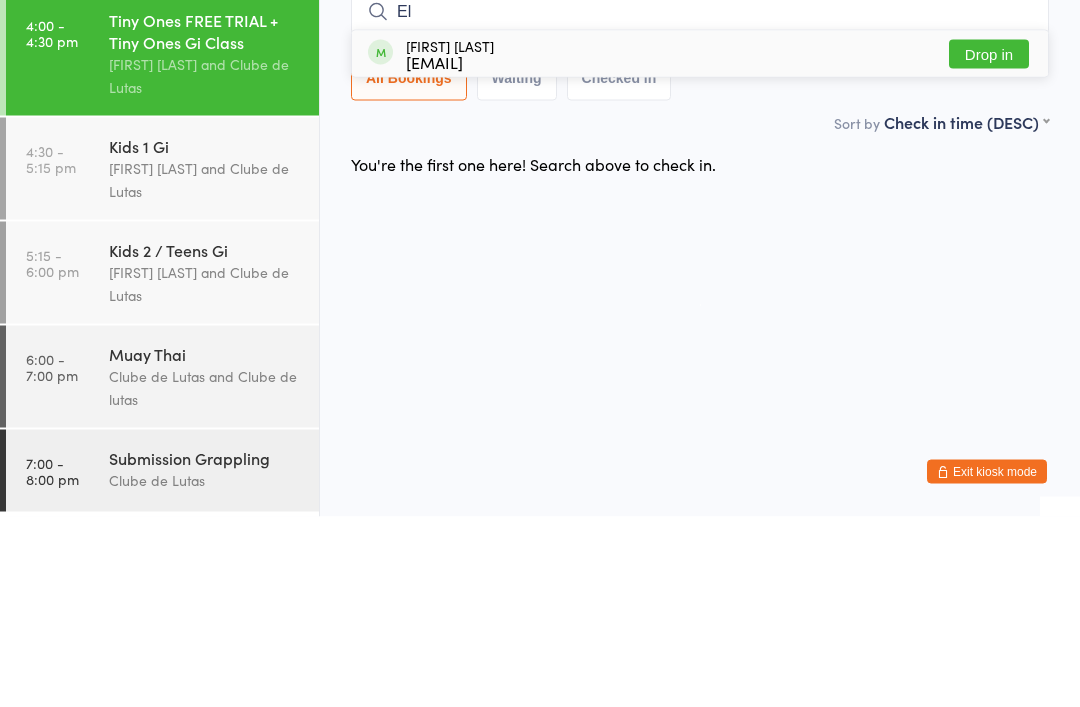 type on "El" 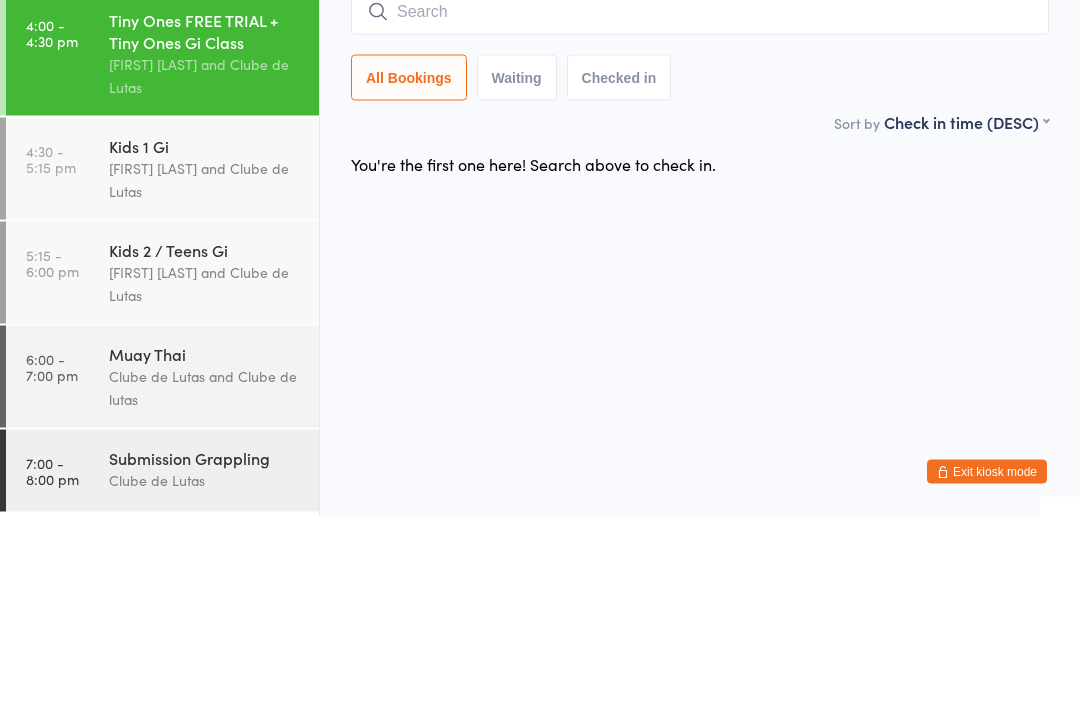 click on "All Bookings Waiting  Checked in" at bounding box center (700, 235) 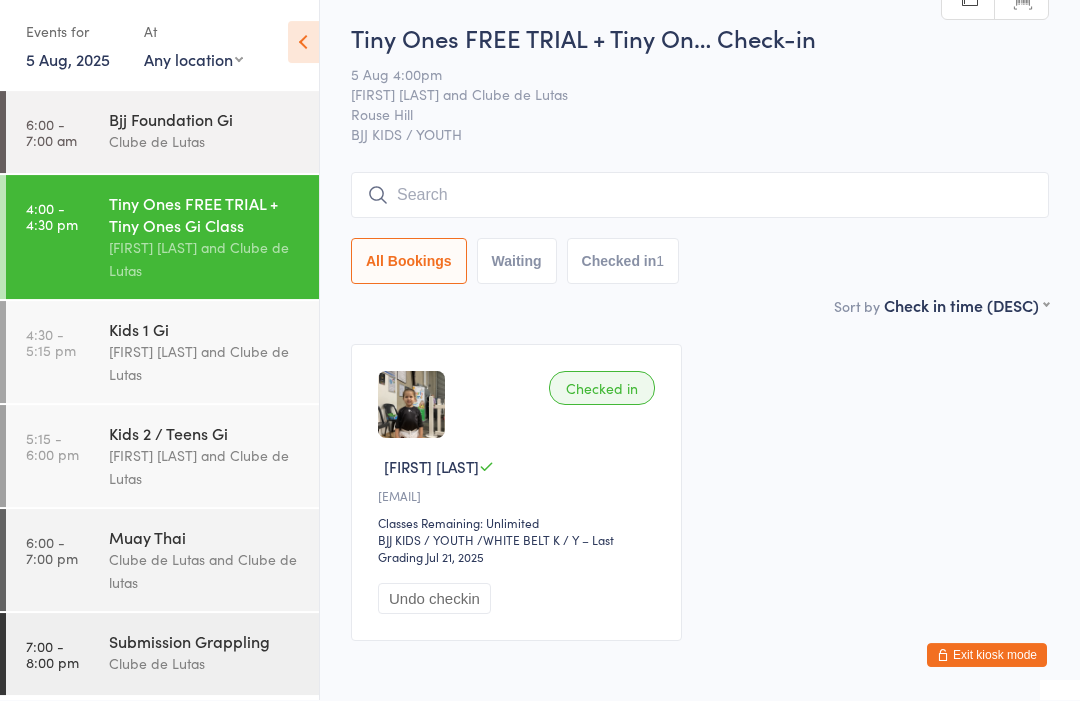scroll, scrollTop: 38, scrollLeft: 0, axis: vertical 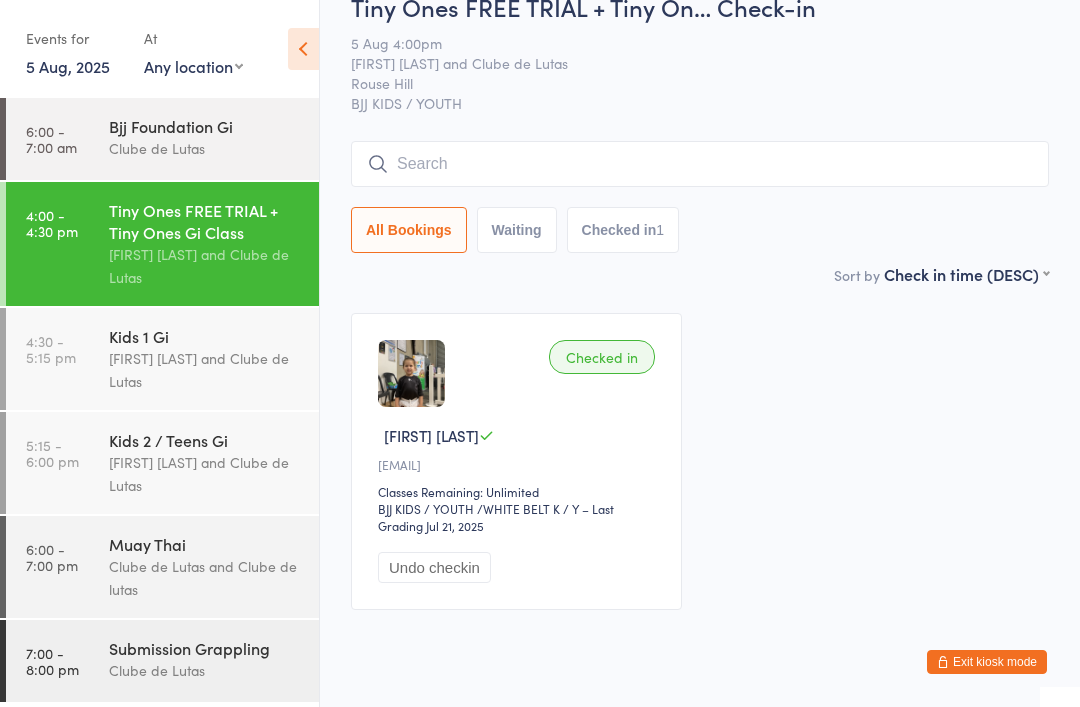 click at bounding box center [700, 164] 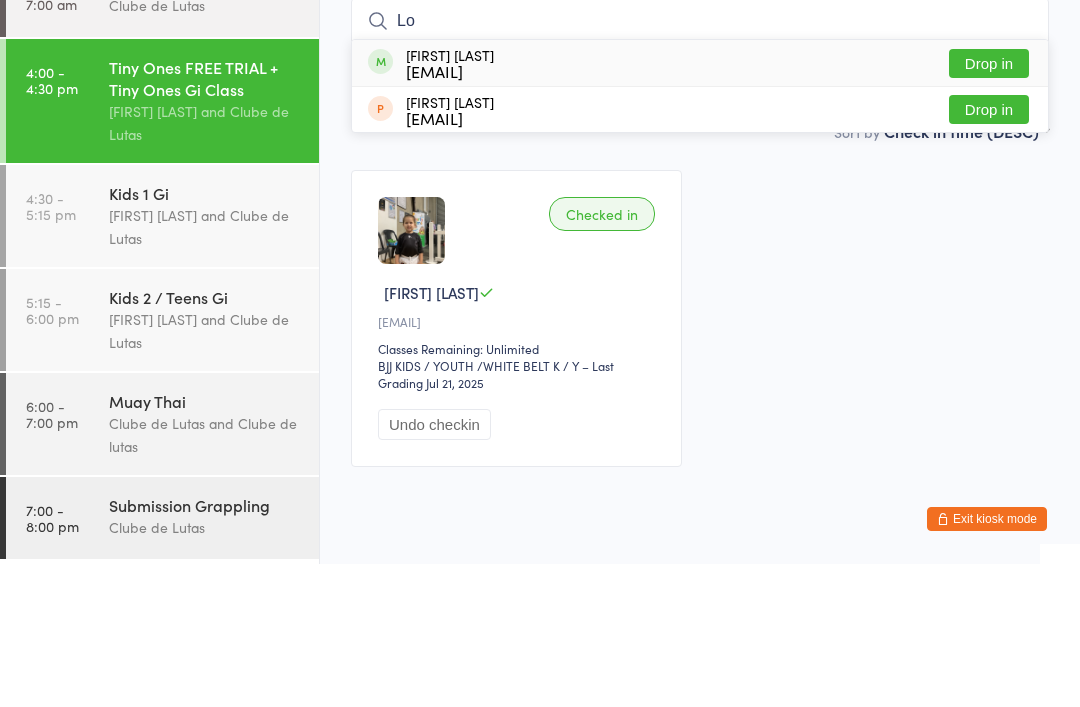 type on "Lo" 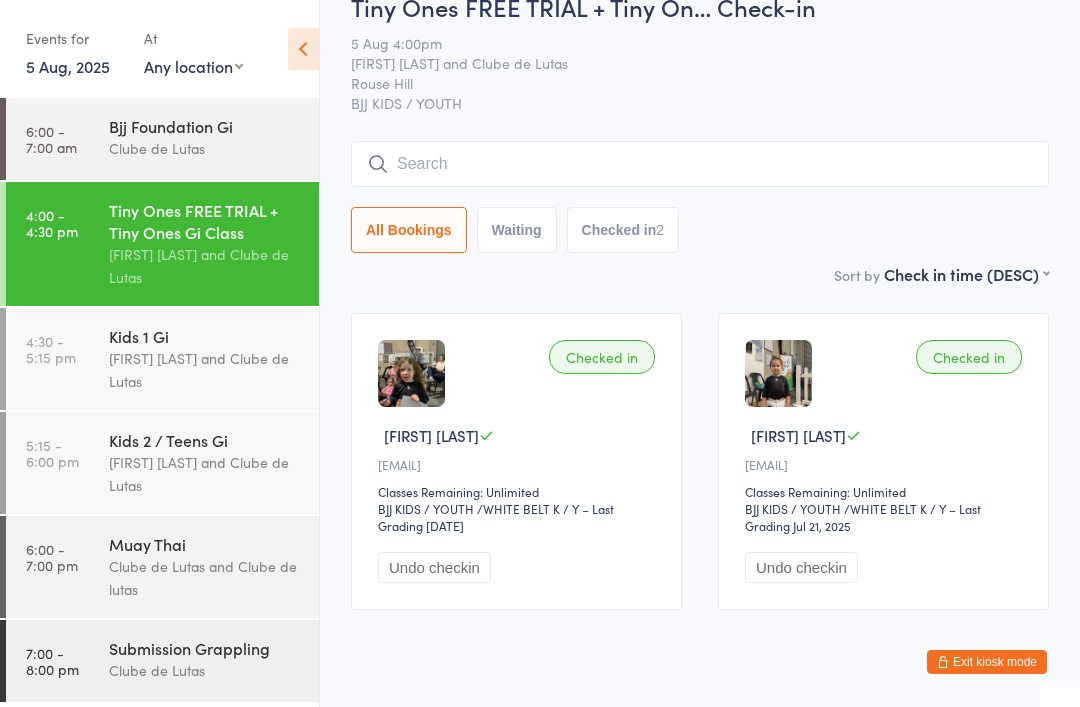 scroll, scrollTop: 39, scrollLeft: 0, axis: vertical 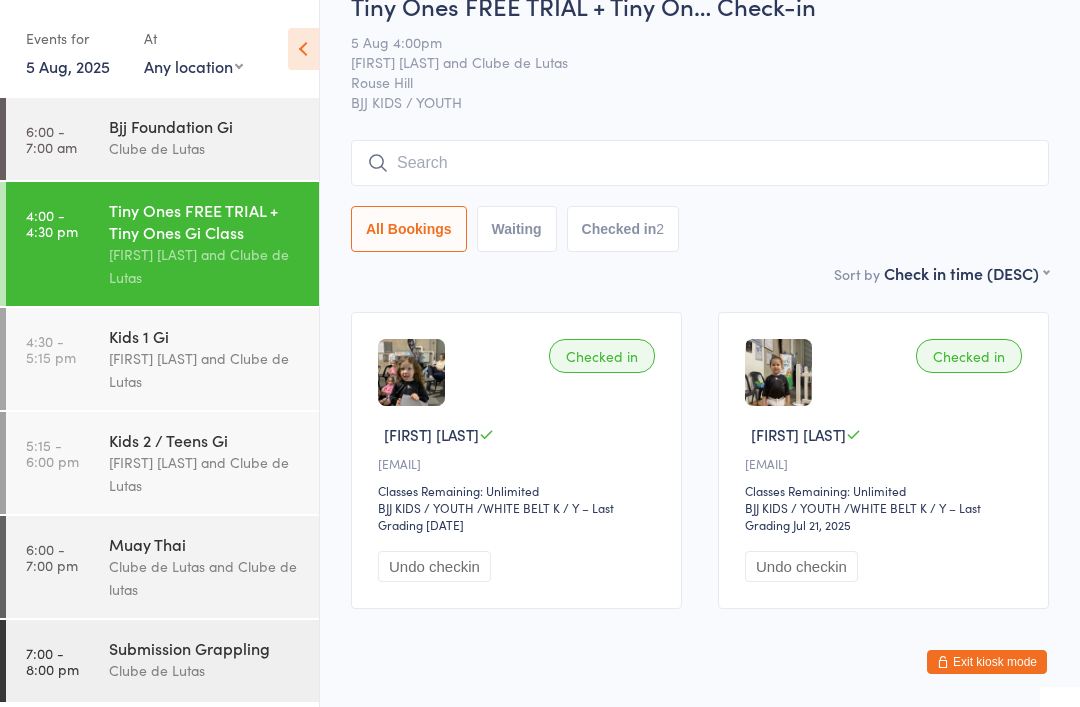 click at bounding box center [700, 163] 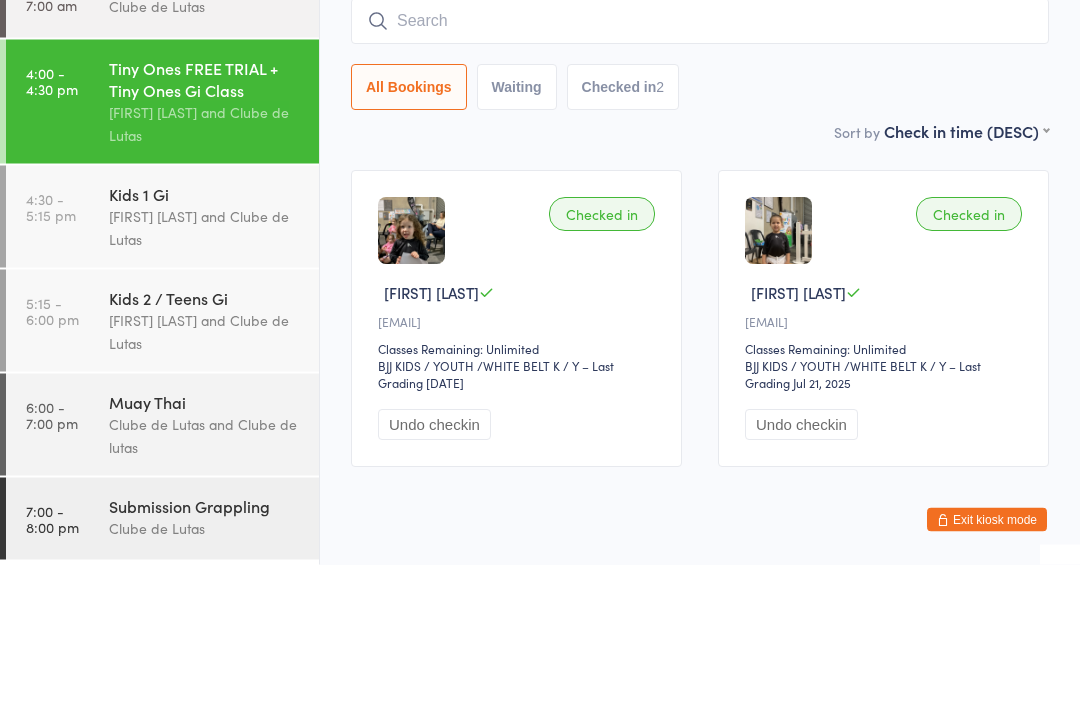 type on "D" 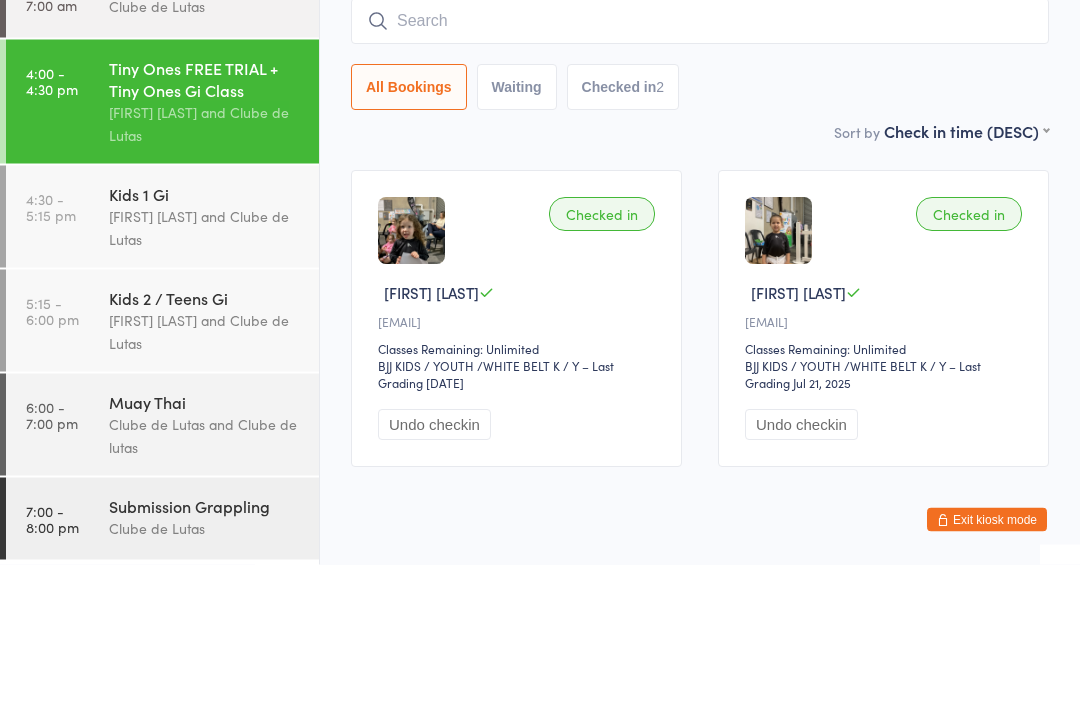 type on "E" 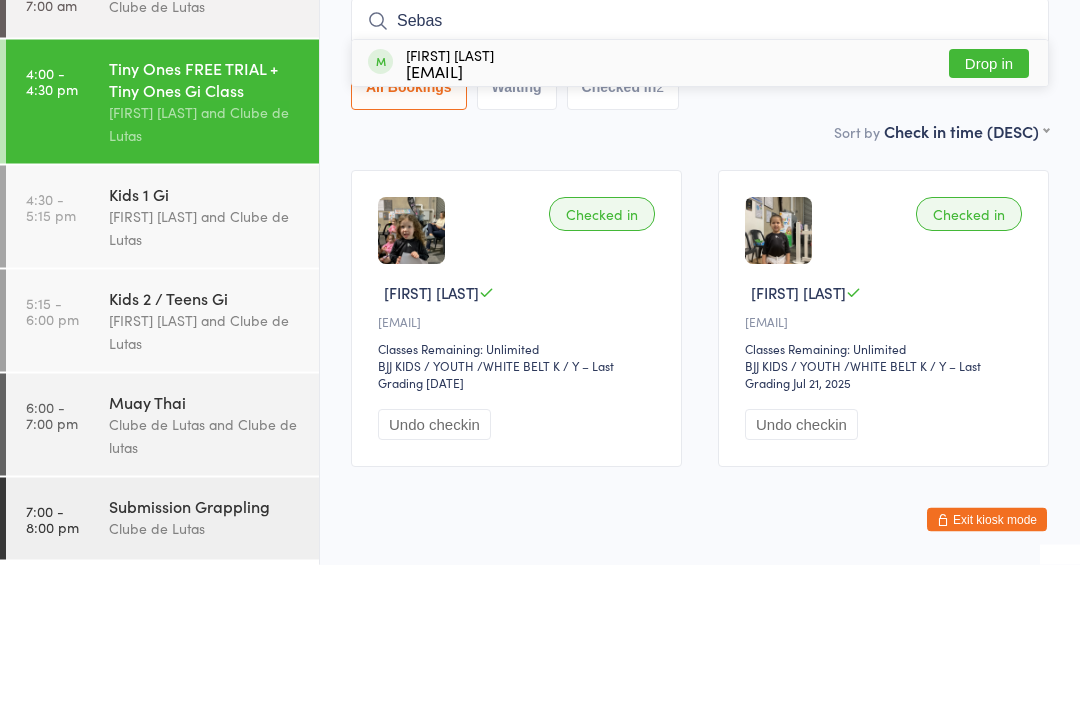 click on "Sebas" at bounding box center (700, 164) 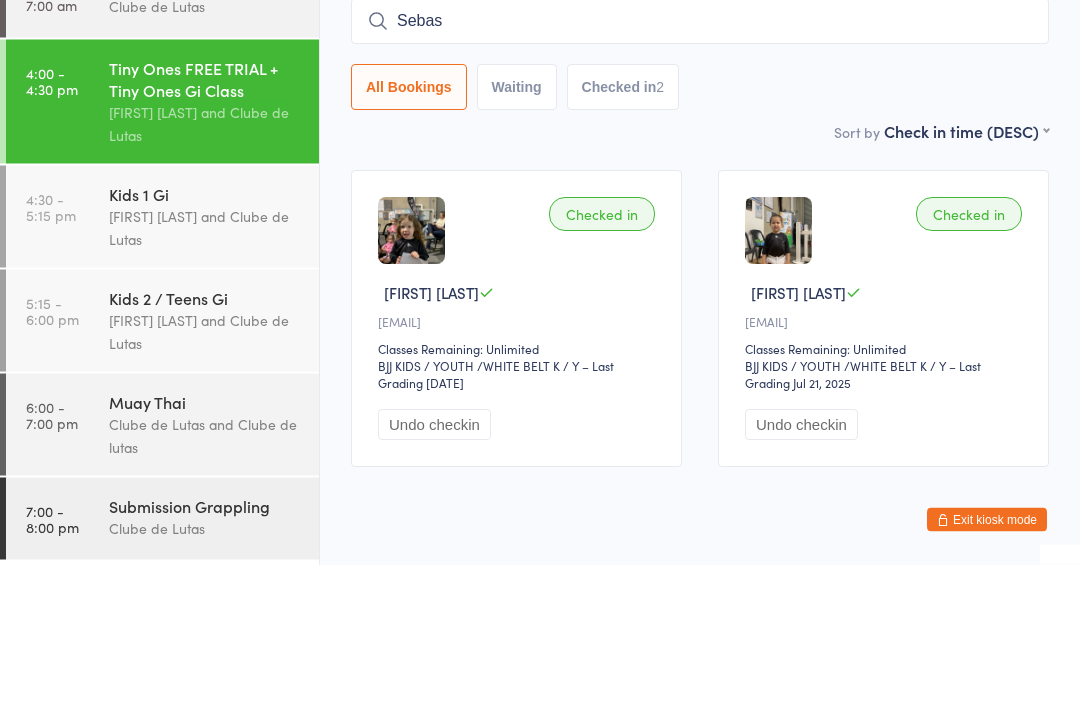 type 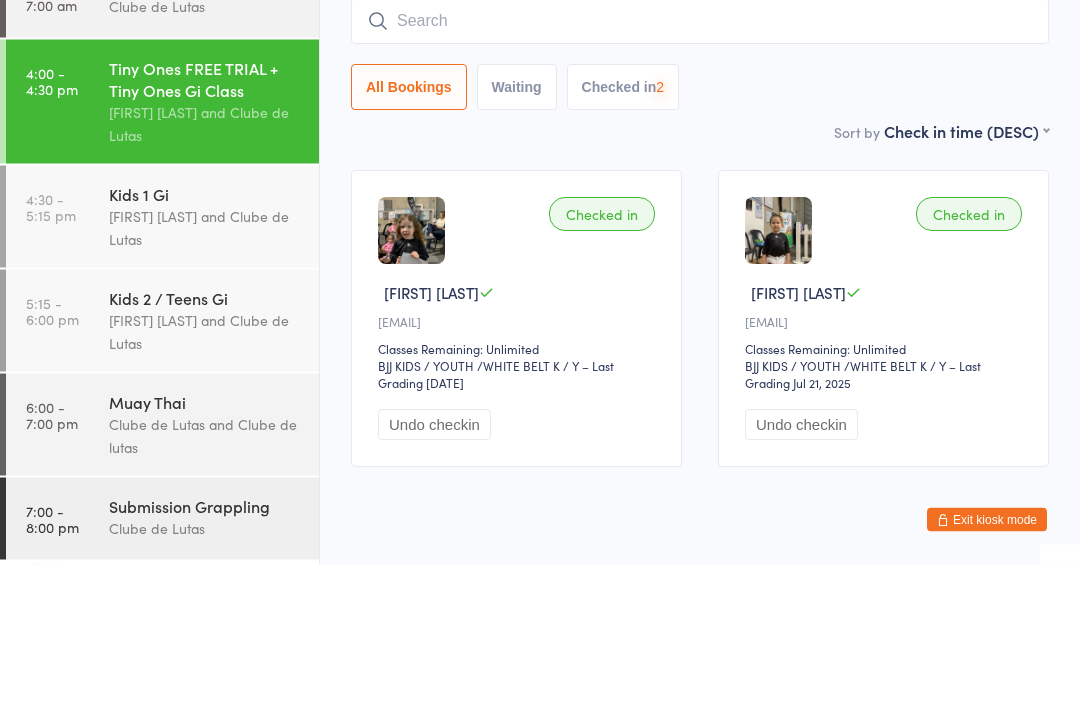 click on "Kids 1 Gi" at bounding box center [205, 336] 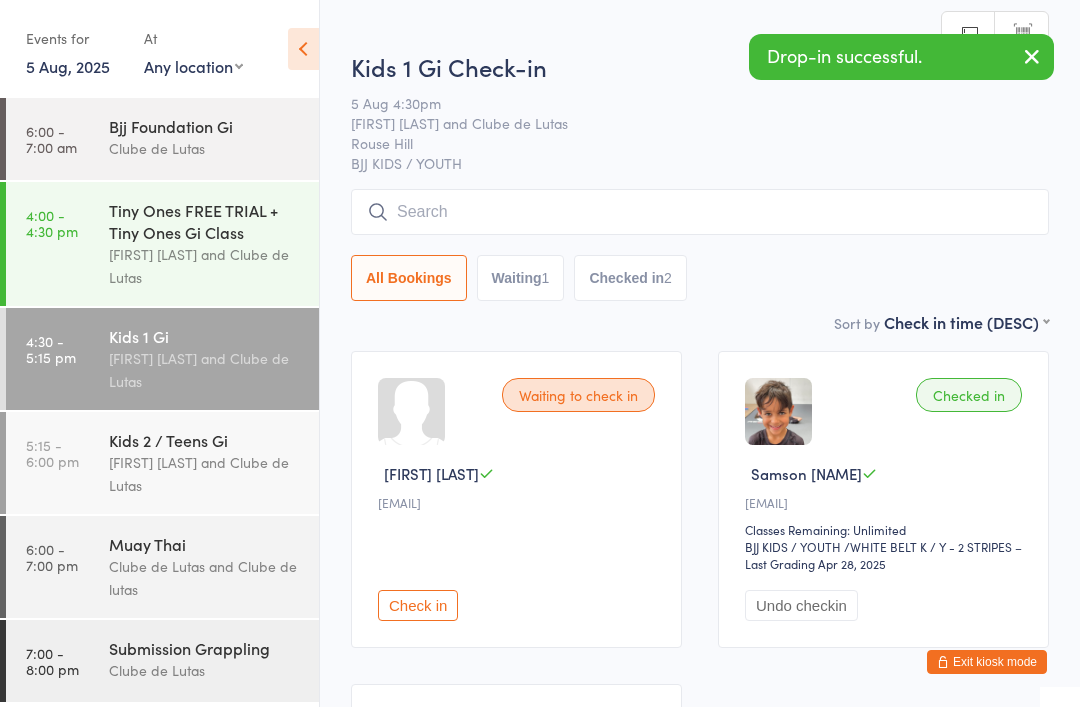 click at bounding box center [700, 212] 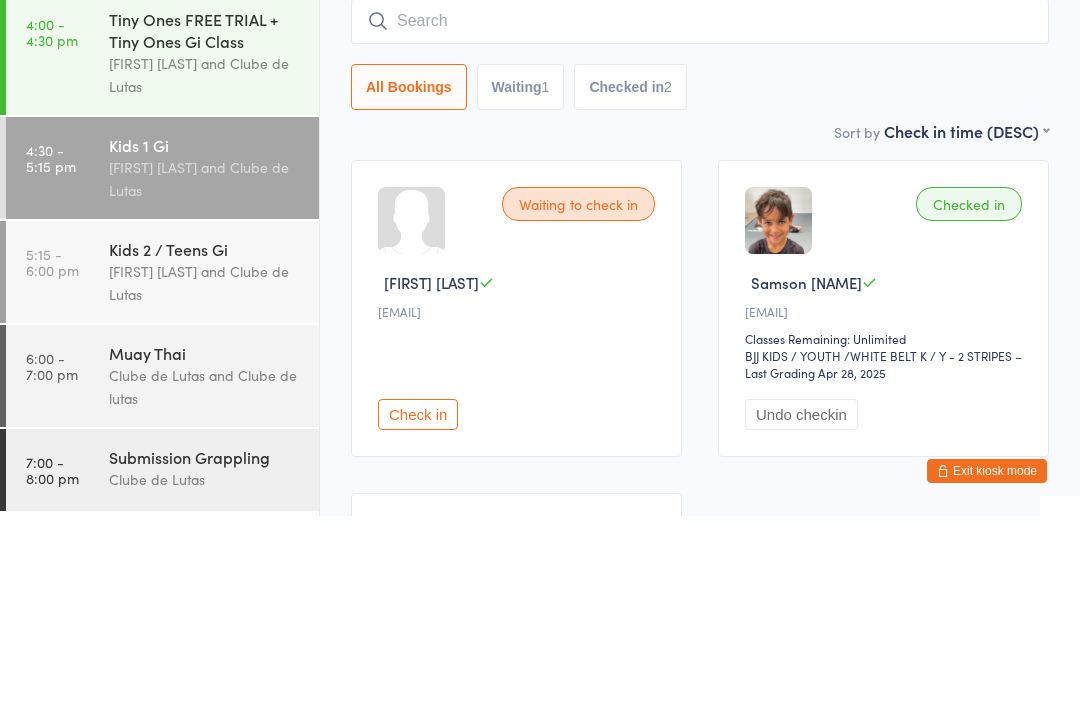 click on "Kids 1 Gi" at bounding box center [205, 336] 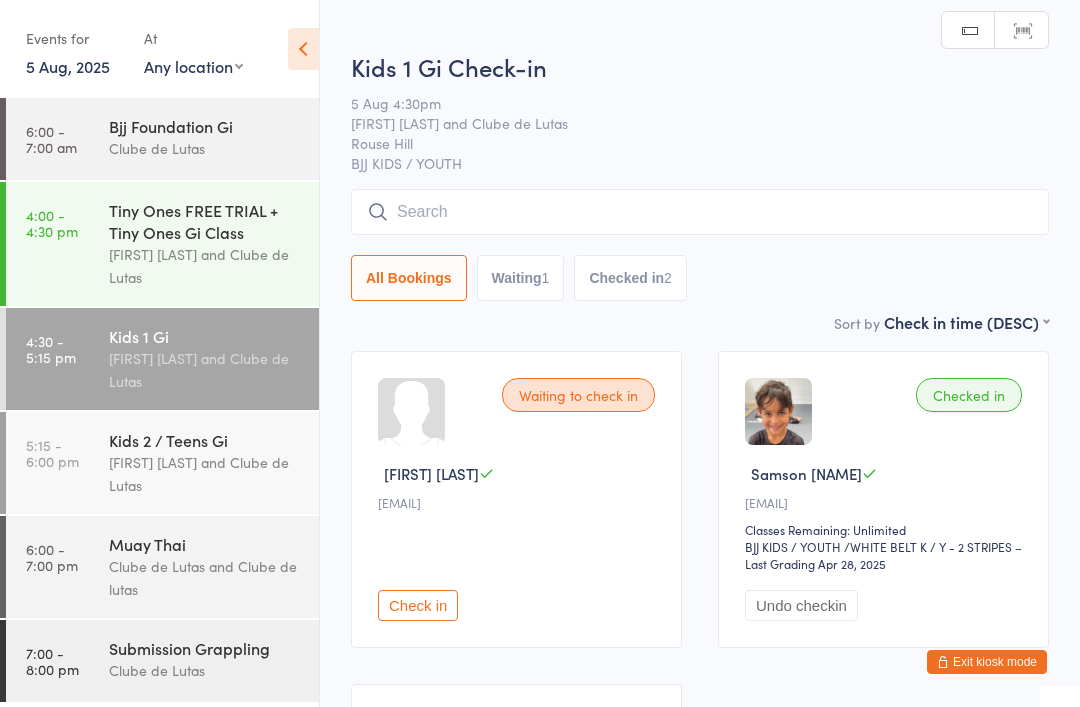 click at bounding box center (700, 212) 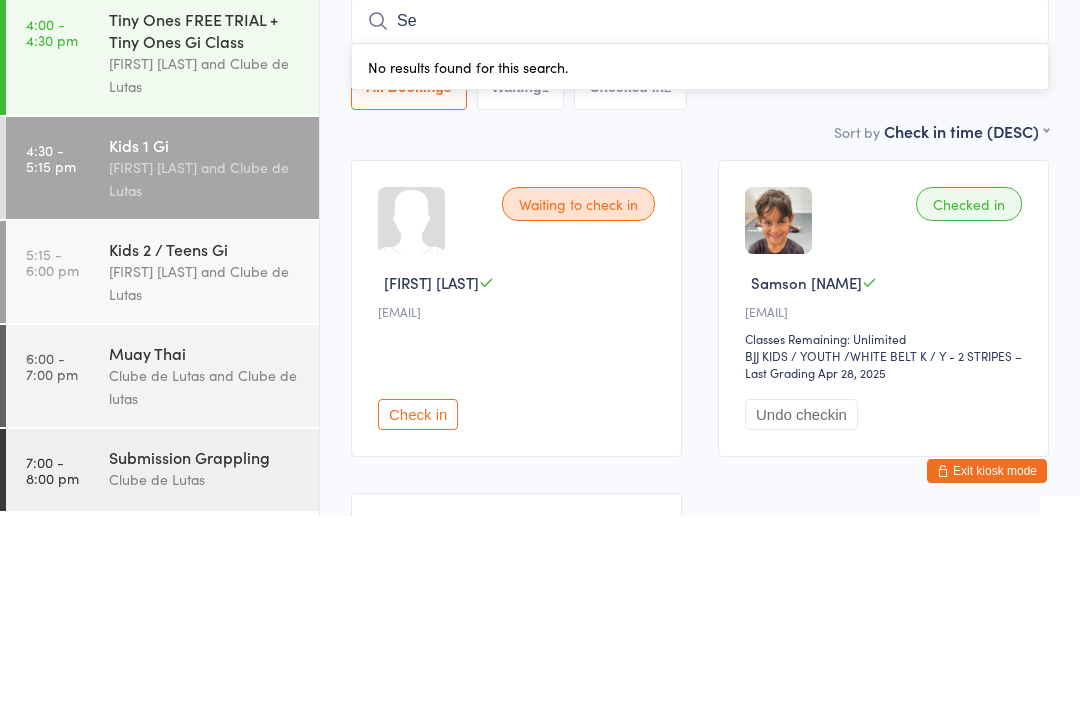 type on "S" 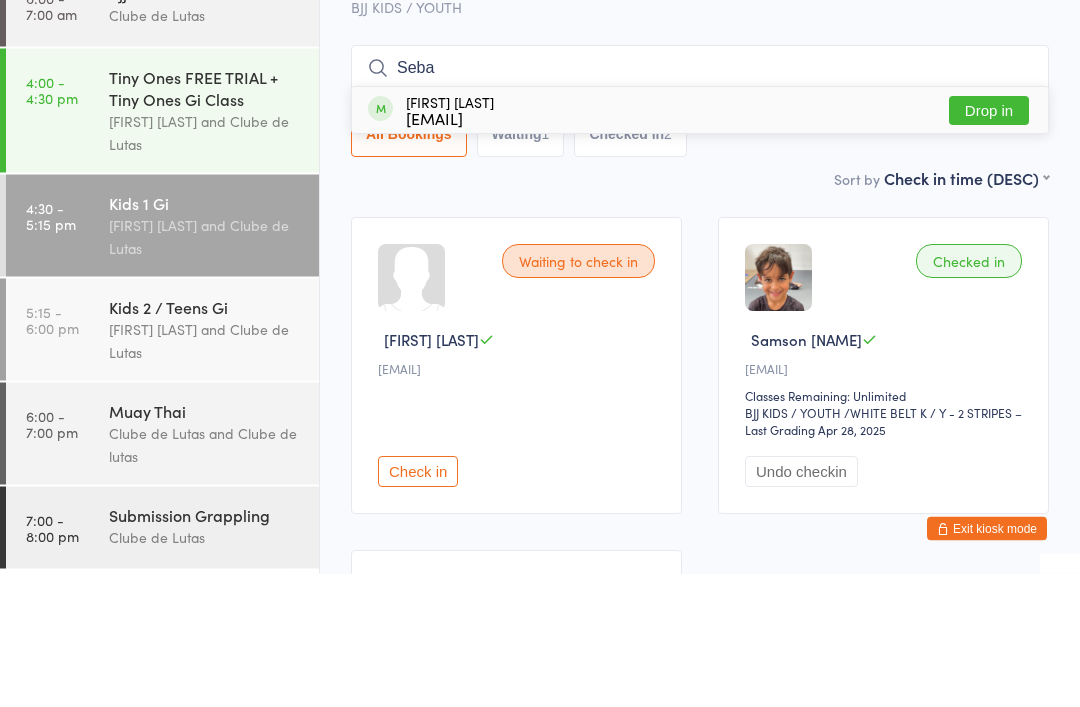 type on "Seba" 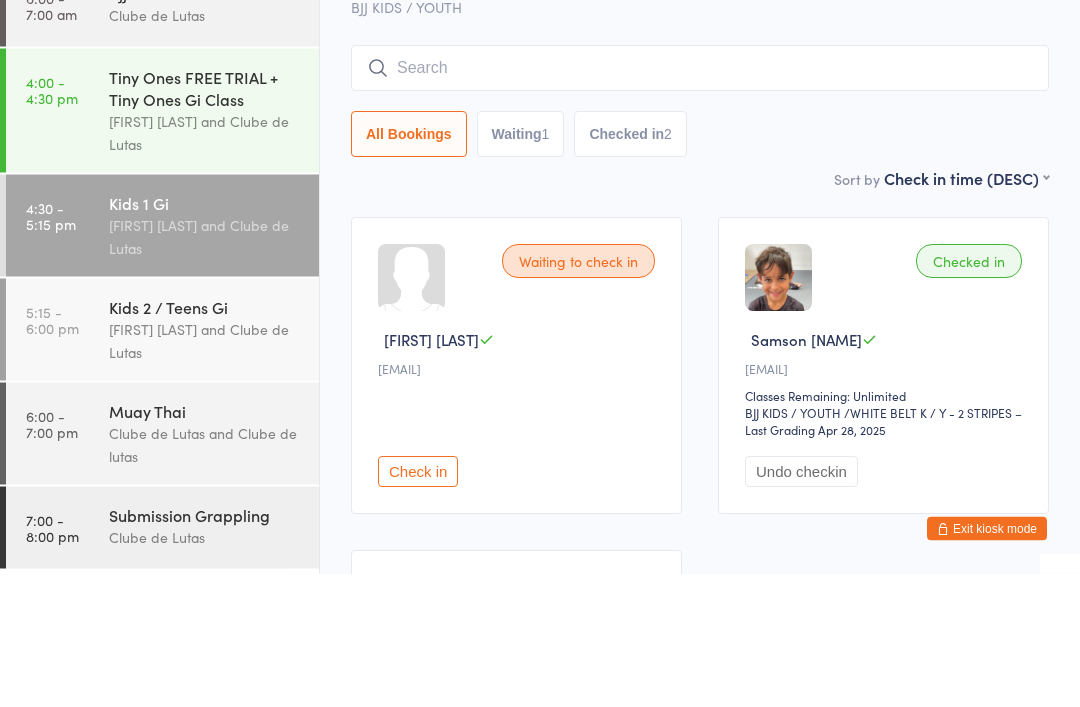 scroll, scrollTop: 134, scrollLeft: 0, axis: vertical 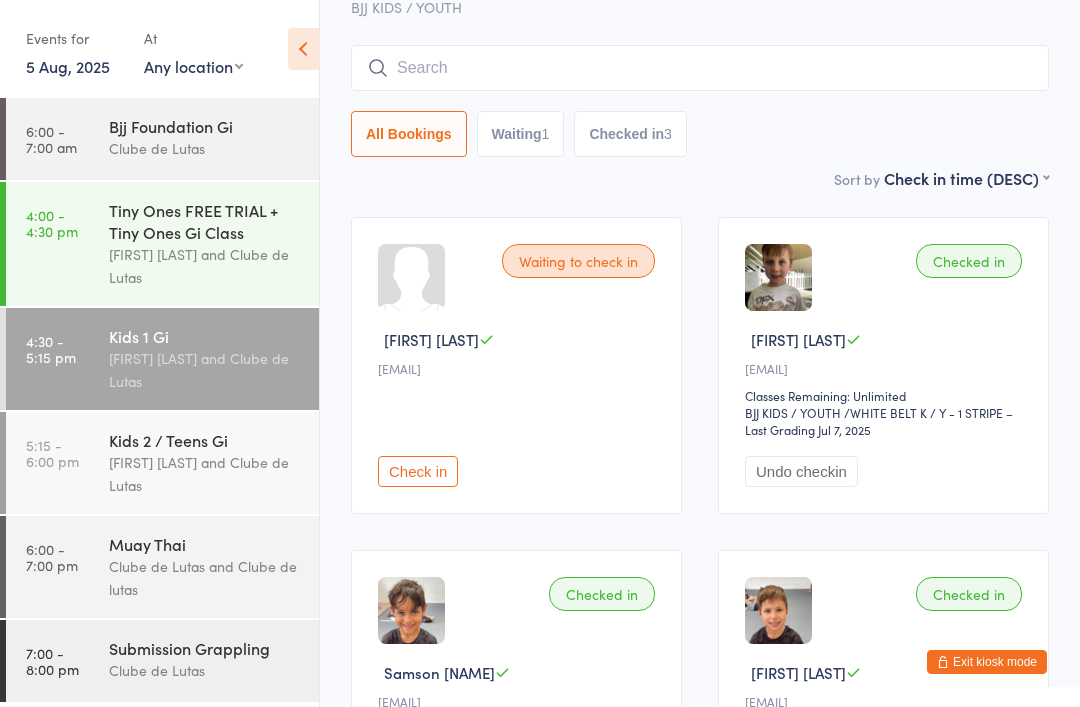 click at bounding box center (700, 68) 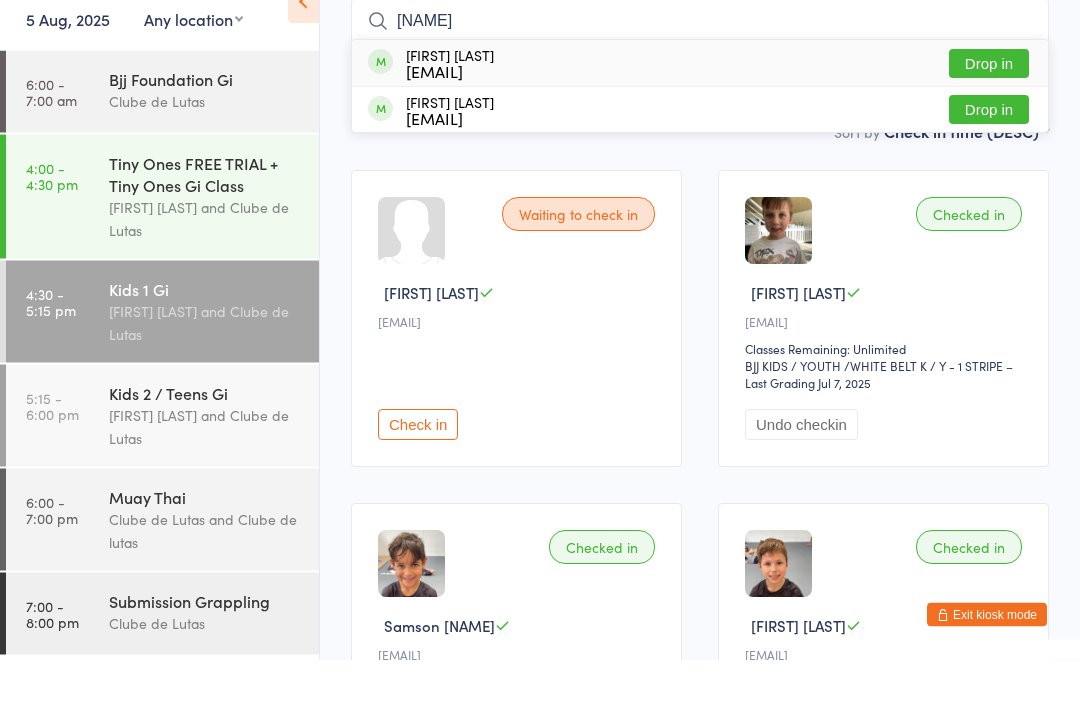 type on "Rocco" 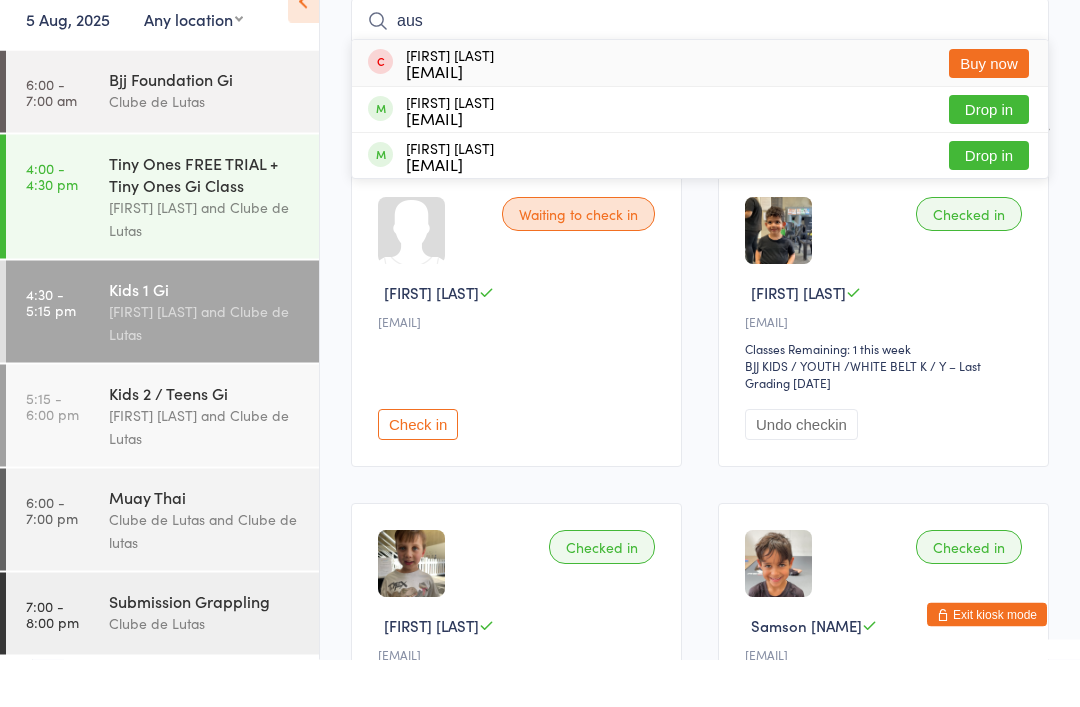 type on "aus" 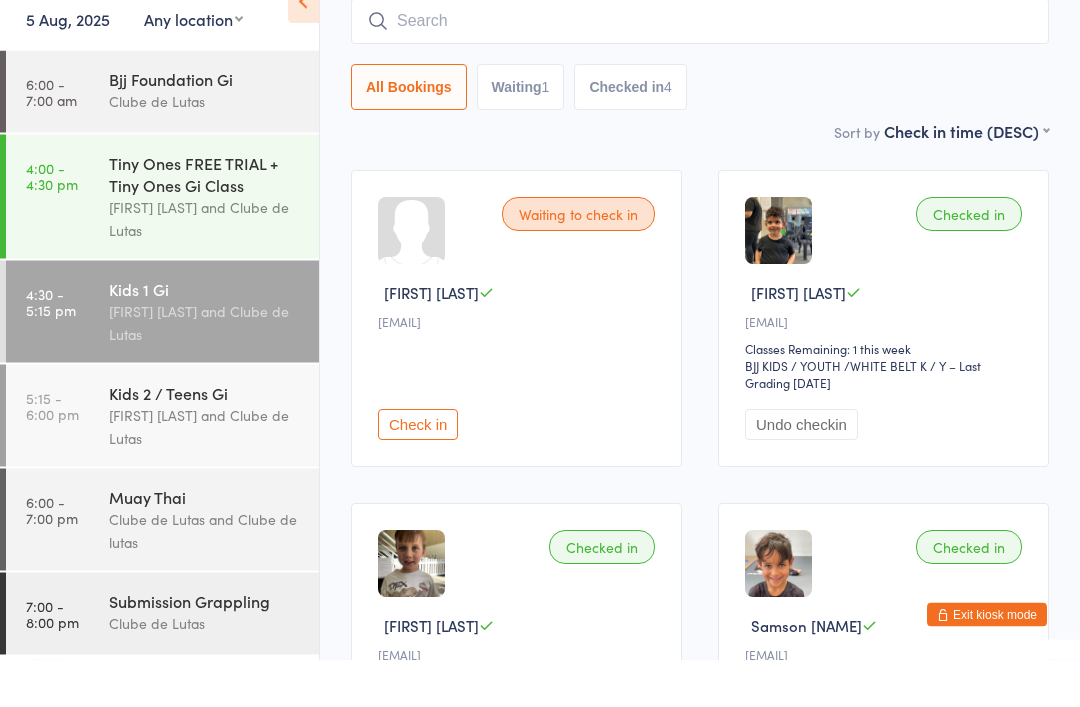 scroll, scrollTop: 181, scrollLeft: 0, axis: vertical 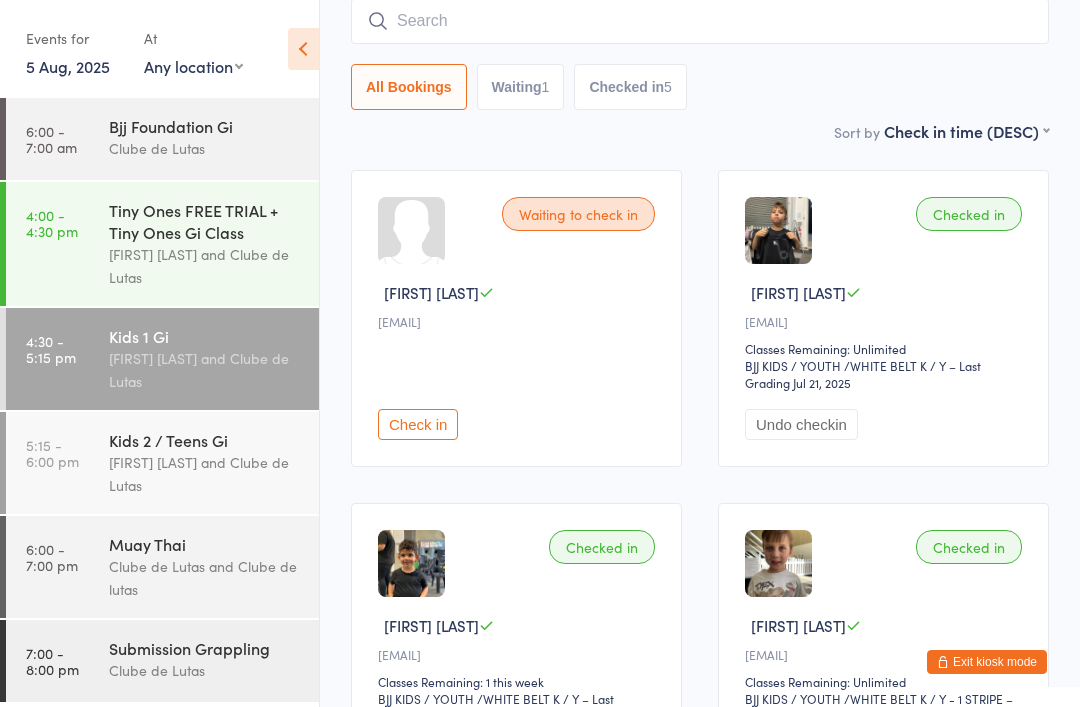 click at bounding box center (411, 563) 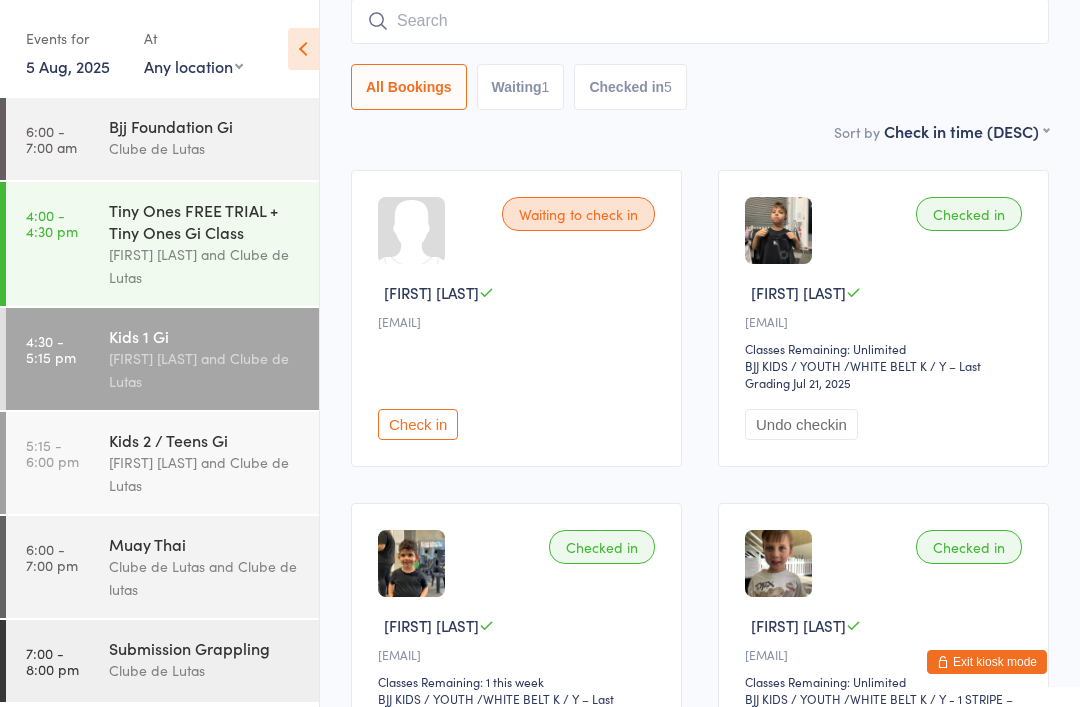 click on "Checked in" at bounding box center (602, 547) 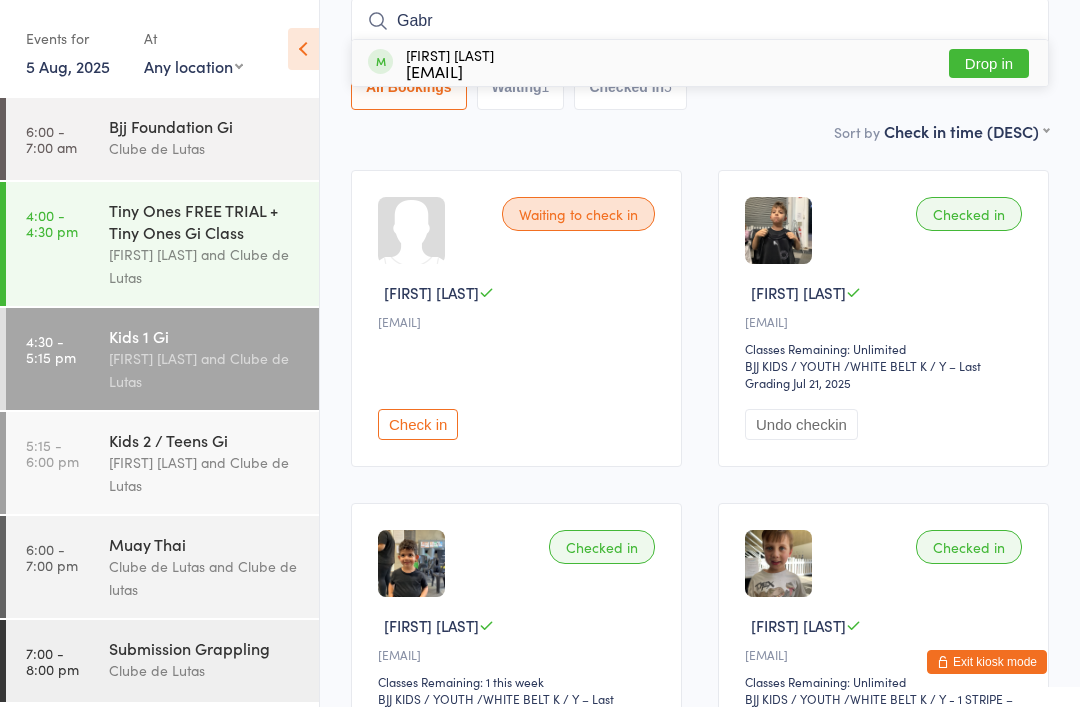 type on "Gabr" 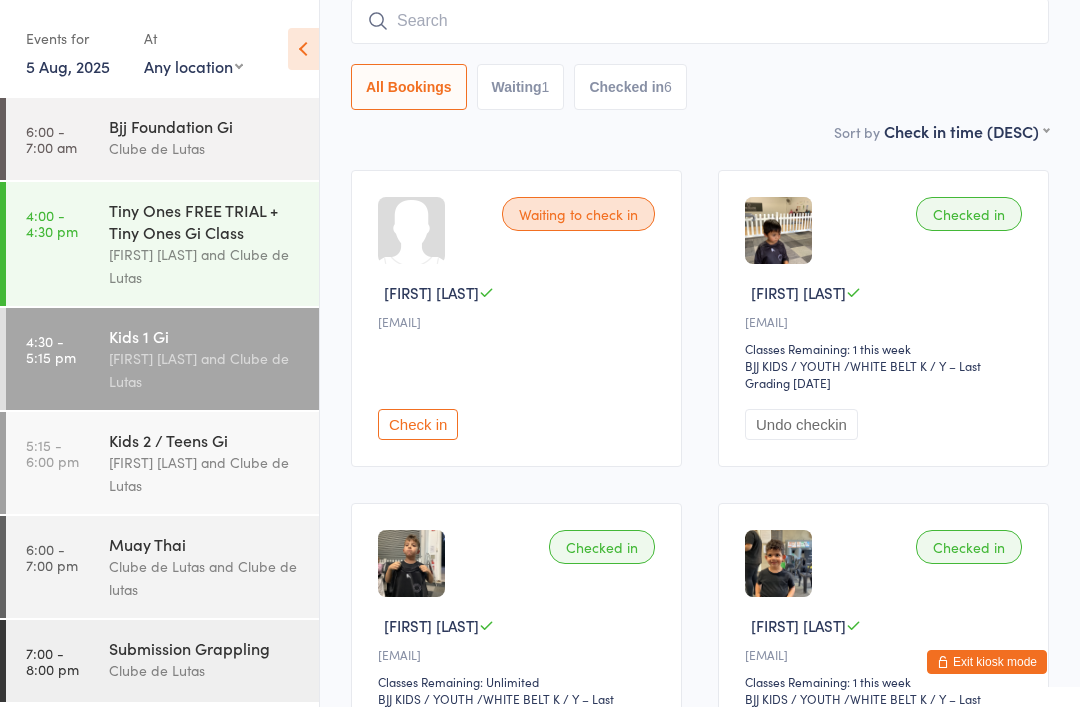 click on "Exit kiosk mode" at bounding box center (987, 662) 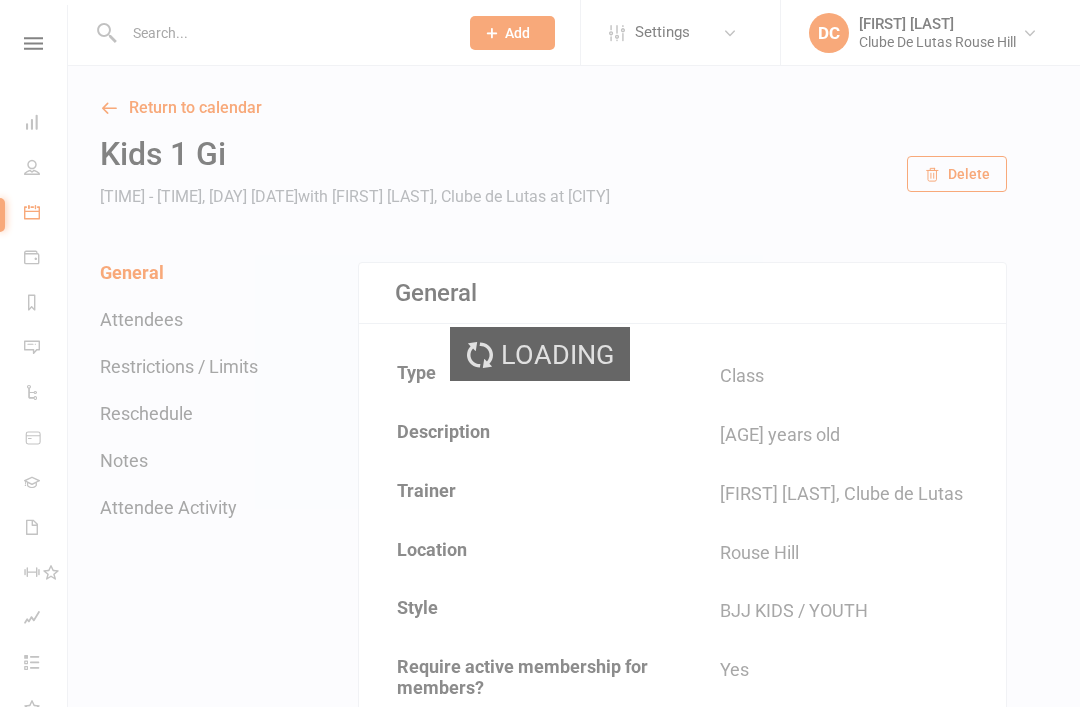 scroll, scrollTop: 0, scrollLeft: 0, axis: both 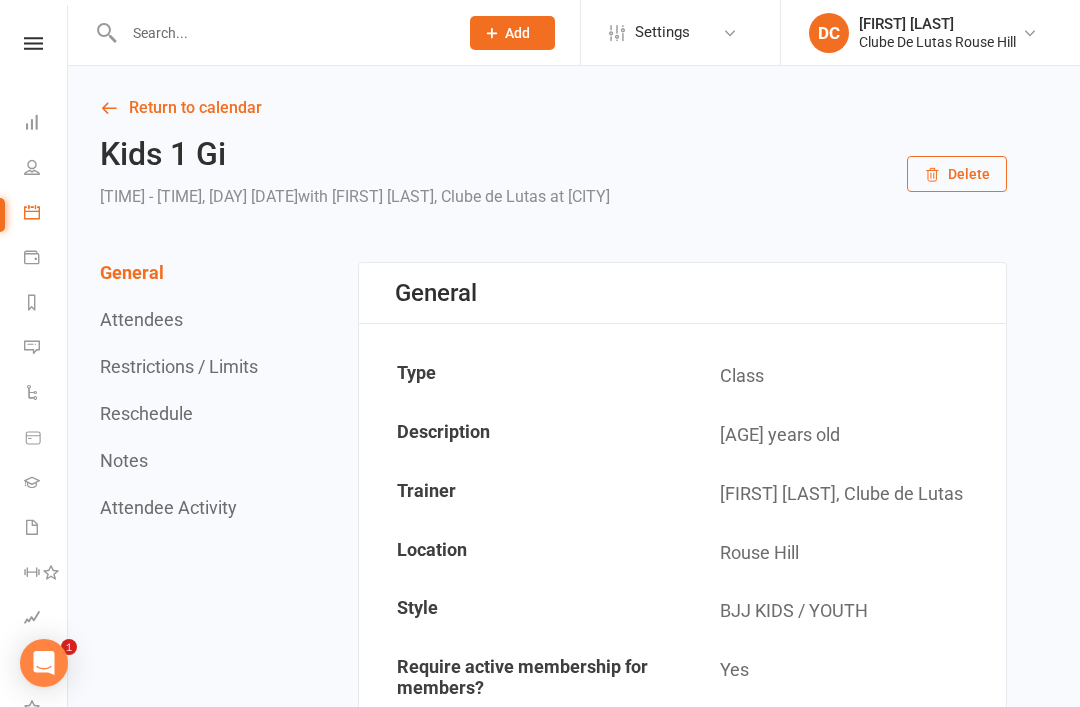click on "Product Sales" at bounding box center (46, 439) 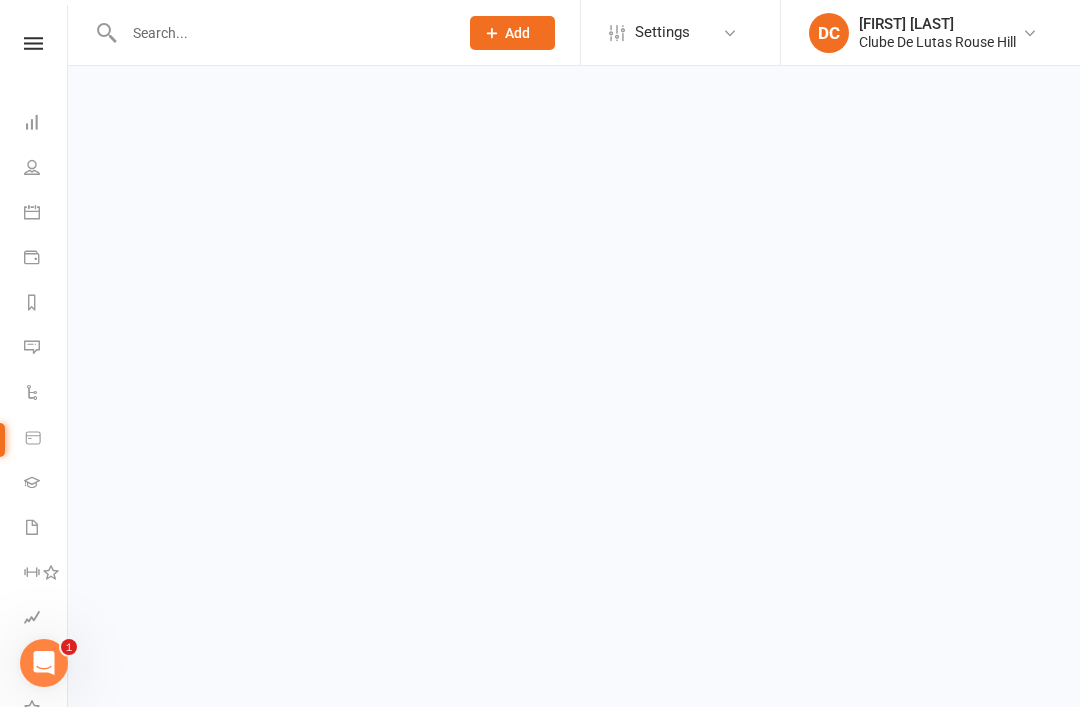 scroll, scrollTop: 0, scrollLeft: 0, axis: both 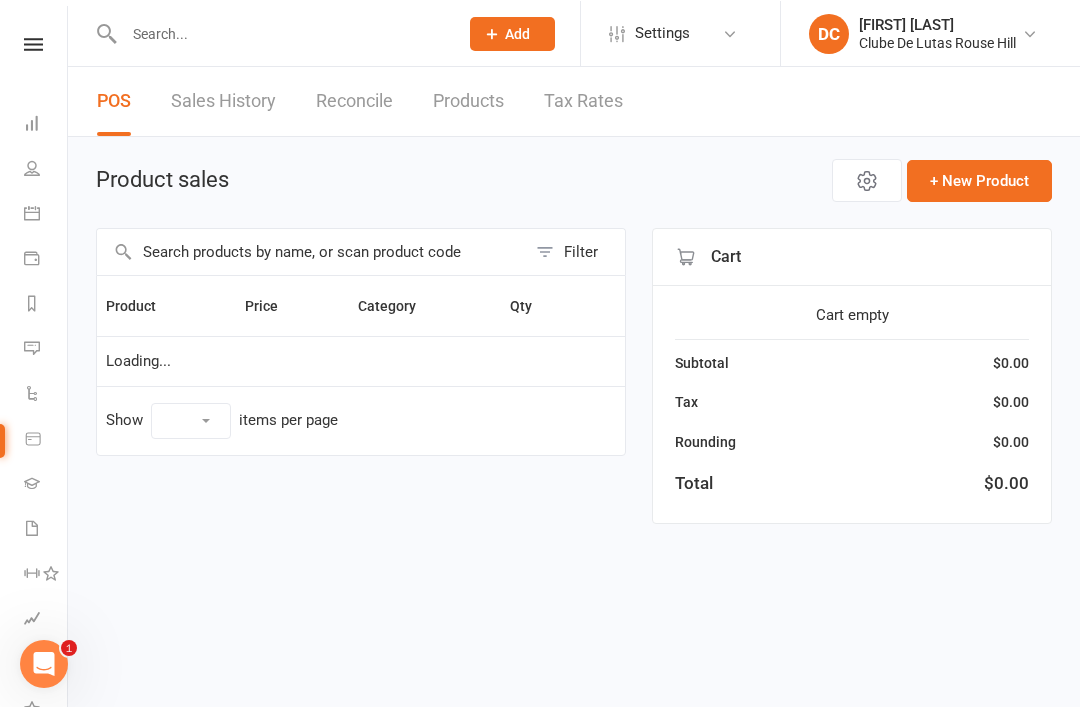 select on "100" 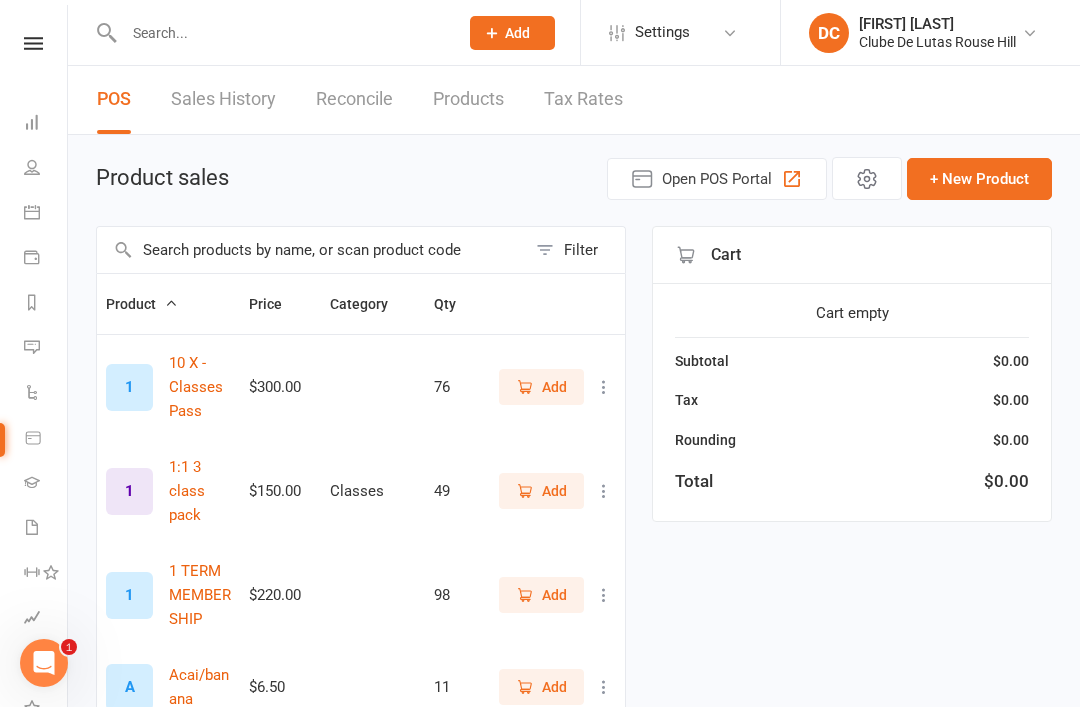 scroll, scrollTop: 0, scrollLeft: 0, axis: both 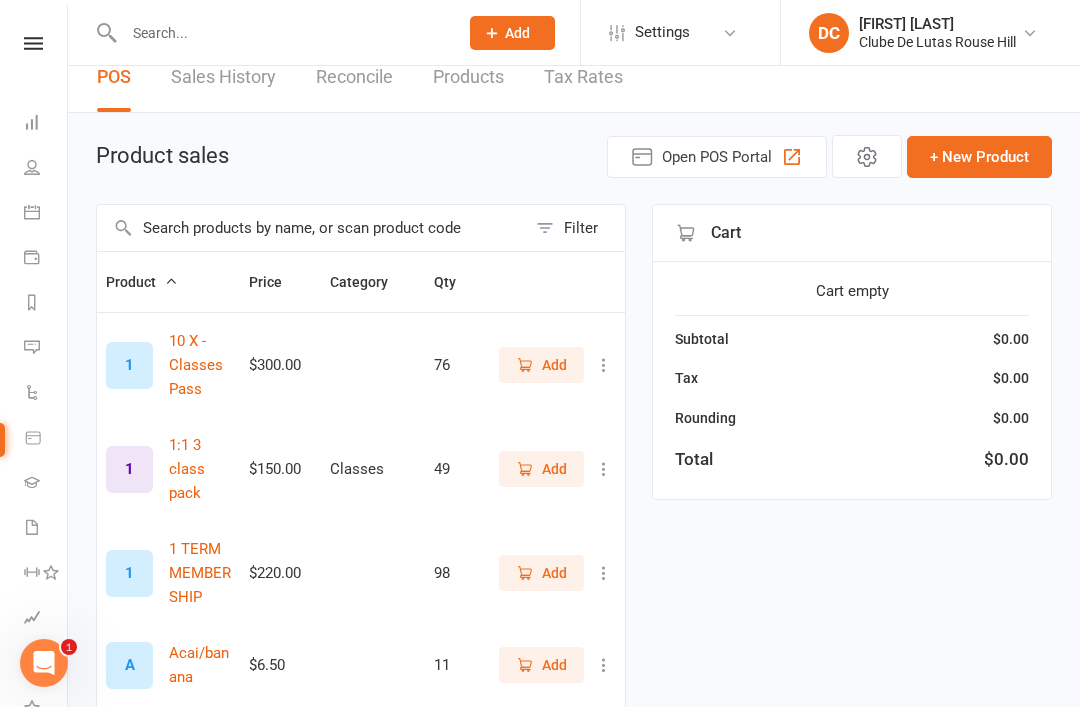 click at bounding box center [311, 228] 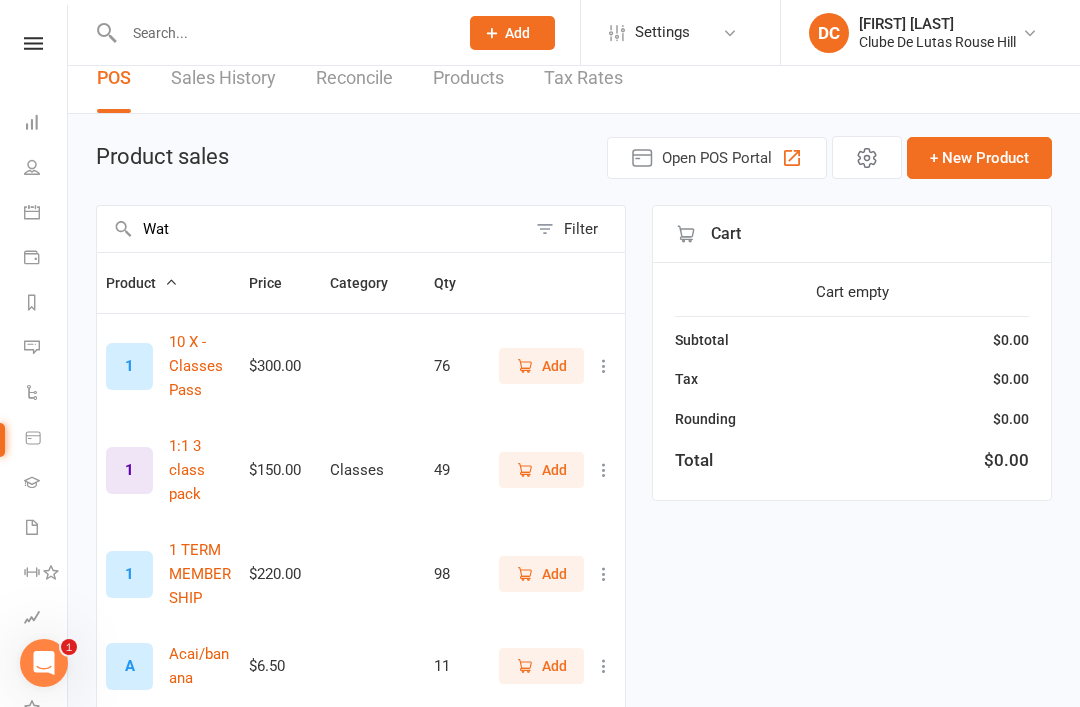 scroll, scrollTop: 0, scrollLeft: 0, axis: both 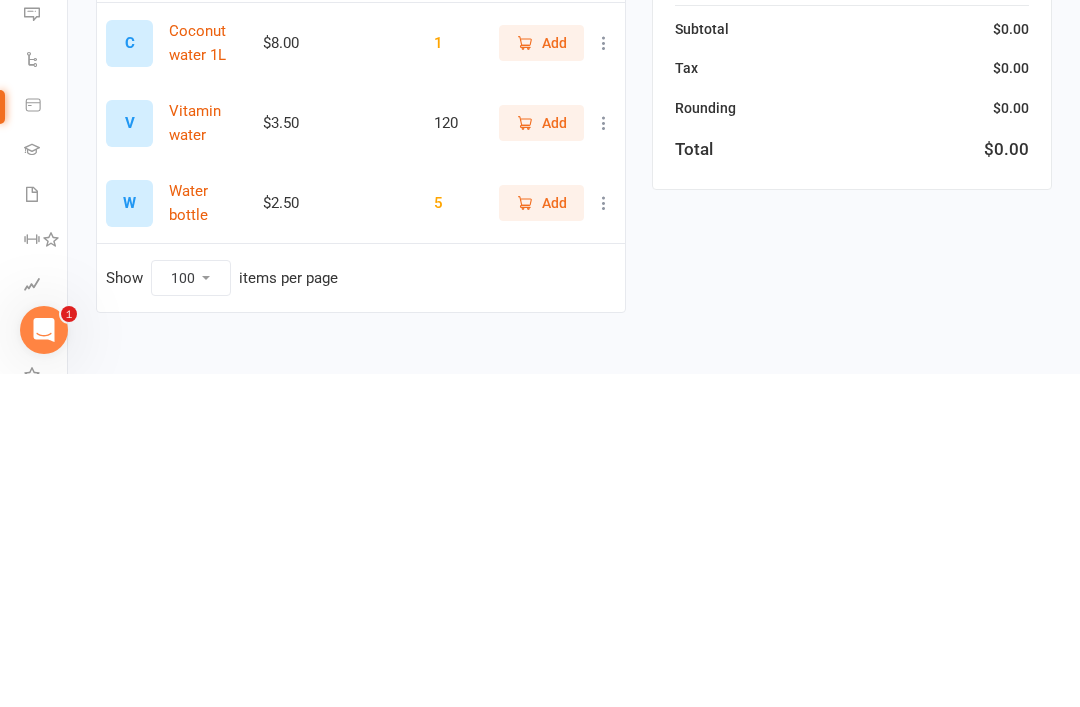 type on "Wat" 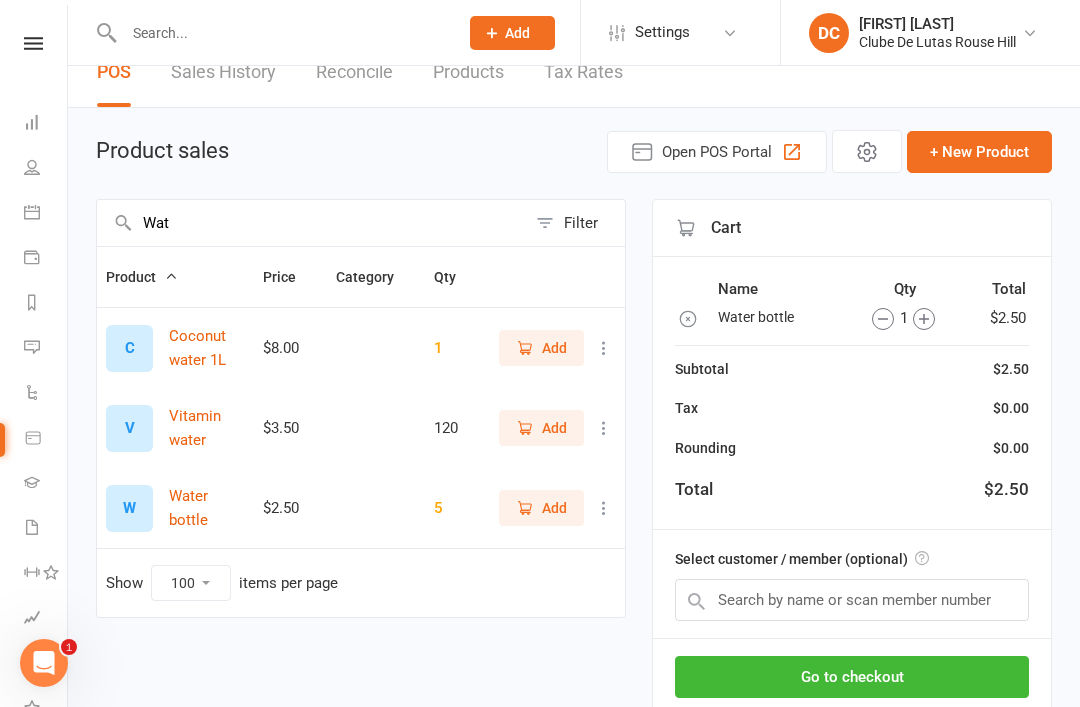 click on "Add" at bounding box center (554, 508) 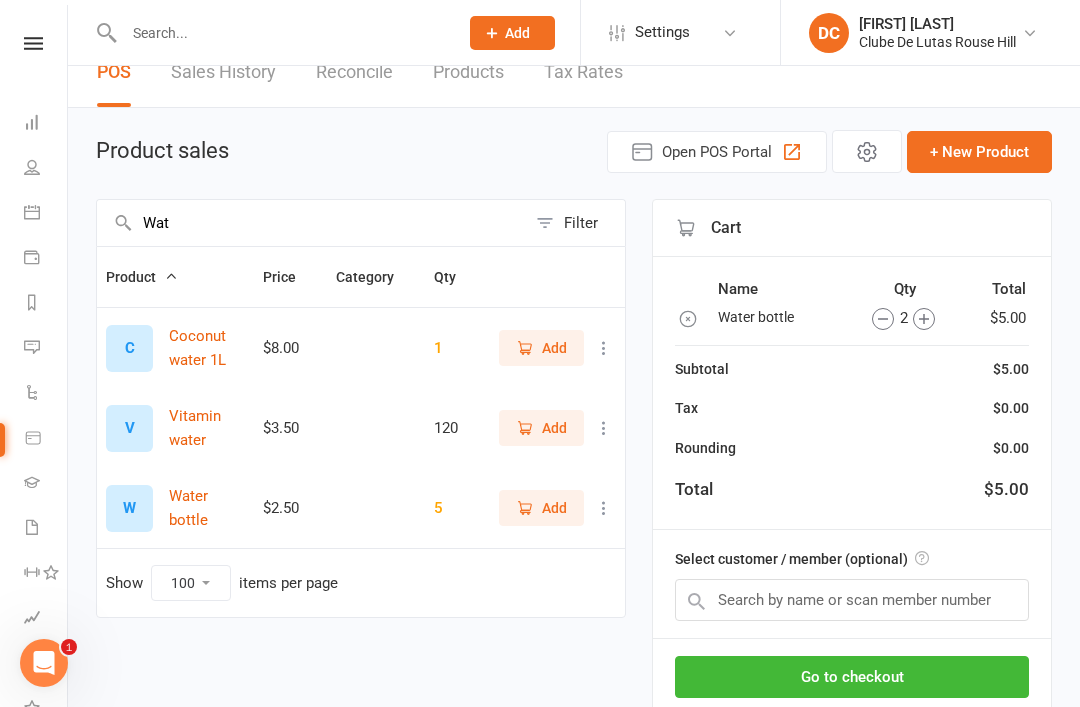 click at bounding box center (604, 508) 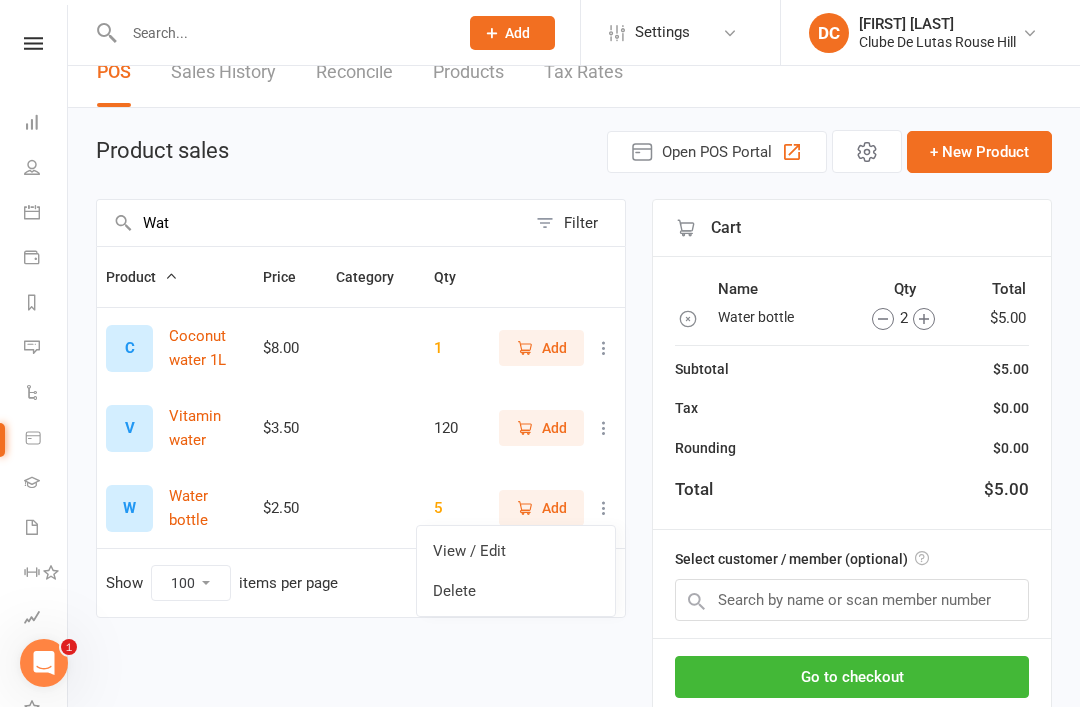 click on "View / Edit" at bounding box center [516, 551] 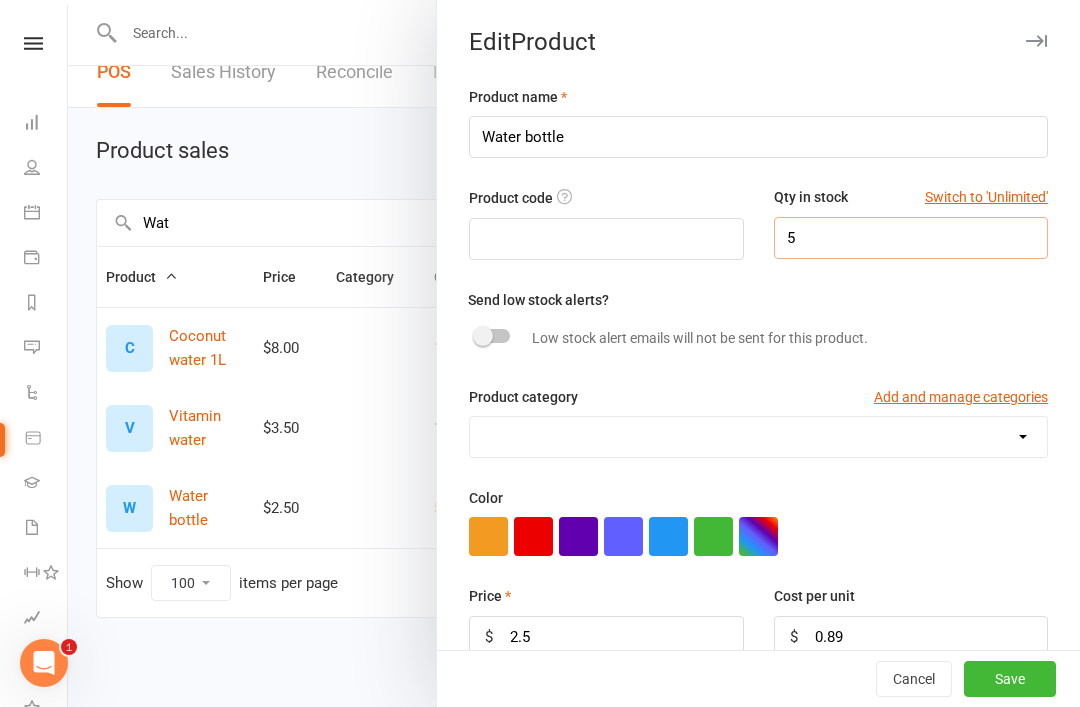 click on "5" at bounding box center [911, 238] 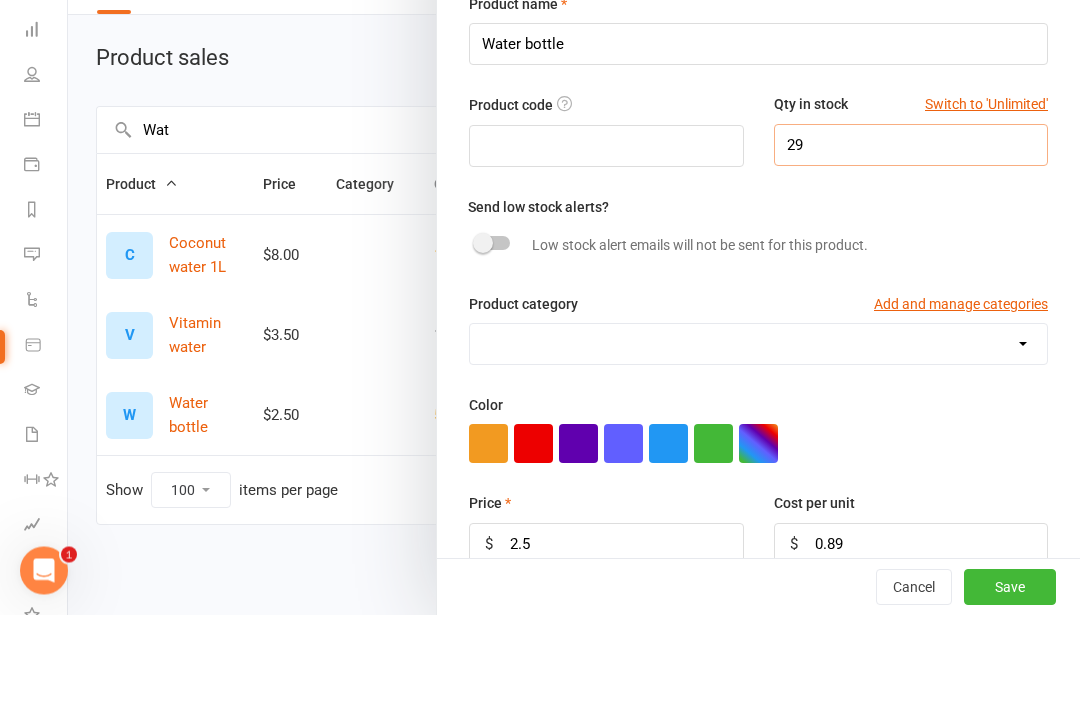 scroll, scrollTop: 43, scrollLeft: 0, axis: vertical 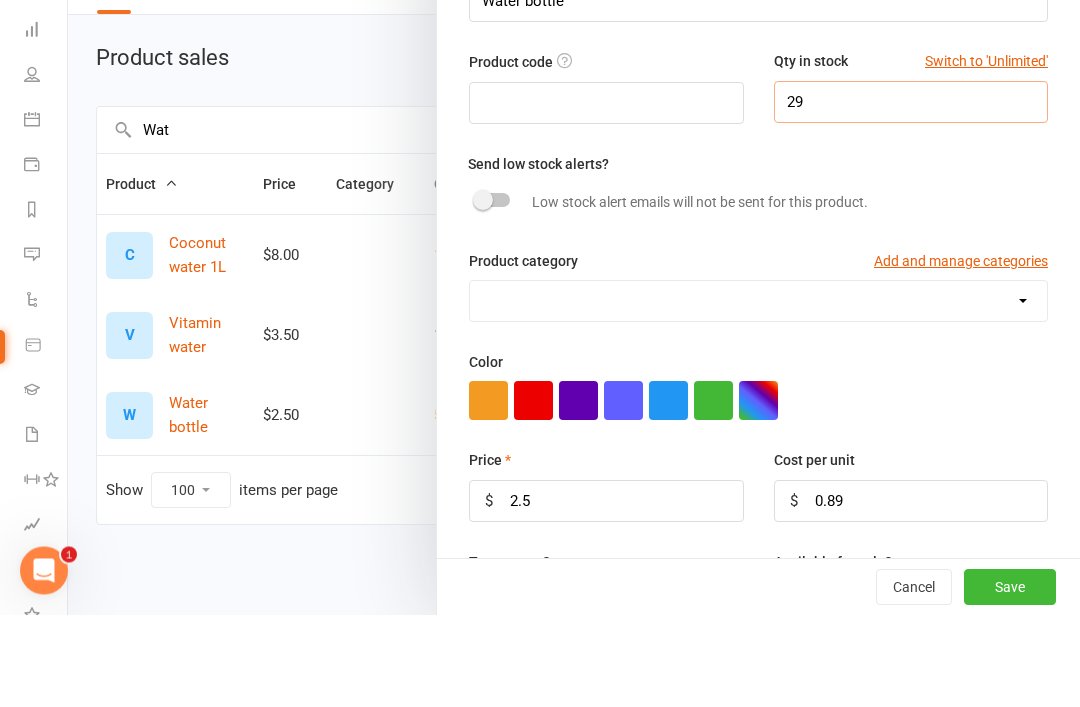 type on "29" 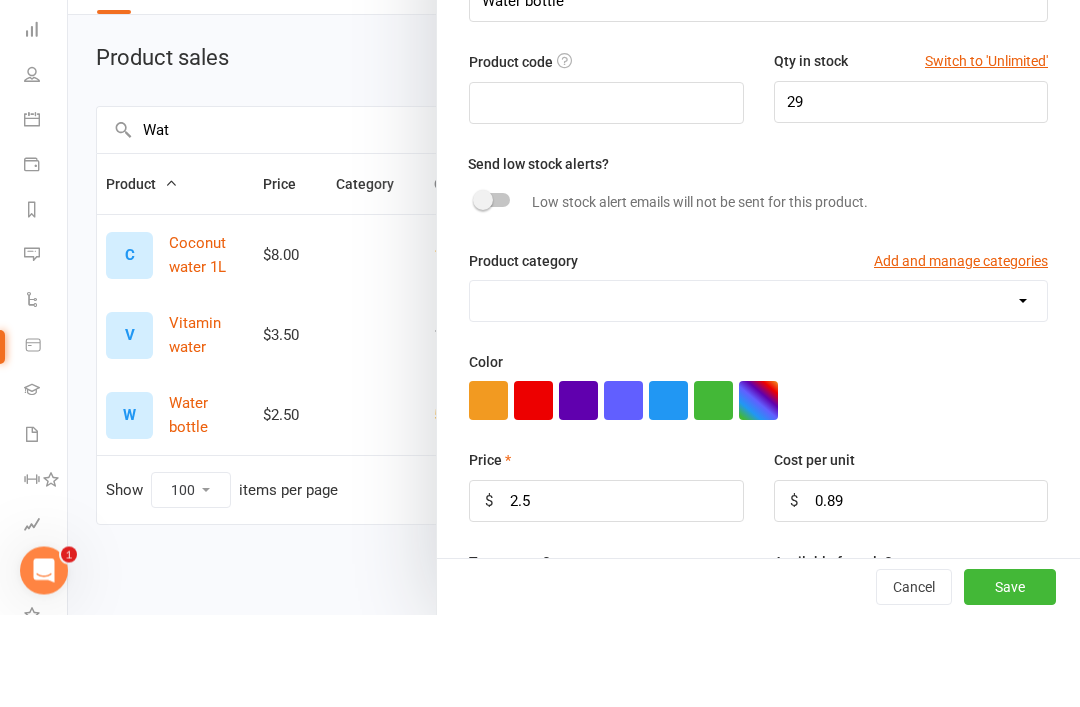 scroll, scrollTop: 154, scrollLeft: 0, axis: vertical 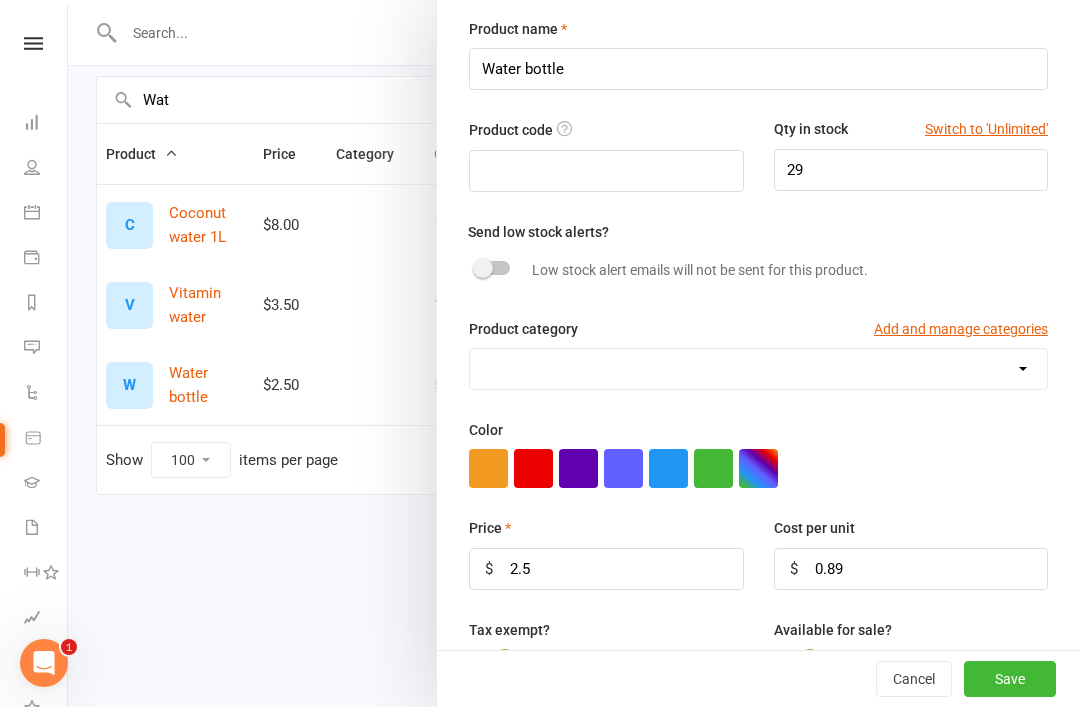 click on "Save" at bounding box center [1010, 679] 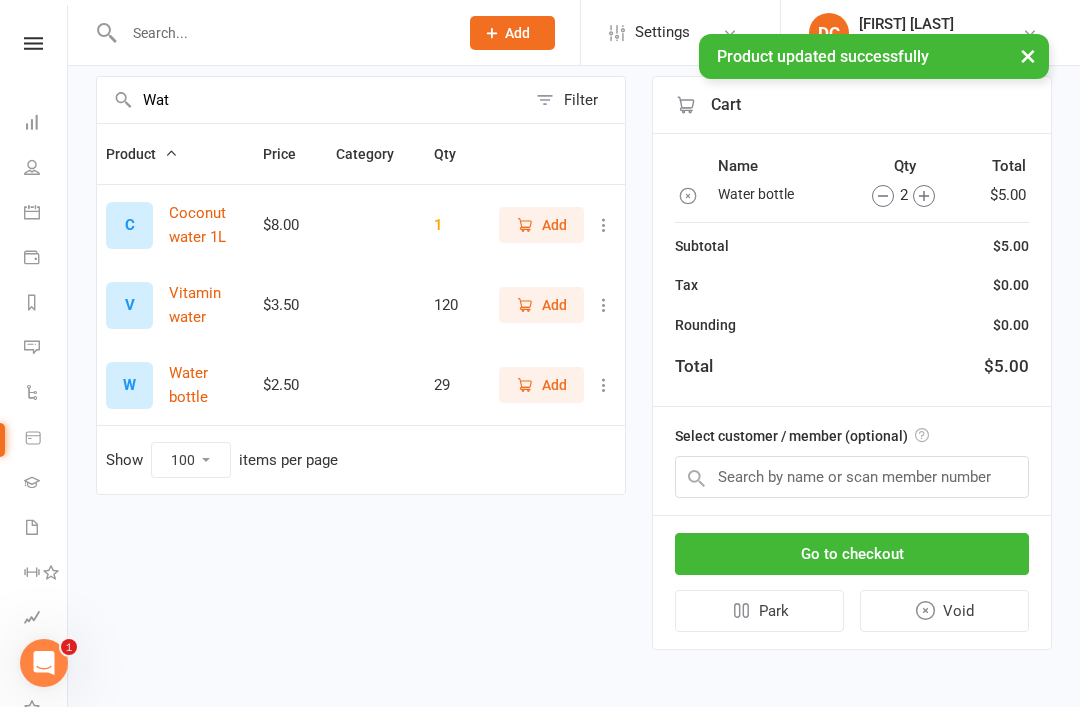 click at bounding box center (604, 225) 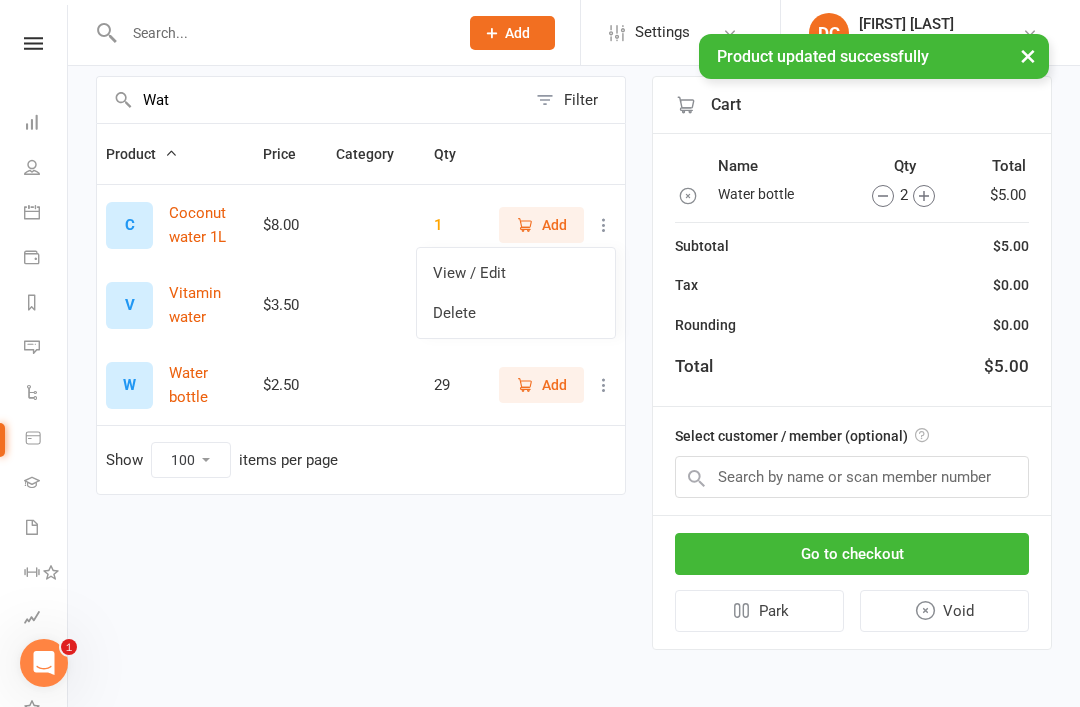 scroll, scrollTop: 0, scrollLeft: 0, axis: both 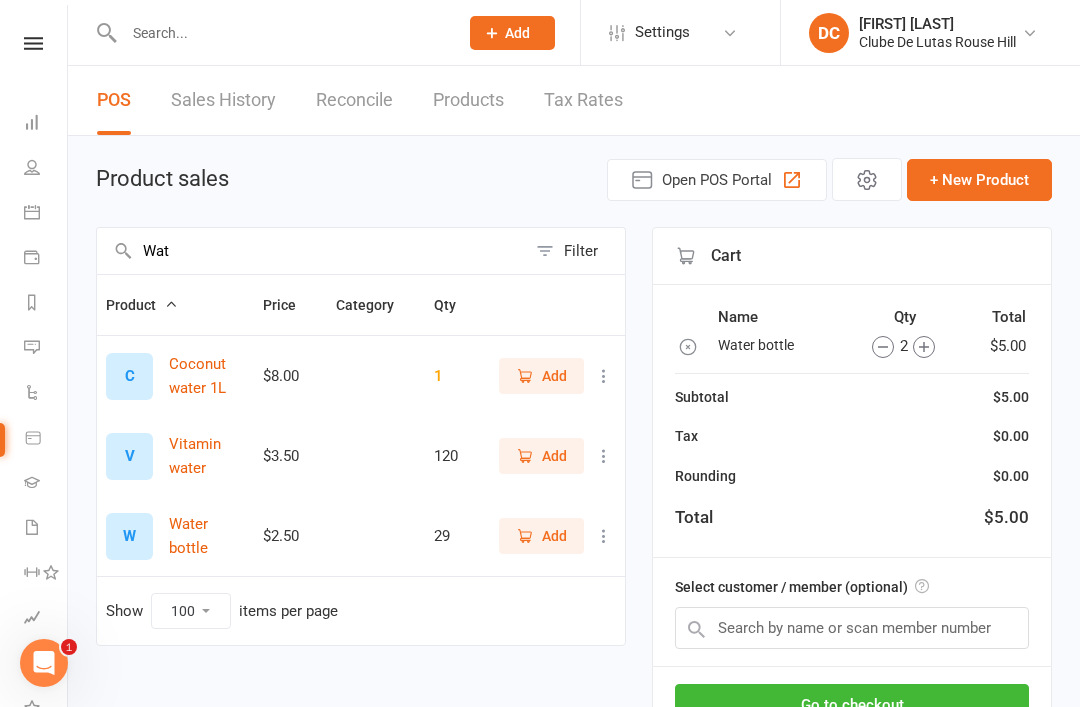 click on "Add" at bounding box center (556, 375) 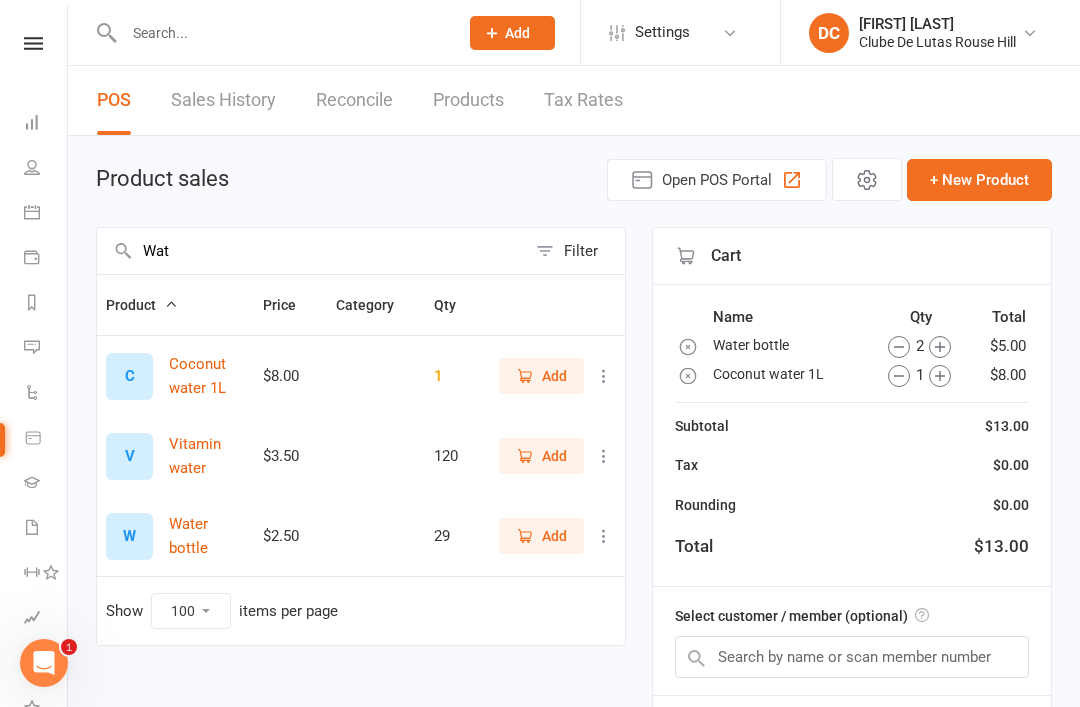 click at bounding box center (604, 376) 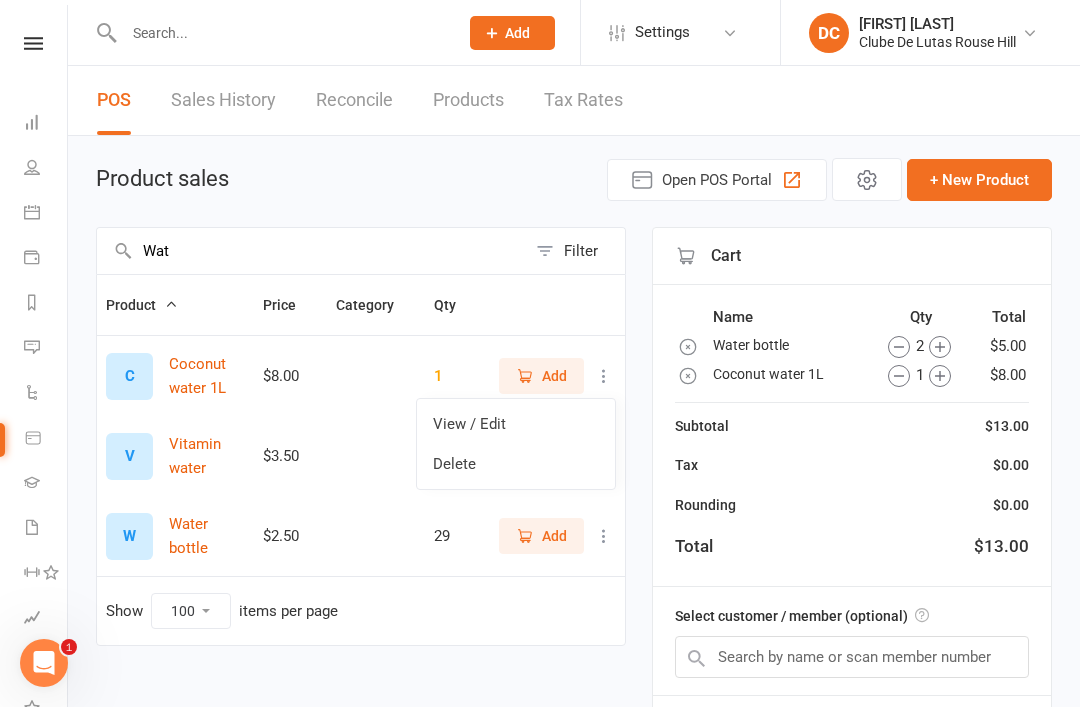 click on "View / Edit" at bounding box center [516, 424] 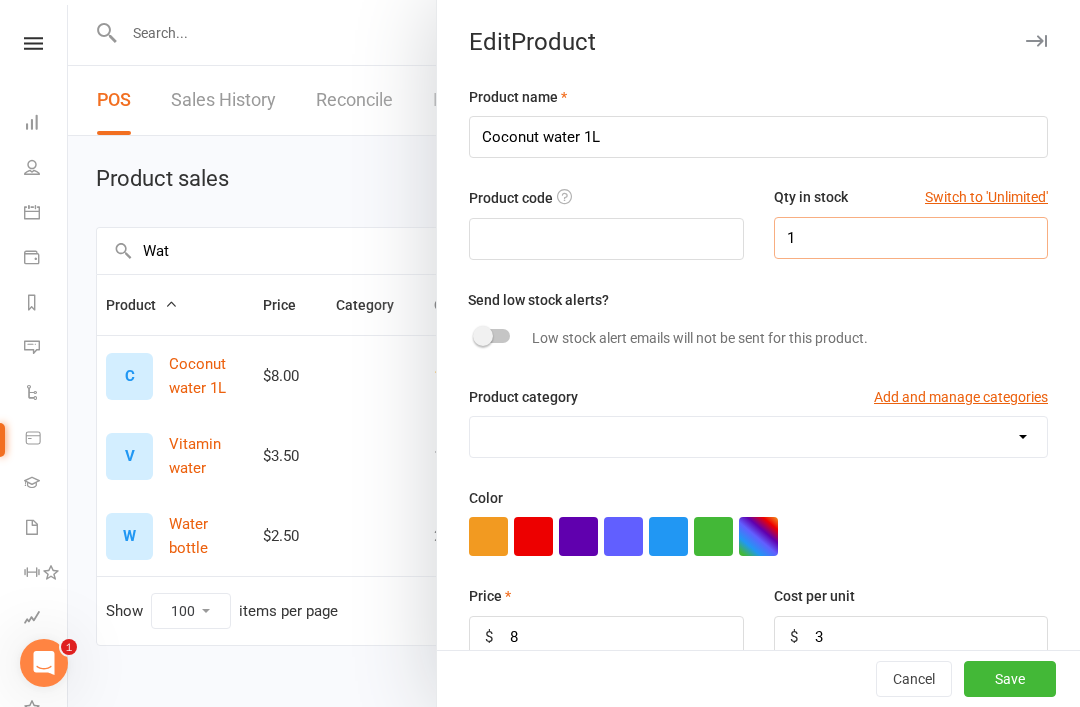 click on "1" at bounding box center (911, 238) 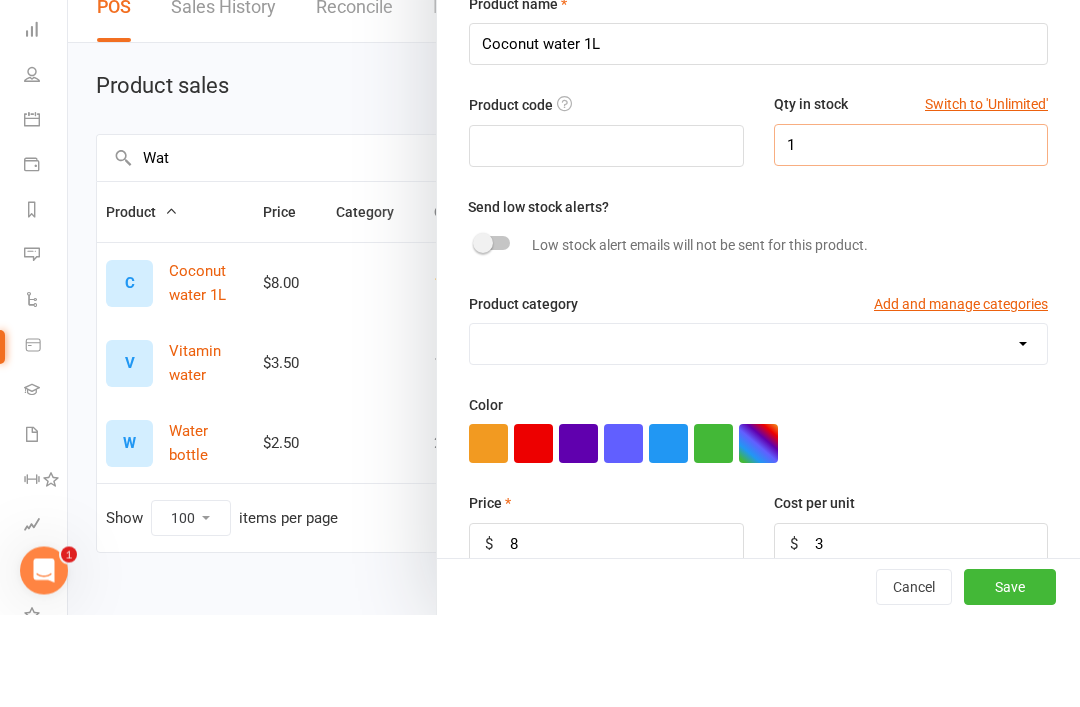 click on "1" at bounding box center [911, 238] 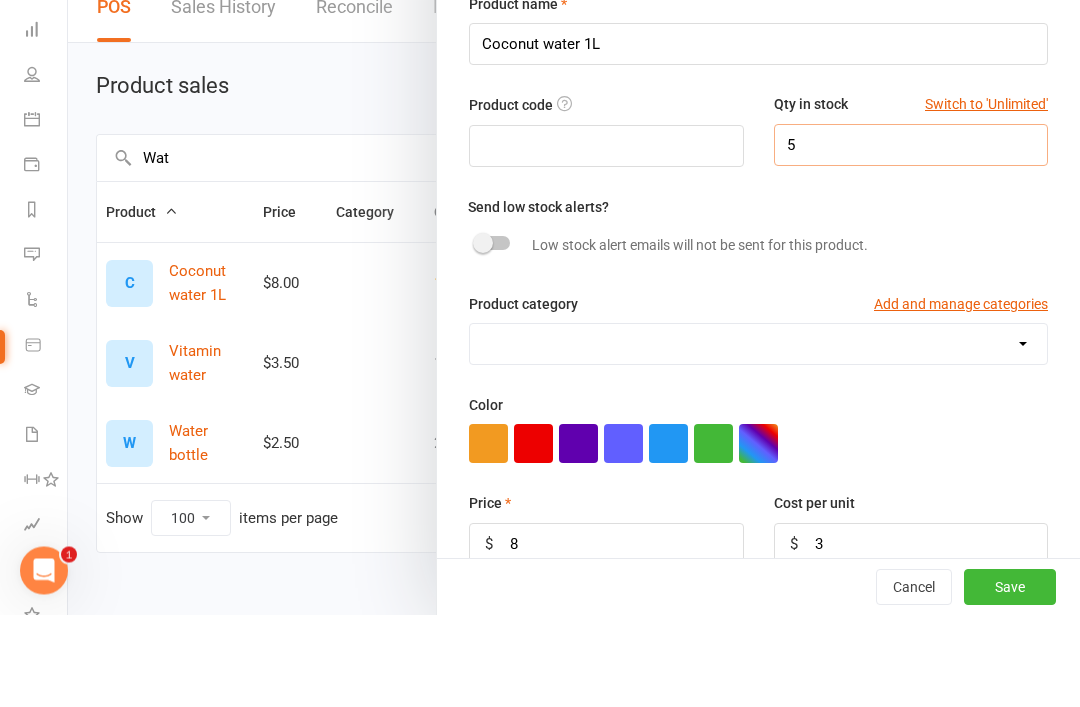 type on "5" 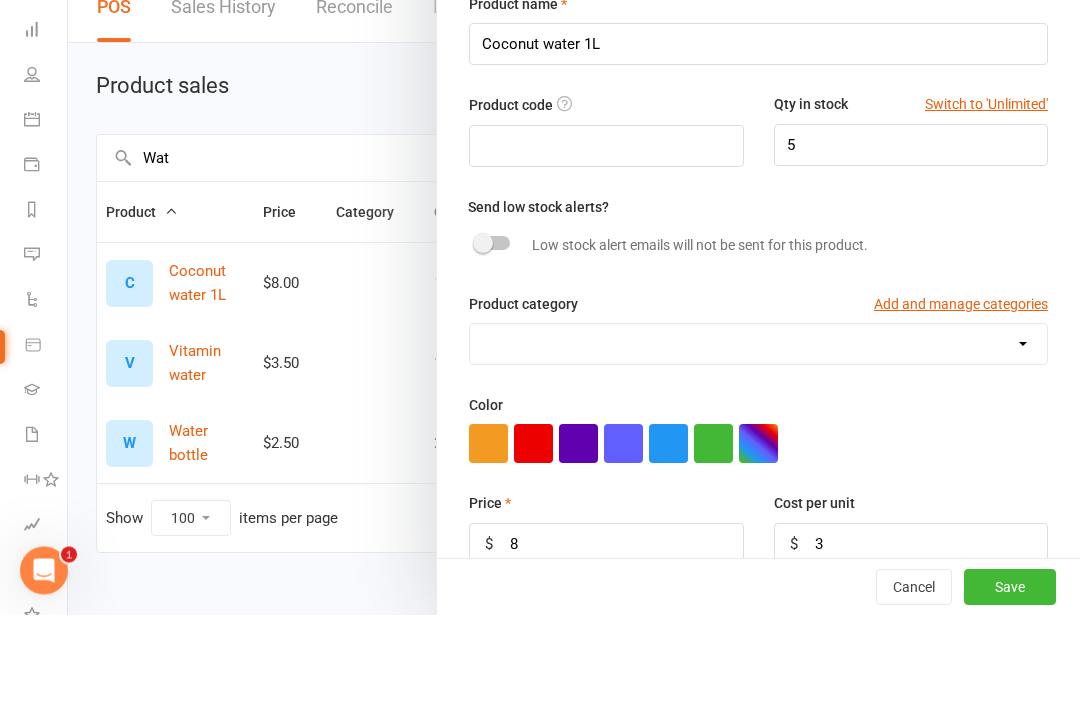 scroll, scrollTop: 188, scrollLeft: 0, axis: vertical 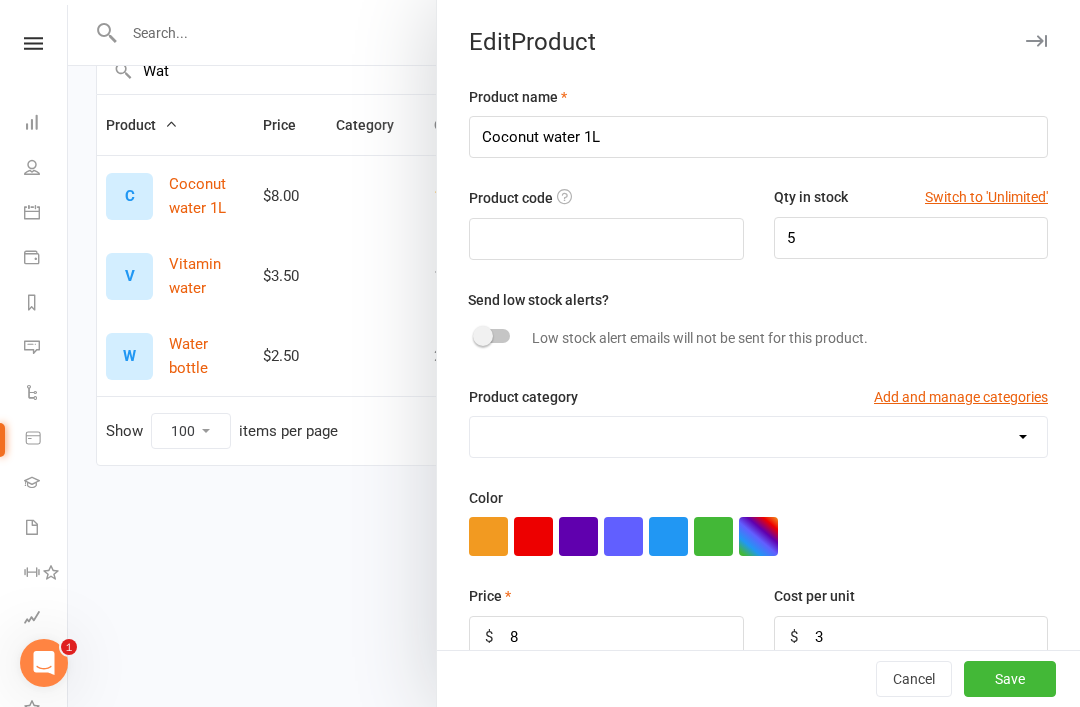 click on "Save" at bounding box center [1010, 679] 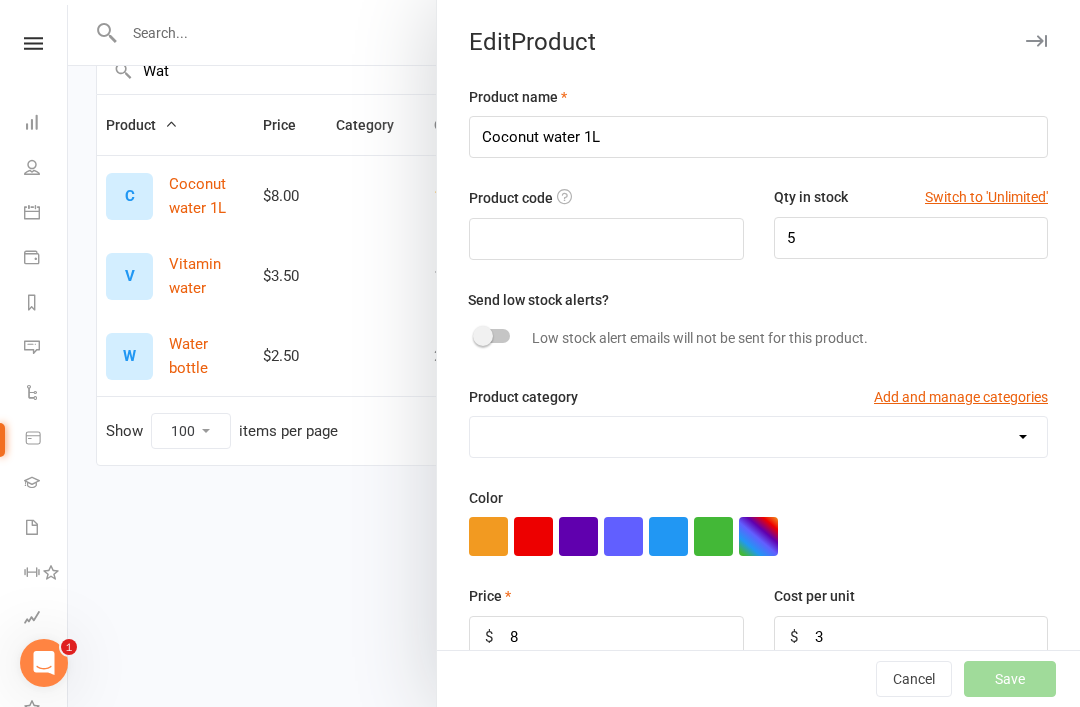 scroll, scrollTop: 183, scrollLeft: 0, axis: vertical 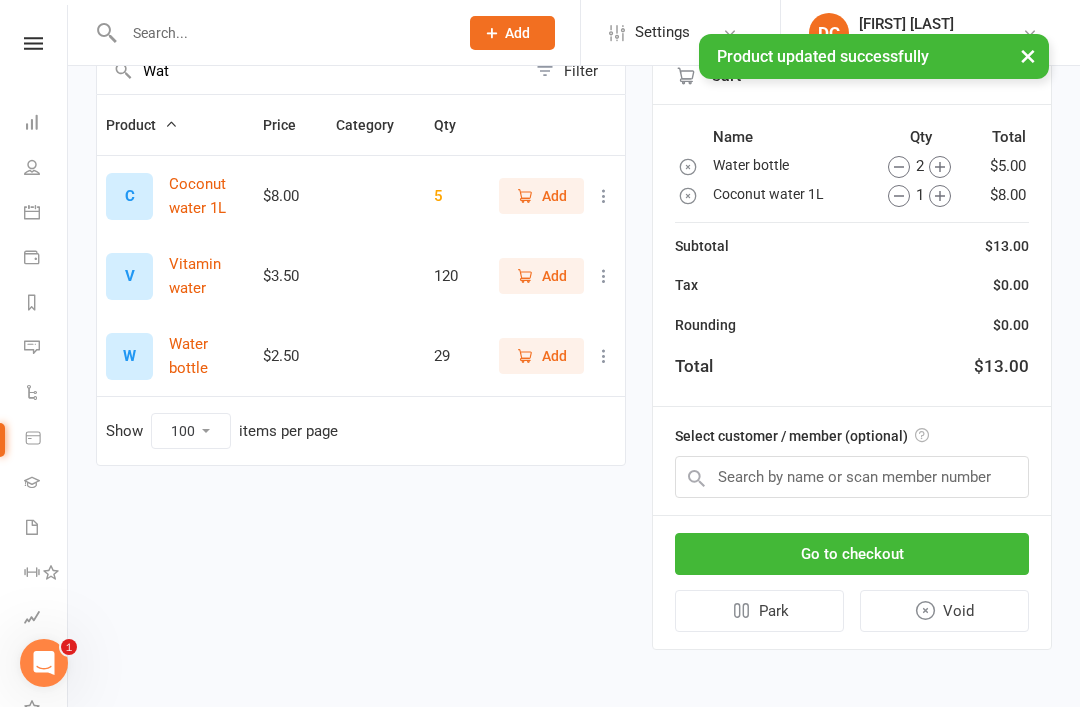 click on "× Product updated successfully" at bounding box center (527, 34) 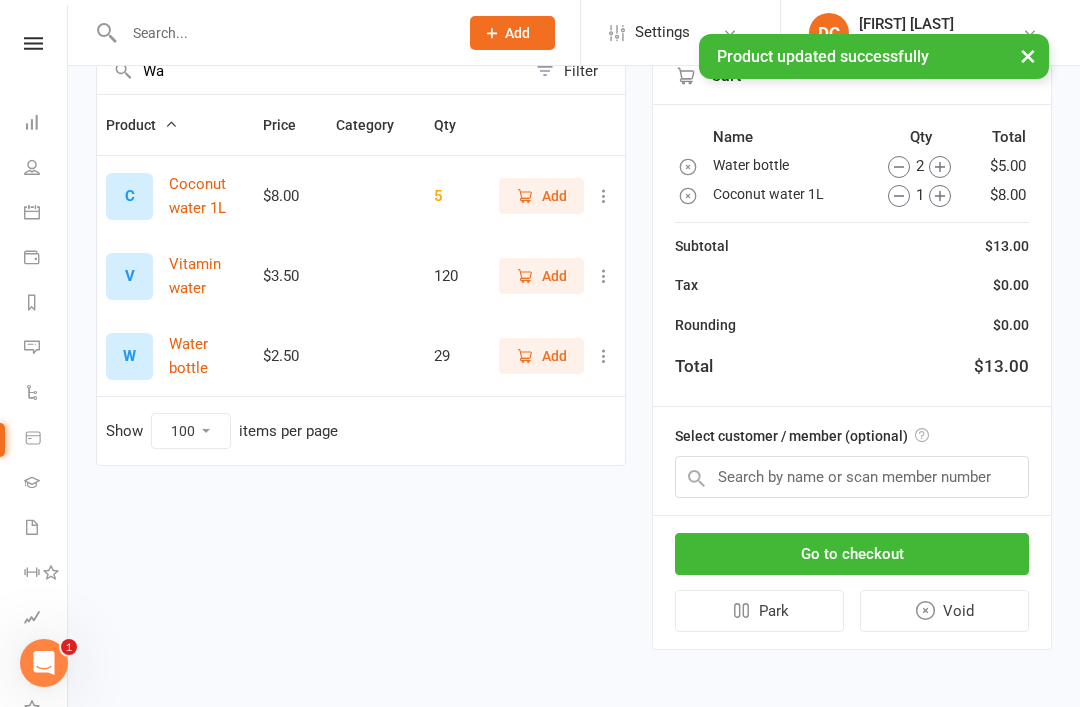 type on "W" 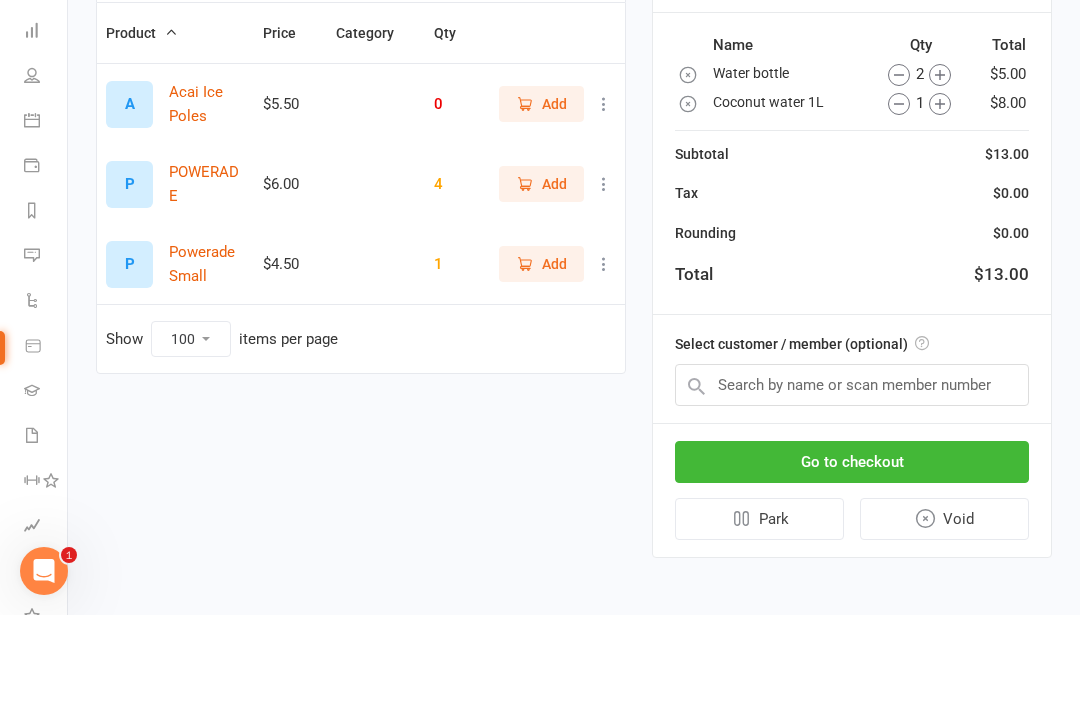 type on "Po" 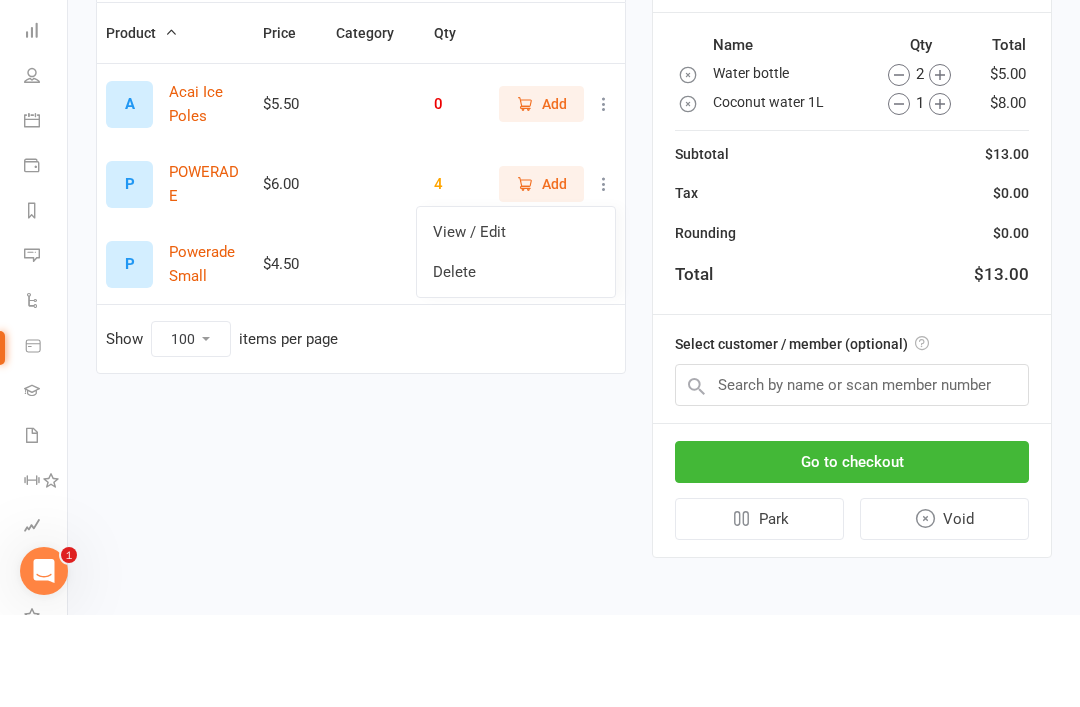 scroll, scrollTop: 188, scrollLeft: 0, axis: vertical 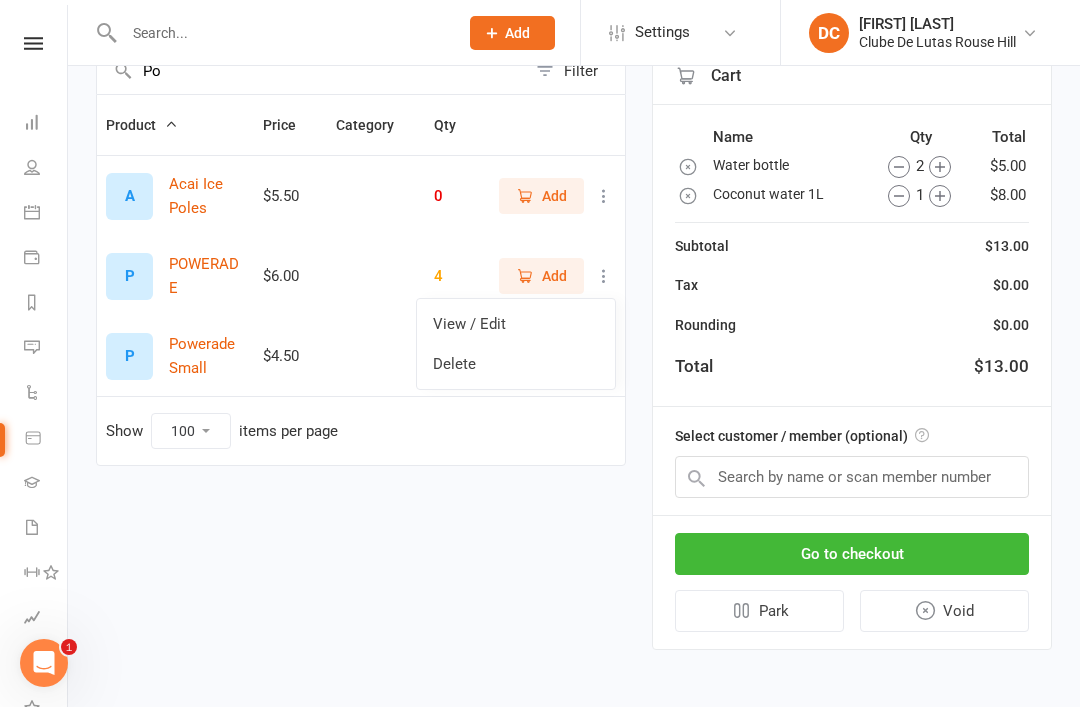 click on "View / Edit" at bounding box center [516, 324] 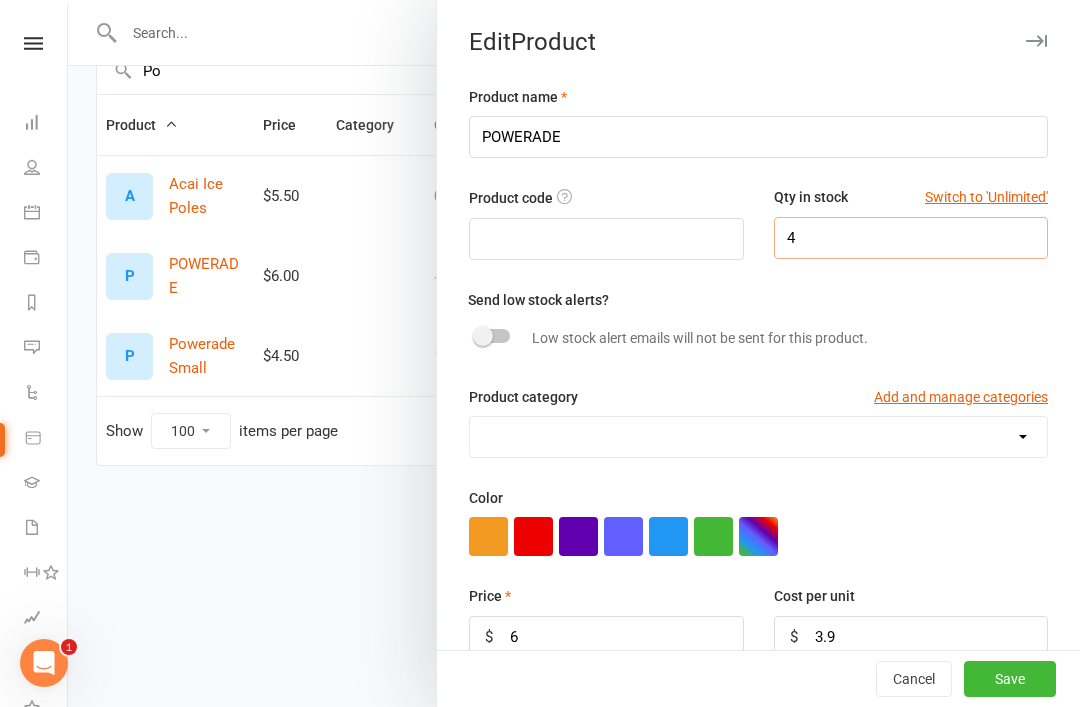 click on "4" at bounding box center [911, 238] 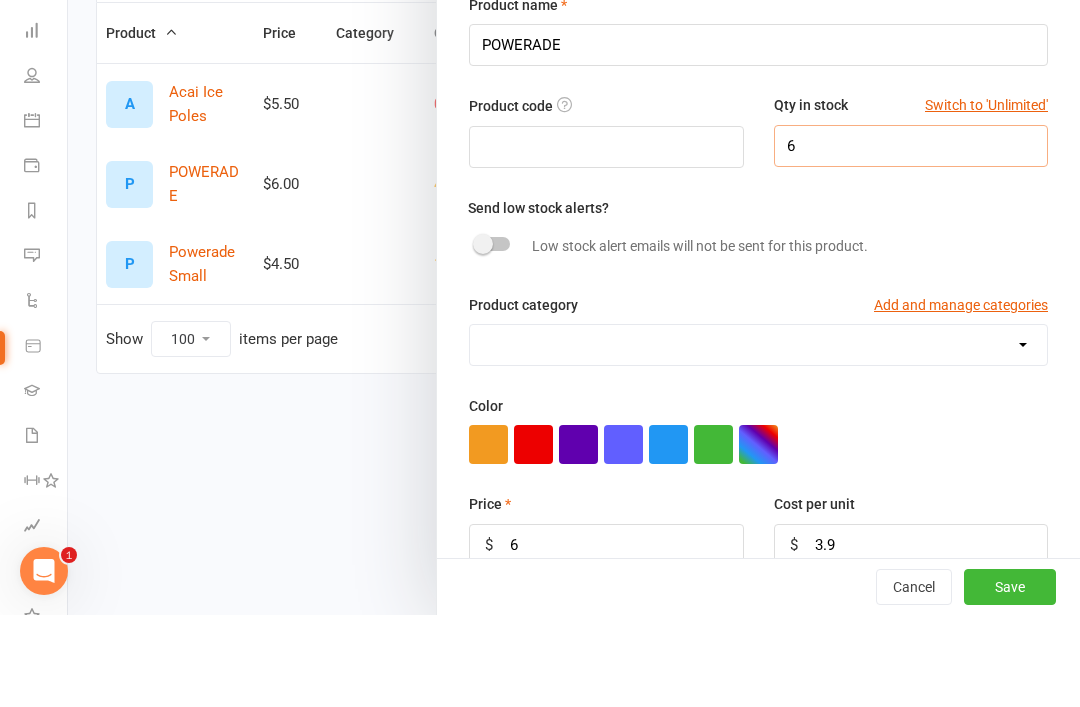 type on "6" 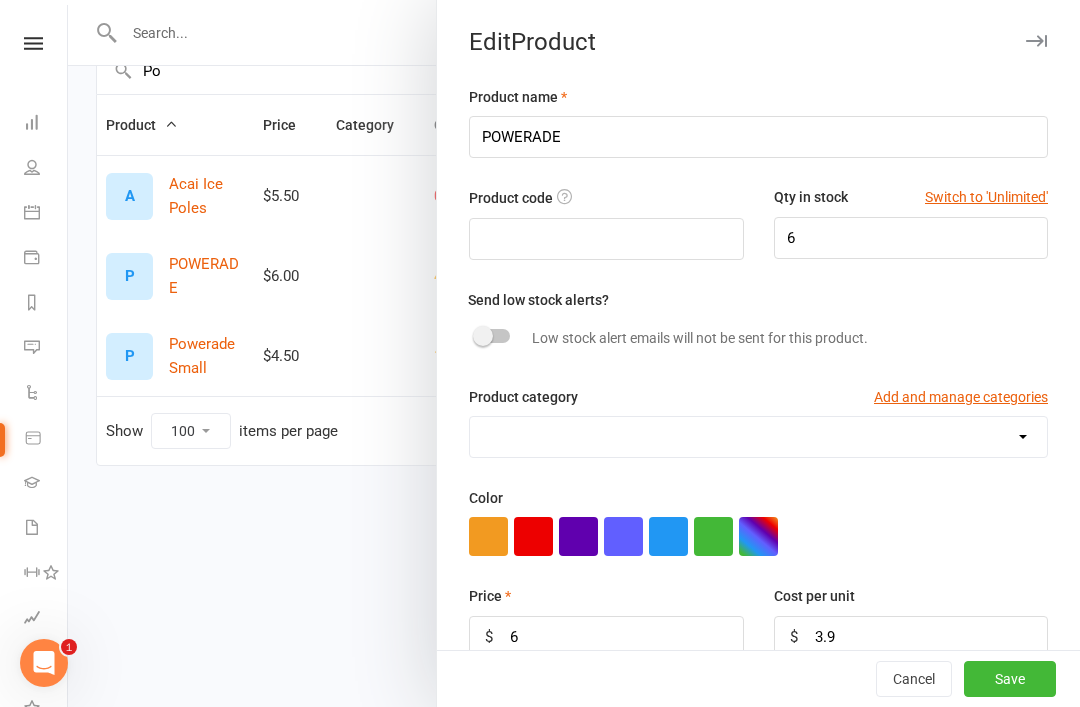 click on "Save" at bounding box center [1010, 679] 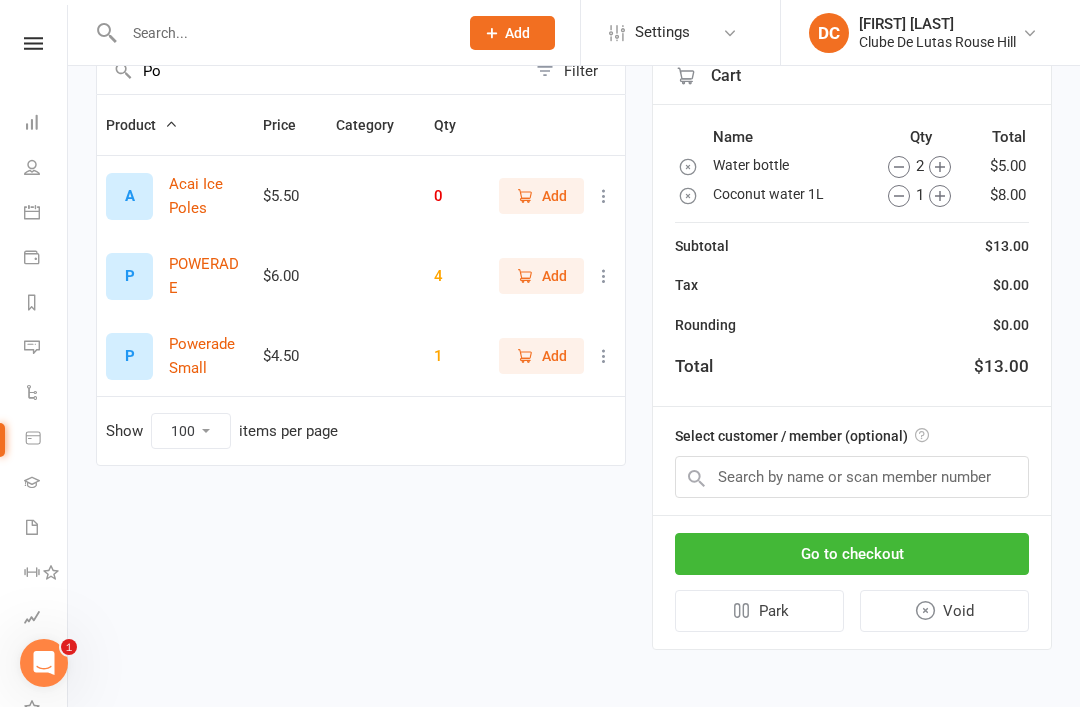scroll, scrollTop: 183, scrollLeft: 0, axis: vertical 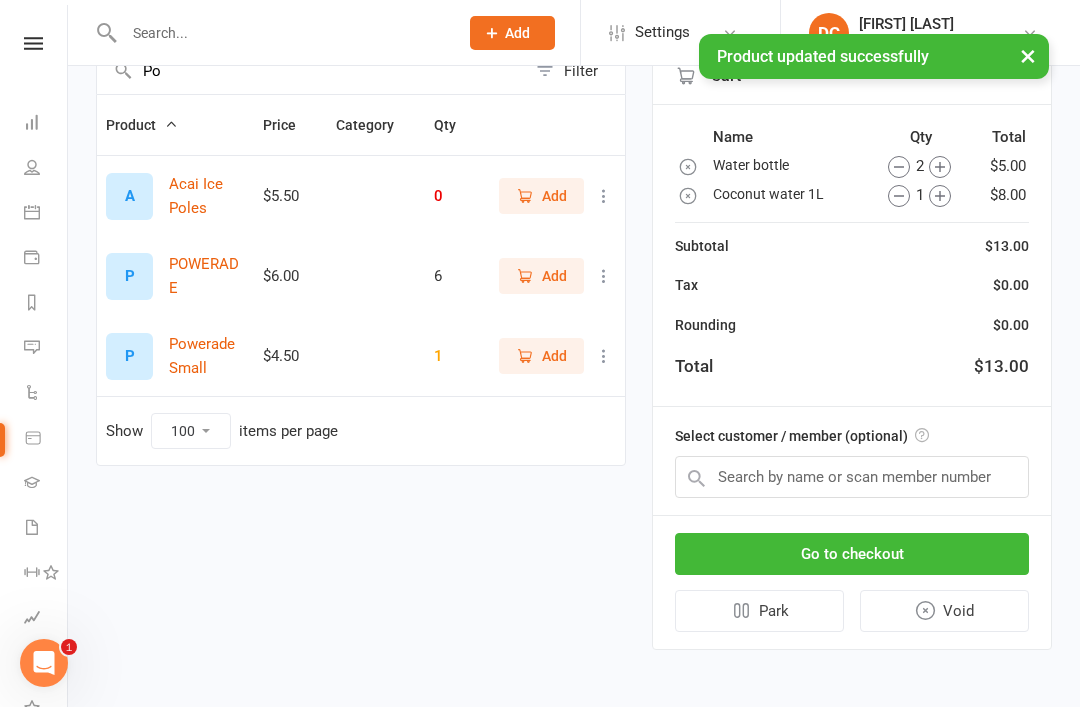 click on "Calendar" at bounding box center [33, 214] 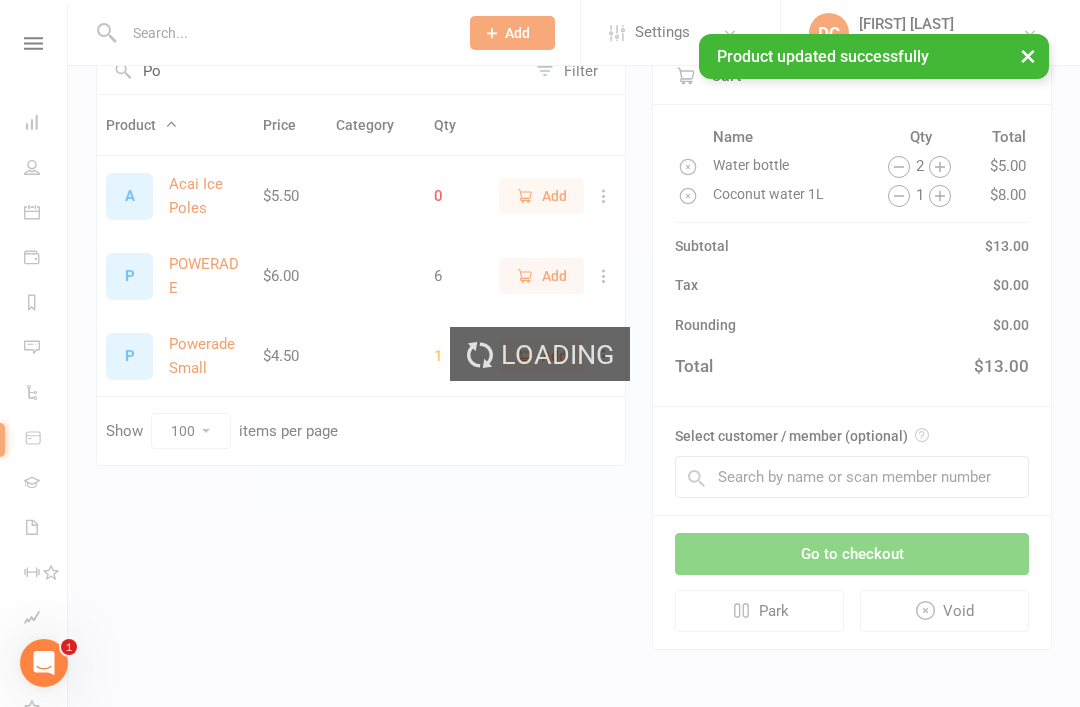 scroll, scrollTop: 0, scrollLeft: 0, axis: both 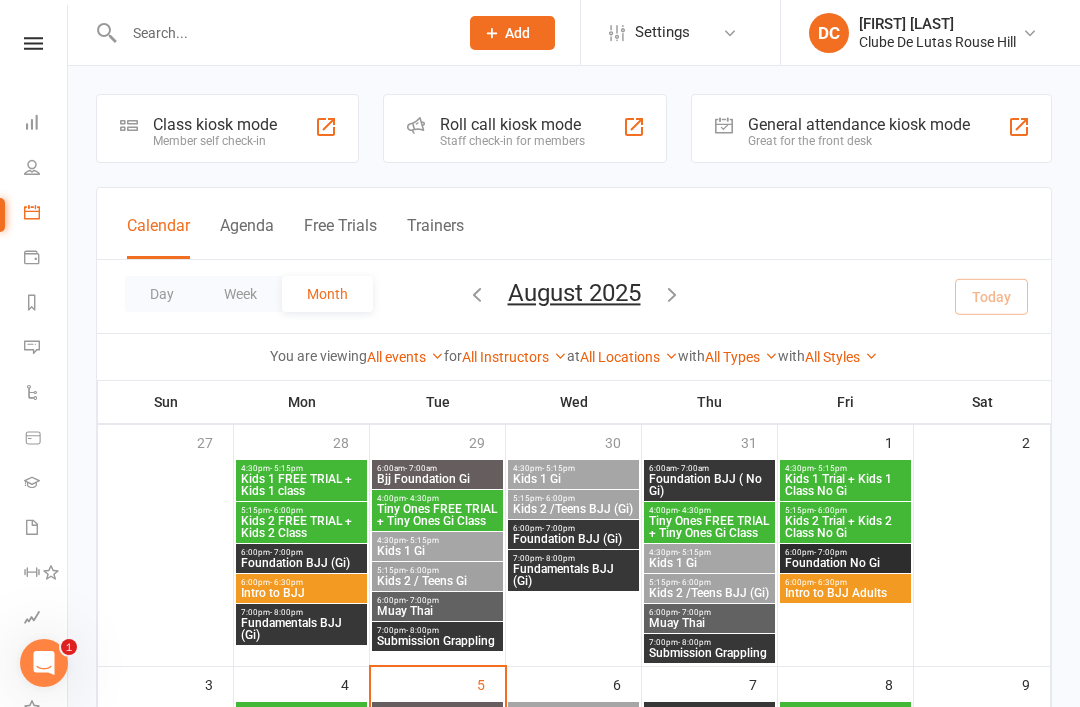click on "Class kiosk mode Member self check-in" at bounding box center (227, 128) 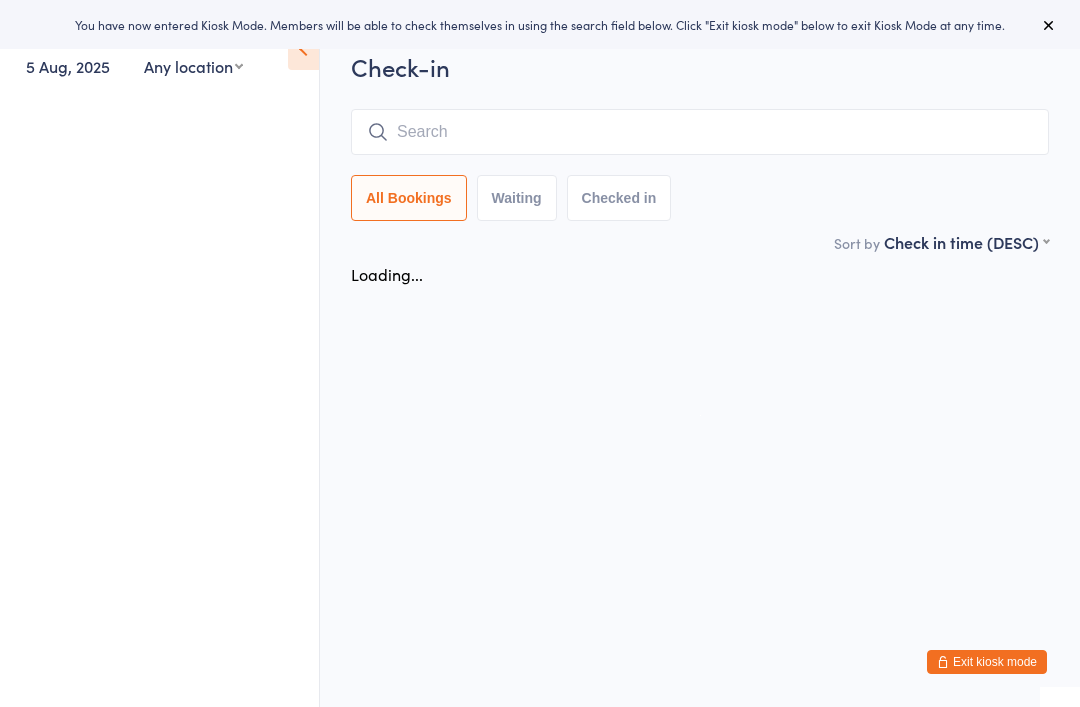 scroll, scrollTop: 0, scrollLeft: 0, axis: both 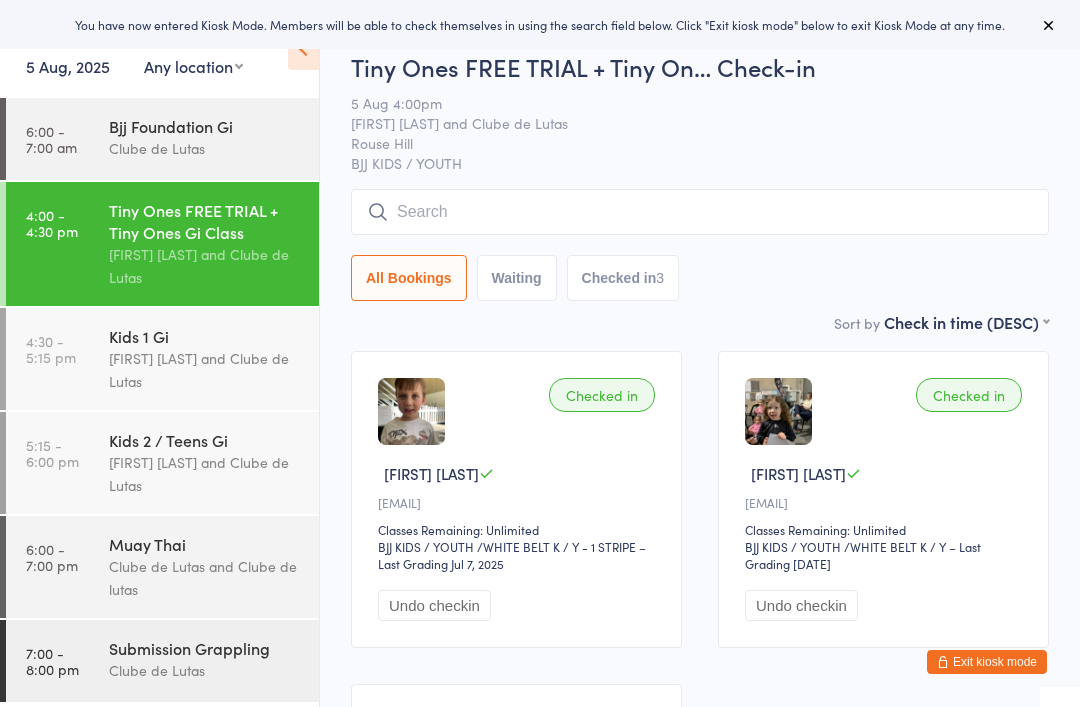 click on "4:30 - 5:15 pm" at bounding box center (51, 349) 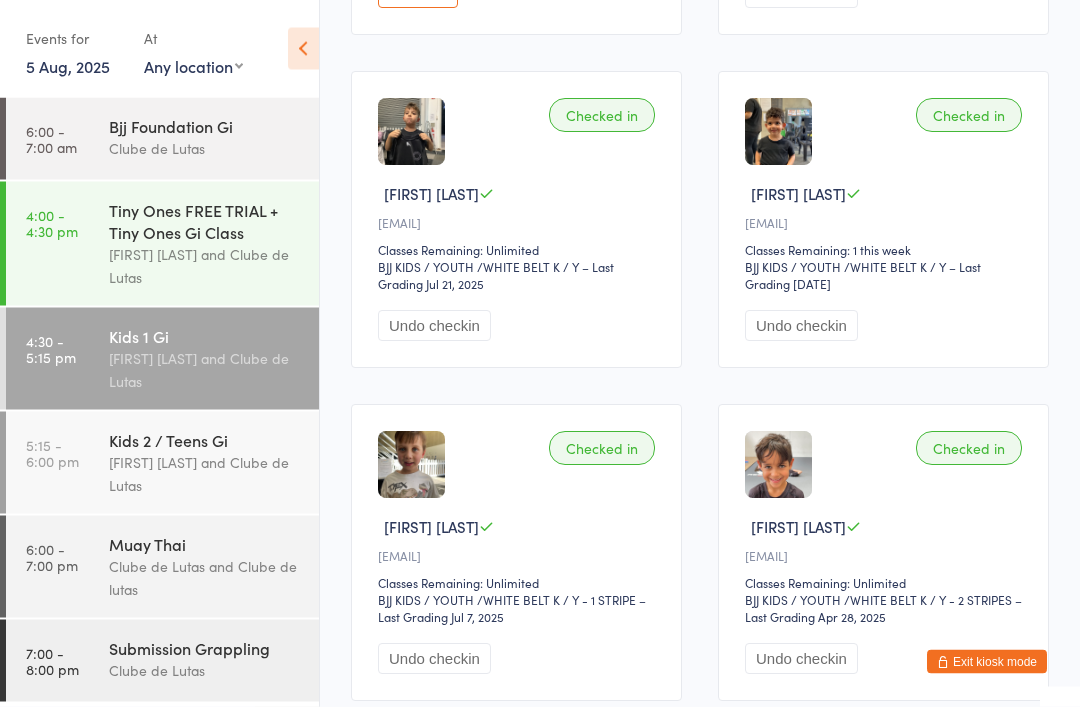 scroll, scrollTop: 604, scrollLeft: 0, axis: vertical 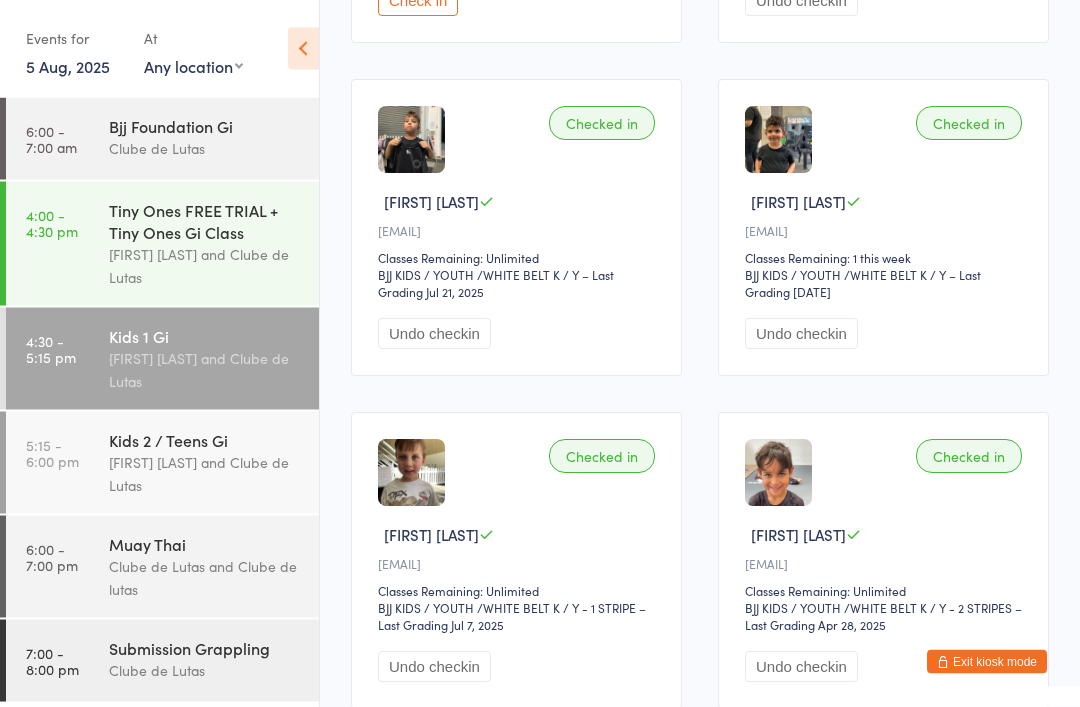 click at bounding box center (303, 49) 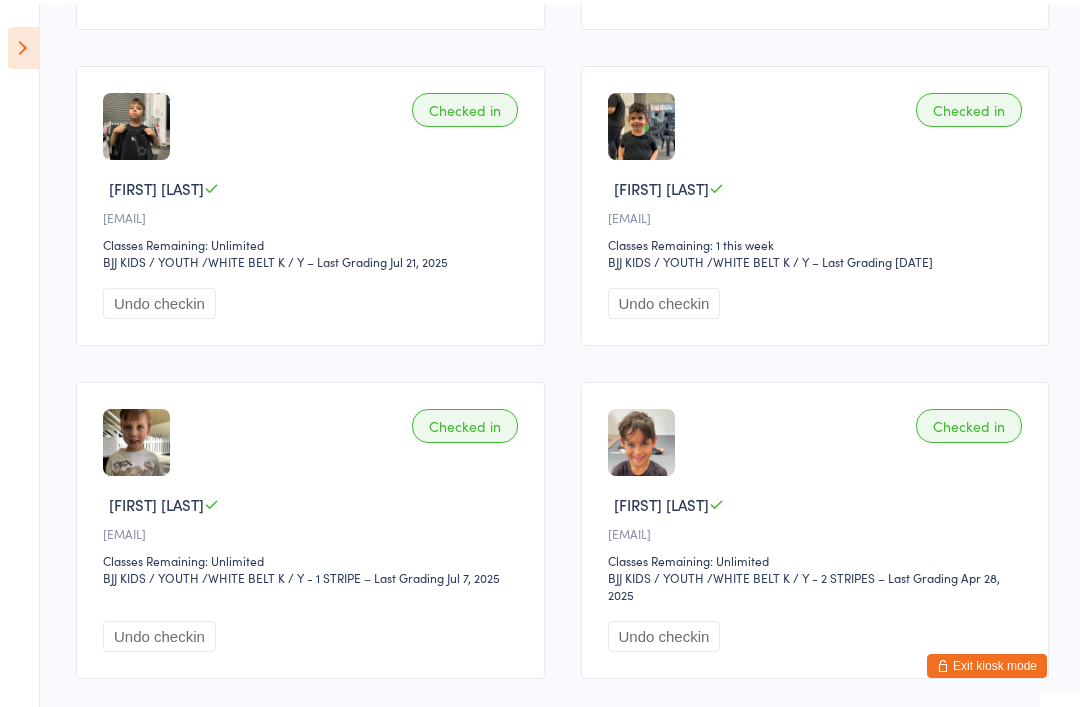 scroll, scrollTop: 601, scrollLeft: 0, axis: vertical 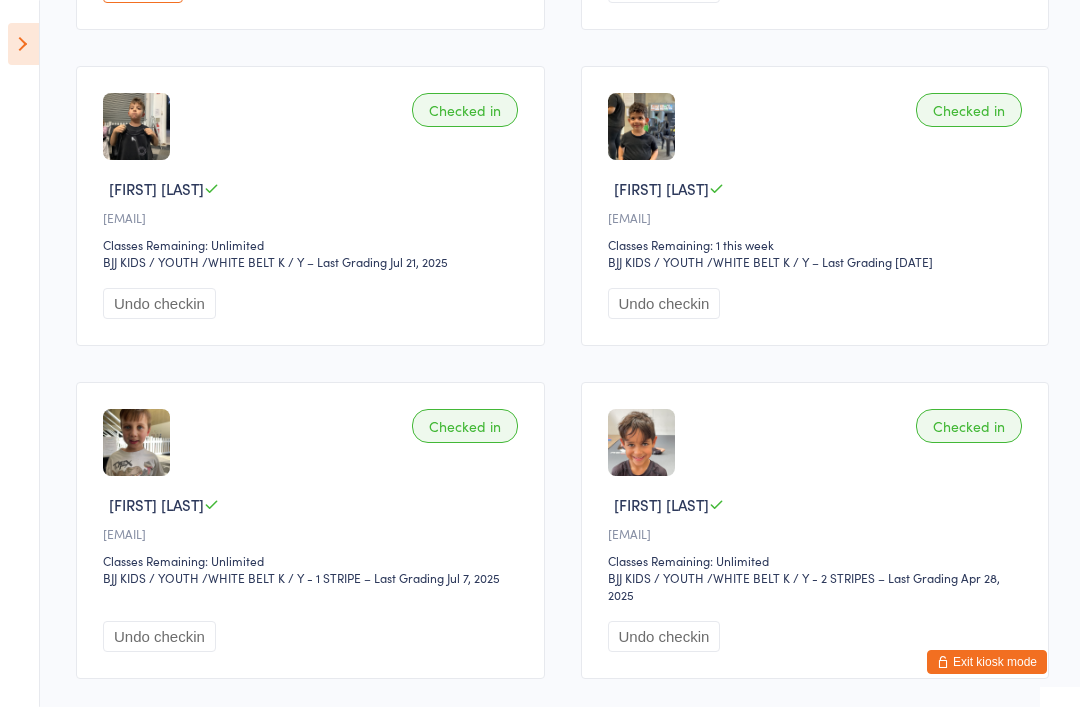 click at bounding box center (23, 44) 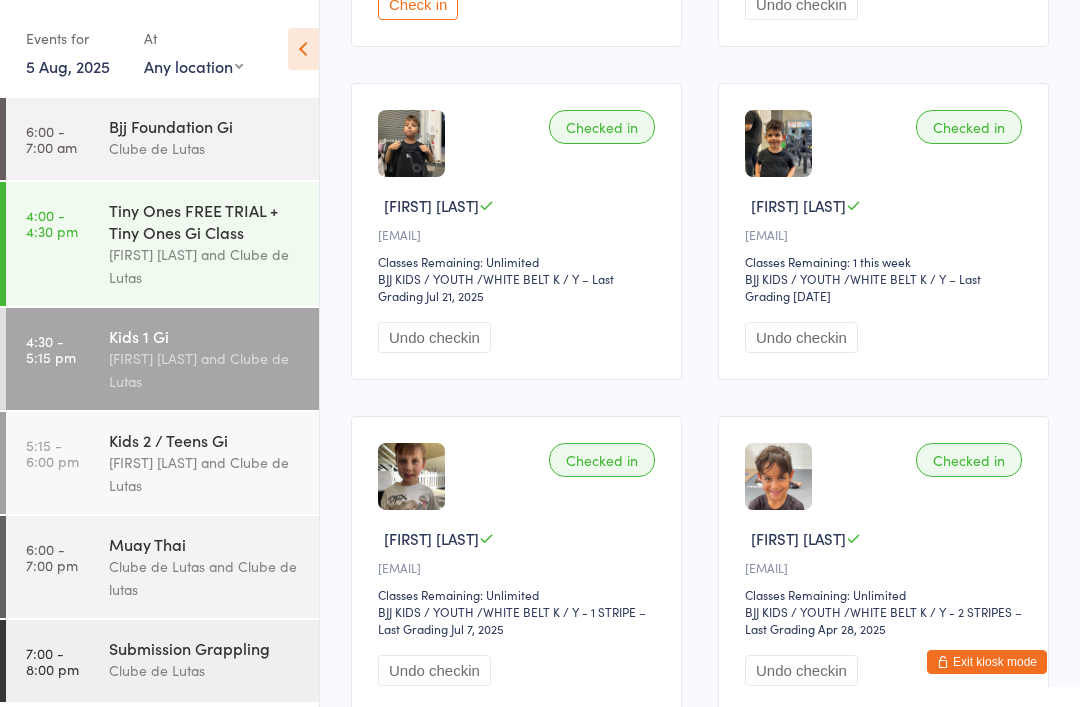 click on "4:30 - 5:15 pm Kids 1 Gi Joe Mekhael and Clube de Lutas" at bounding box center (162, 359) 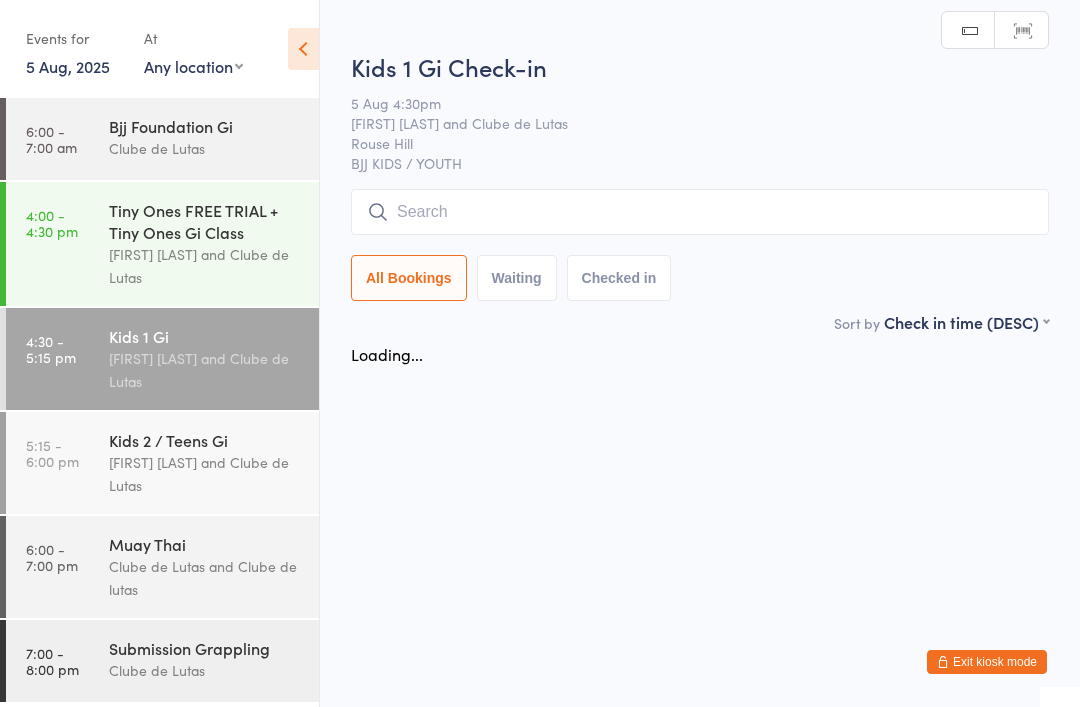 scroll, scrollTop: 0, scrollLeft: 0, axis: both 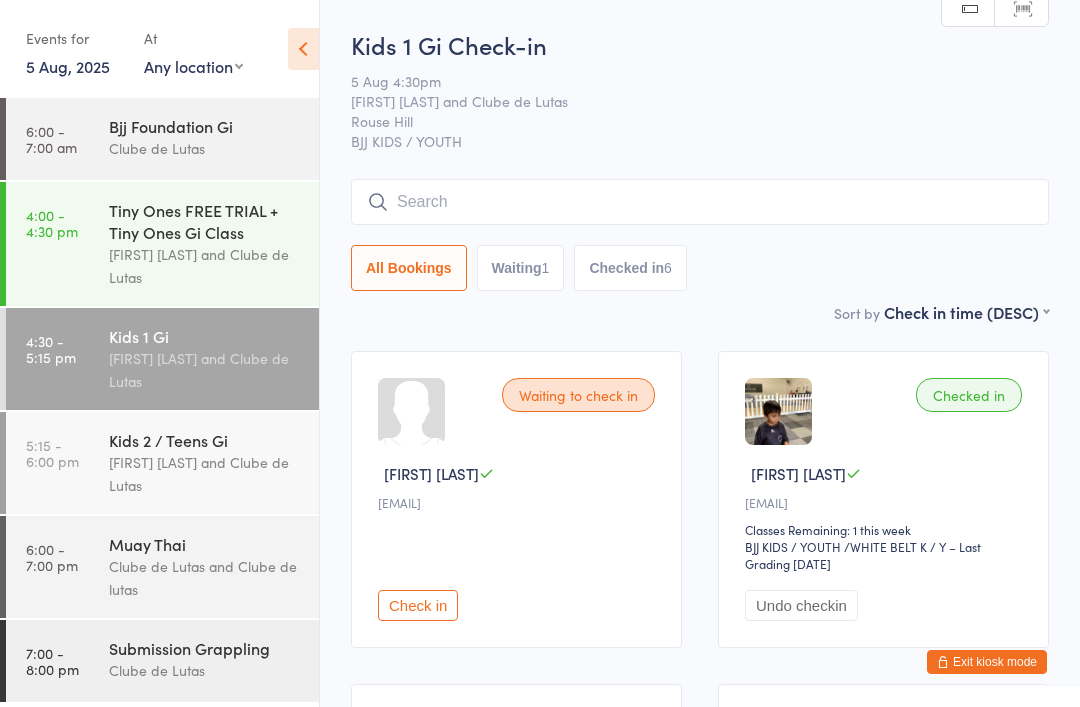 click at bounding box center [700, 202] 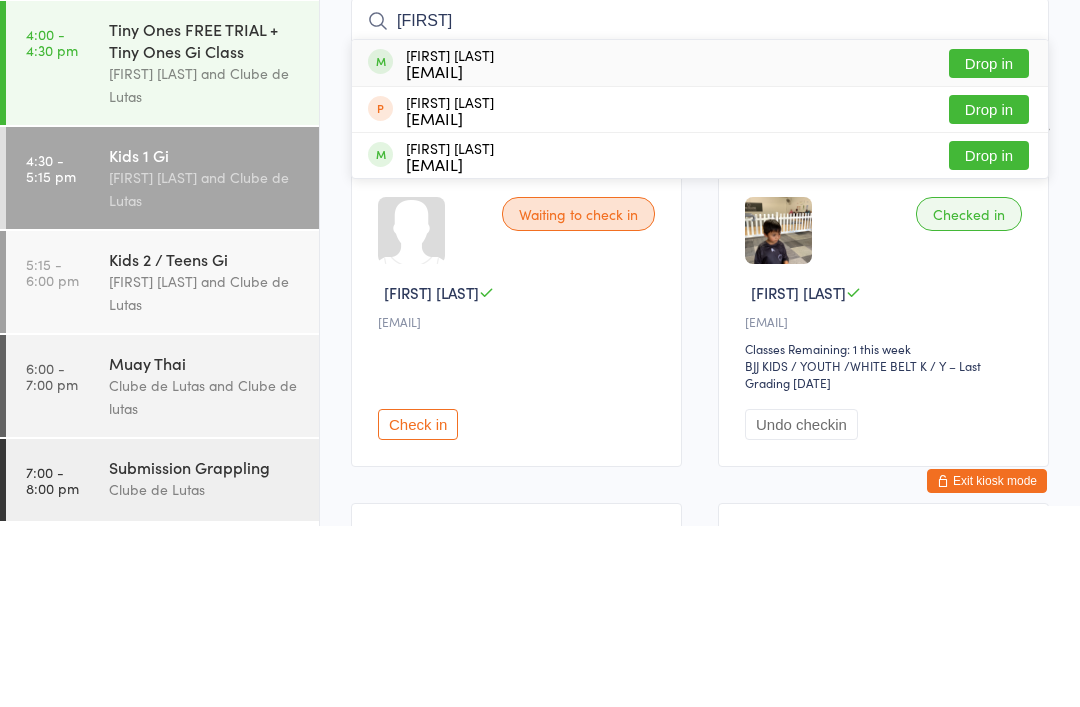 type on "Elio" 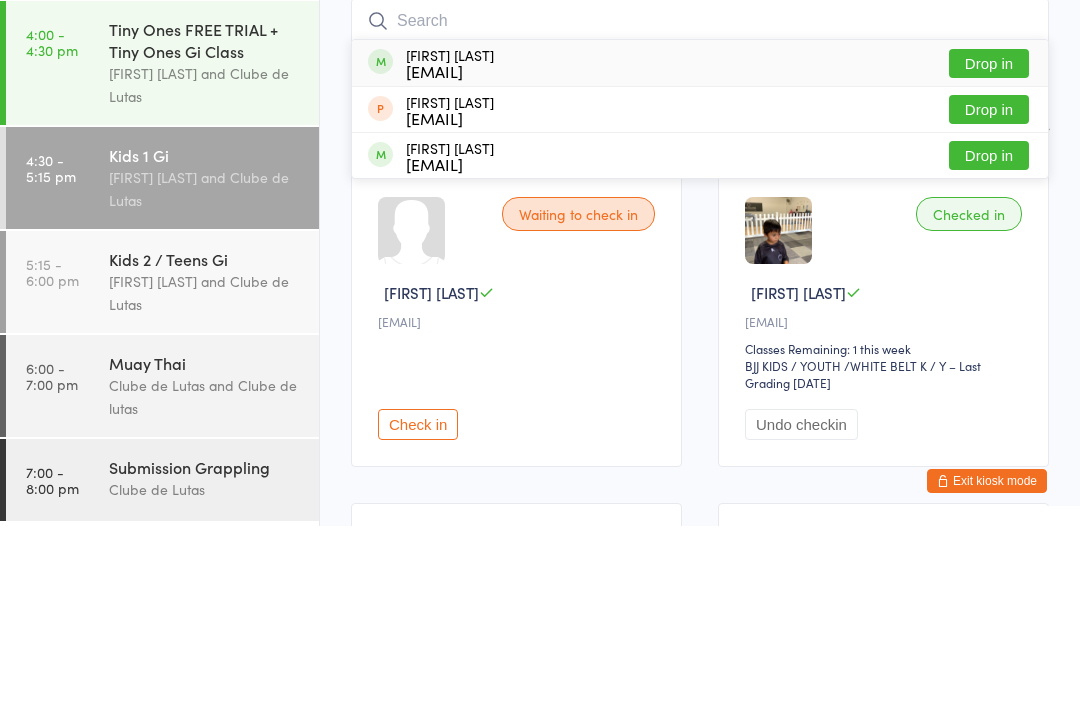 scroll, scrollTop: 181, scrollLeft: 0, axis: vertical 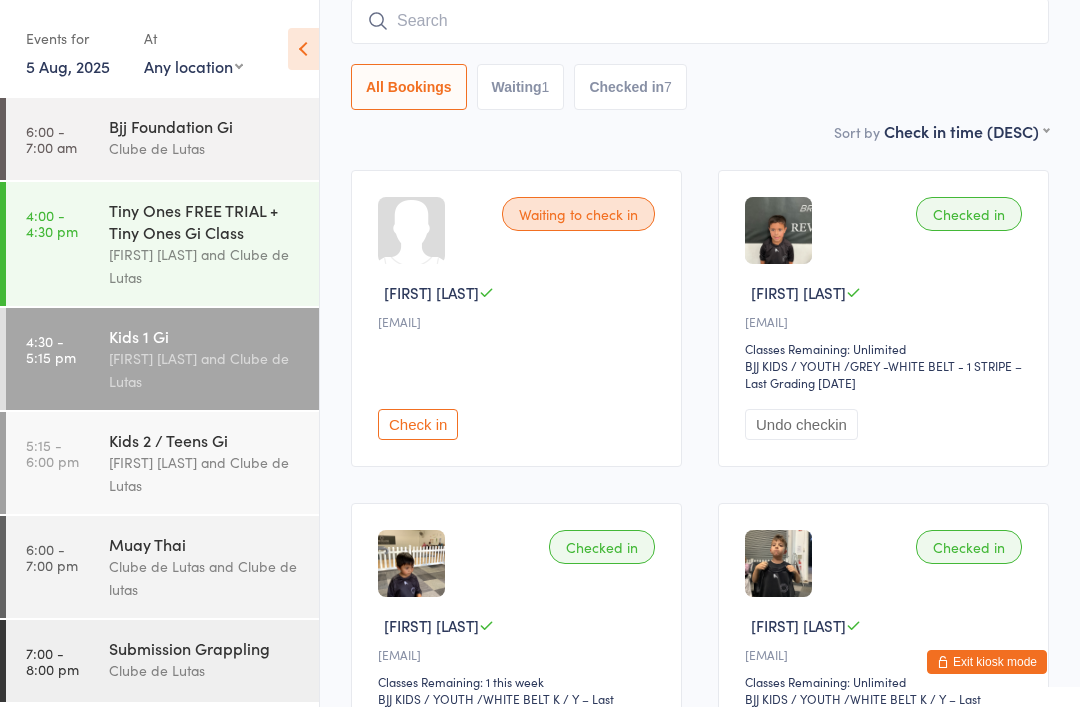 click on "Exit kiosk mode" at bounding box center [987, 662] 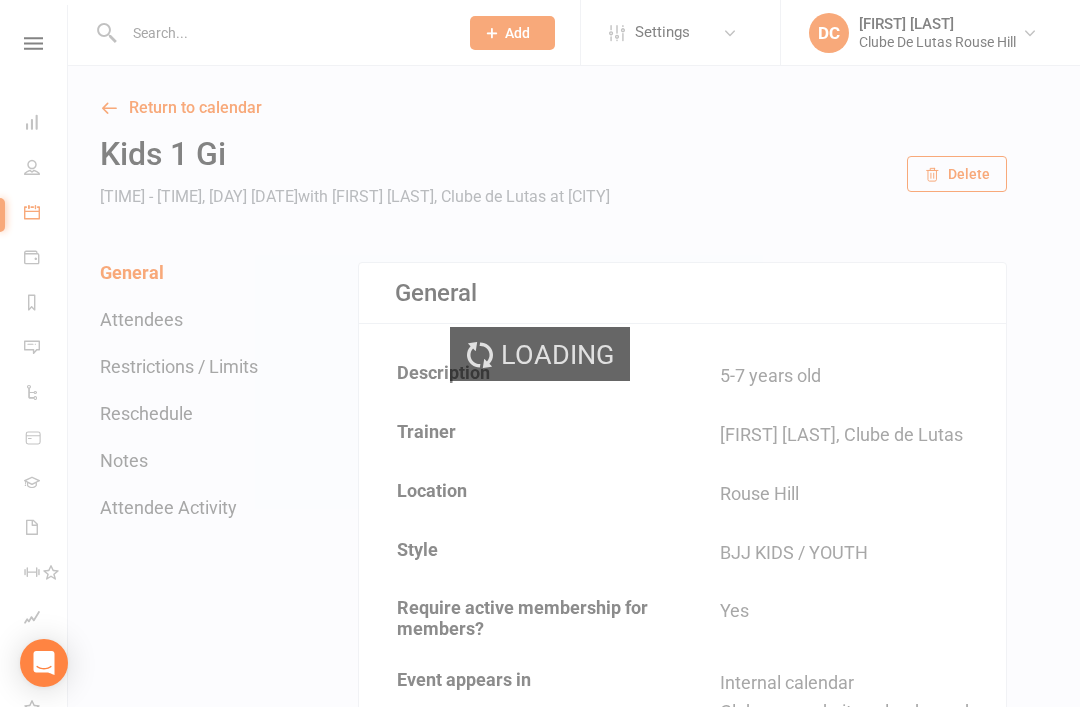 scroll, scrollTop: 0, scrollLeft: 0, axis: both 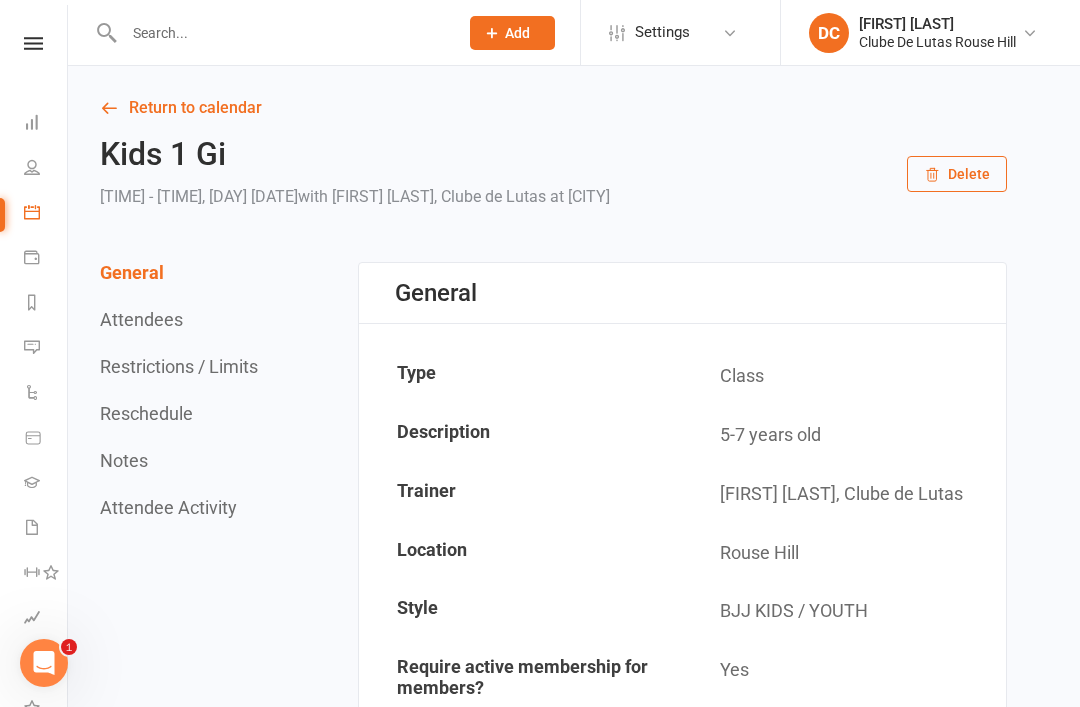 click on "Product Sales" at bounding box center (33, 439) 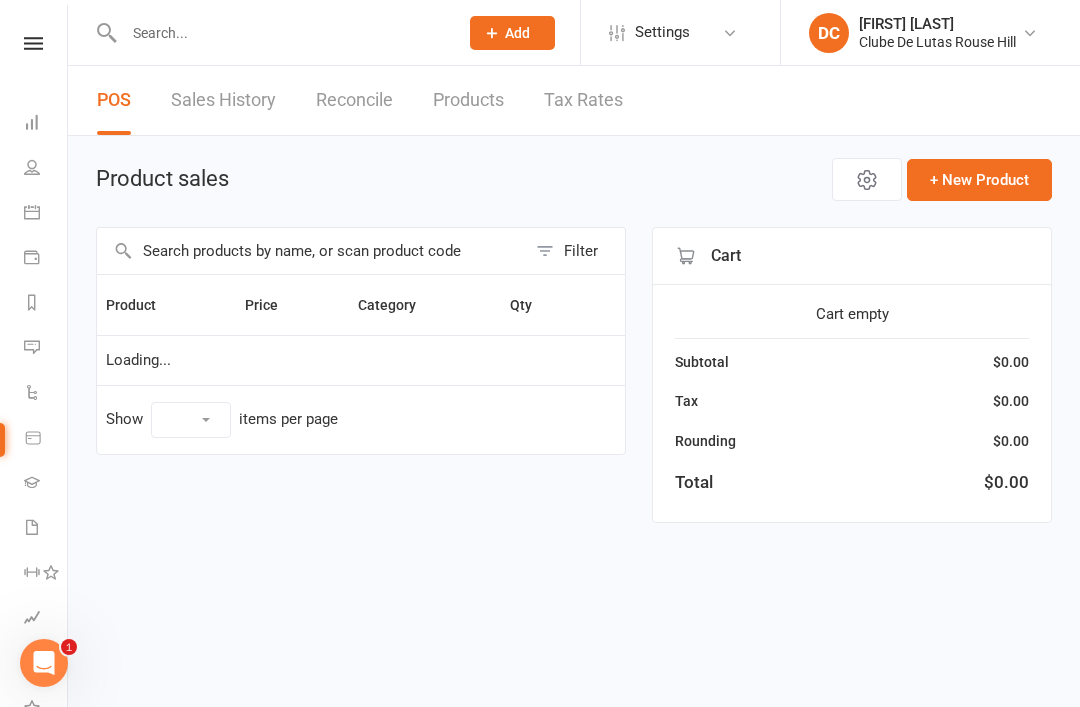 select on "100" 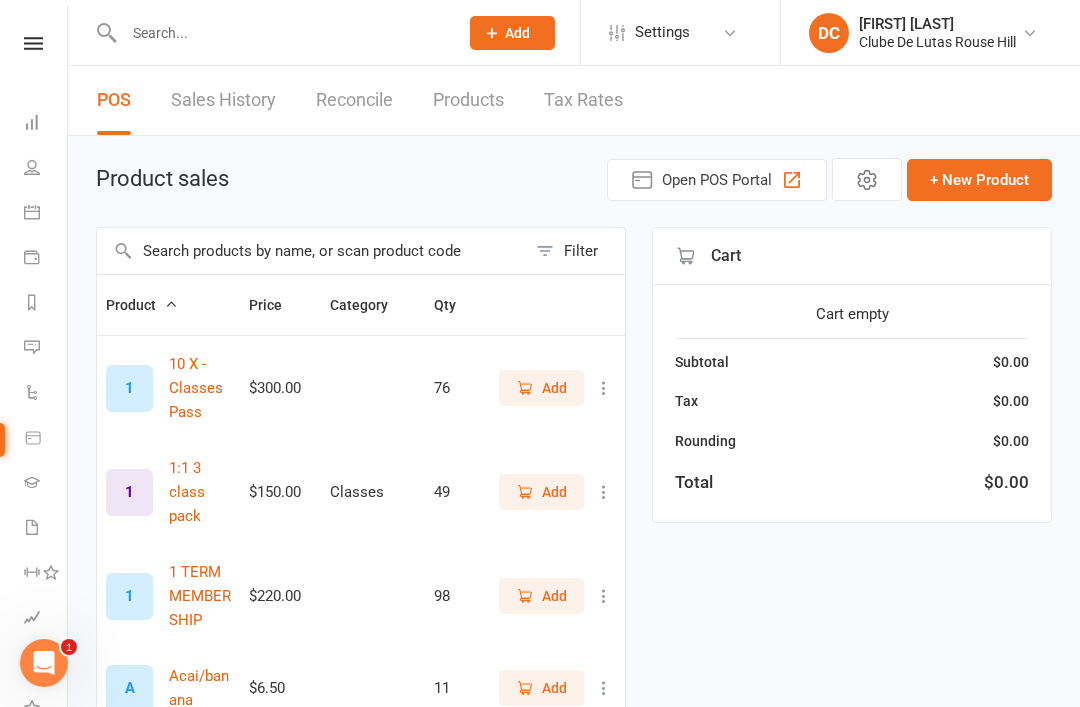 click at bounding box center [311, 251] 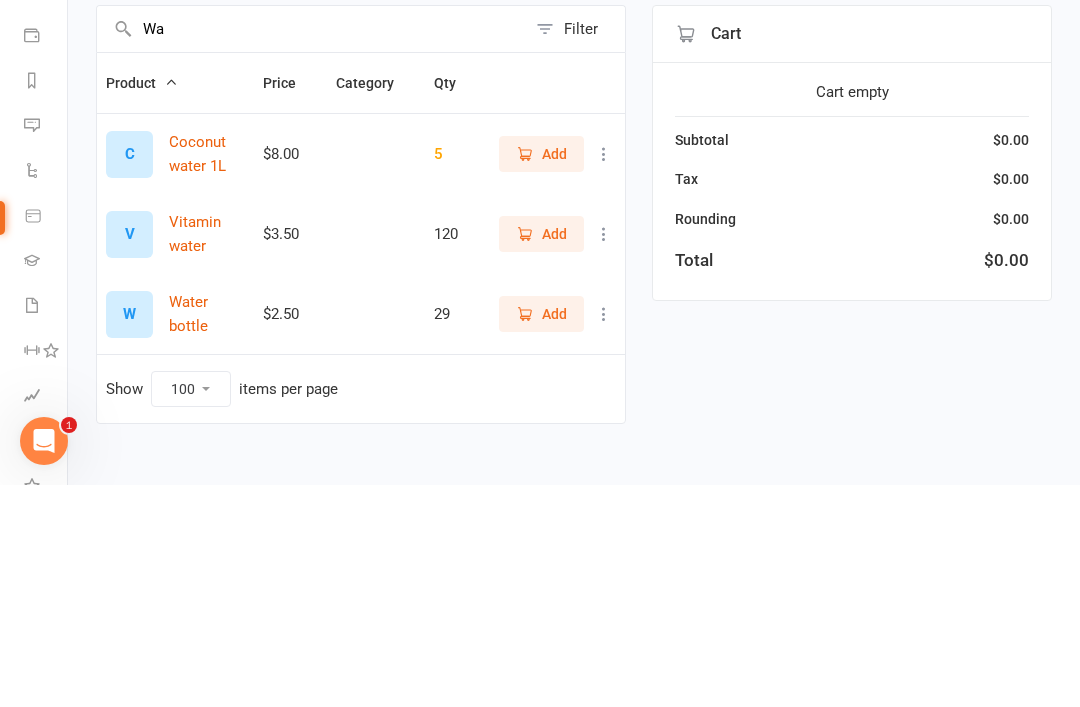 type on "W" 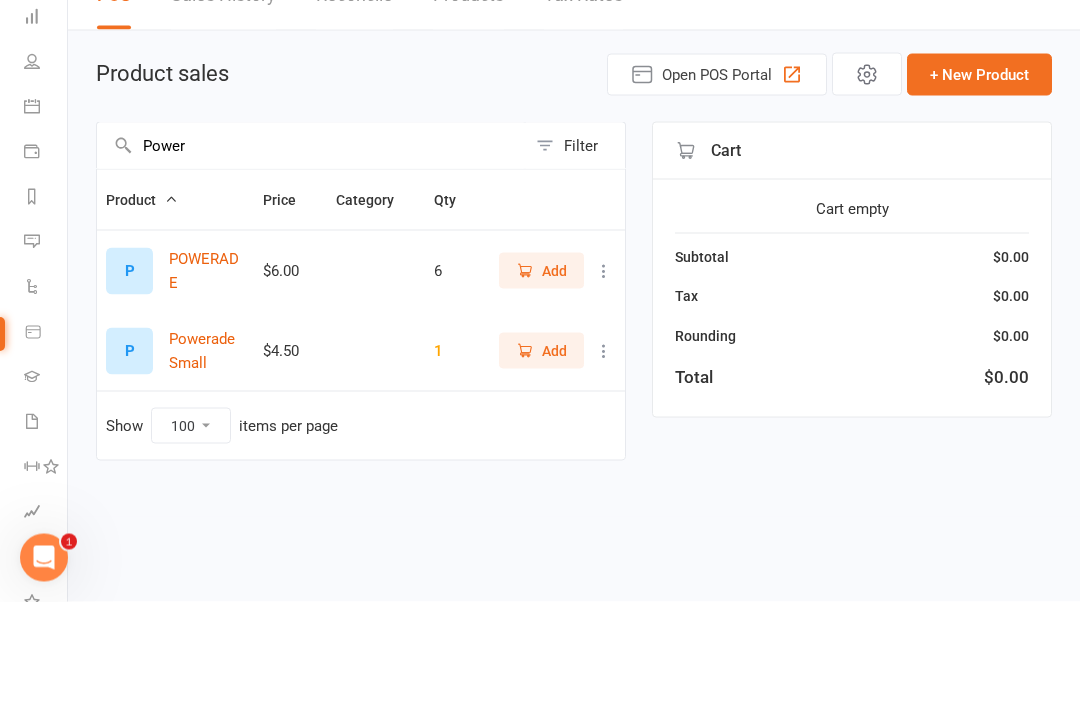 type on "Power" 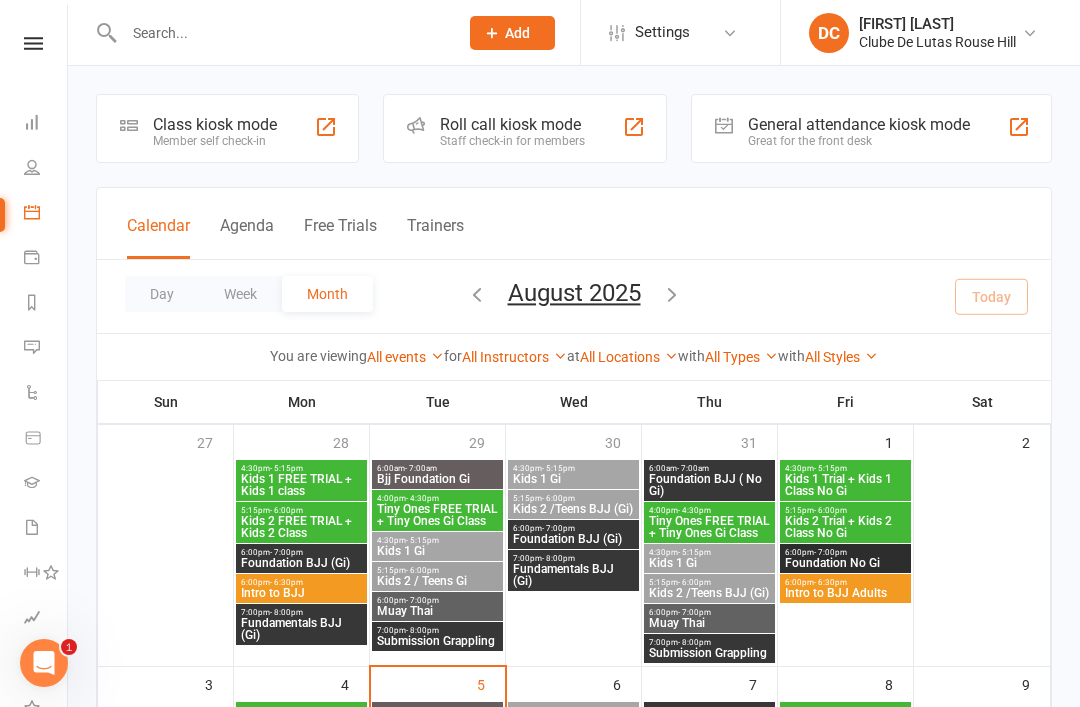 click on "Class kiosk mode" at bounding box center [215, 124] 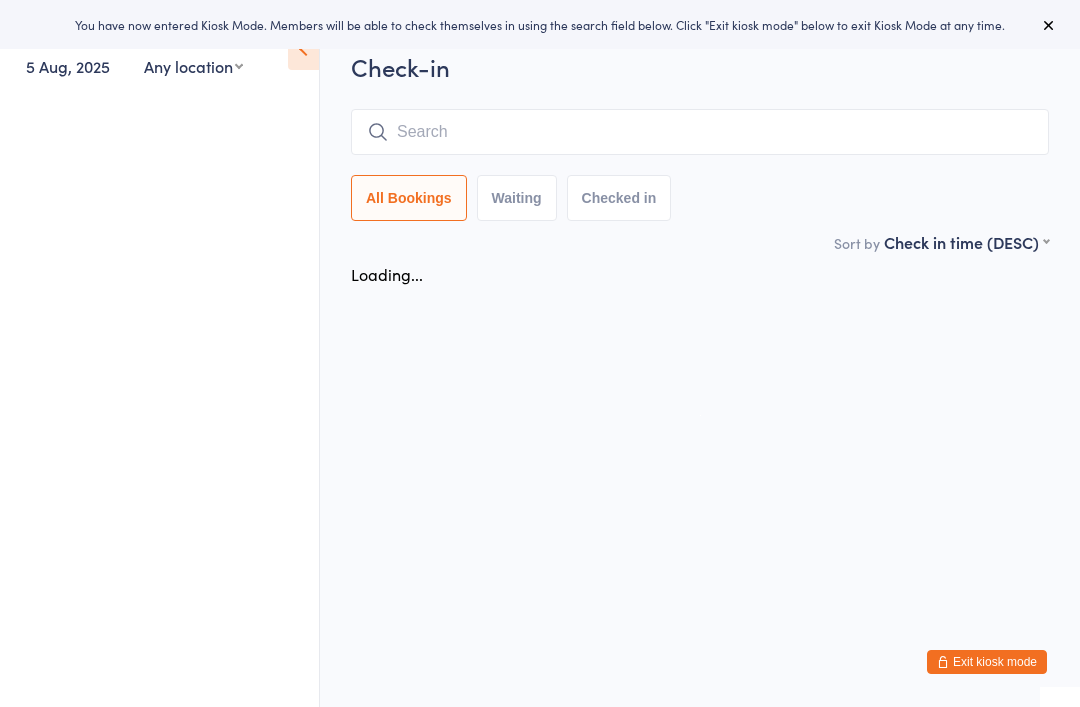 scroll, scrollTop: 0, scrollLeft: 0, axis: both 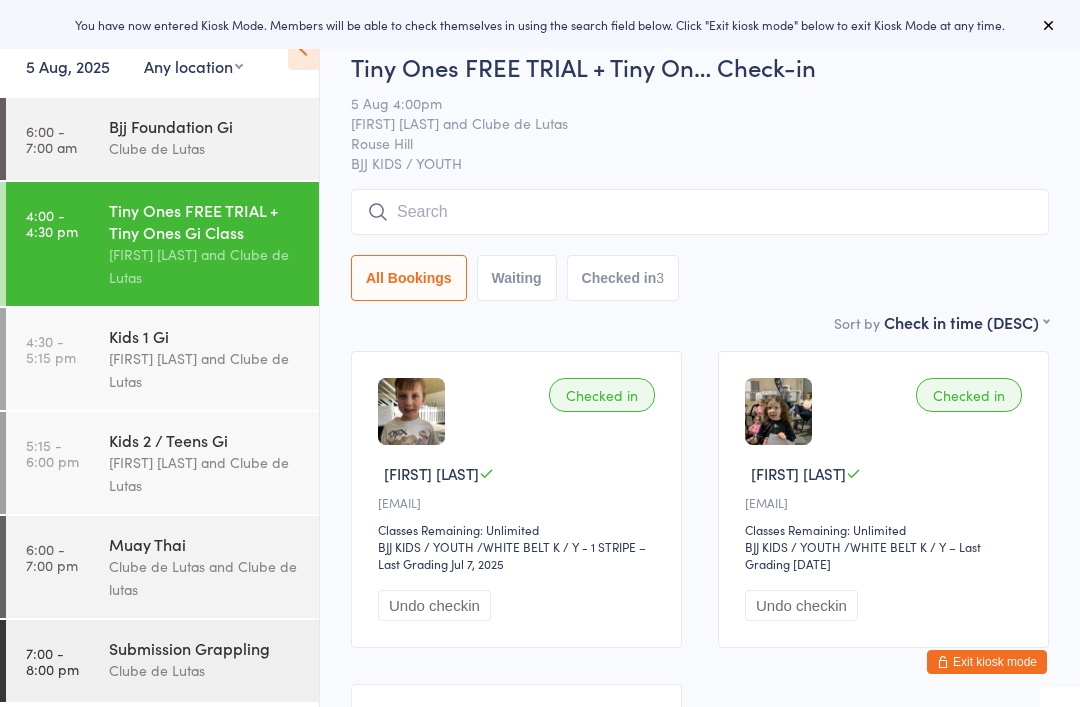 click on "4:30 - 5:15 pm Kids 1 Gi Joe Mekhael and Clube de Lutas" at bounding box center [162, 359] 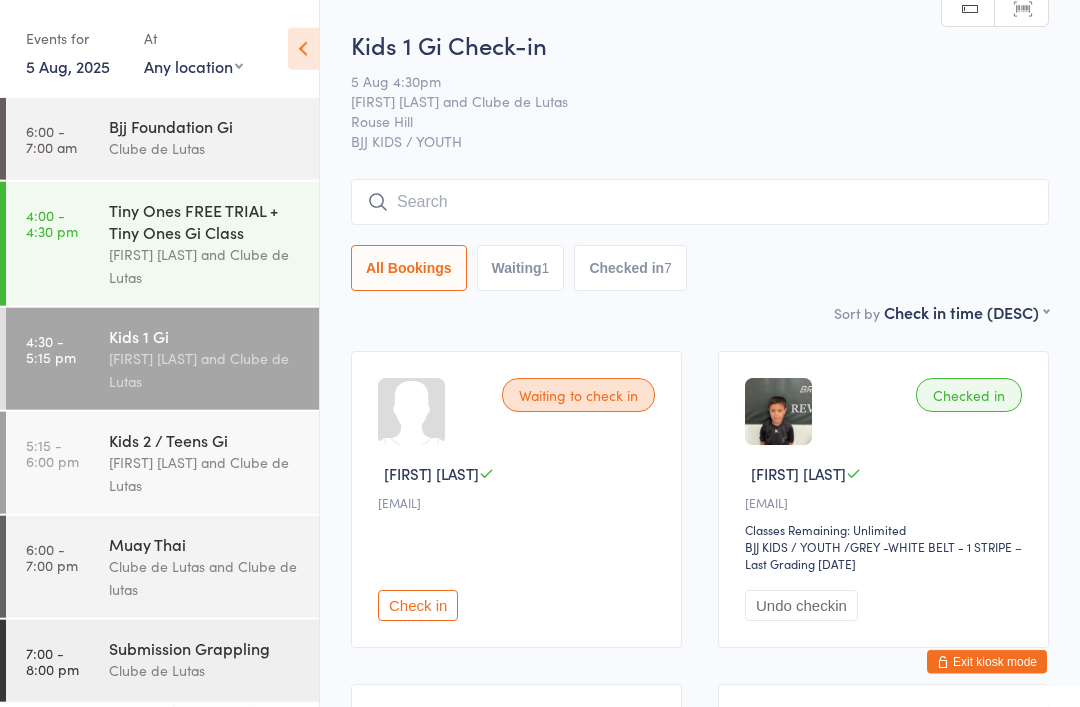 scroll, scrollTop: 35, scrollLeft: 0, axis: vertical 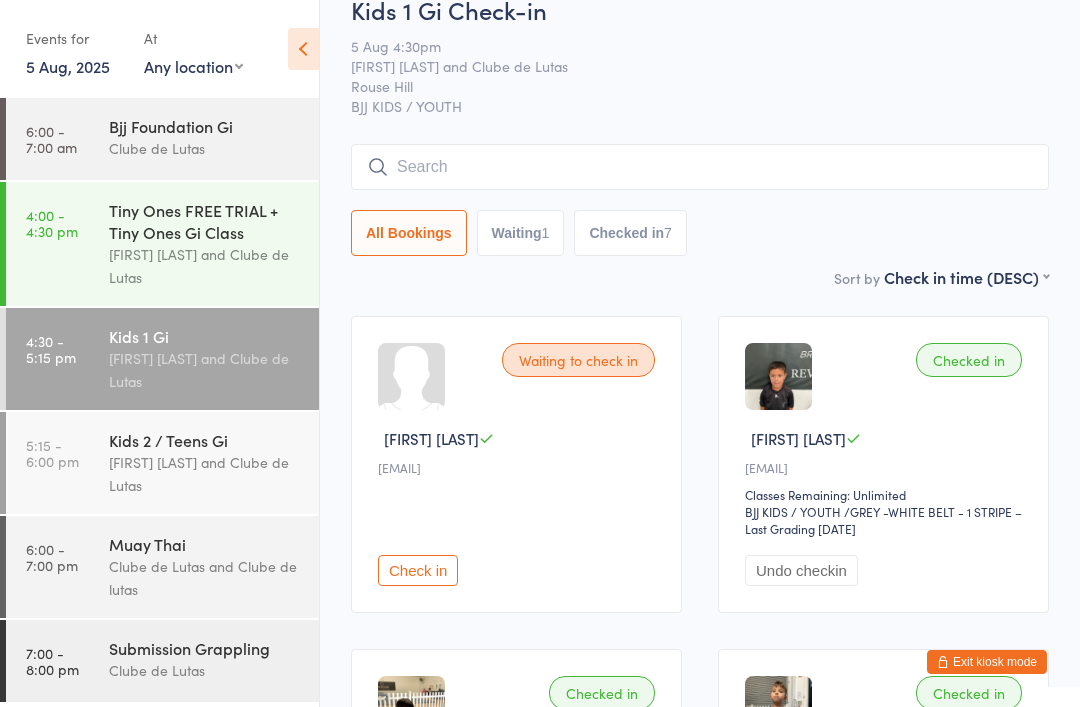 click at bounding box center [700, 167] 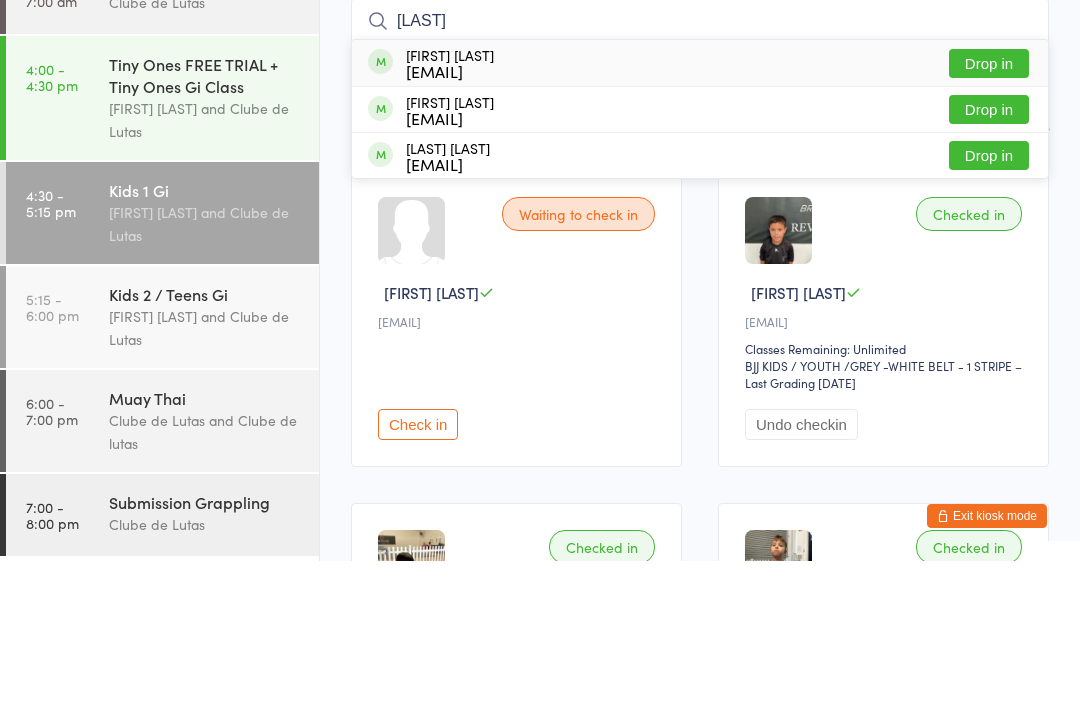 type on "Awab" 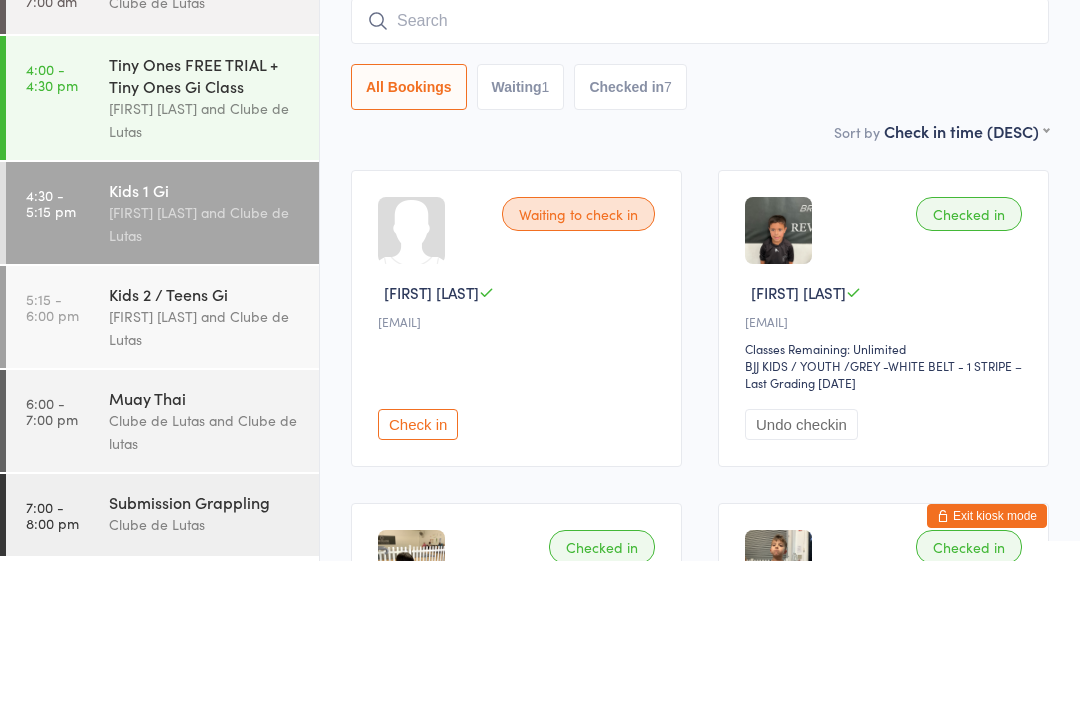 scroll, scrollTop: 181, scrollLeft: 0, axis: vertical 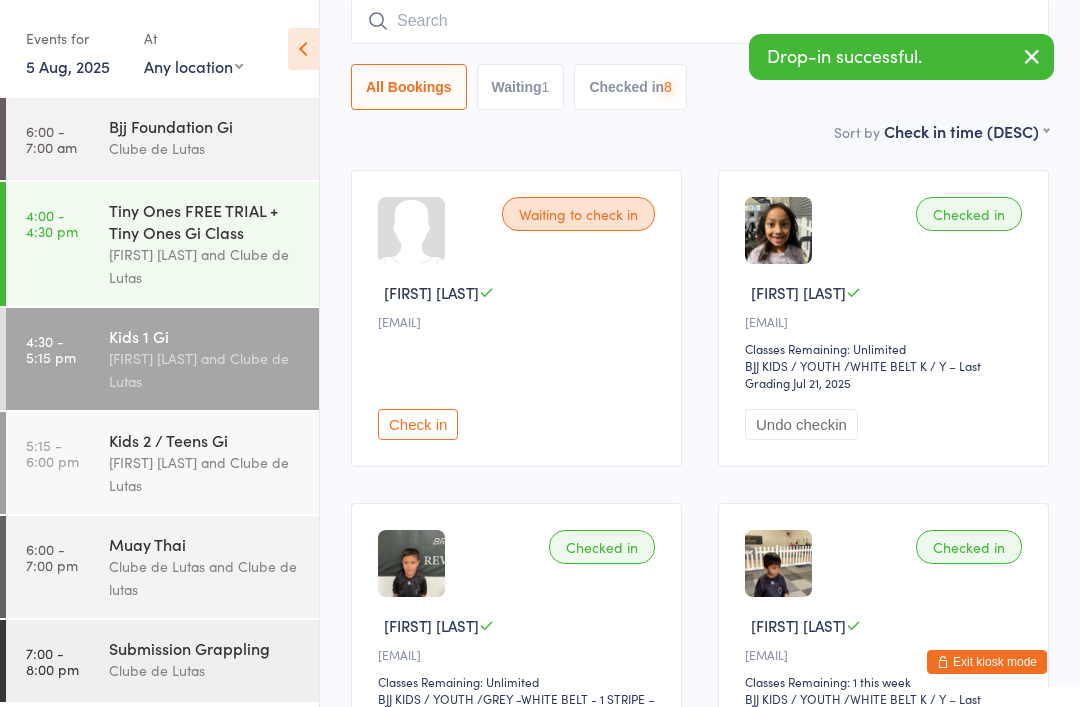 click at bounding box center [700, 21] 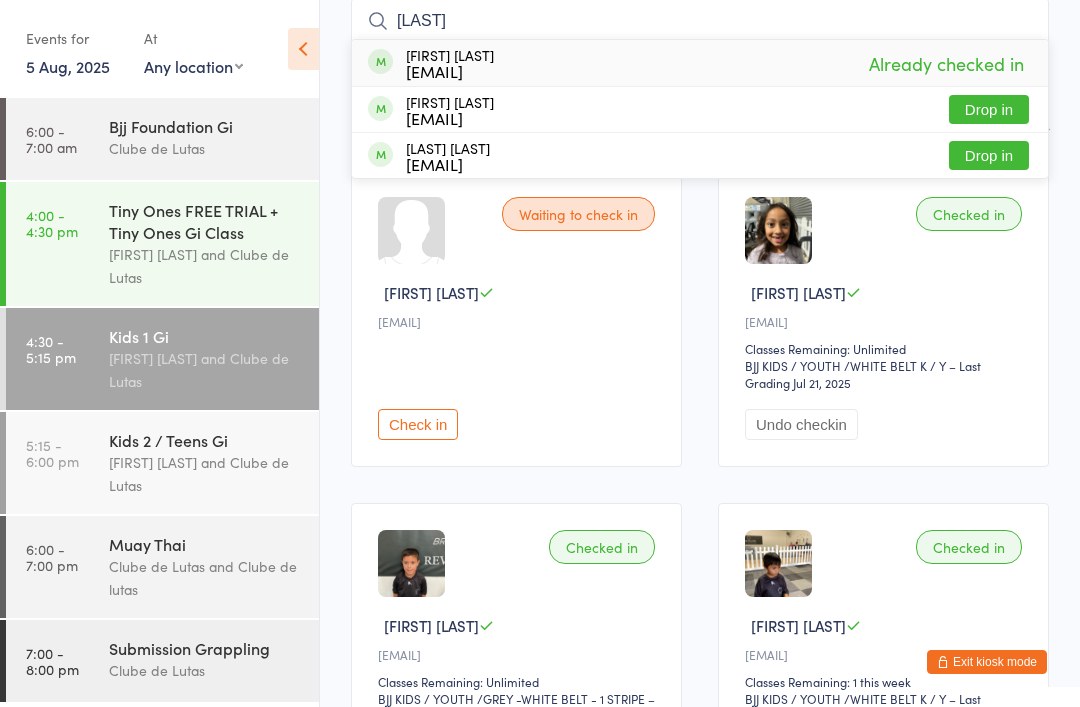 type on "Awab" 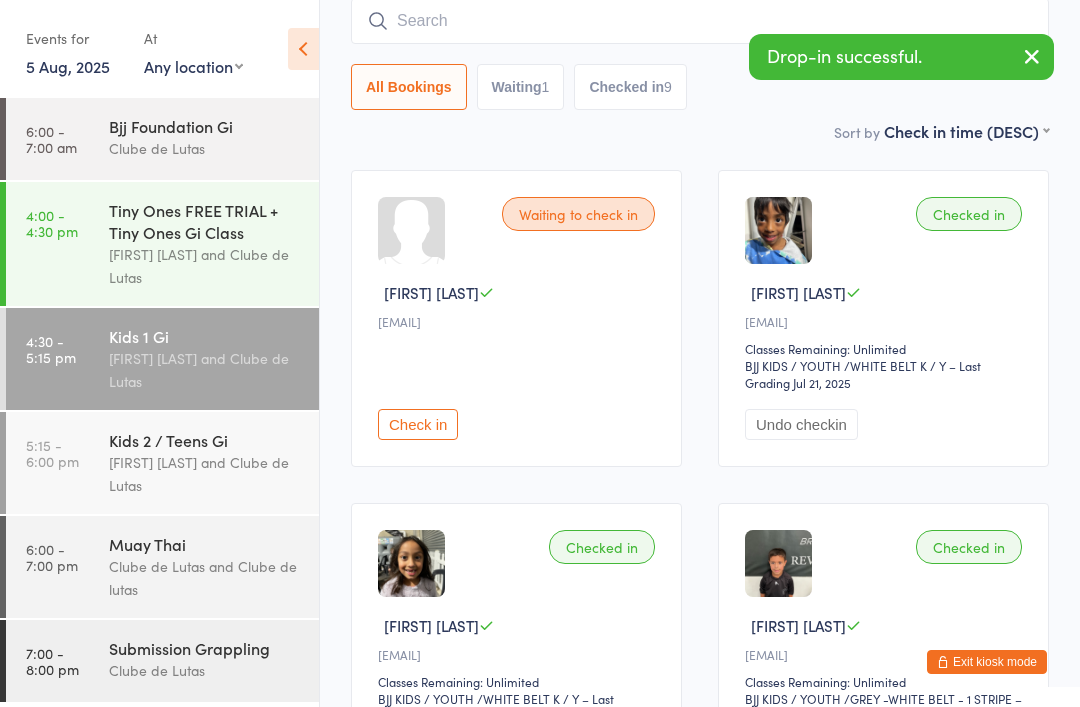 click at bounding box center (1032, 56) 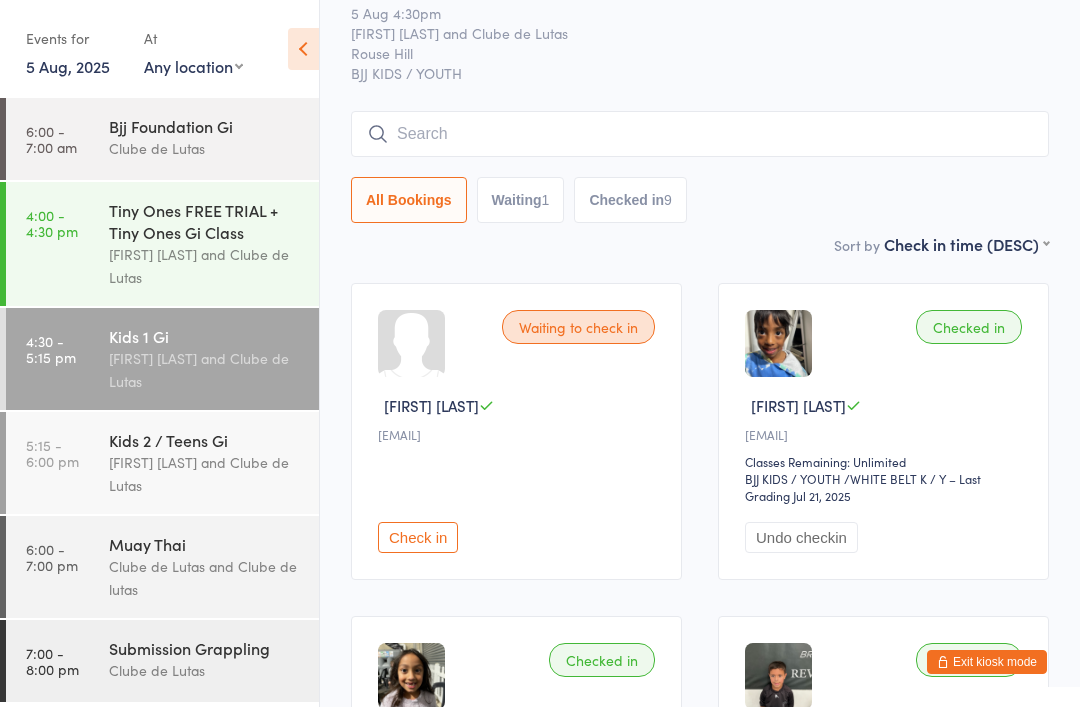 scroll, scrollTop: 0, scrollLeft: 0, axis: both 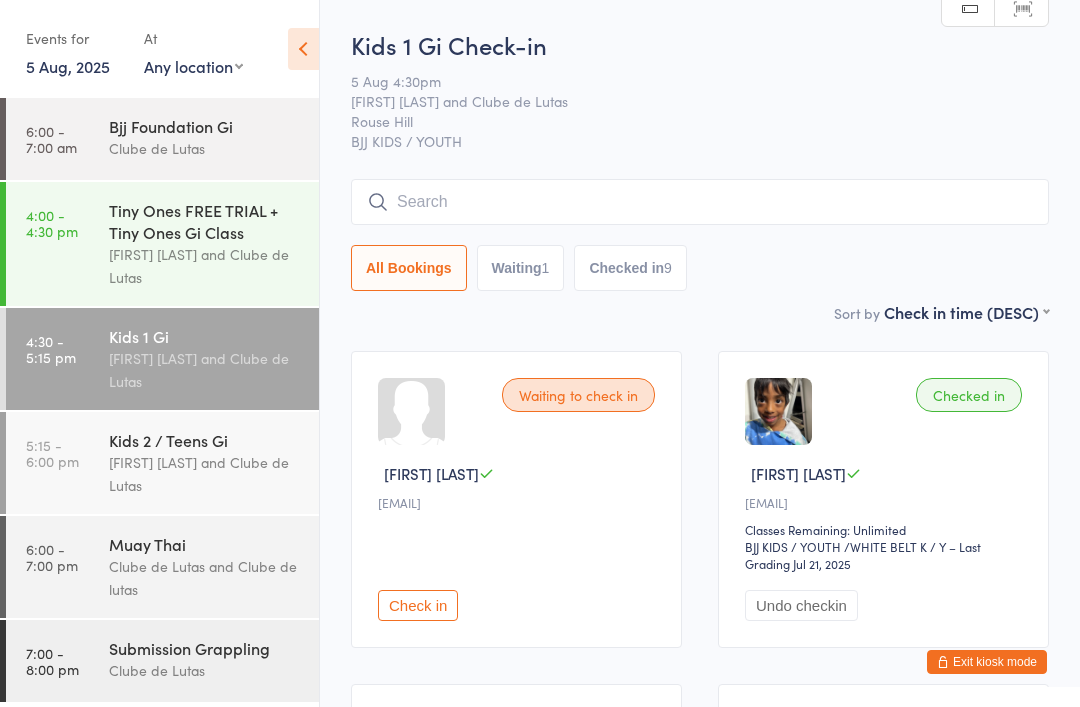 click on "Exit kiosk mode" at bounding box center (987, 662) 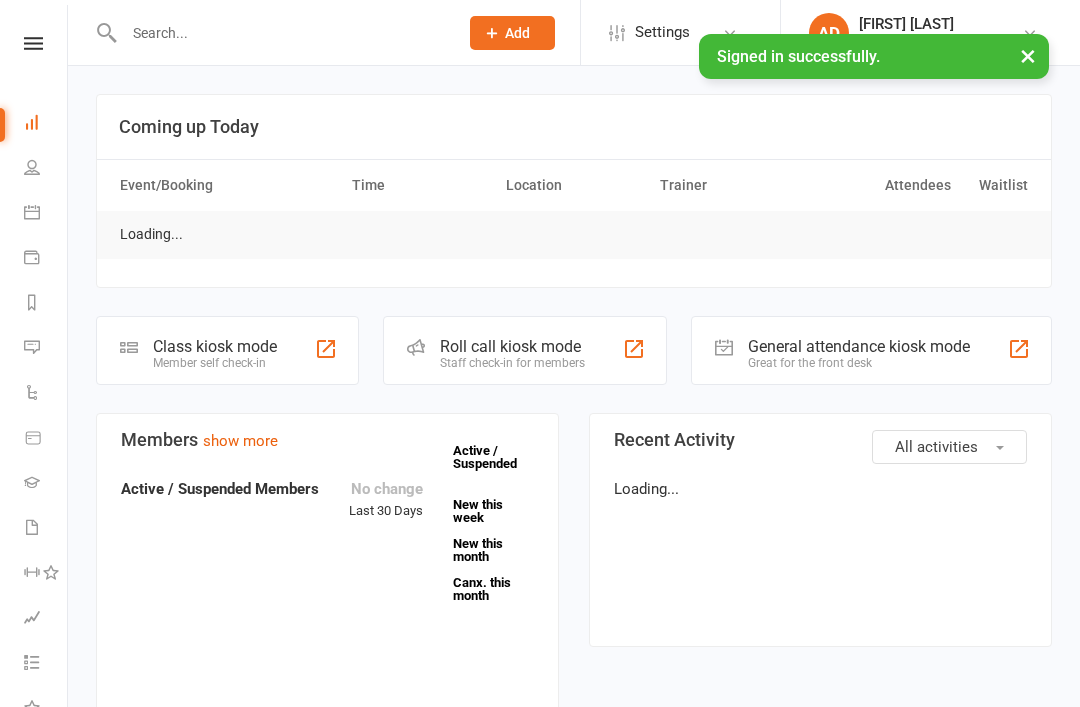 scroll, scrollTop: 0, scrollLeft: 0, axis: both 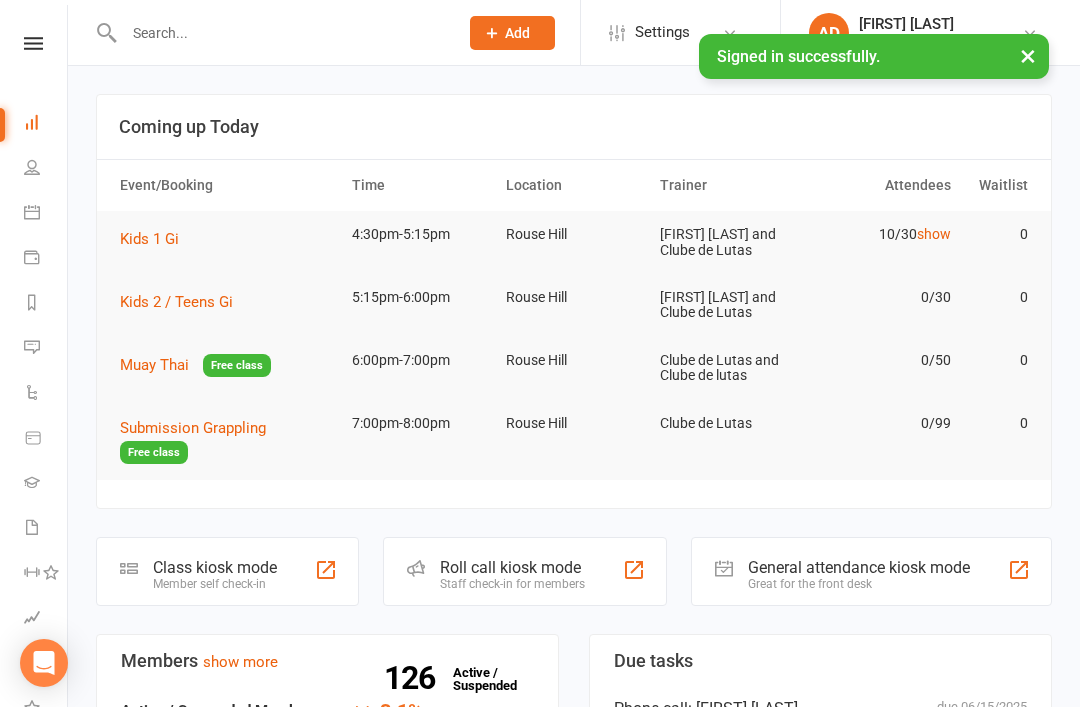 click on "Calendar" at bounding box center (46, 214) 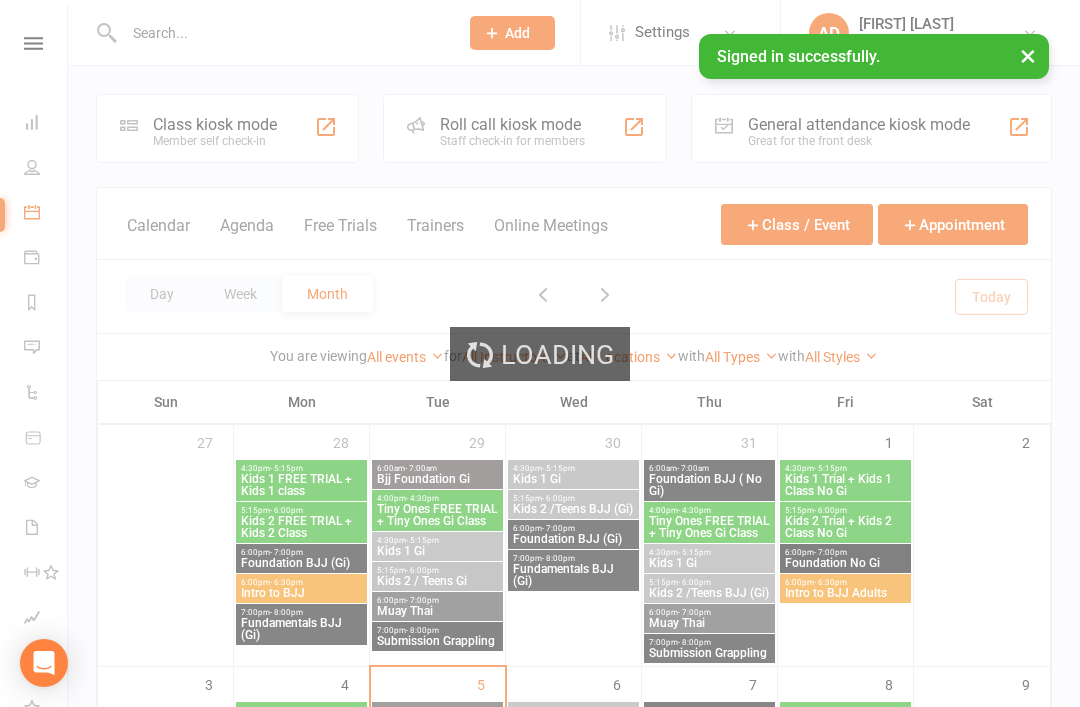 click on "Class kiosk mode" at bounding box center [215, 124] 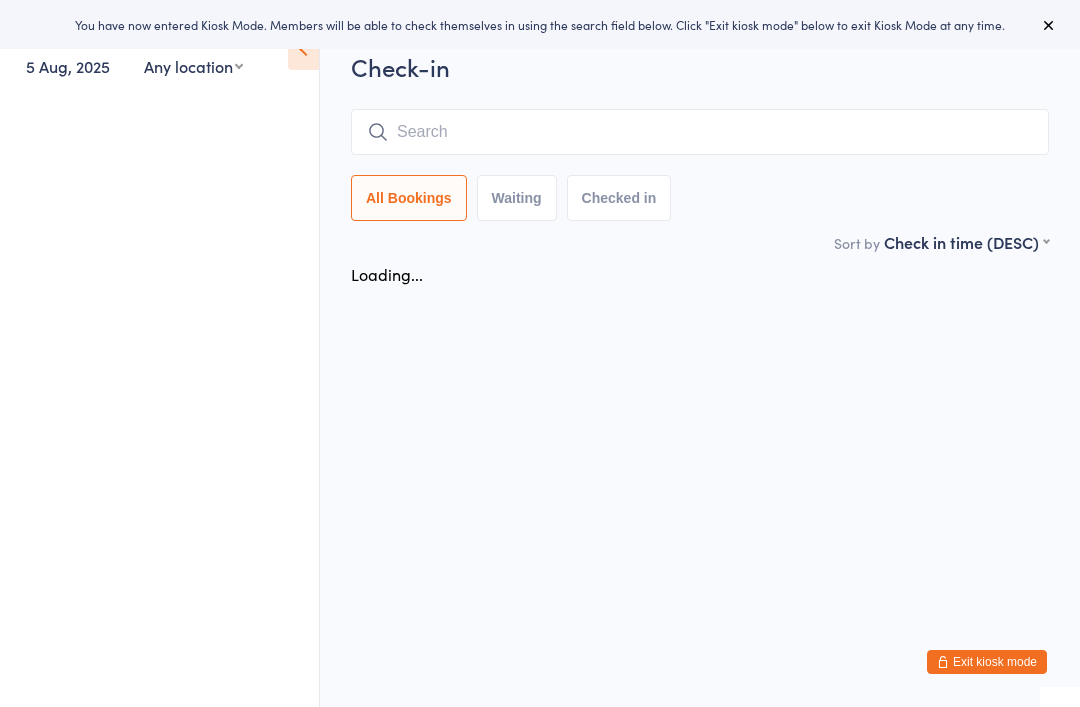 scroll, scrollTop: 0, scrollLeft: 0, axis: both 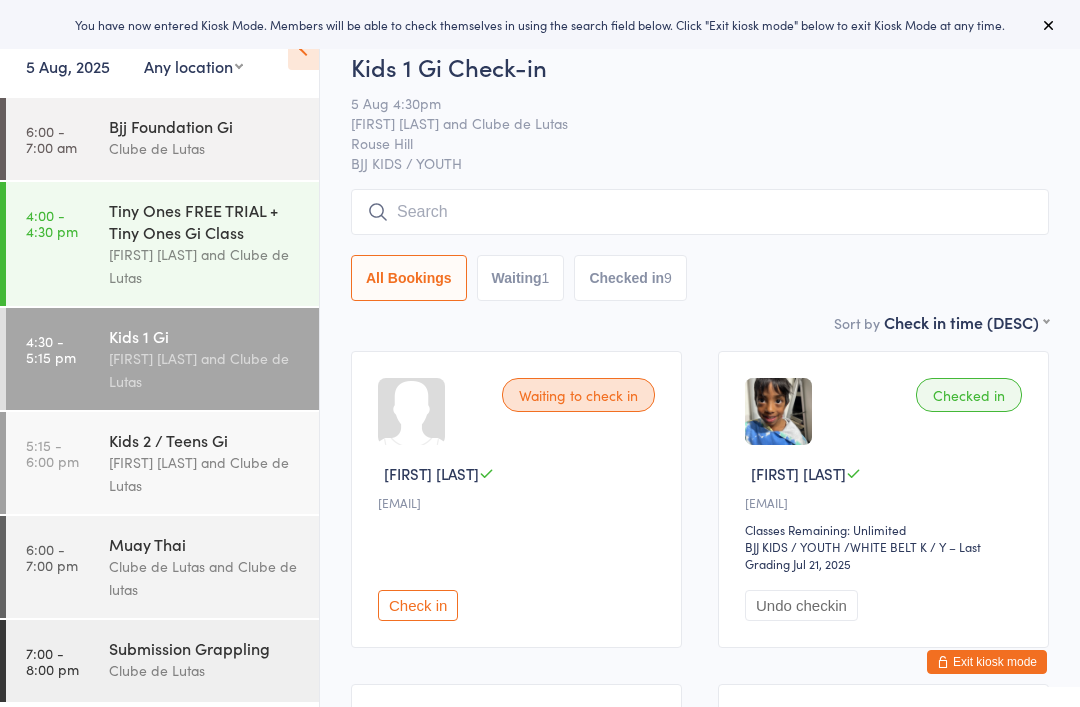 click on "[FIRST] [LAST] and Clube de Lutas" at bounding box center [205, 370] 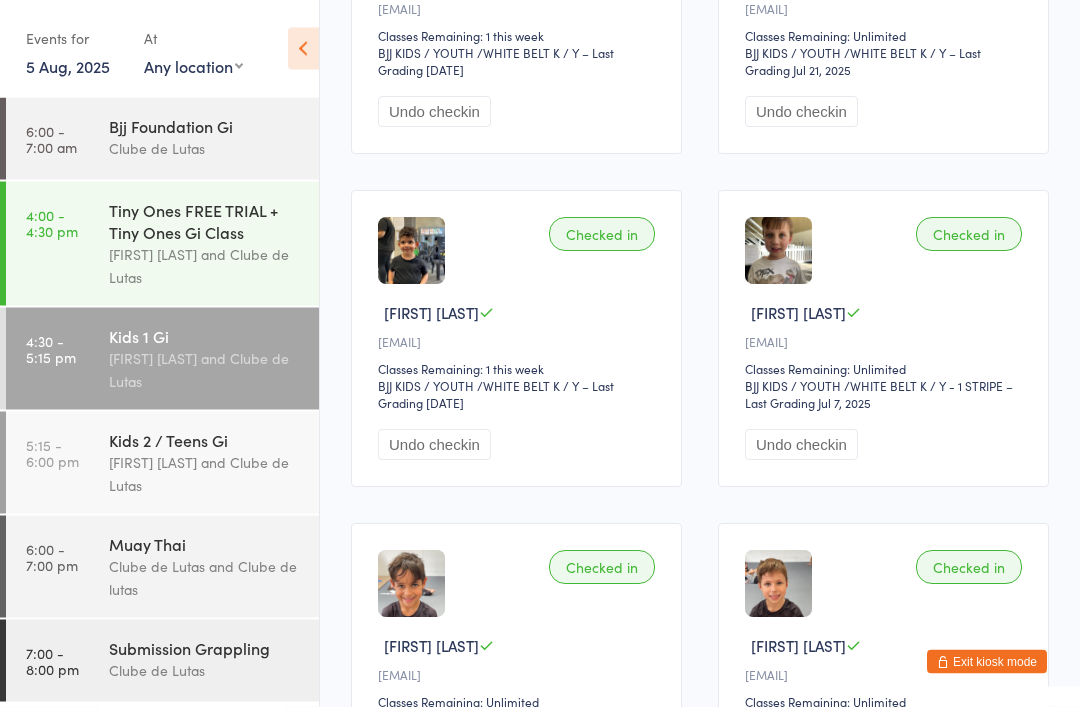 scroll, scrollTop: 1160, scrollLeft: 0, axis: vertical 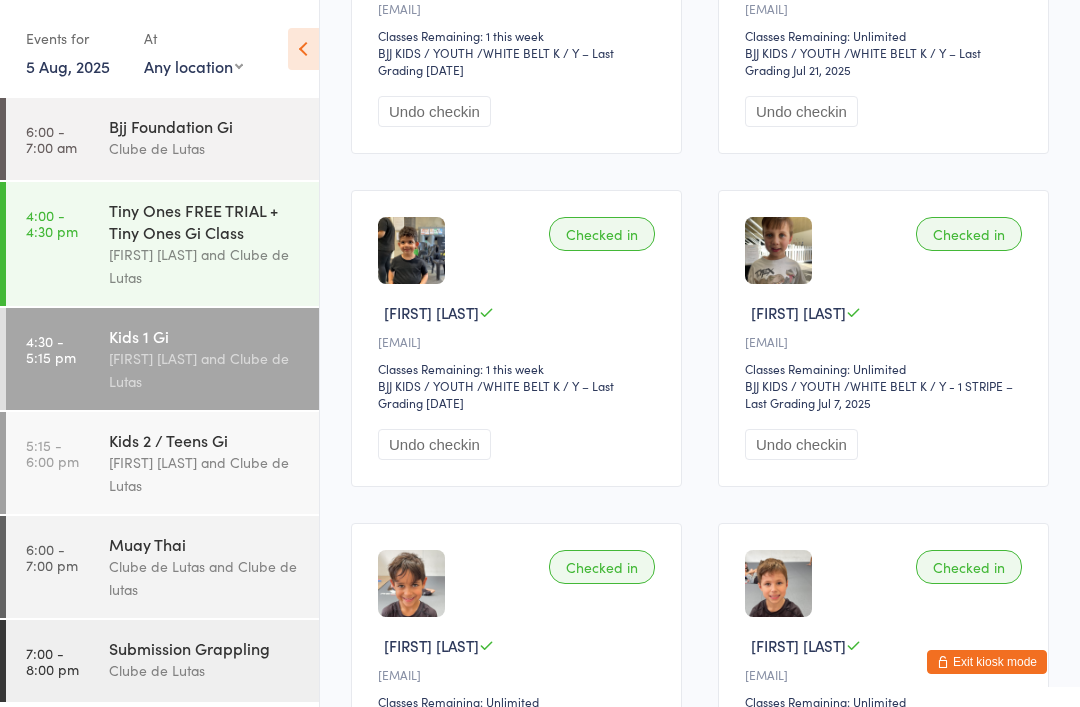 click on "Exit kiosk mode" at bounding box center [987, 662] 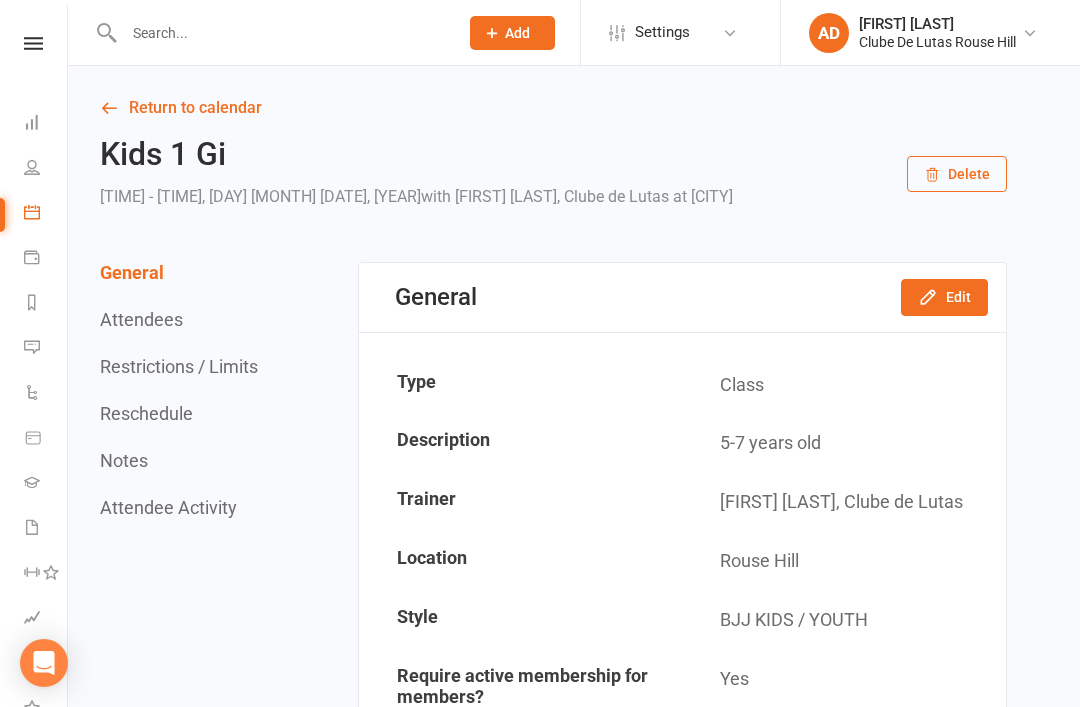 scroll, scrollTop: 0, scrollLeft: 0, axis: both 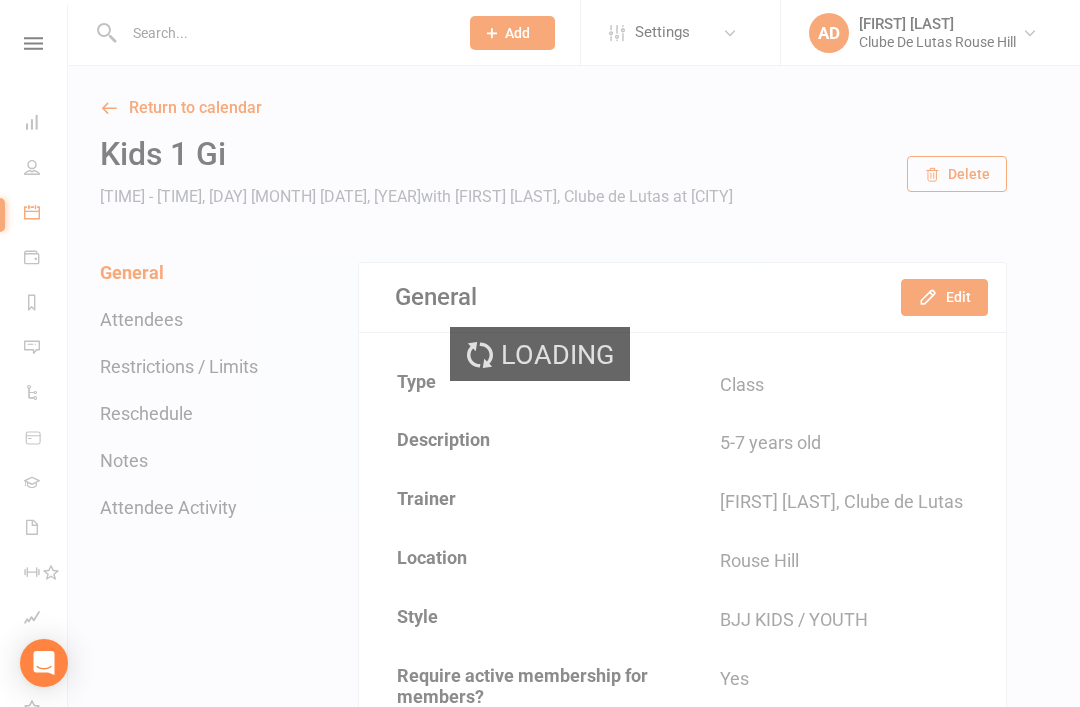 click on "Loading" at bounding box center (540, 353) 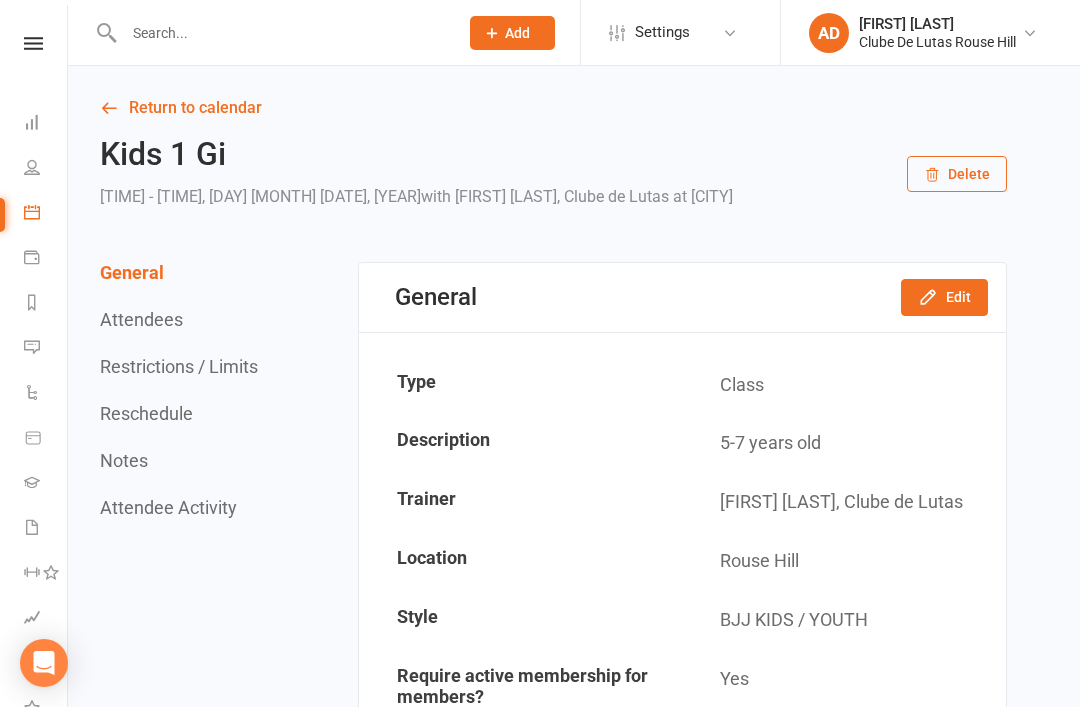 click at bounding box center [270, 32] 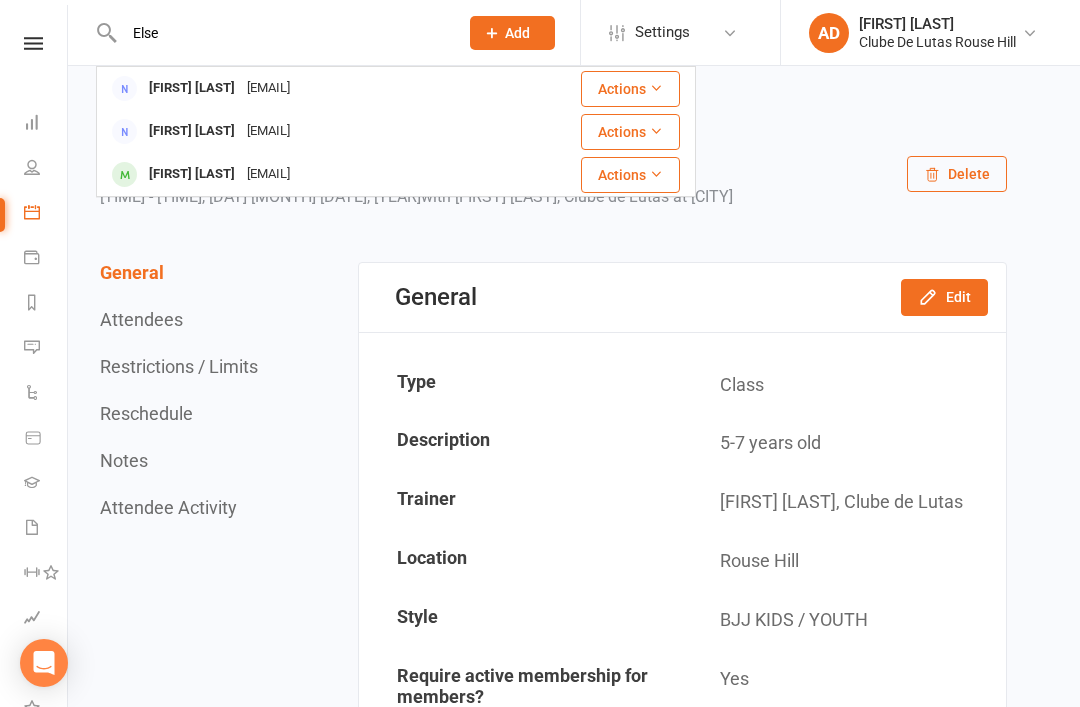 type on "Else" 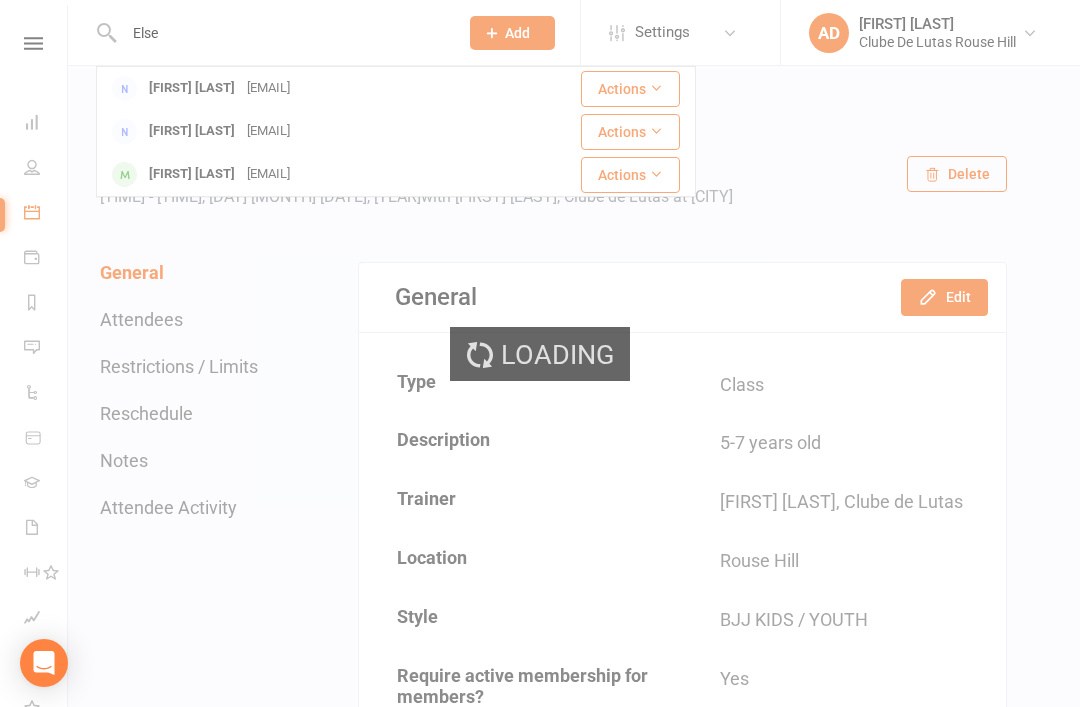 type 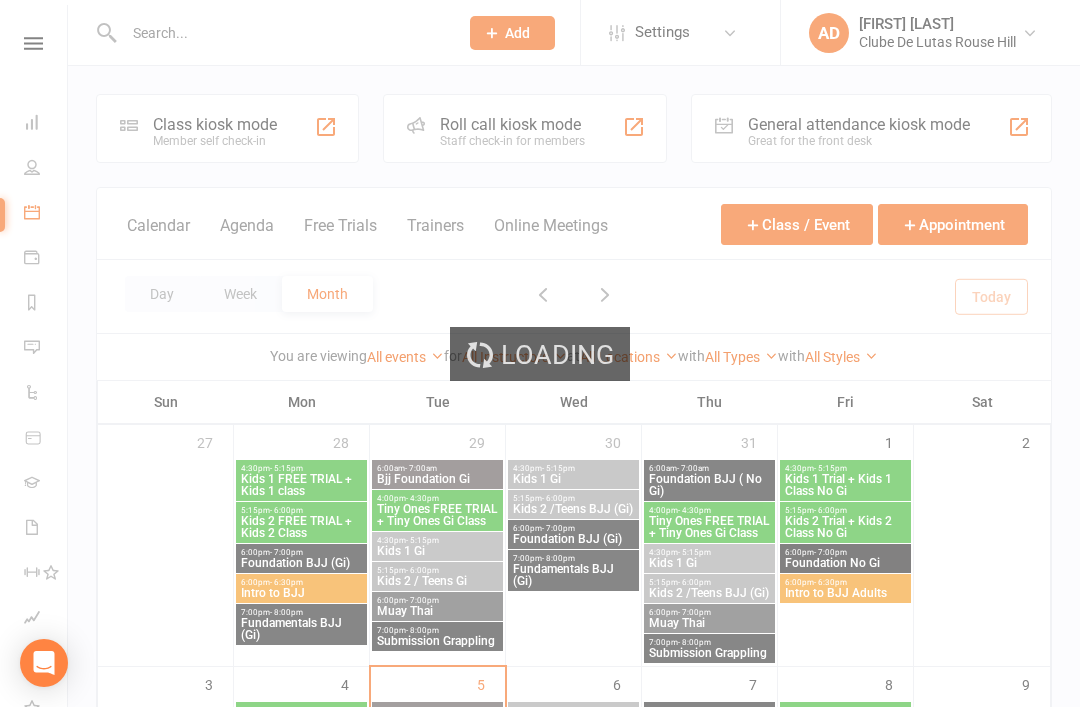 click on "Class kiosk mode" at bounding box center [215, 124] 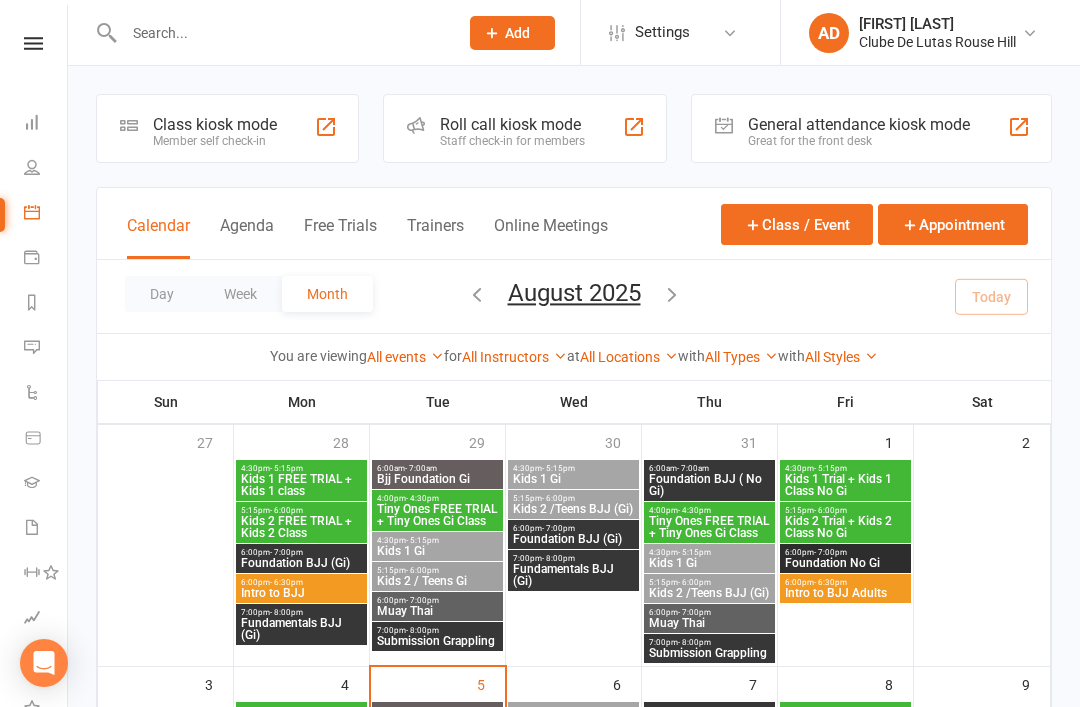 click on "Member self check-in" at bounding box center [215, 141] 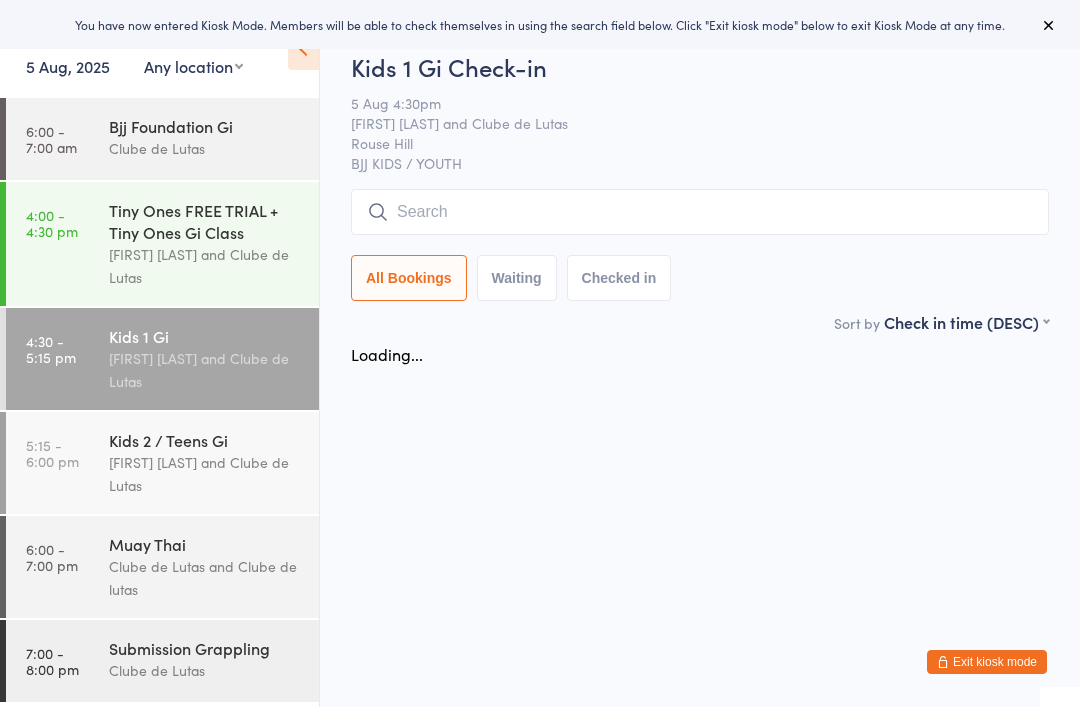 scroll, scrollTop: 0, scrollLeft: 0, axis: both 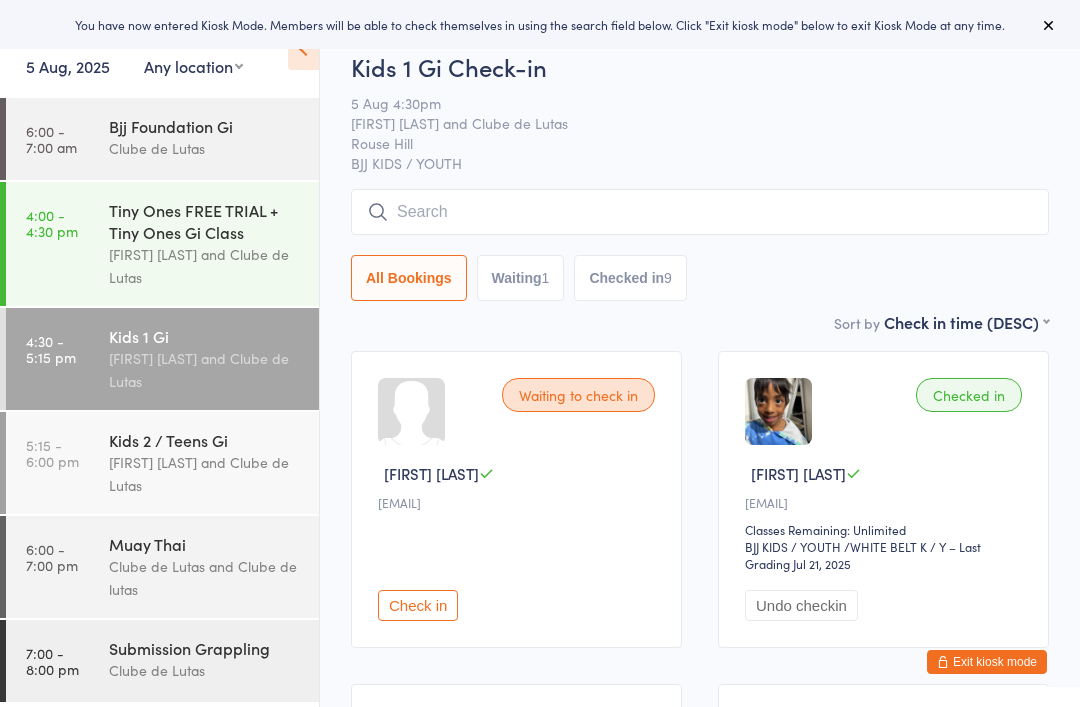 click on "Kids 1 Gi" at bounding box center (205, 336) 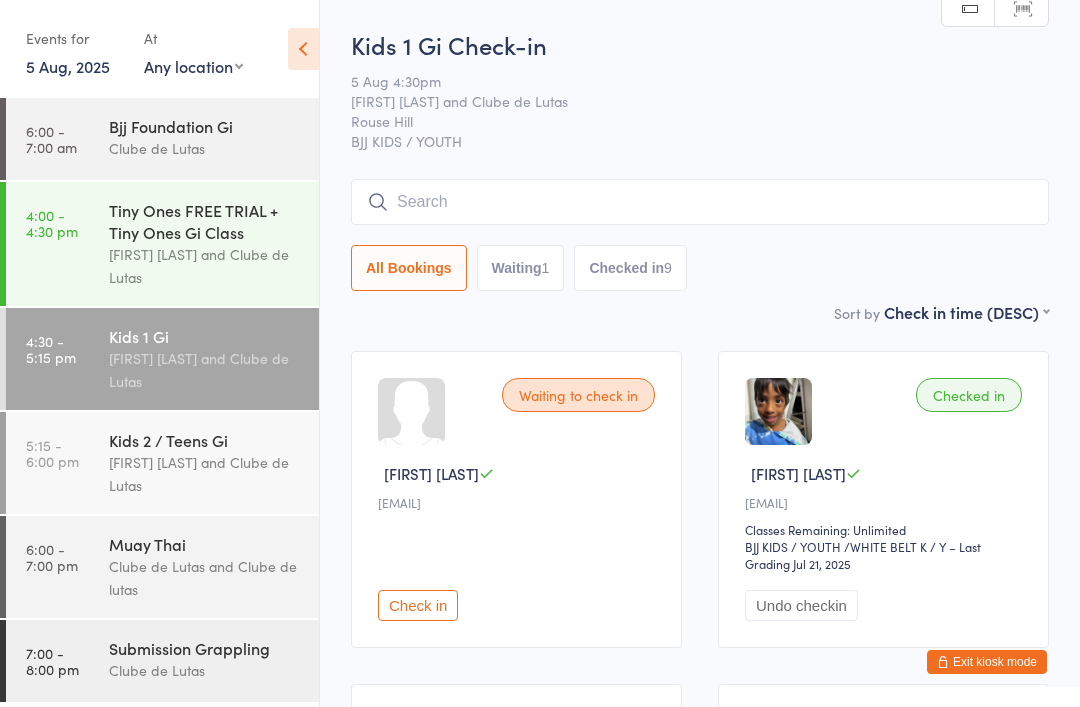 click on "All Bookings Waiting  1 Checked in  9" at bounding box center (700, 235) 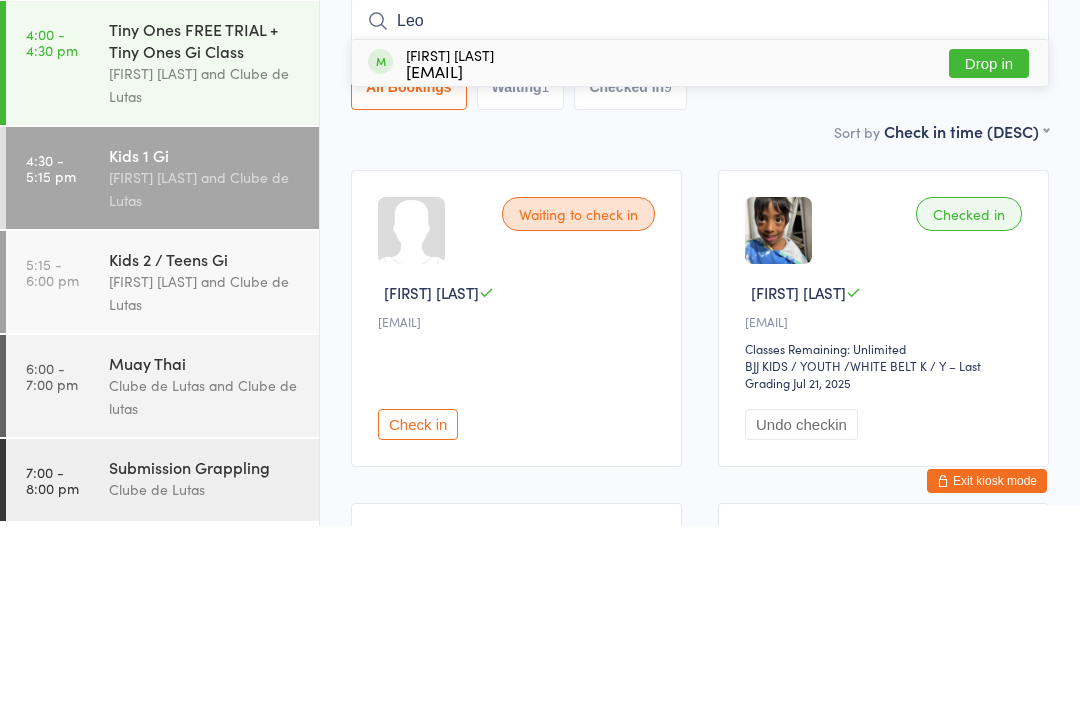 type on "Leo" 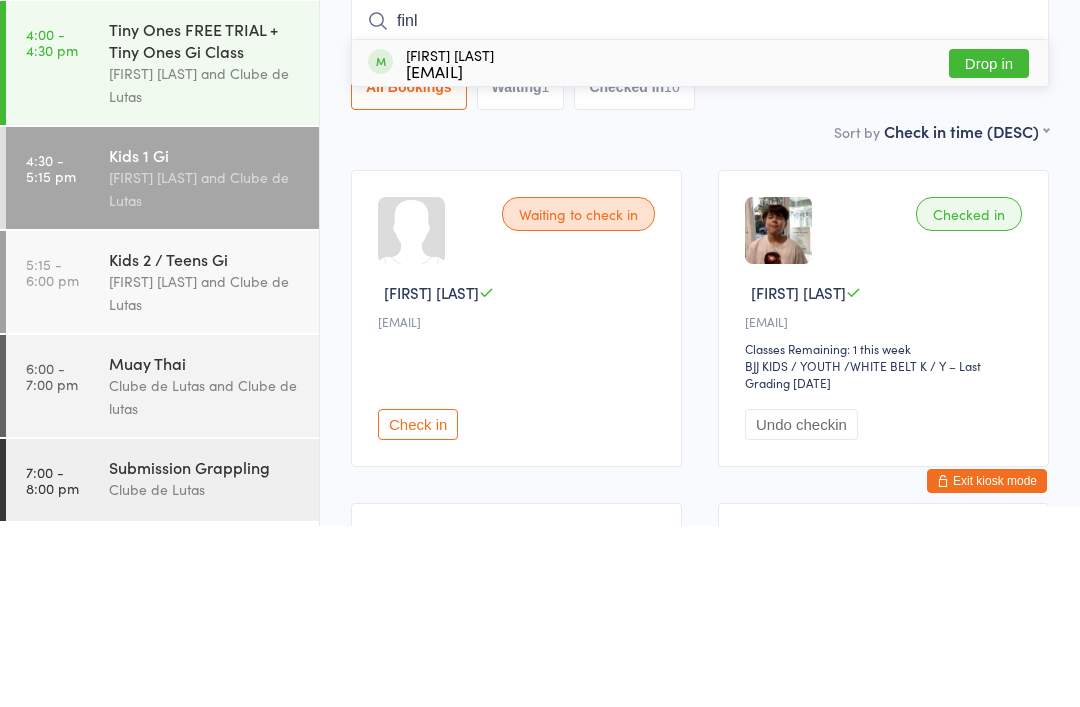 type on "finl" 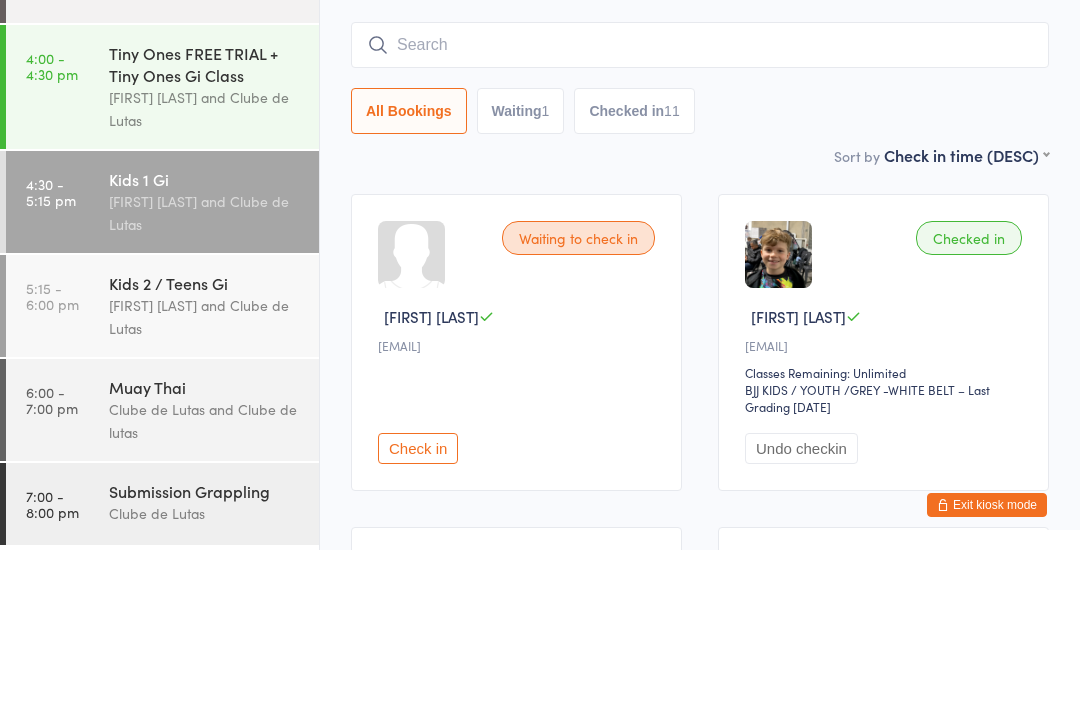 click on "Joe Mekhael and Clube de Lutas" at bounding box center (205, 370) 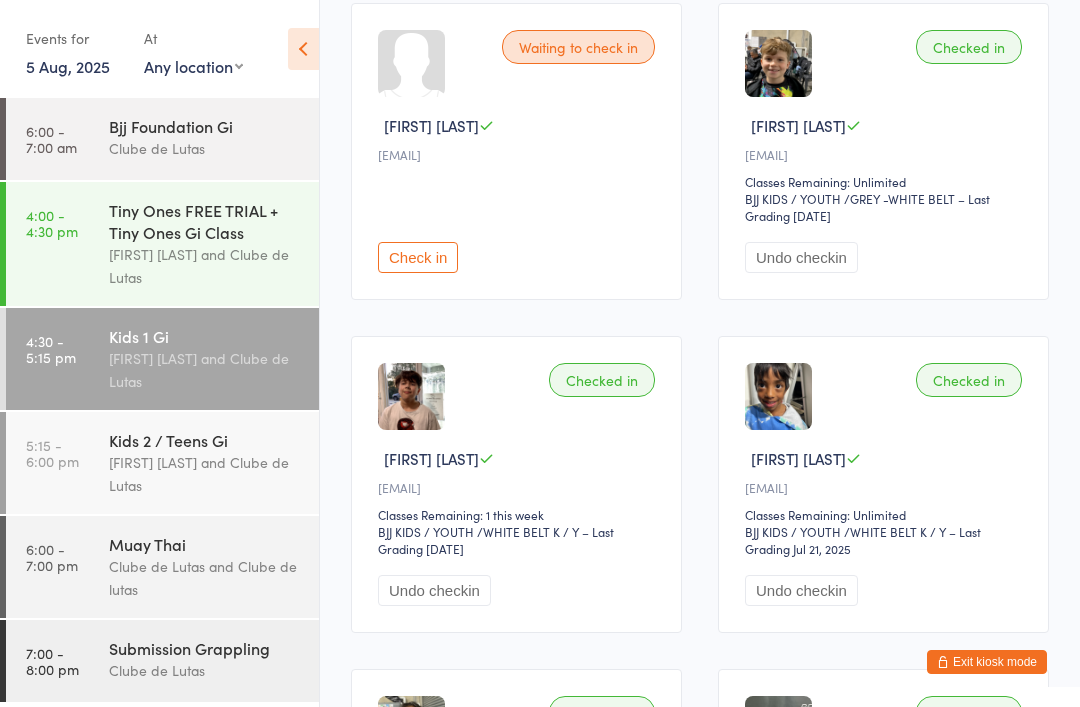 scroll, scrollTop: 343, scrollLeft: 0, axis: vertical 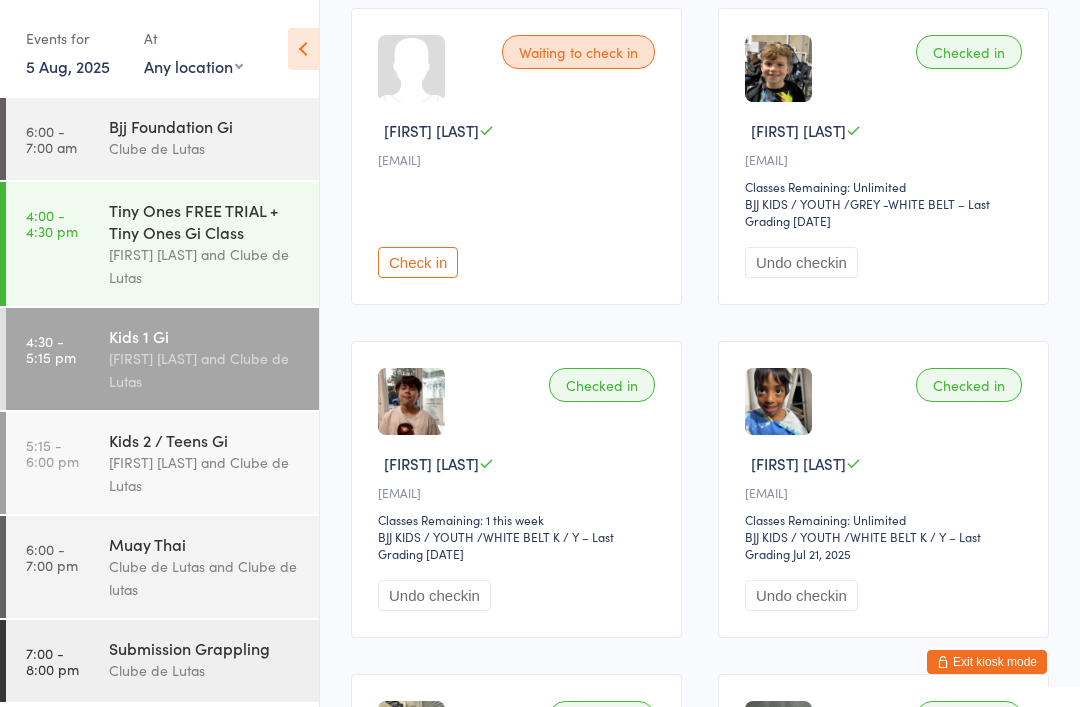 click on "4:00 - 4:30 pm Tiny Ones FREE TRIAL + Tiny Ones Gi Class Joe Mekhael and Clube de Lutas" at bounding box center (162, 244) 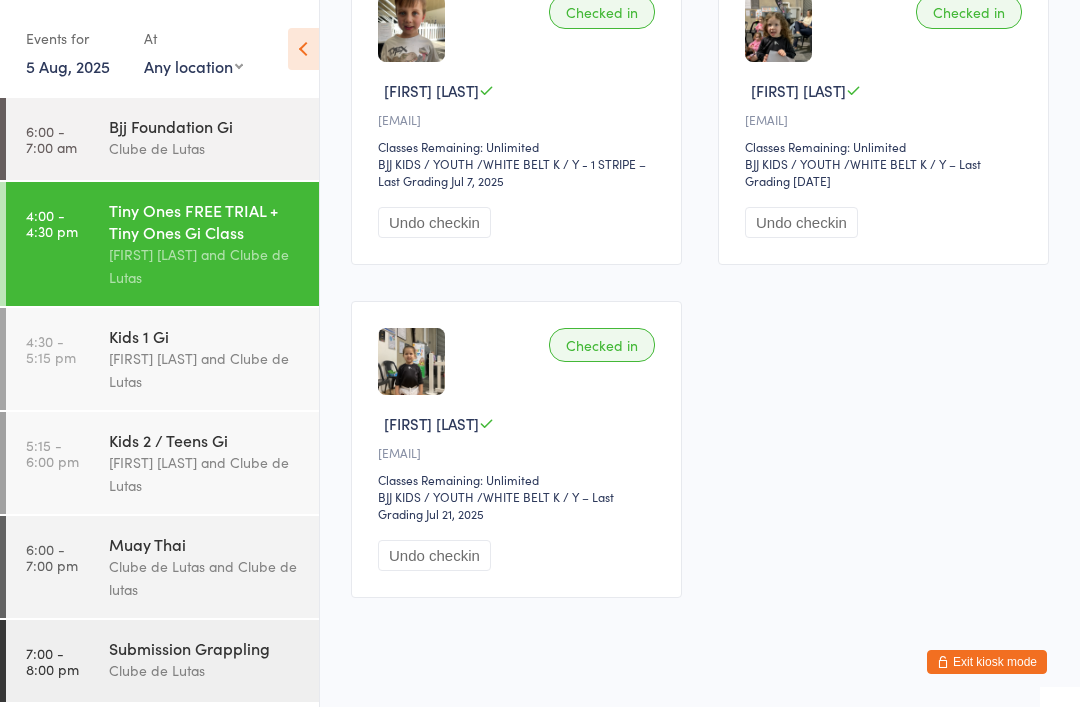 scroll, scrollTop: 382, scrollLeft: 0, axis: vertical 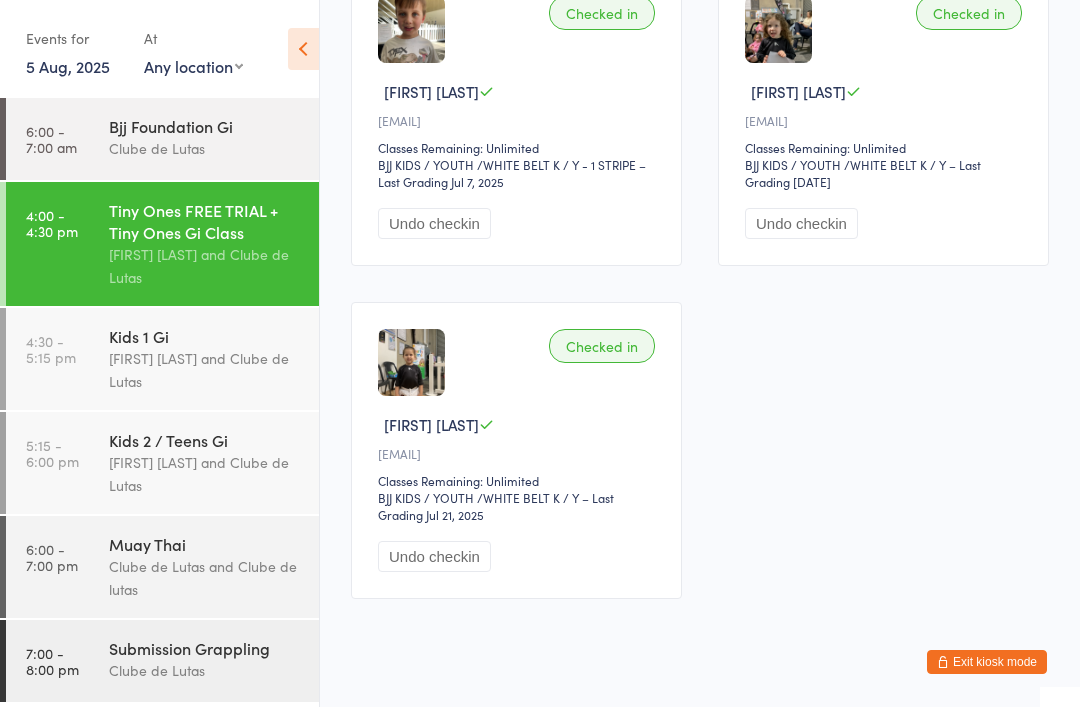 click on "[FIRST] [LAST] and Clube de Lutas" at bounding box center [205, 370] 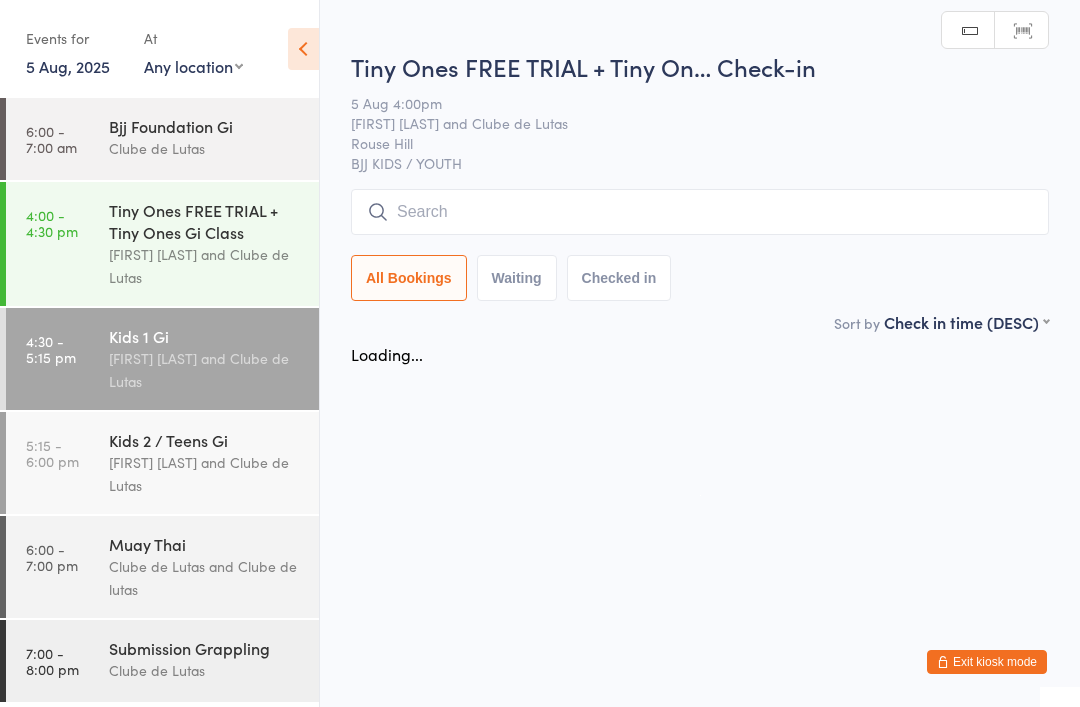 scroll, scrollTop: 0, scrollLeft: 0, axis: both 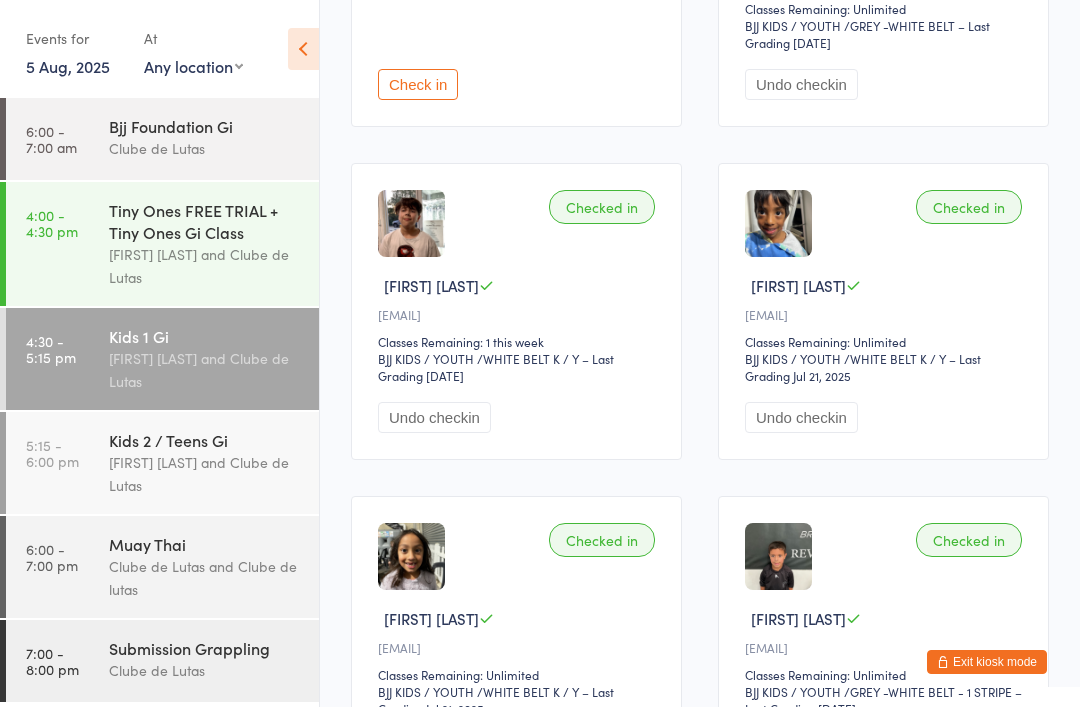 click on "Classes Remaining: Unlimited" at bounding box center (886, 674) 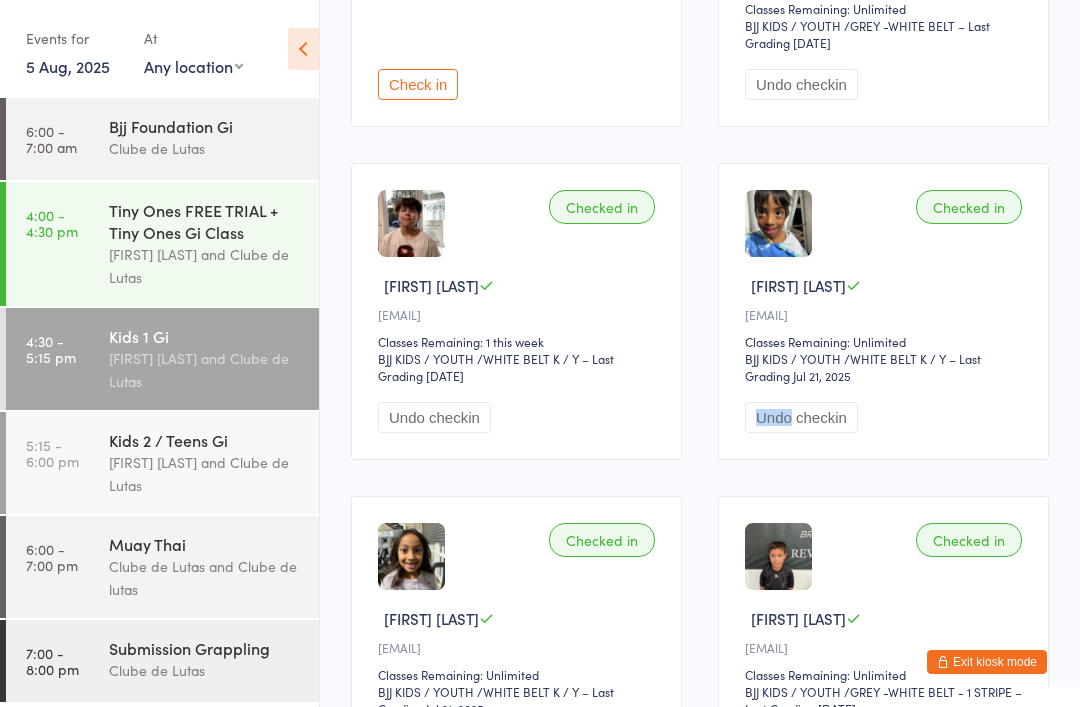click on "Undo checkin" at bounding box center (886, 417) 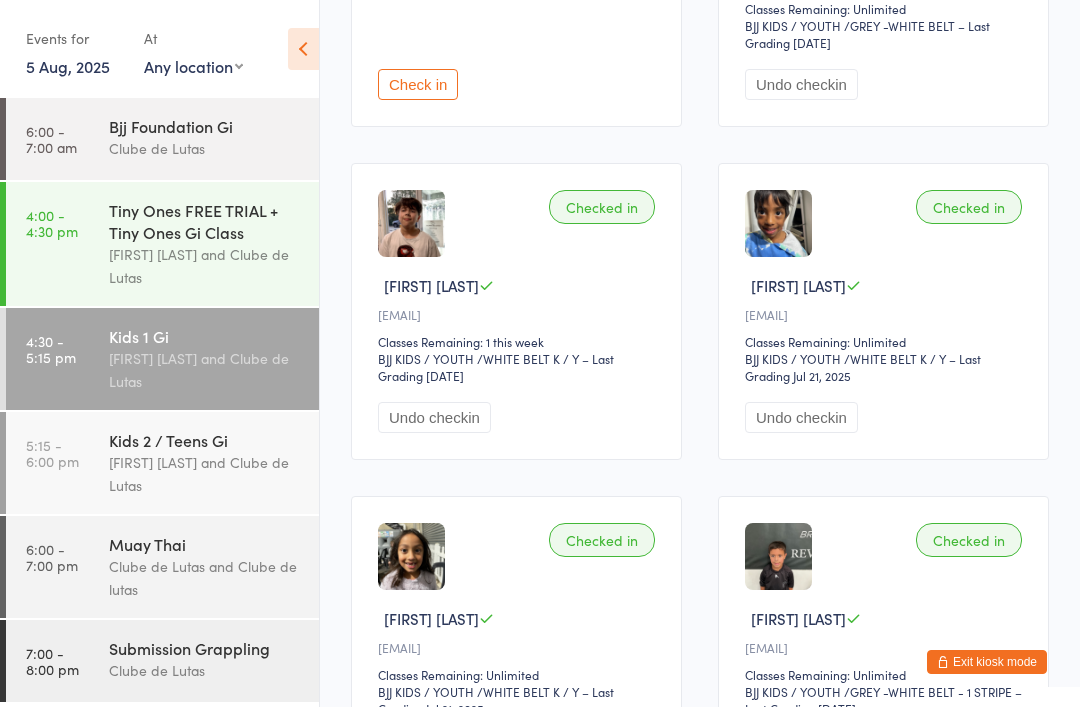 click on "Exit kiosk mode" at bounding box center [987, 662] 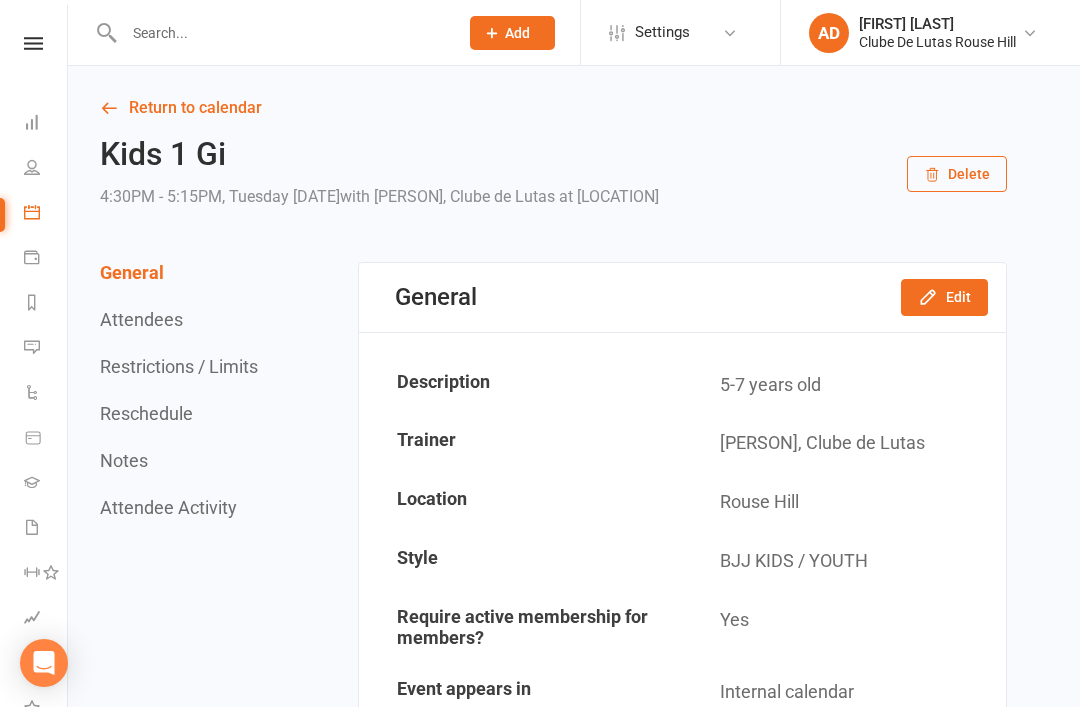 scroll, scrollTop: 0, scrollLeft: 0, axis: both 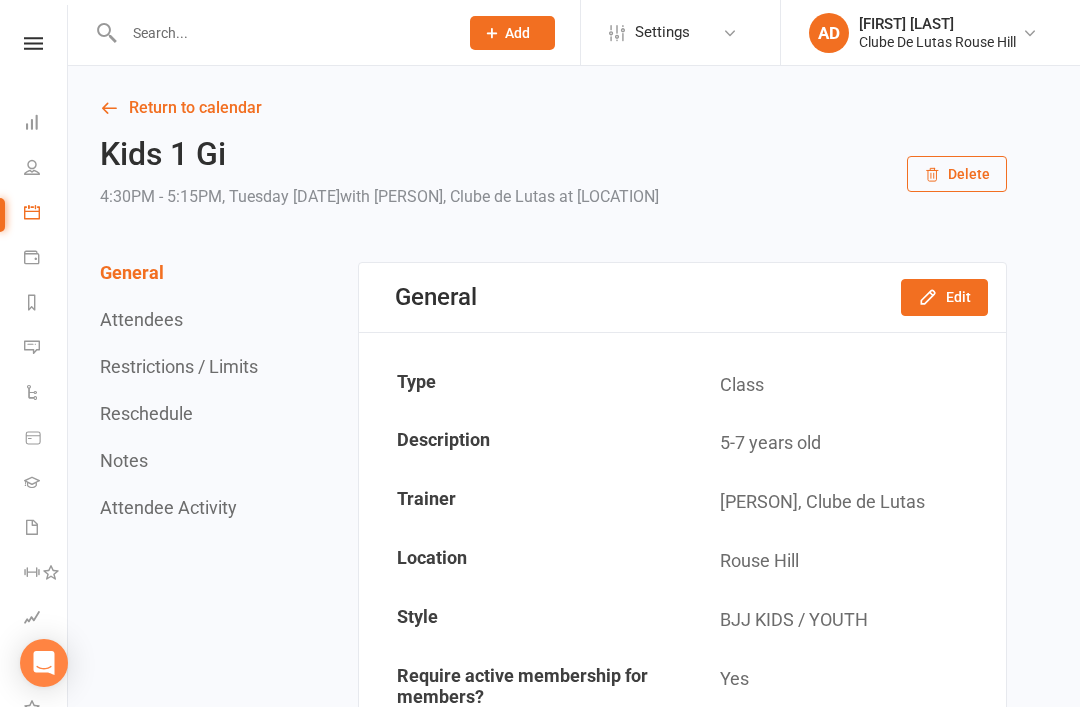 click on "People" at bounding box center (46, 169) 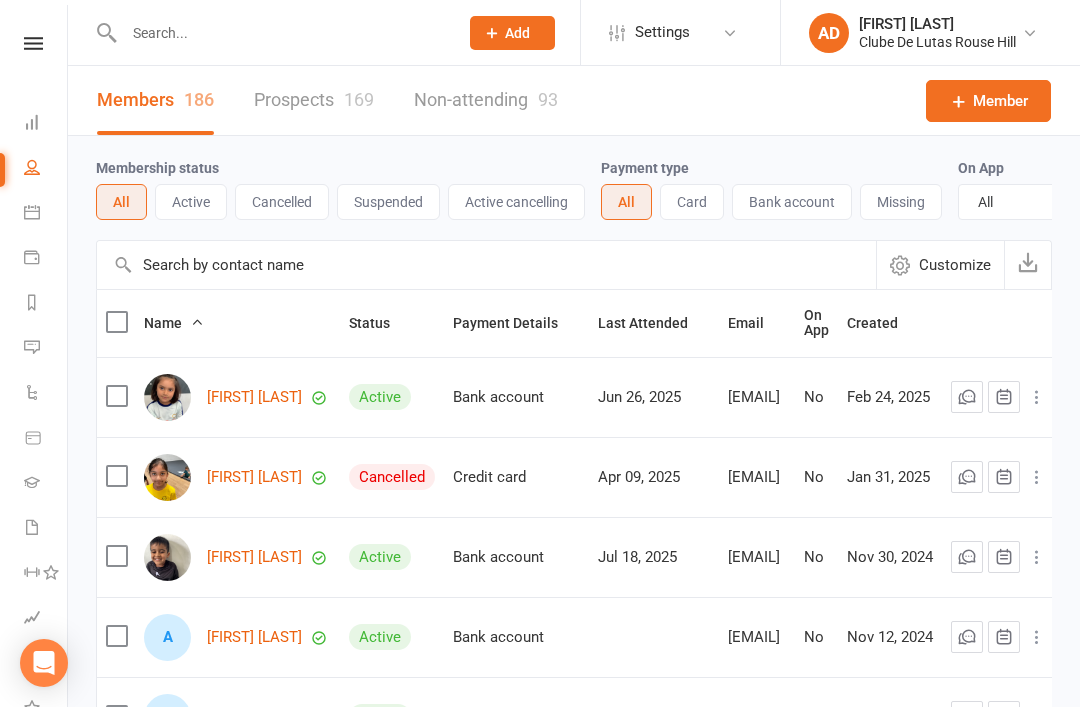 click at bounding box center (32, 212) 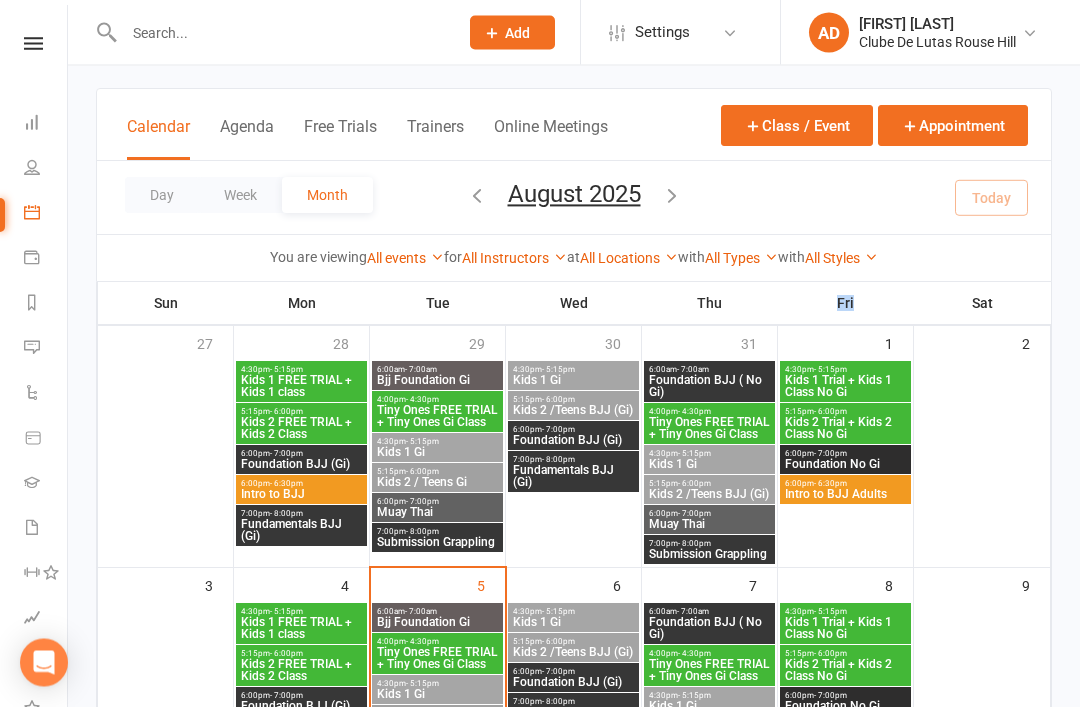 scroll, scrollTop: 99, scrollLeft: 0, axis: vertical 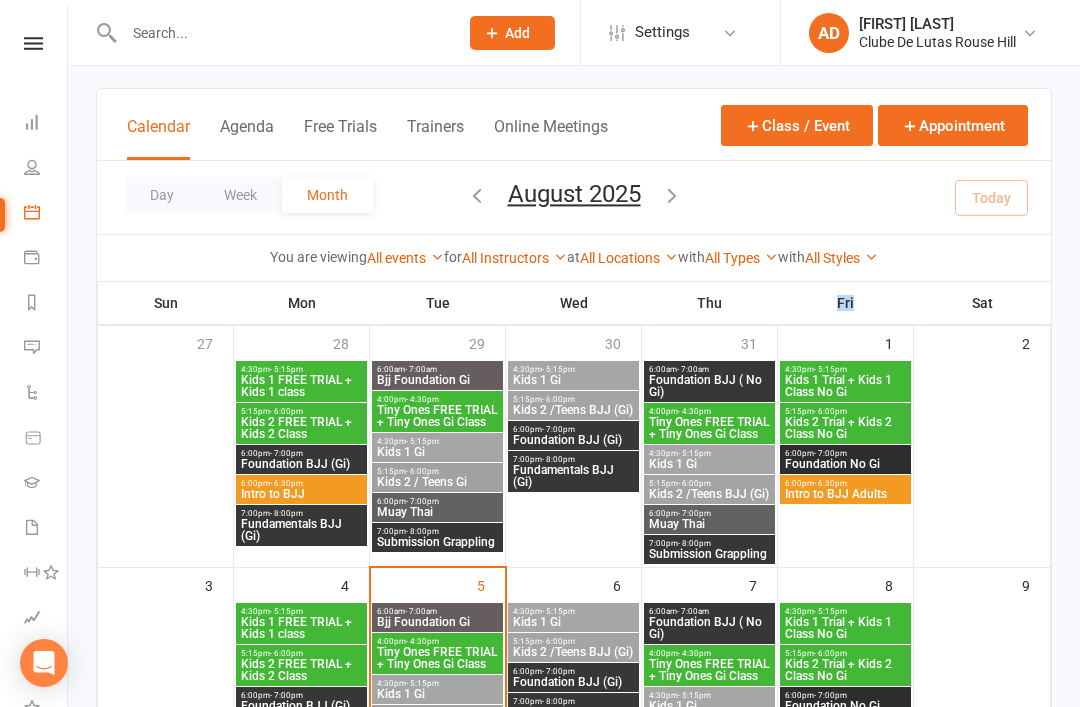 click at bounding box center (982, 463) 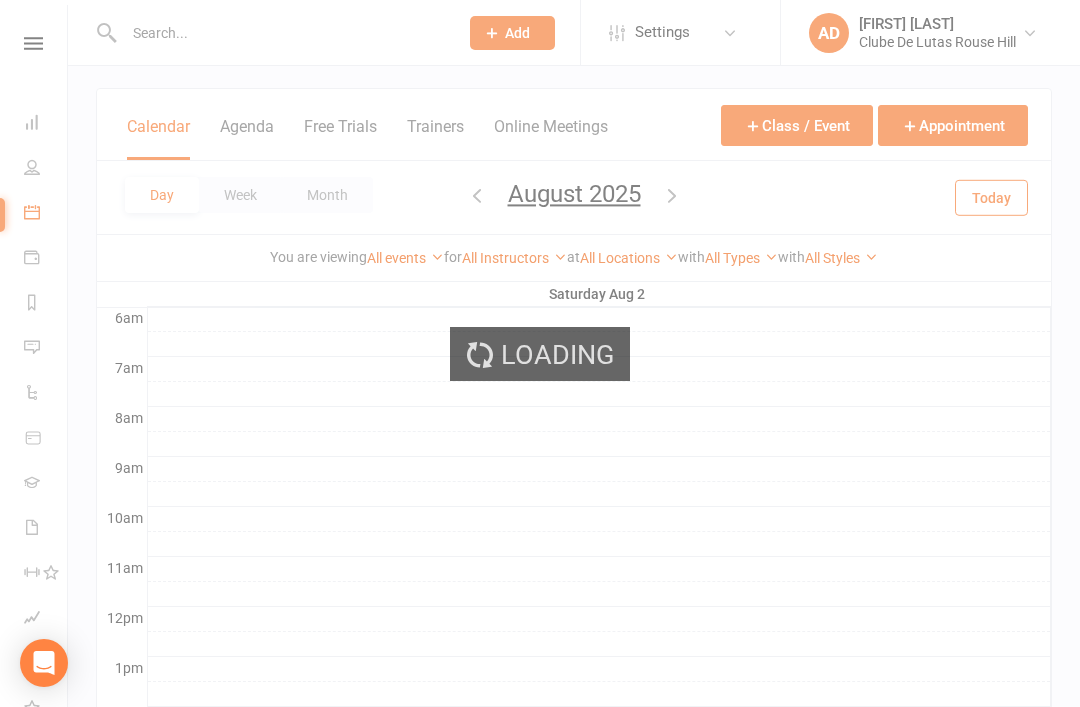 scroll, scrollTop: 0, scrollLeft: 0, axis: both 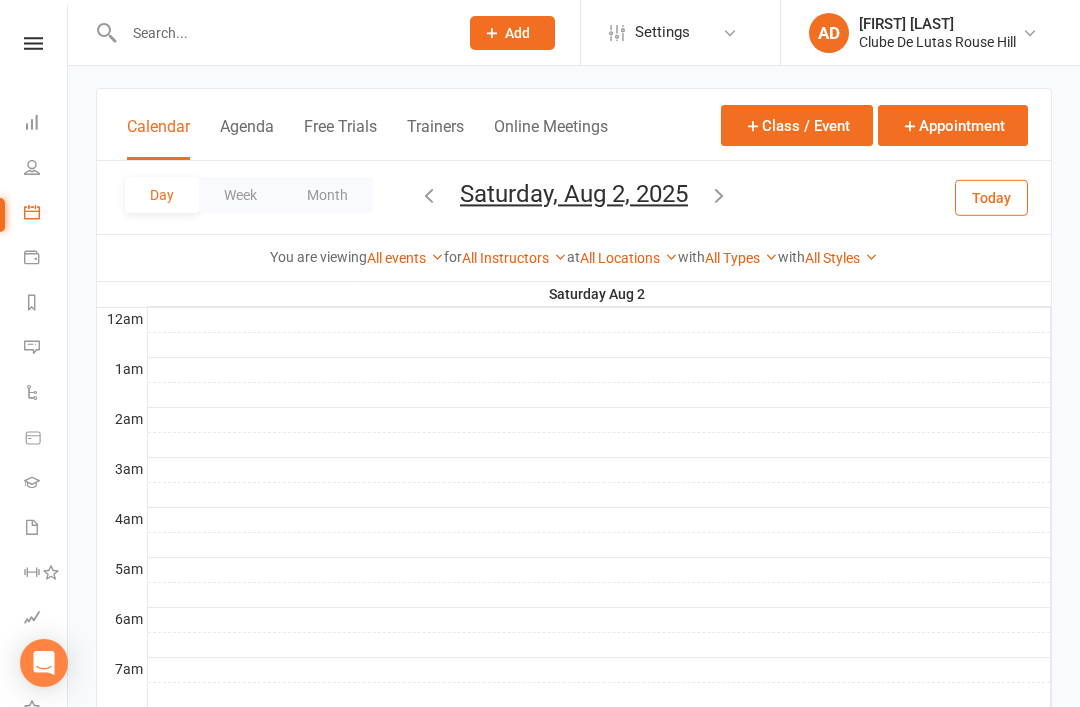 click at bounding box center [429, 195] 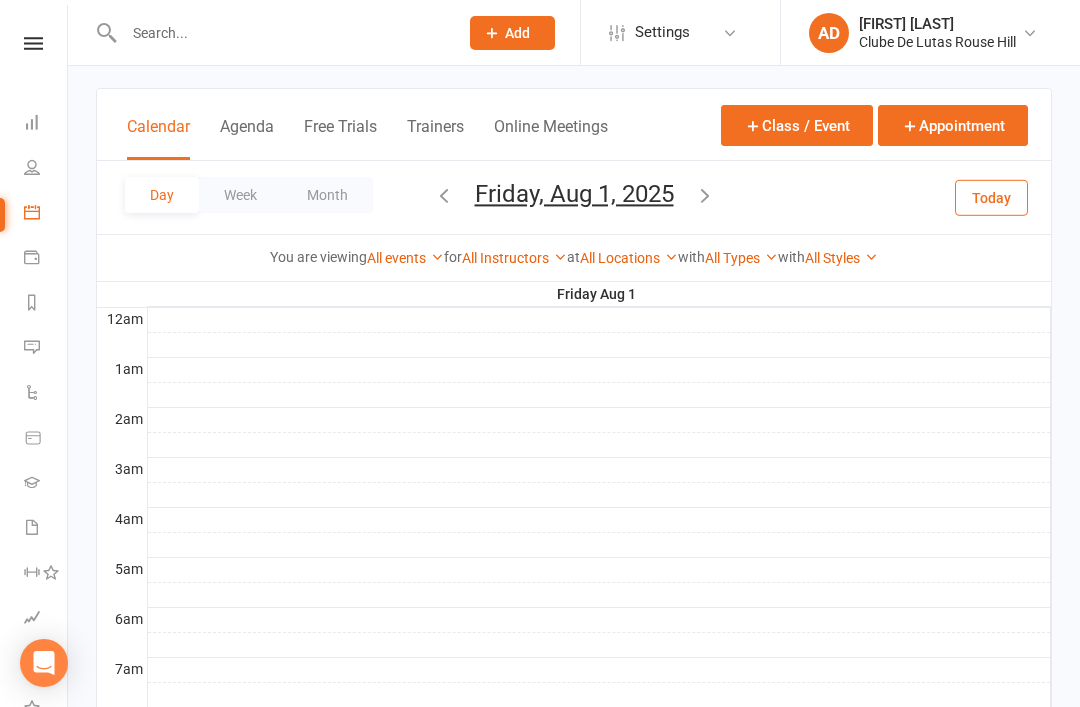 click on "Day Week Month Friday, [DATE]
[MONTH]
Sun Mon Tue Wed Thu Fri Sat
27
28
29
30
31
01
02
03
04
05
06
07
08
09
10
11
12
13
14
15
16
17
18
19
20
21
22
23
24
25
26
27
28
29
30
31" at bounding box center [574, 197] 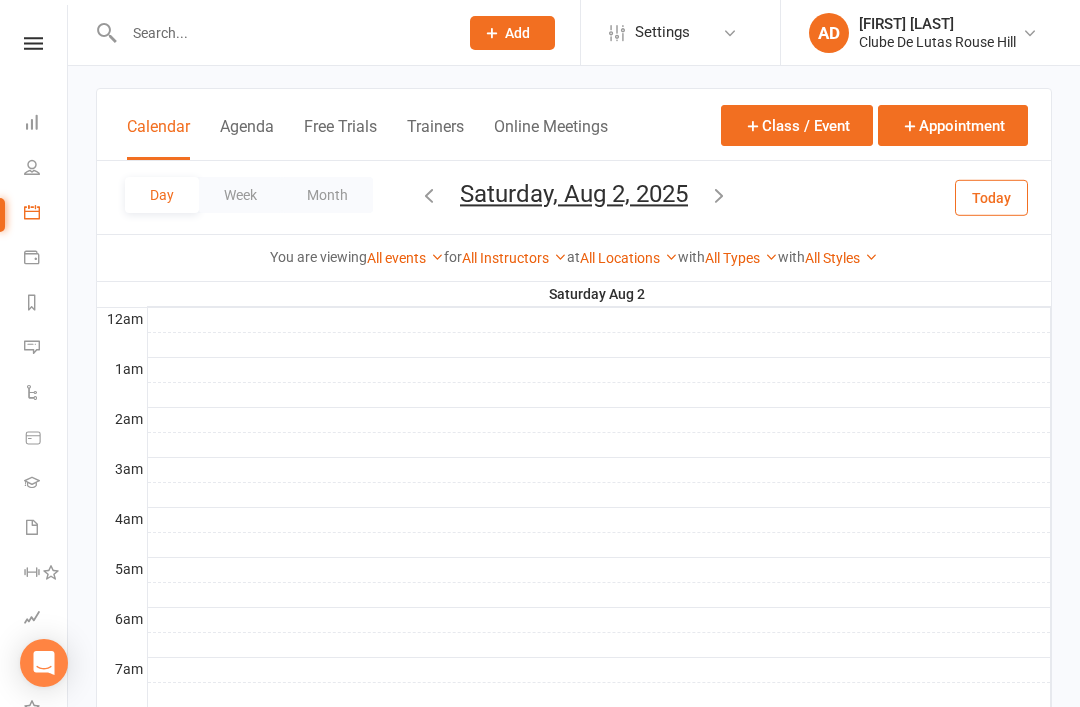 click on "Week" at bounding box center (240, 195) 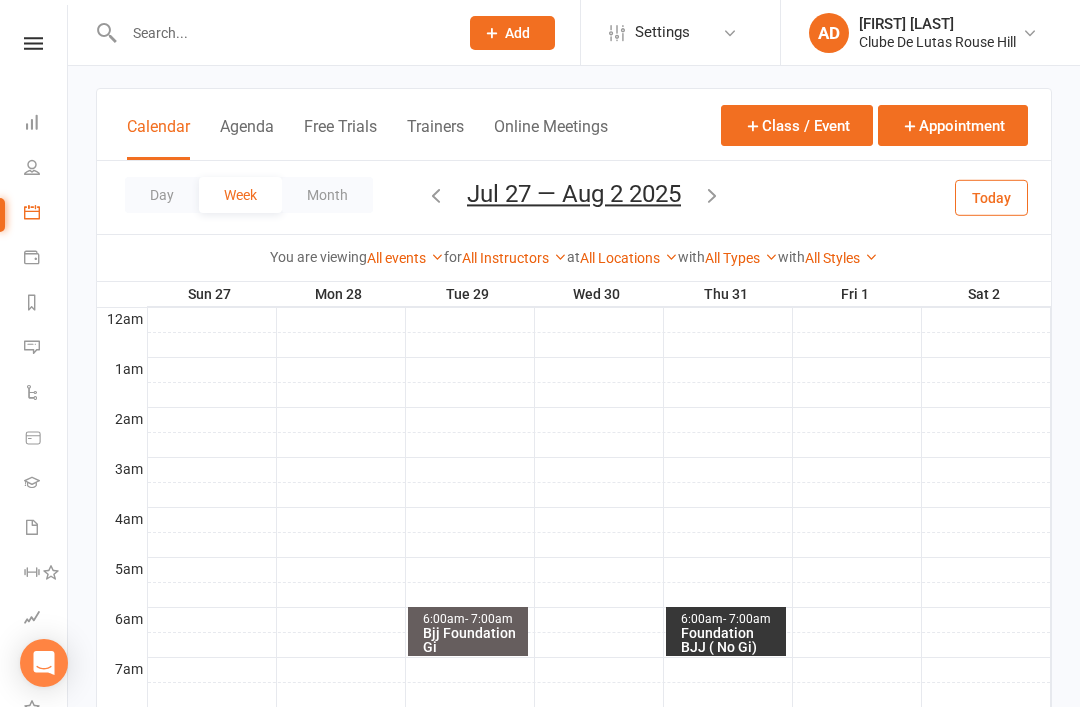 click on "Month" at bounding box center [327, 195] 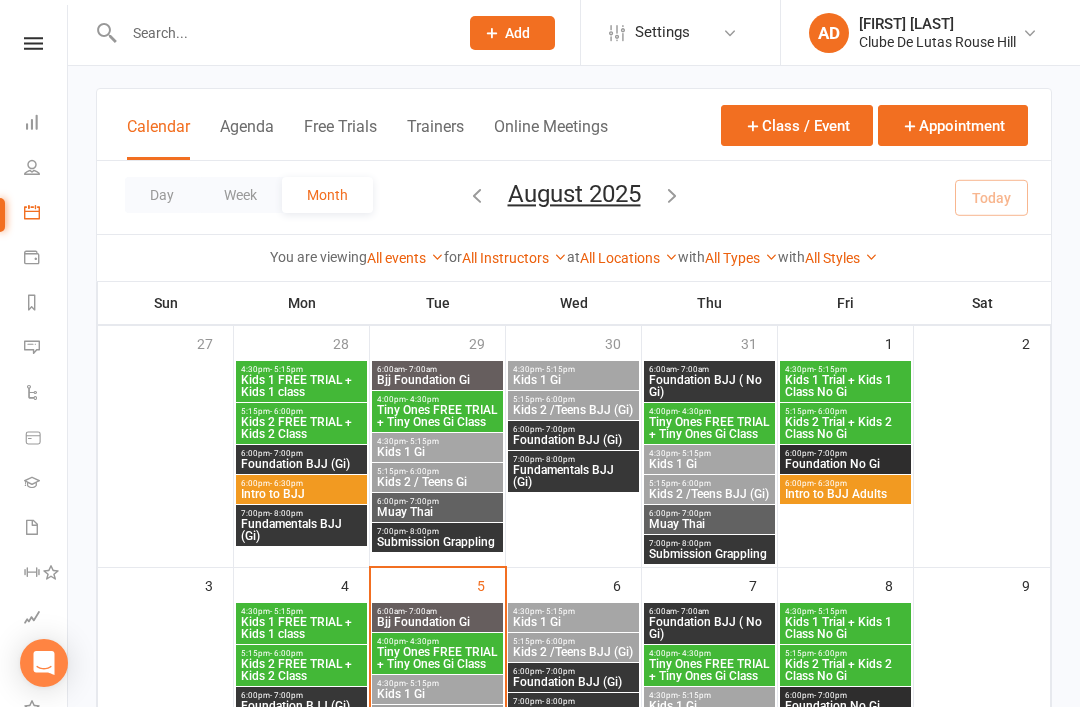 click on "Week" at bounding box center (240, 195) 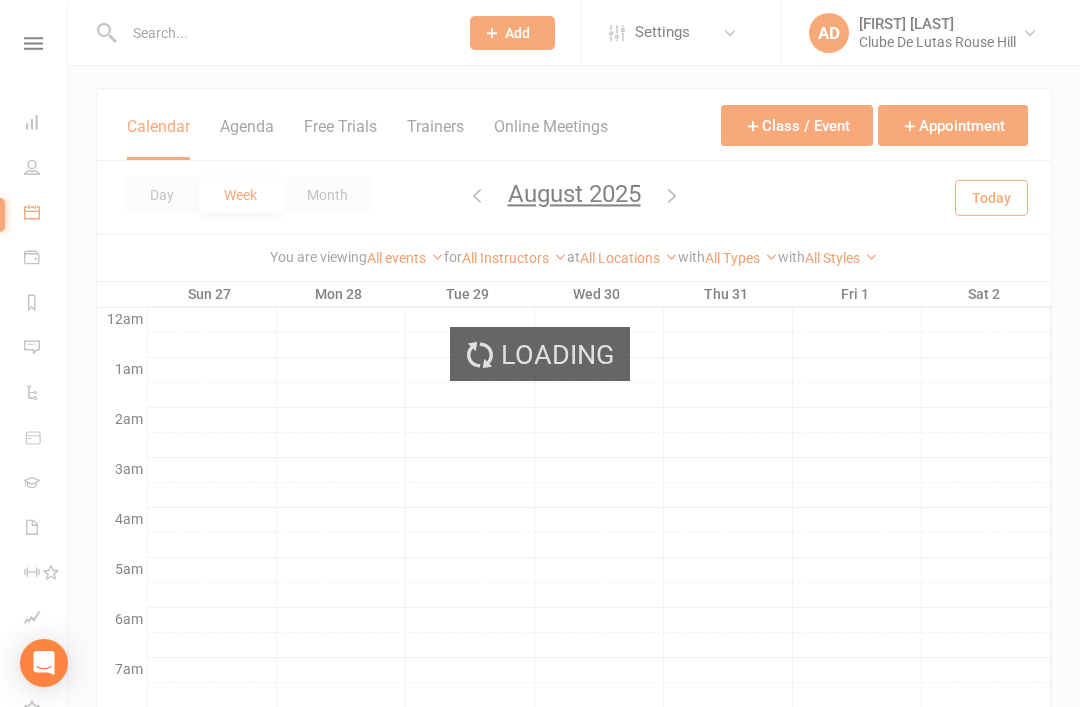 scroll, scrollTop: 0, scrollLeft: 0, axis: both 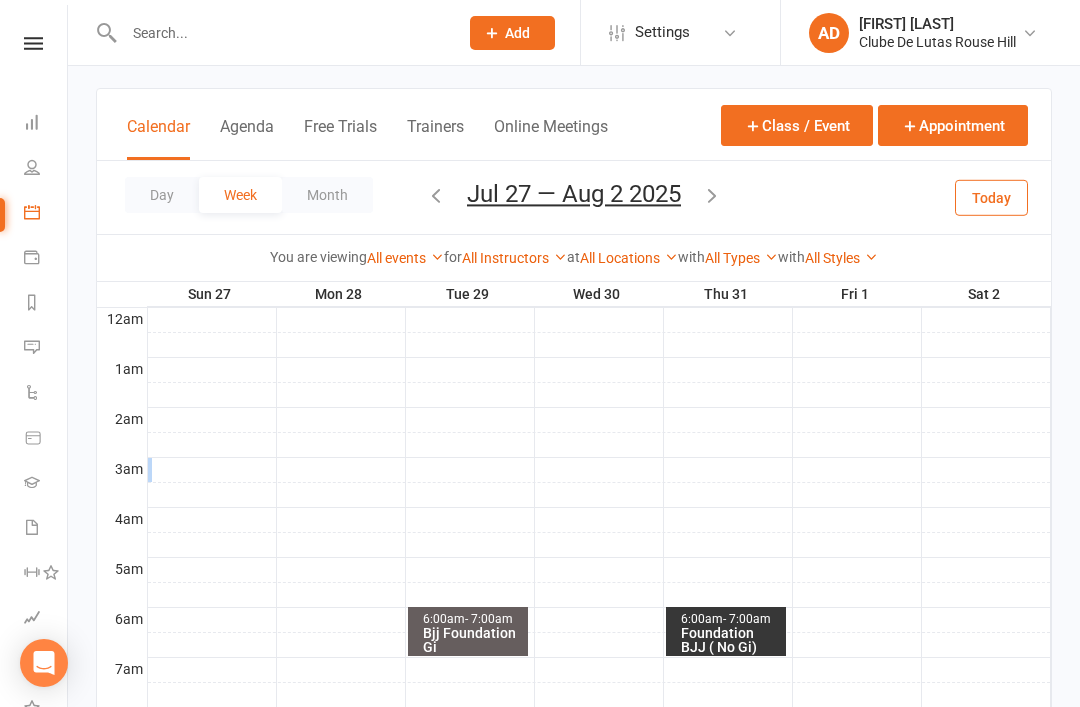 click on "Calendar Agenda Free Trials Trainers Online Meetings
Class / Event  Appointment" at bounding box center [574, 125] 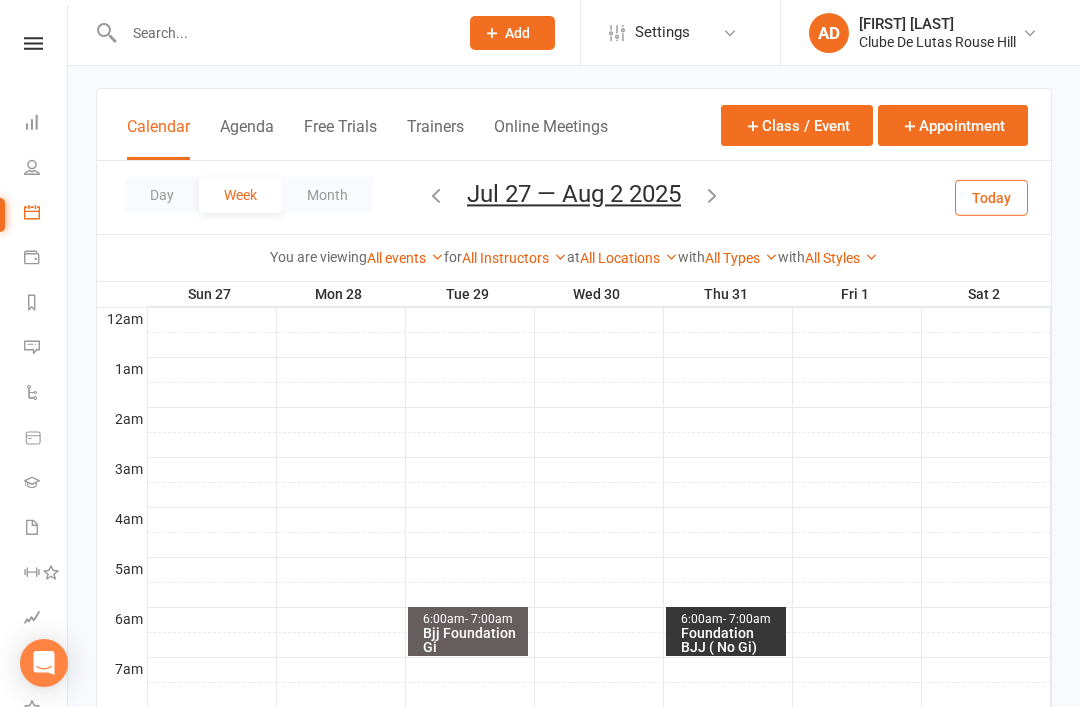 click on "Agenda" at bounding box center (247, 138) 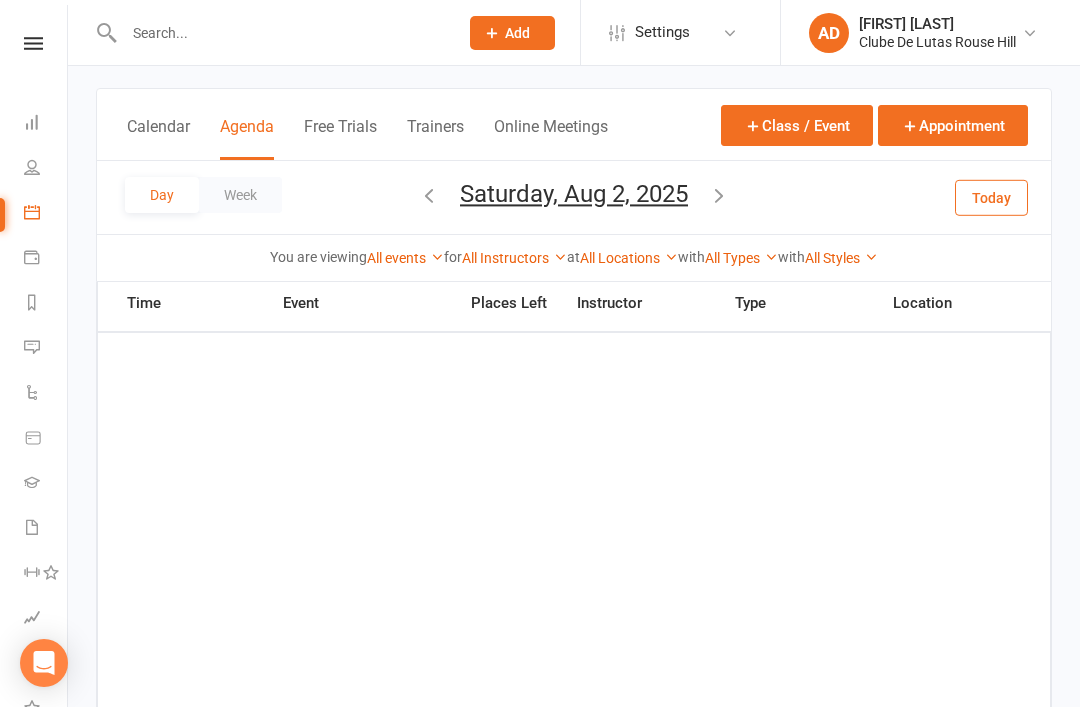 click at bounding box center (719, 197) 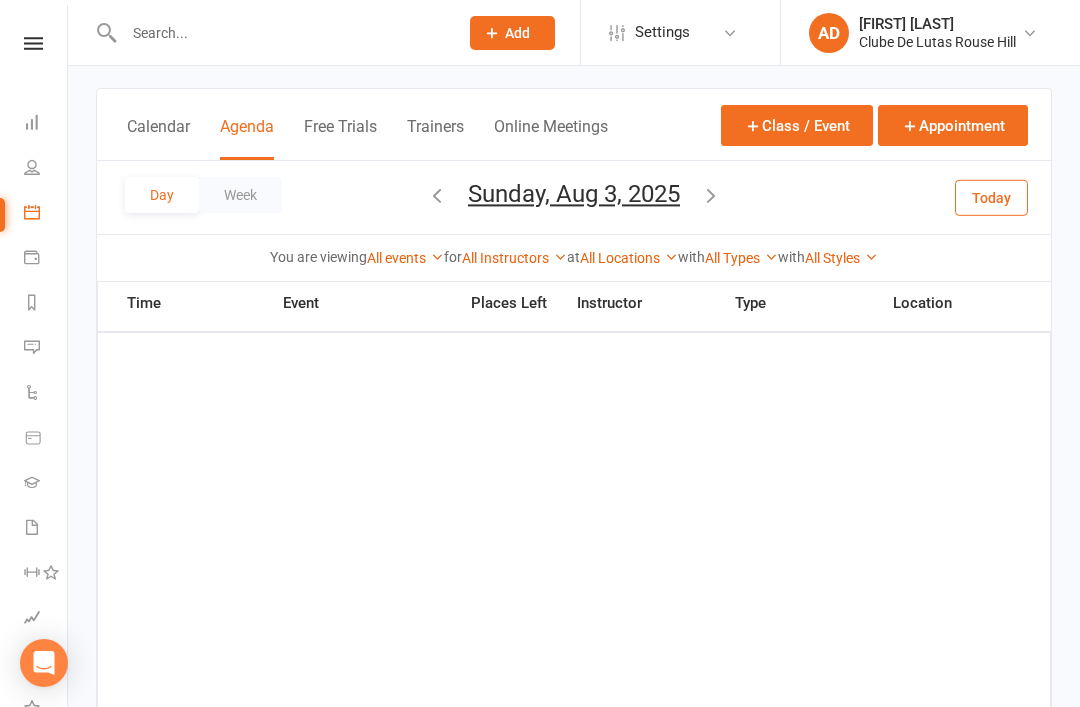click on "Day Week Sunday, Aug 3, 2025
August 2025
Sun Mon Tue Wed Thu Fri Sat
27
28
29
30
31
01
02
03
04
05
06
07
08
09
10
11
12
13
14
15
16
17
18
19
20
21
22
23
24
25
26
27
28
29
30
31 01 02" at bounding box center [574, 197] 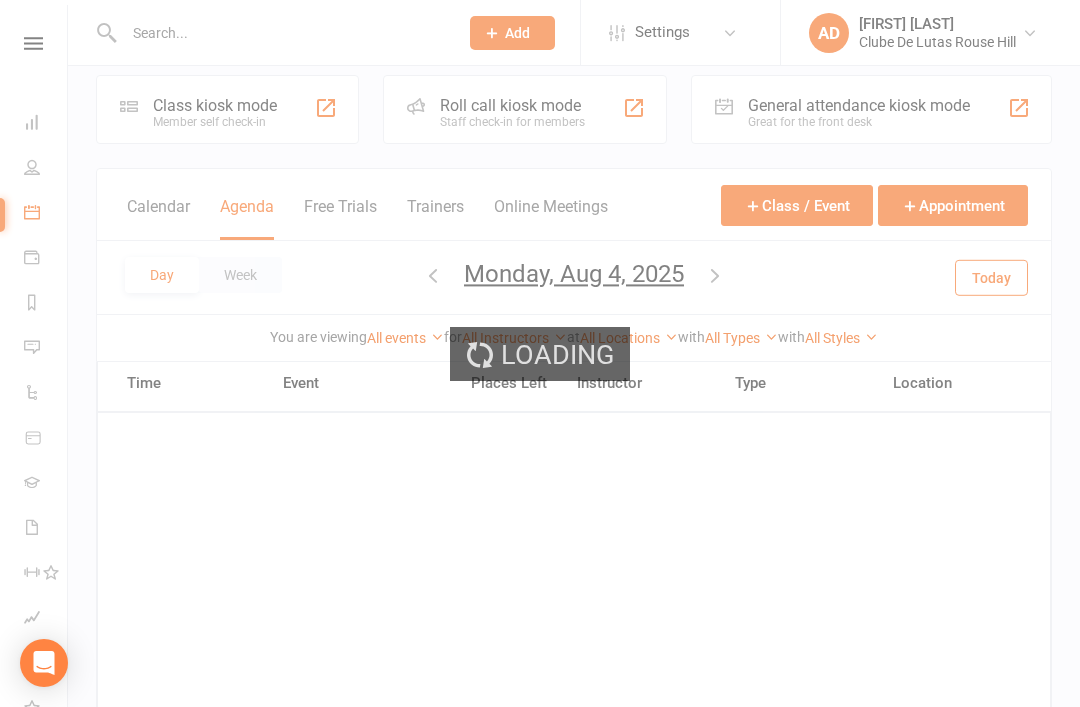 scroll, scrollTop: 0, scrollLeft: 0, axis: both 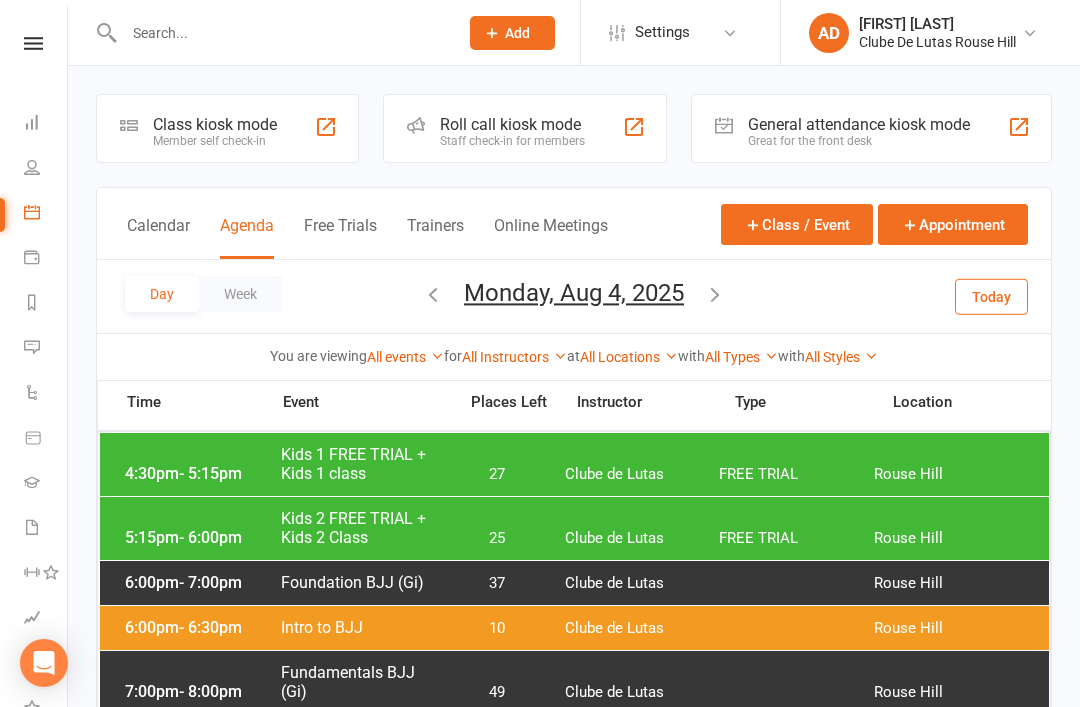 click at bounding box center (715, 294) 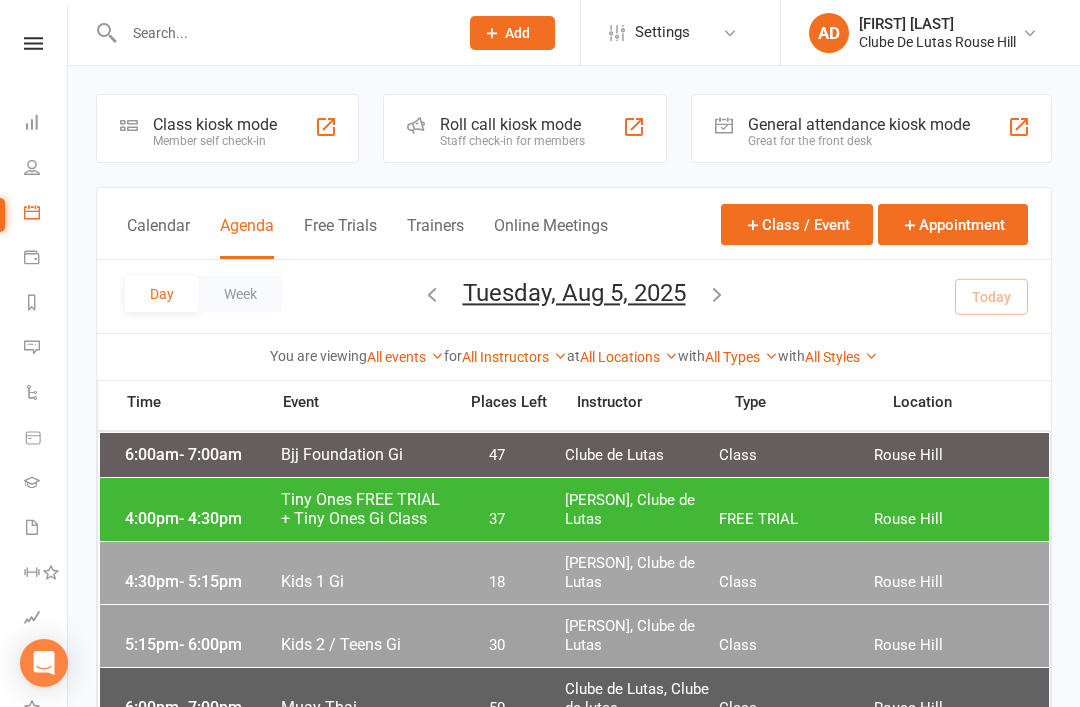 click at bounding box center (717, 294) 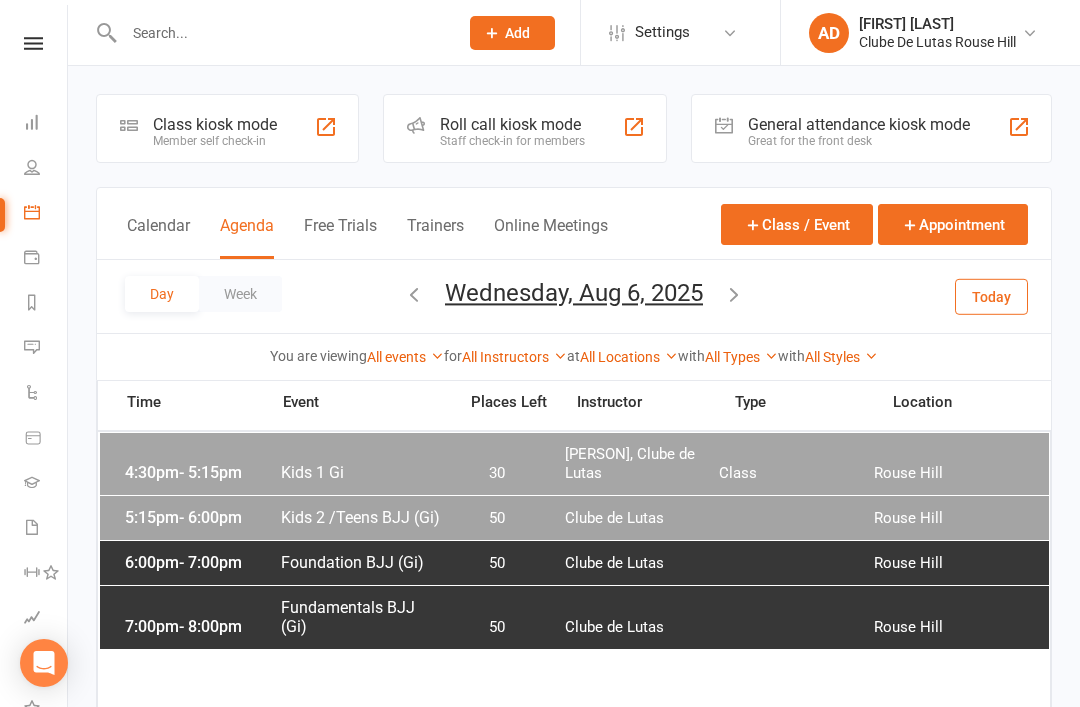 click on "Wednesday, Aug 6, 2025
August 2025
Sun Mon Tue Wed Thu Fri Sat
27
28
29
30
31
01
02
03
04
05
06
07
08
09
10
11
12
13
14
15
16
17
18
19
20
21
22
23
24
25
26
27
28
29
30
31" at bounding box center [574, 296] 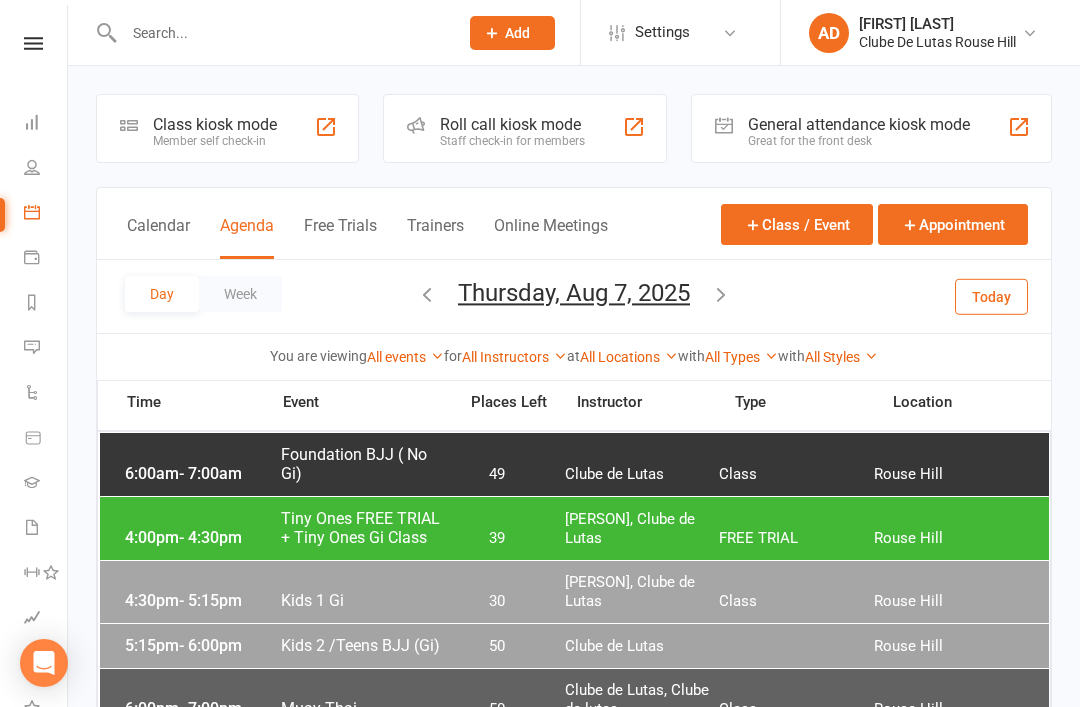 click at bounding box center (721, 294) 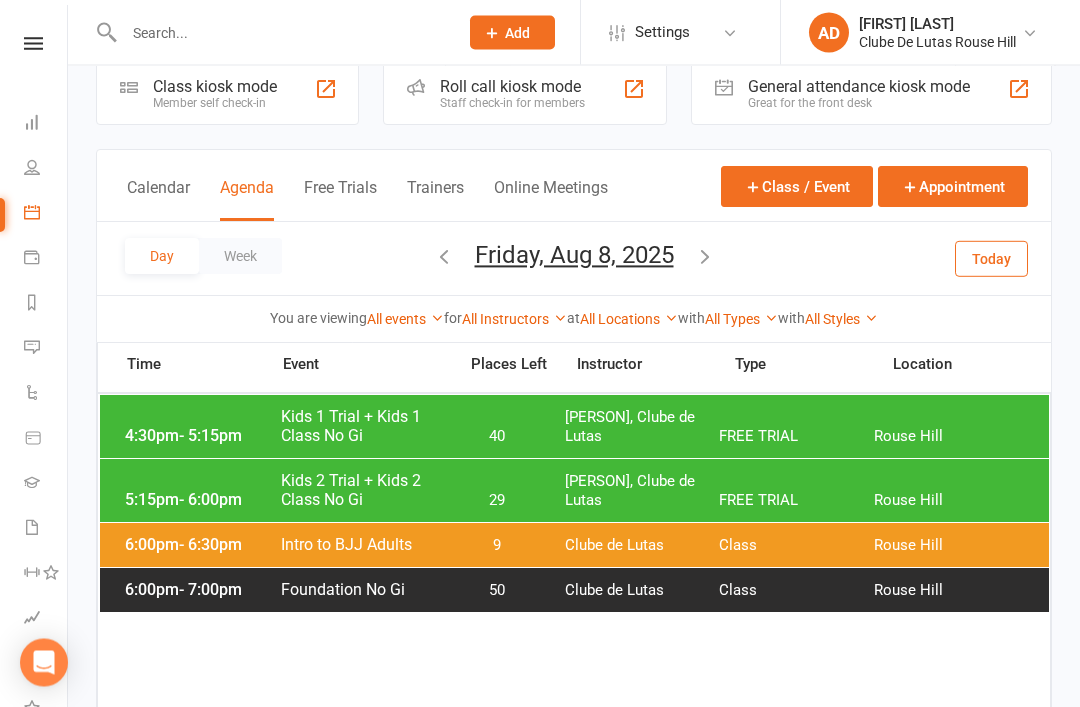 scroll, scrollTop: 37, scrollLeft: 0, axis: vertical 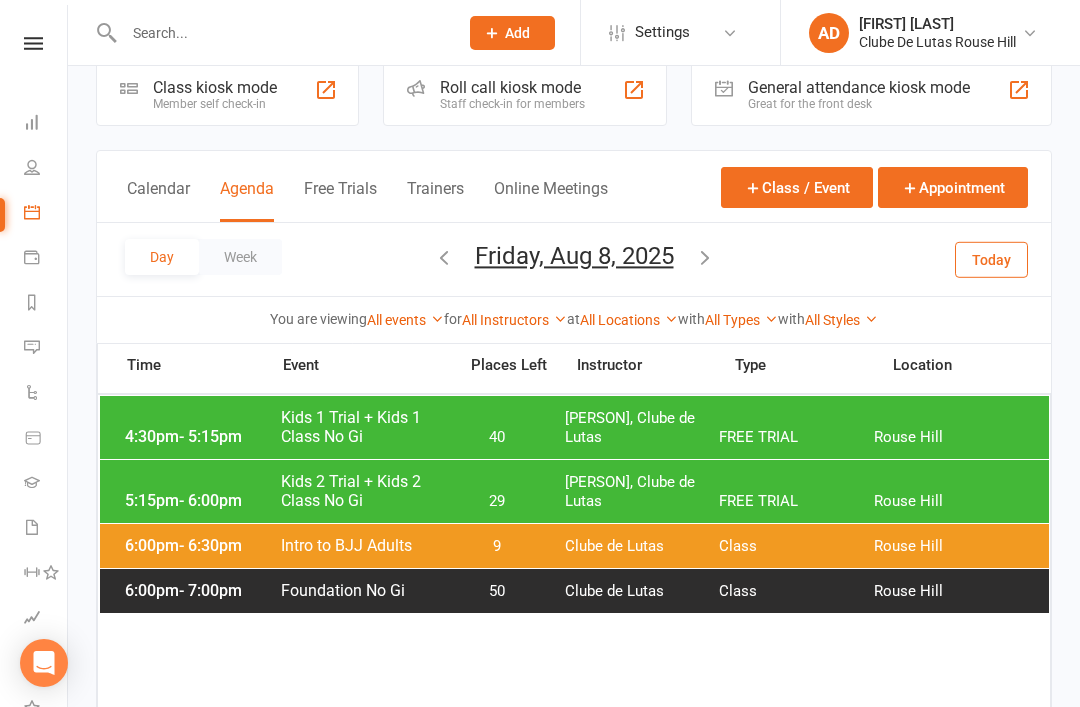 click on "Friday, Aug 8, 2025
August 2025
Sun Mon Tue Wed Thu Fri Sat
27
28
29
30
31
01
02
03
04
05
06
07
08
09
10
11
12
13
14
15
16
17
18
19
20
21
22
23
24
25
26
27
28
29
30
31 01" at bounding box center (574, 259) 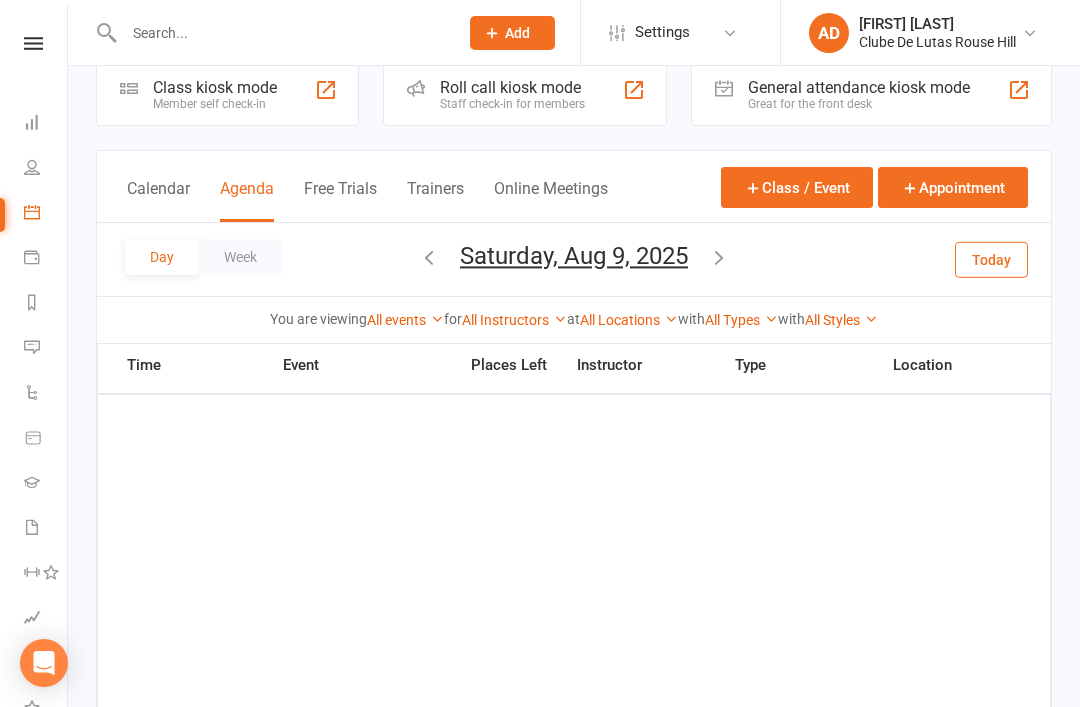 click on "Saturday, Aug 9, 2025" at bounding box center [574, 256] 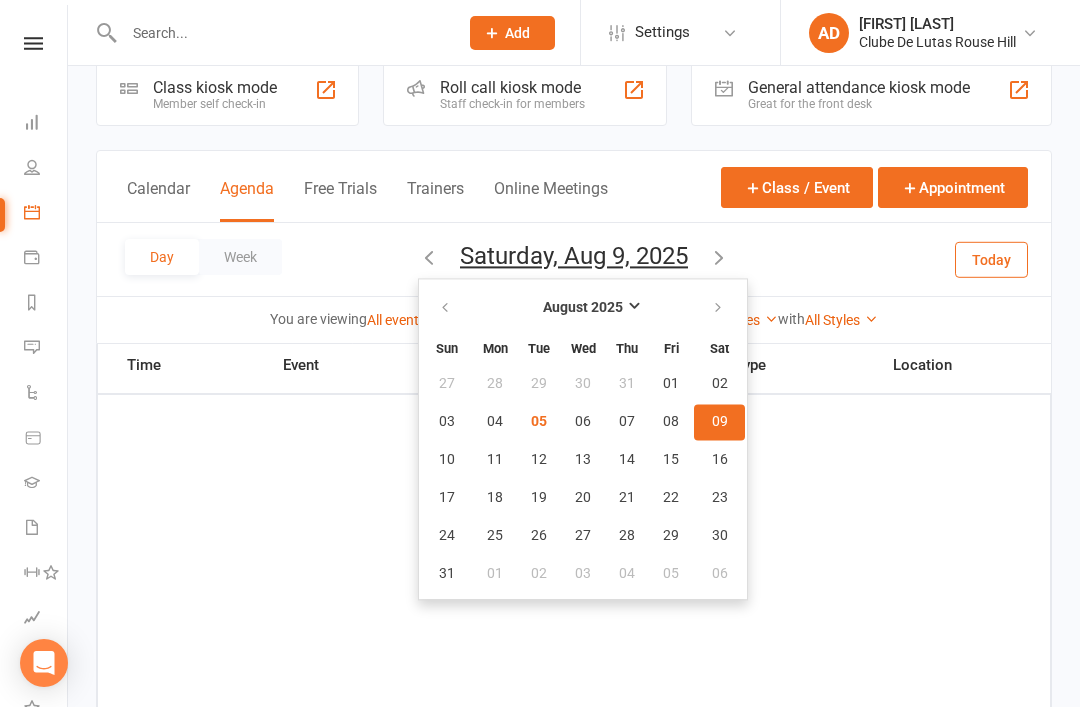 click at bounding box center (719, 257) 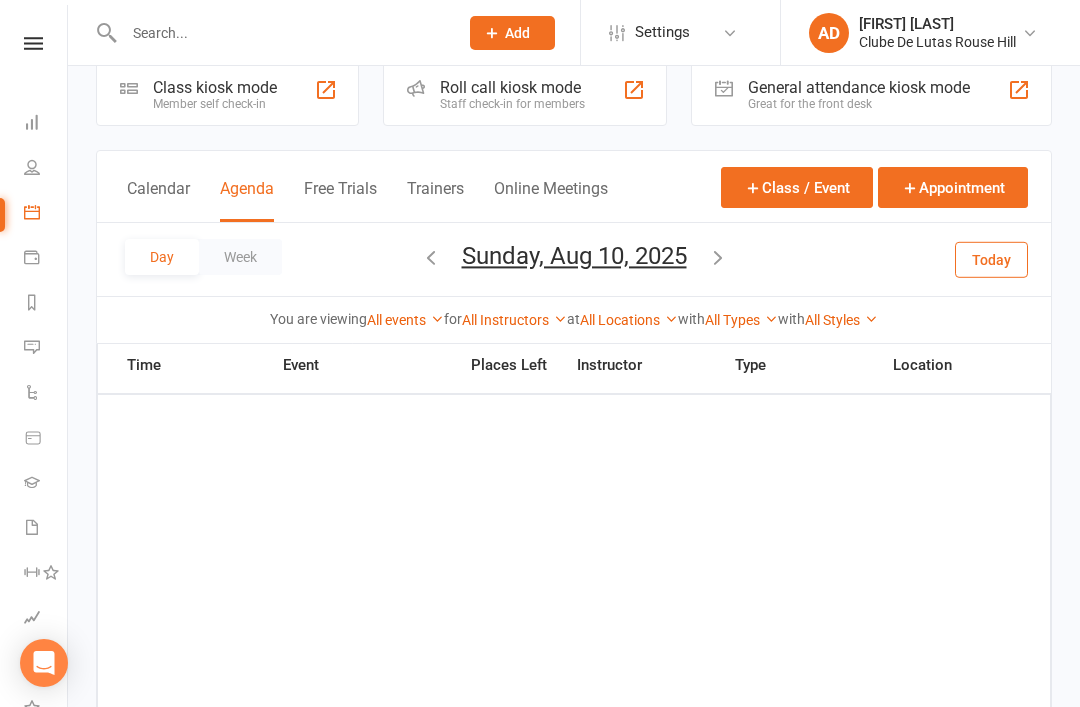 click at bounding box center (431, 257) 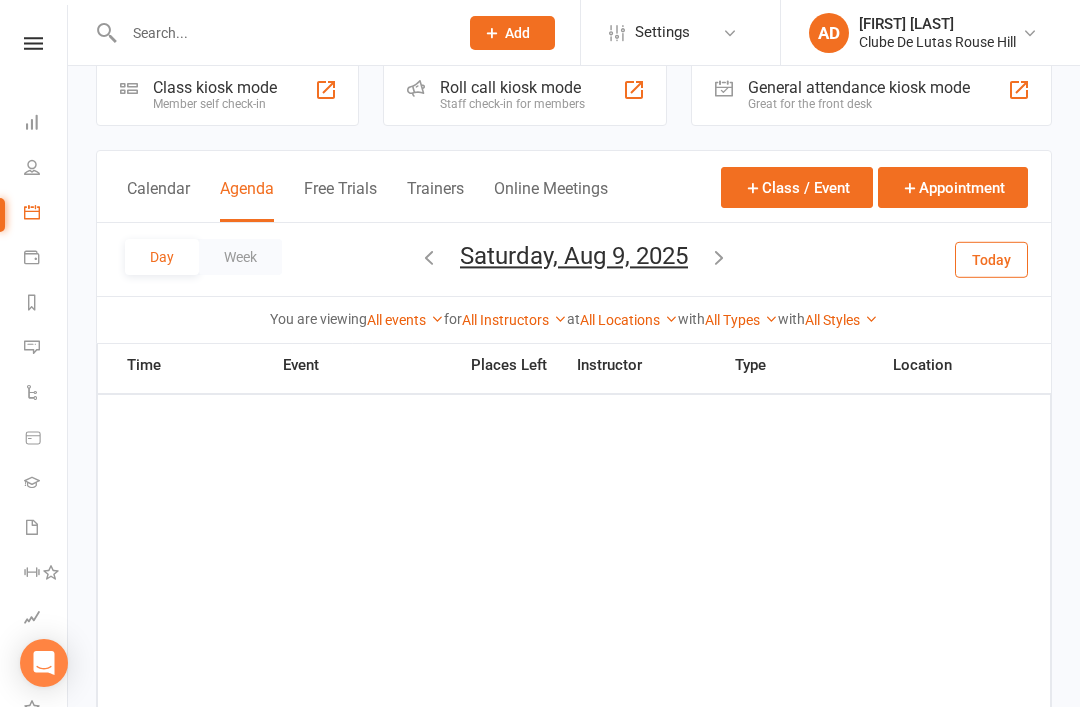 click on "Day Week Saturday, Aug 9, 2025
August 2025
Sun Mon Tue Wed Thu Fri Sat
27
28
29
30
31
01
02
03
04
05
06
07
08
09
10
11
12
13
14
15
16
17
18
19
20
21
22
23
24
25
26
27
28
29
30
31 01" at bounding box center [574, 259] 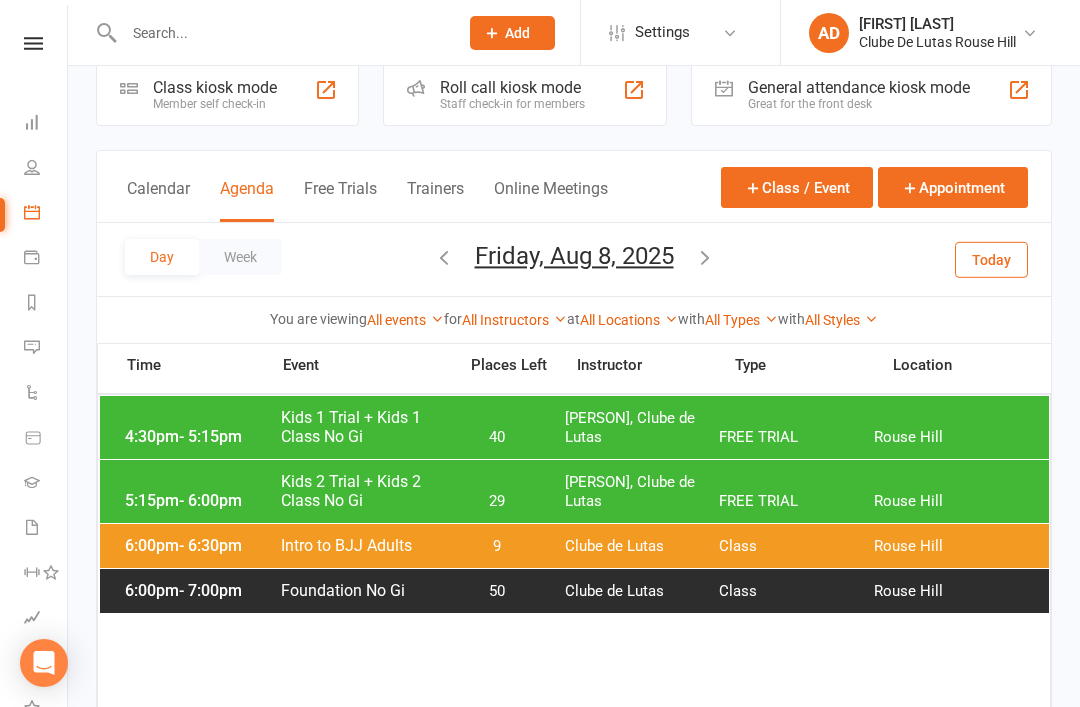 click on "Calendar" at bounding box center (158, 200) 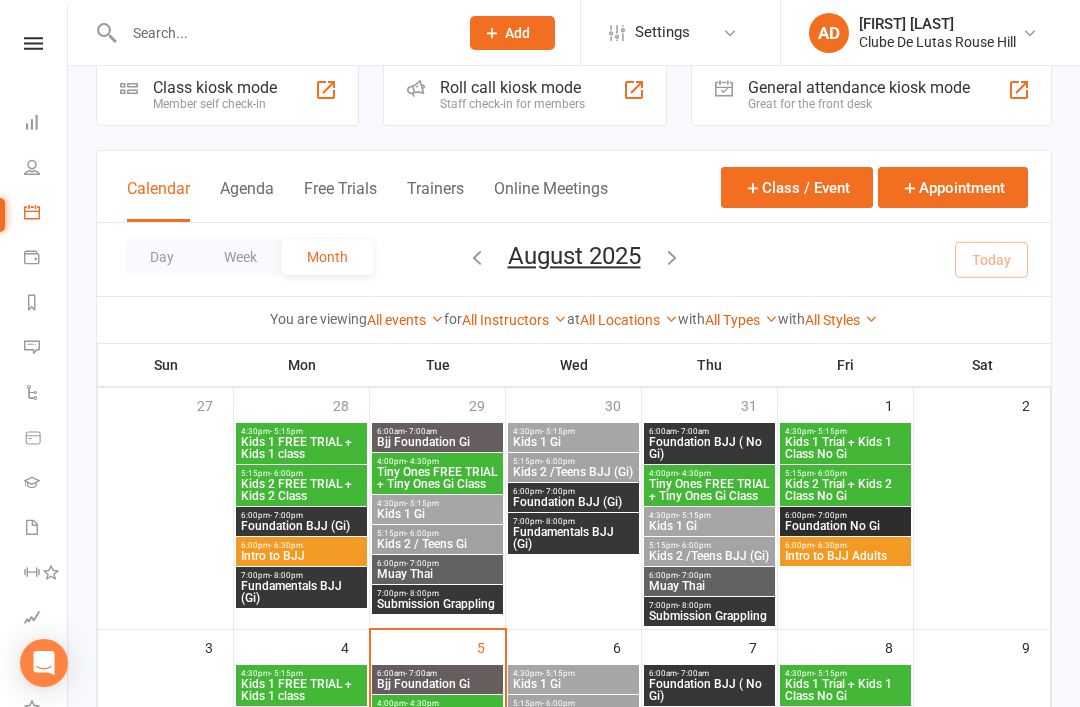 click on "Member self check-in" at bounding box center [215, 104] 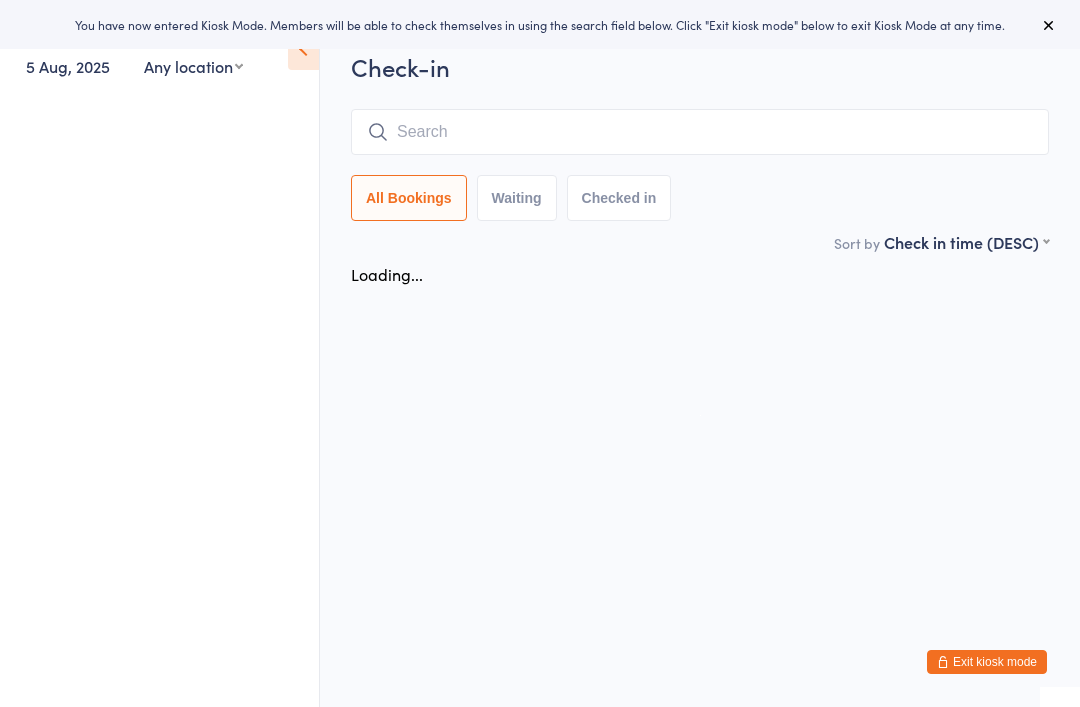 scroll, scrollTop: 0, scrollLeft: 0, axis: both 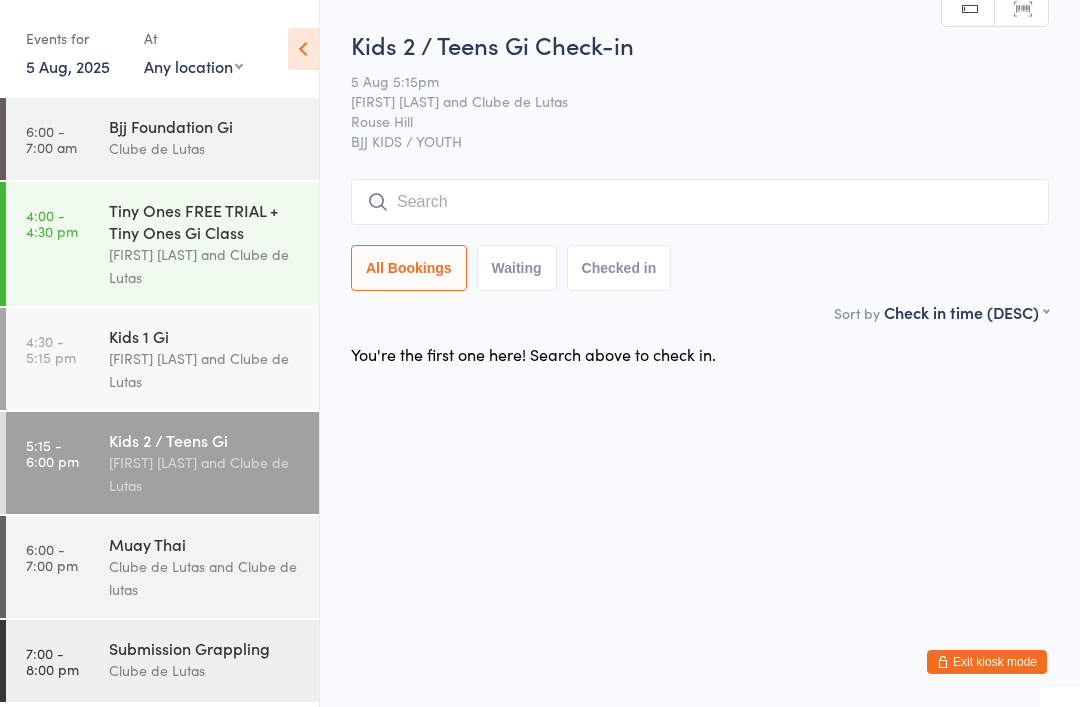 click on "Tiny Ones FREE TRIAL + Tiny Ones Gi Class" at bounding box center (205, 221) 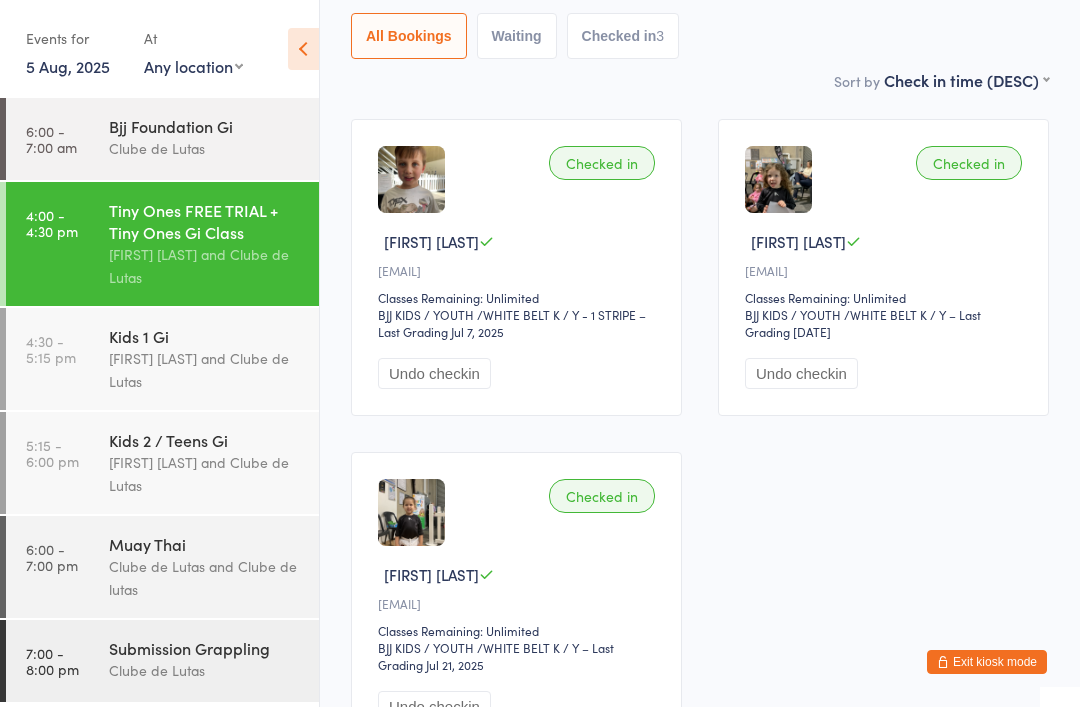 scroll, scrollTop: 229, scrollLeft: 0, axis: vertical 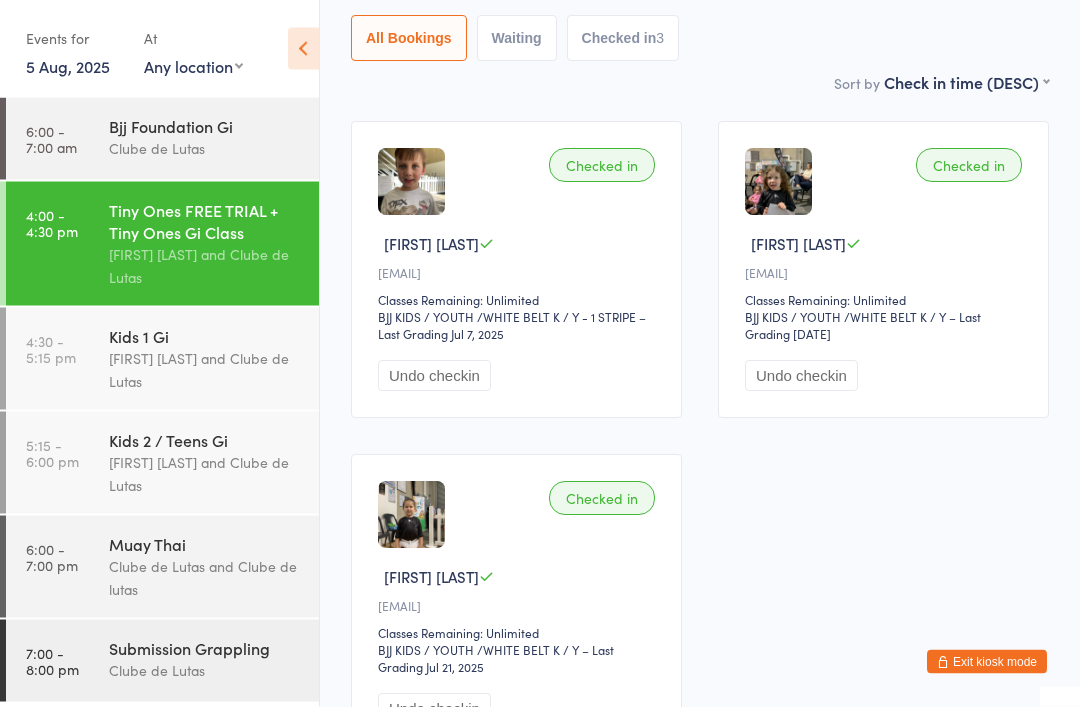 click on "Exit kiosk mode" at bounding box center (987, 662) 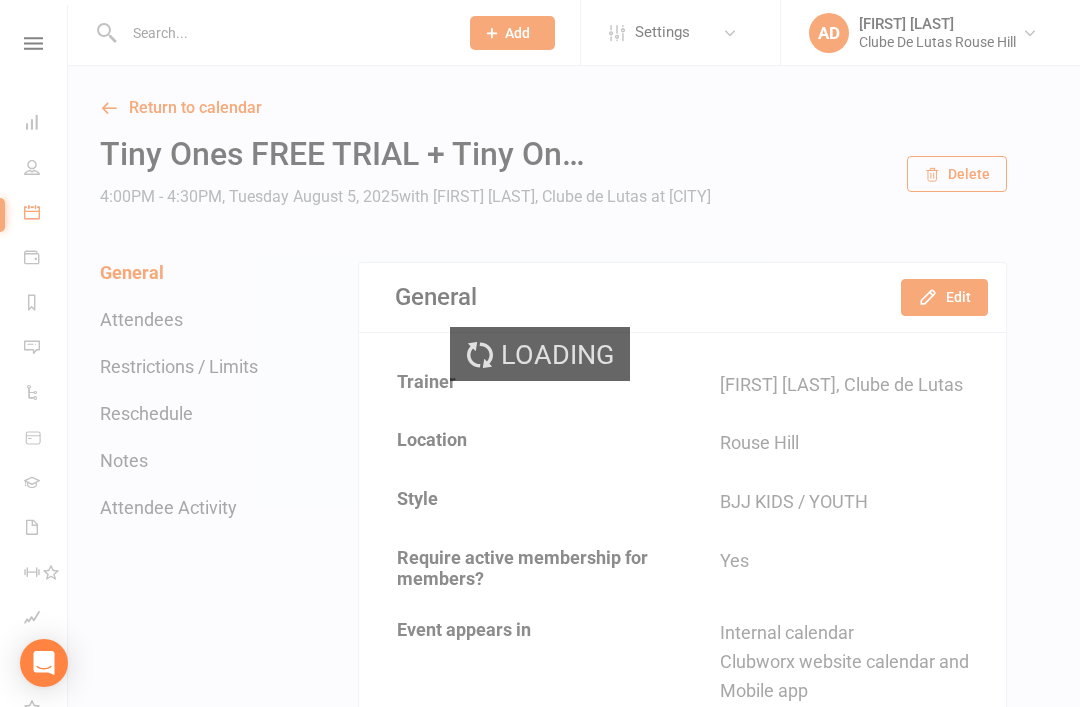 scroll, scrollTop: 0, scrollLeft: 0, axis: both 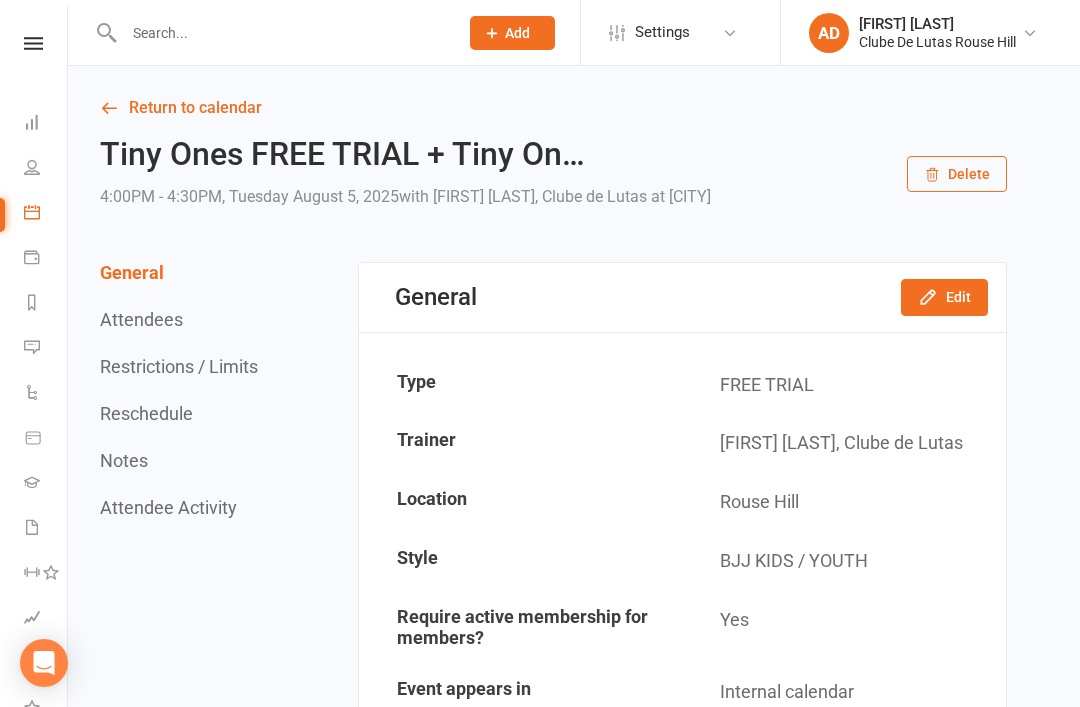 click at bounding box center (281, 33) 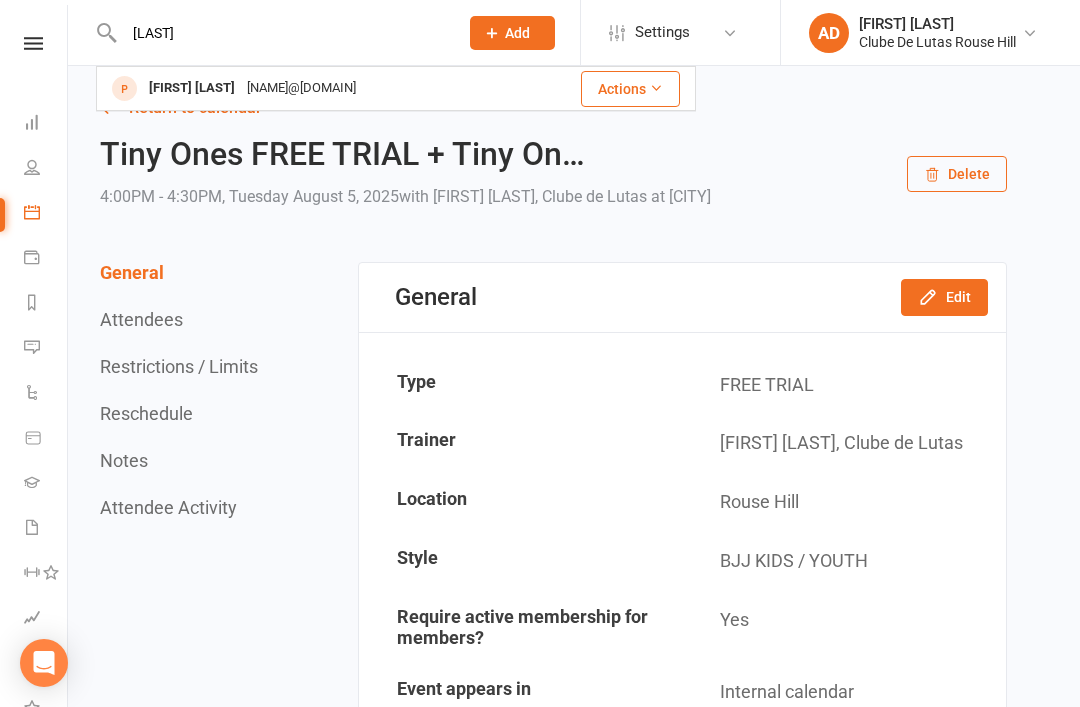 type on "Melody" 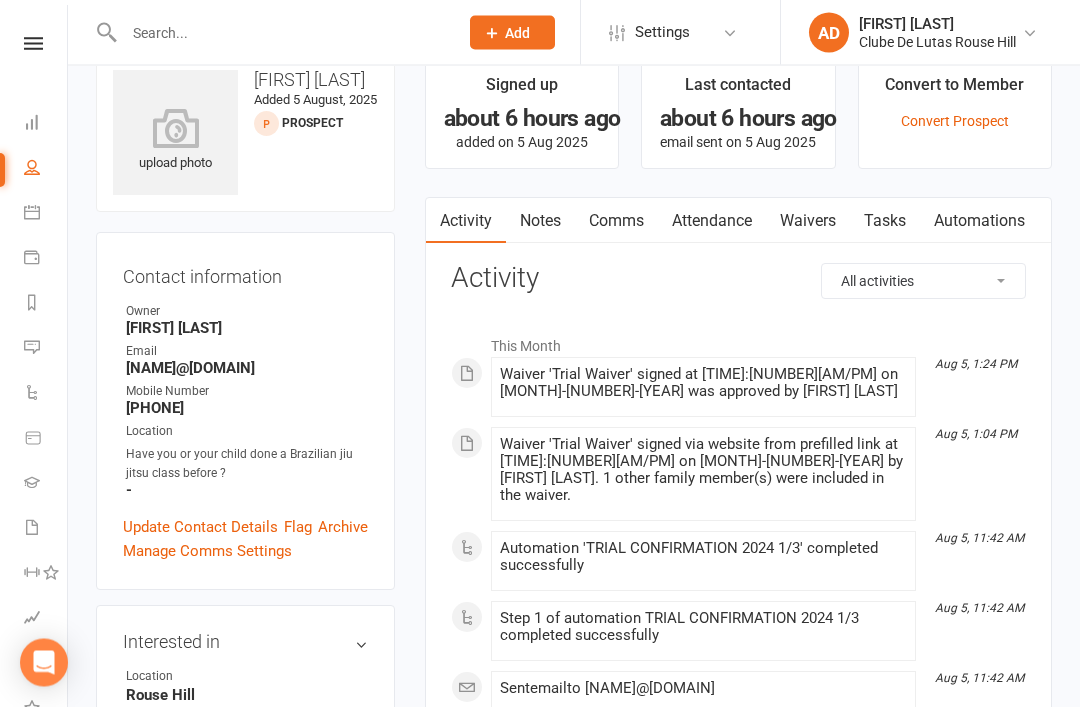 scroll, scrollTop: 0, scrollLeft: 0, axis: both 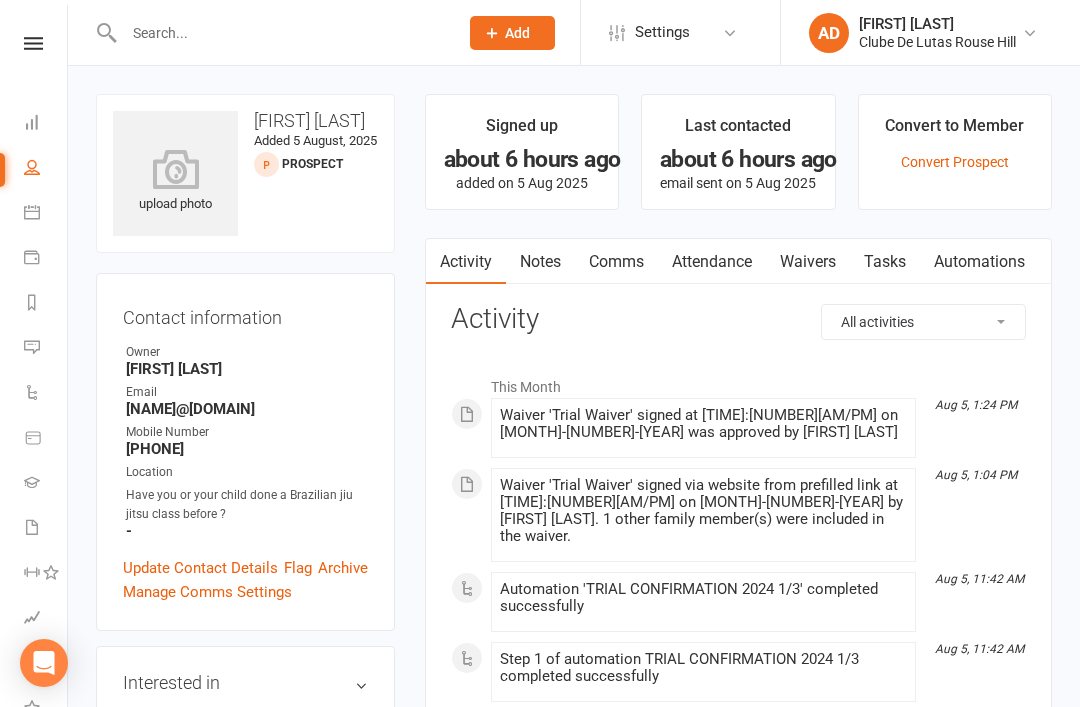 click on "Waivers" at bounding box center [808, 262] 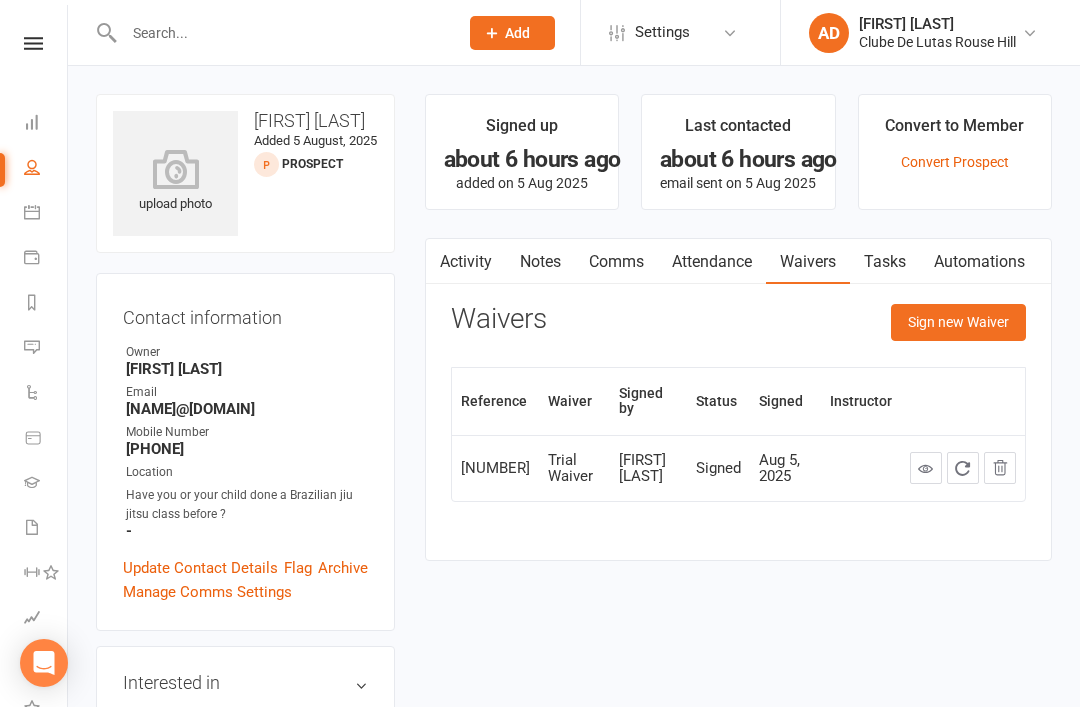 click on "Comms" at bounding box center [616, 262] 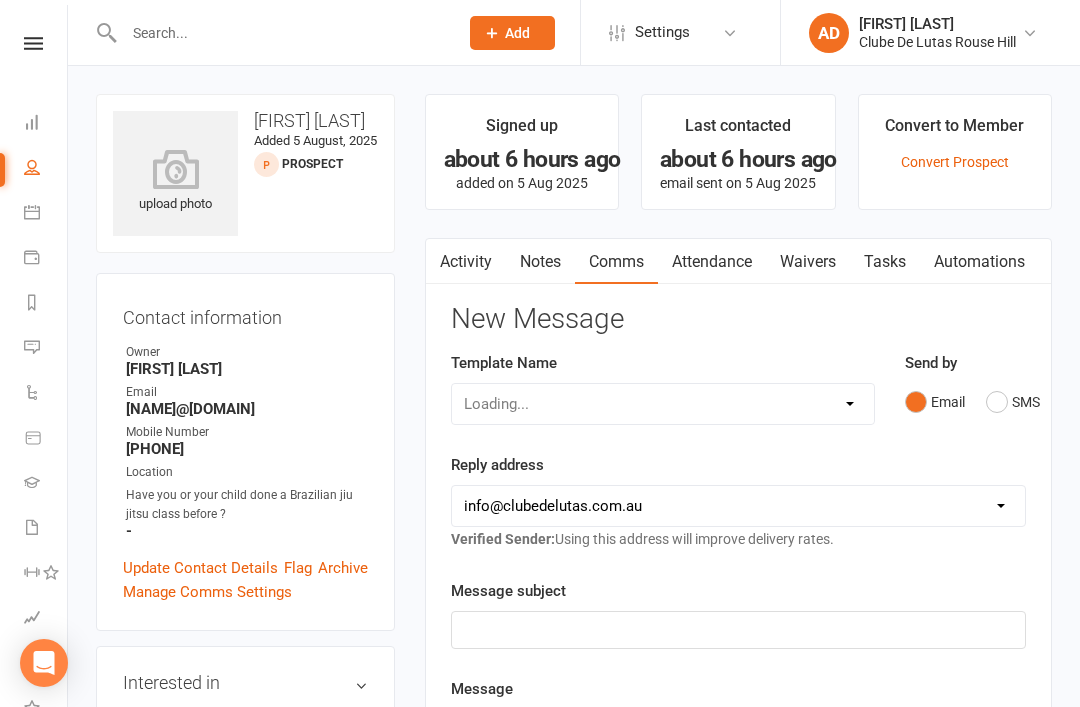 click on "Notes" at bounding box center [540, 262] 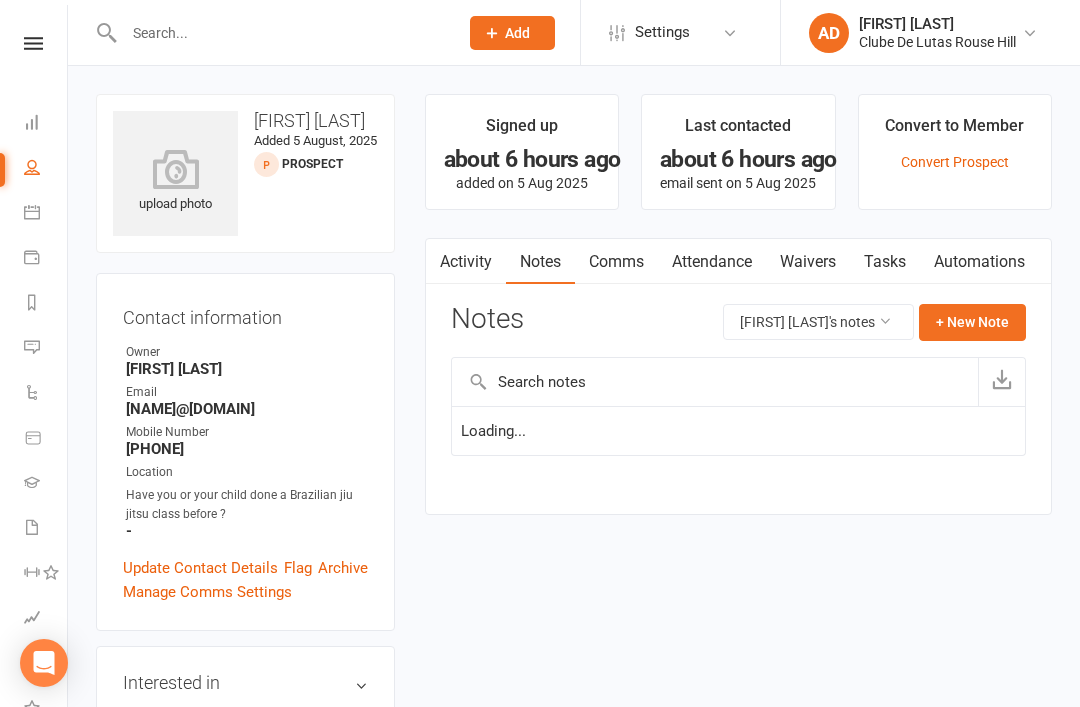click on "Activity" at bounding box center [466, 262] 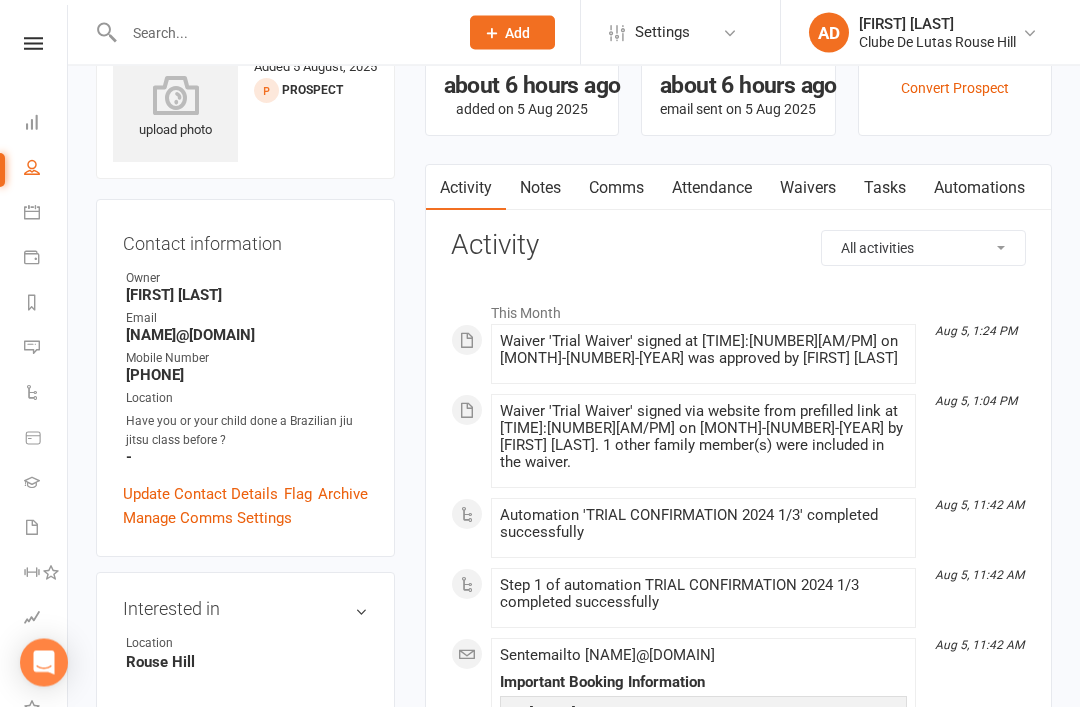 scroll, scrollTop: 0, scrollLeft: 0, axis: both 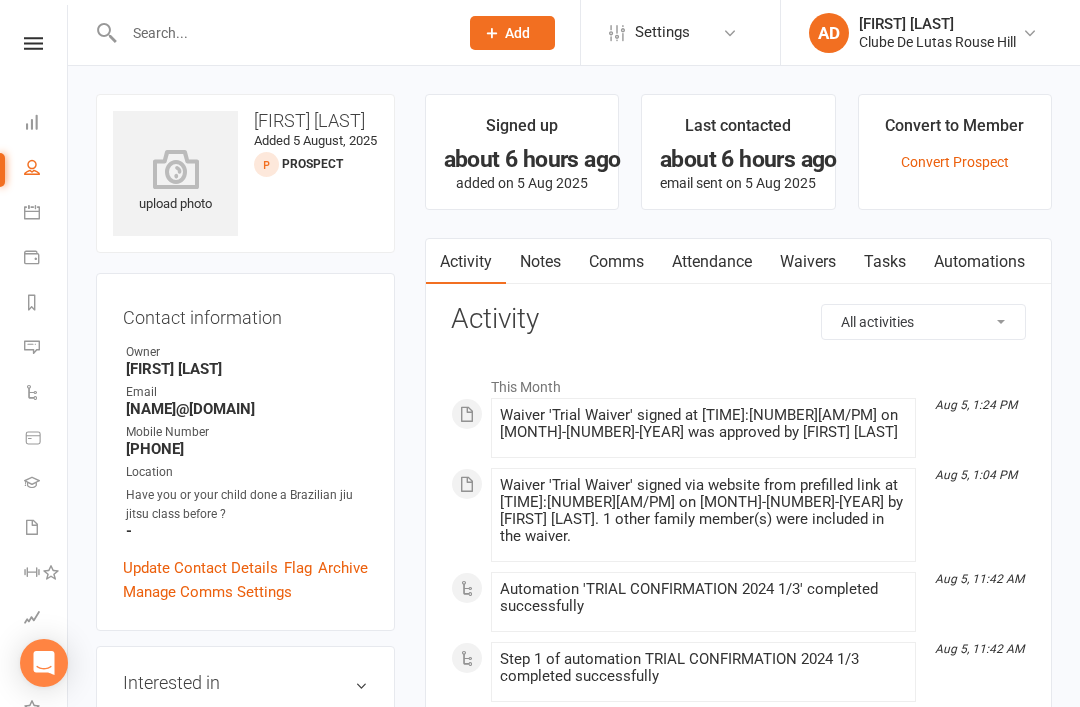 click on "upload photo Meldody Khadka Added 5 August, 2025   prospect" at bounding box center [245, 173] 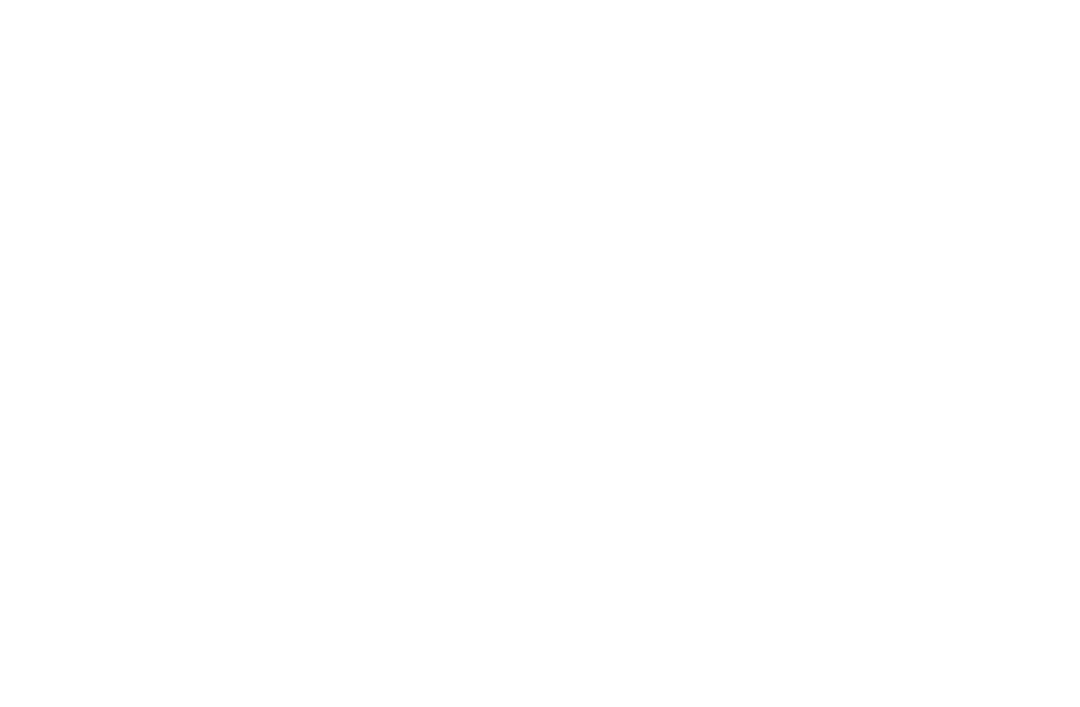 scroll, scrollTop: 0, scrollLeft: 0, axis: both 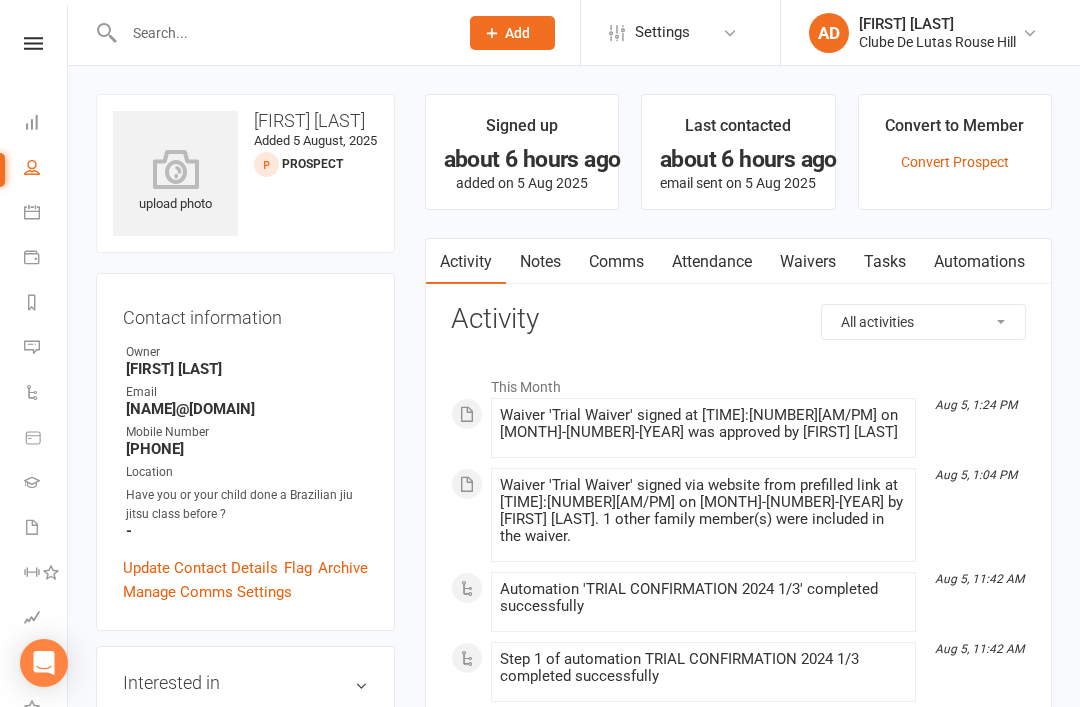 click on "Settings" at bounding box center [662, 32] 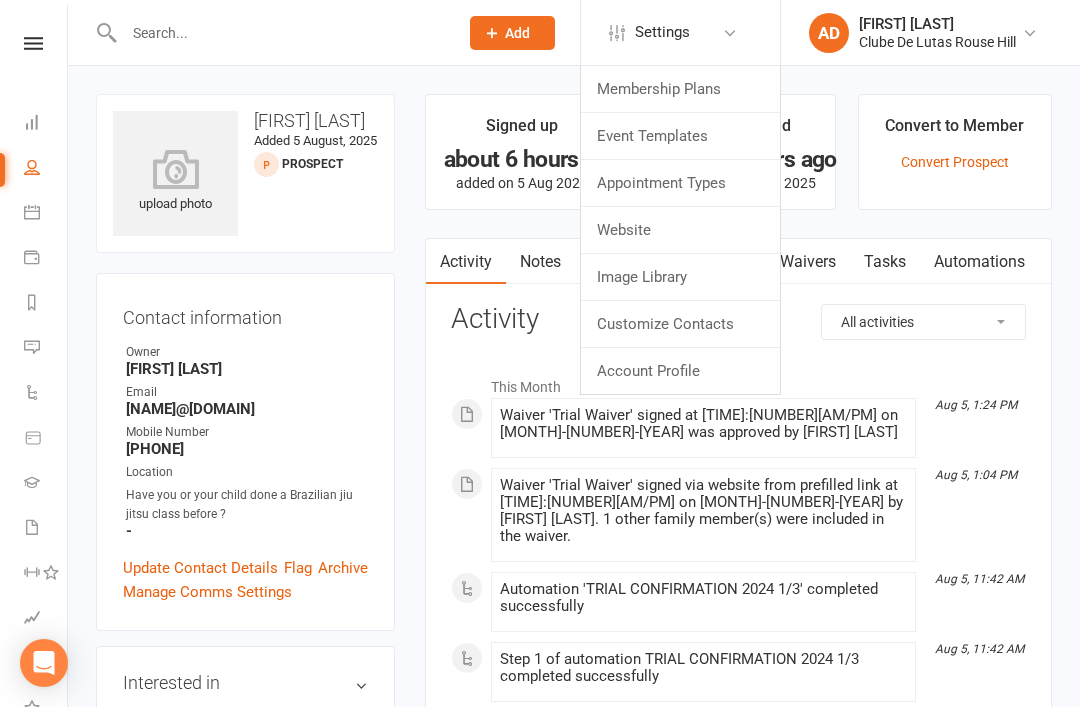 click on "Contact information Owner   Siobhan Duffy Email  prabin_khadka@hotmail.com
Mobile Number  043055347
Location
Have you or your child done a Brazilian jiu jitsu class before ?  -
Update Contact Details Flag Archive Manage Comms Settings" at bounding box center [245, 452] 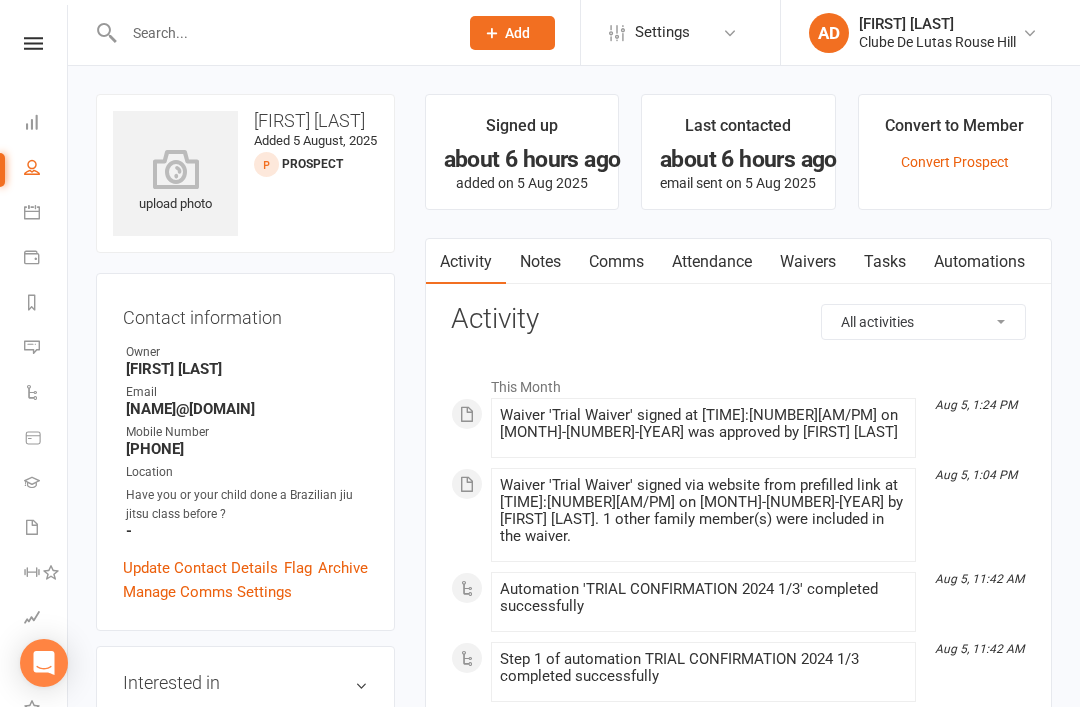 click on "Reports" at bounding box center [33, 304] 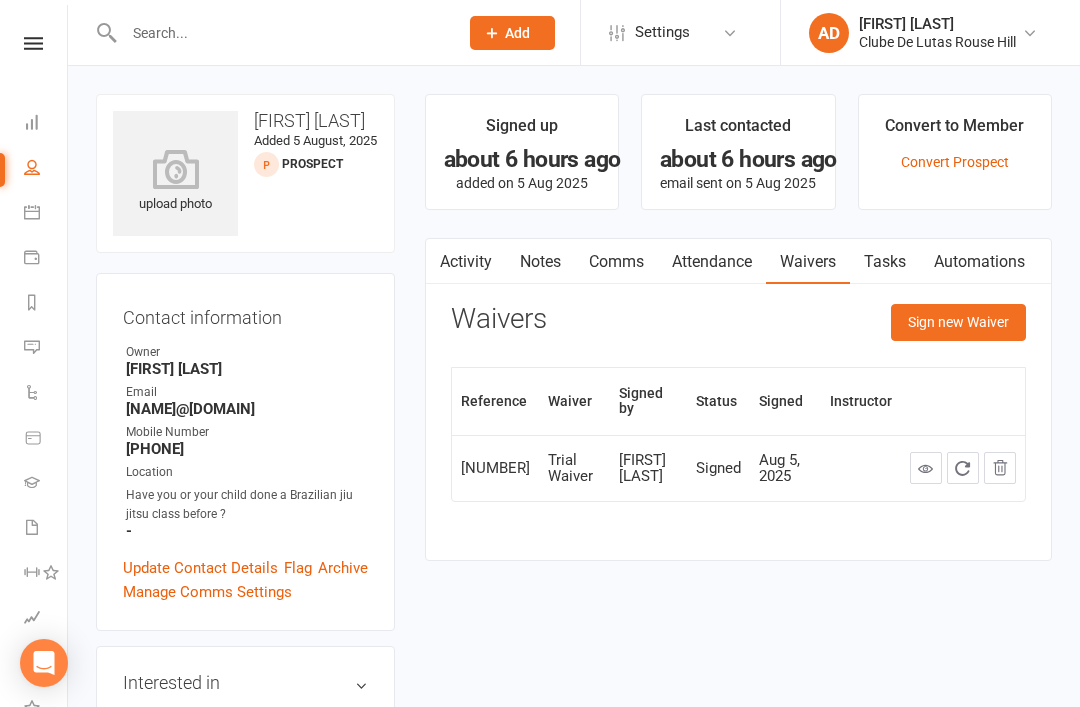 click on "Tasks" at bounding box center (885, 262) 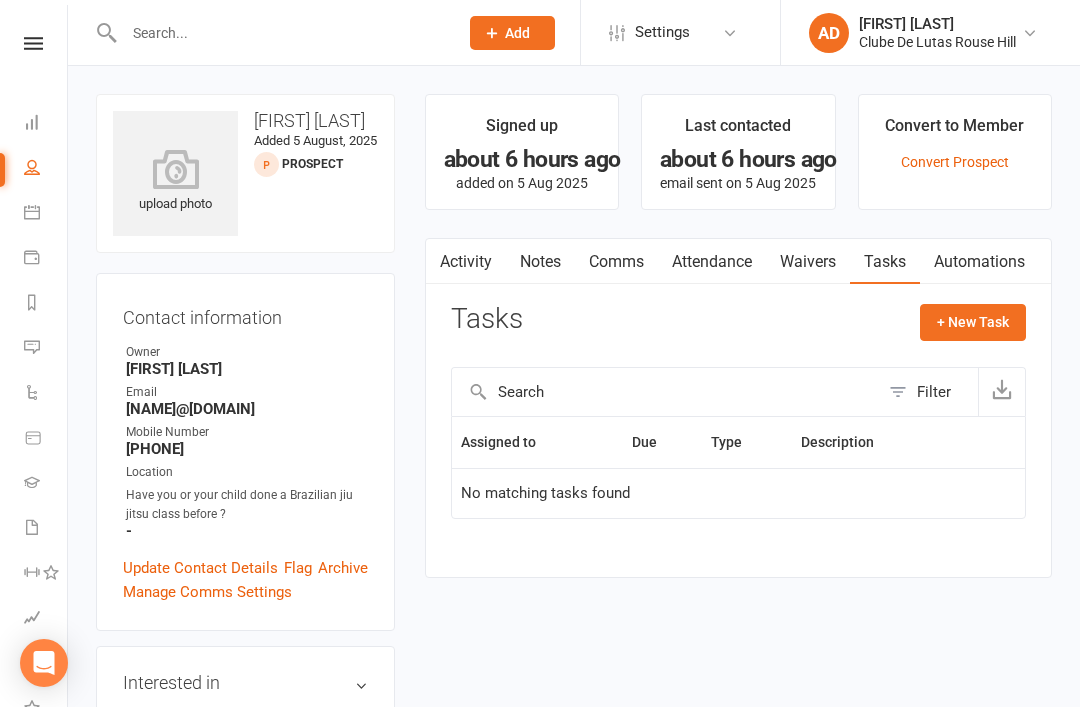click on "Waivers" at bounding box center [808, 262] 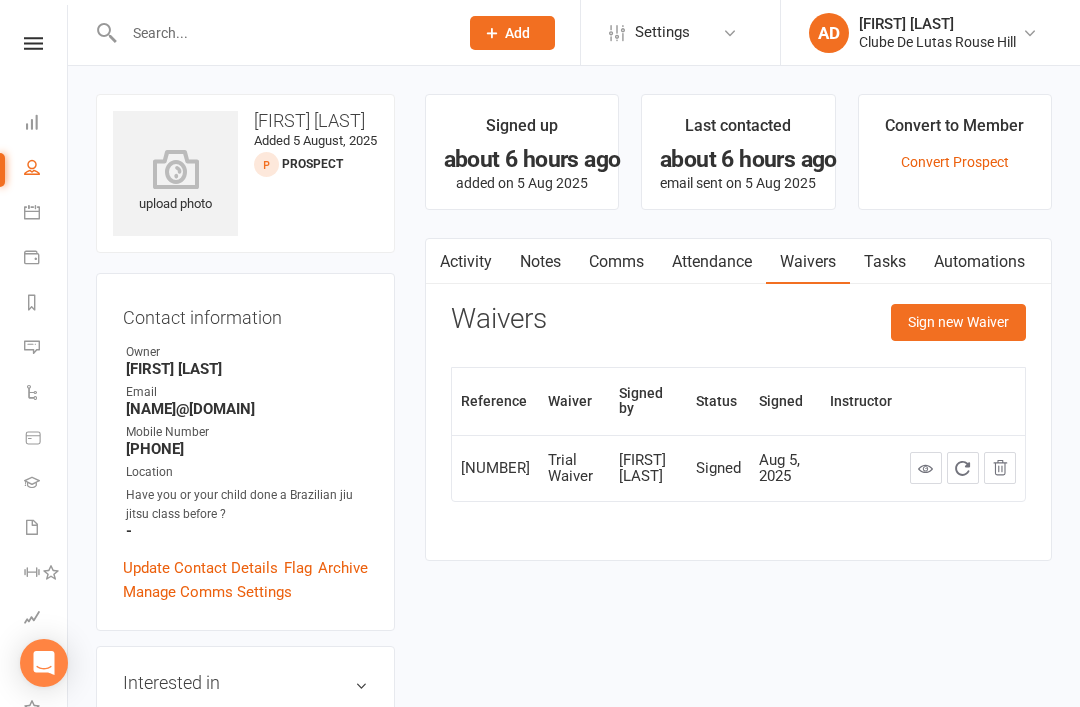 click on "Waivers Sign new Waiver Reference Waiver Signed by Status Signed Instructor P01322607 Trial Waiver Prabin Khadka Signed Aug 5, 2025" at bounding box center (738, 417) 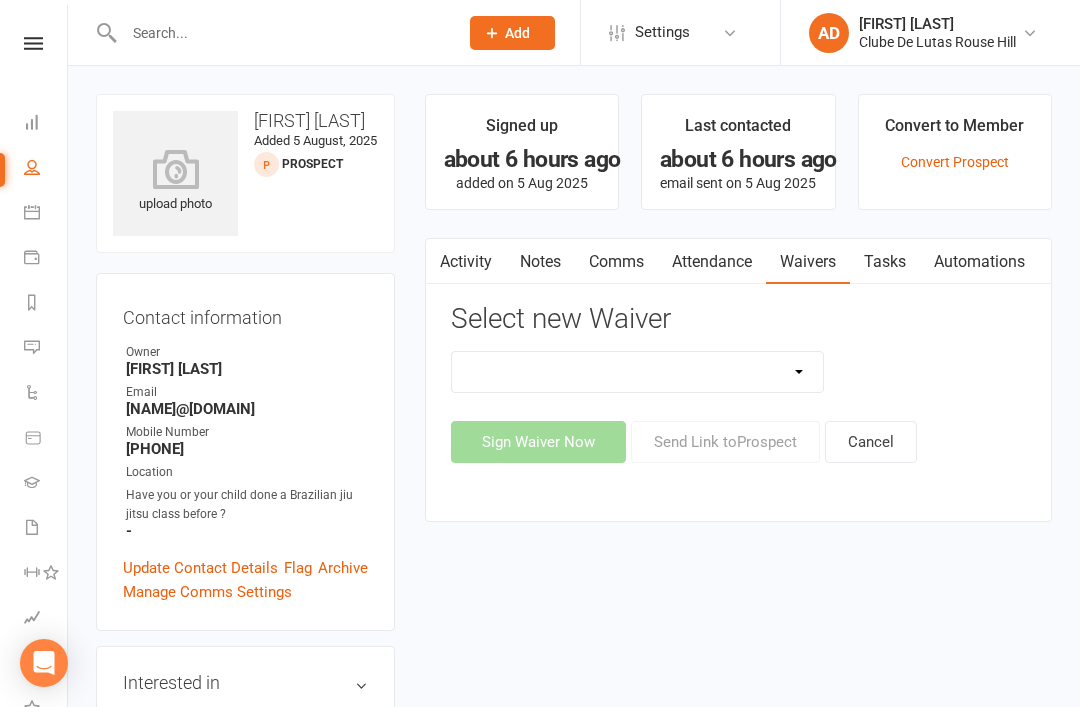 click on "Change Payment Details Membership CDL Rouse hill Trial Waiver" at bounding box center (638, 372) 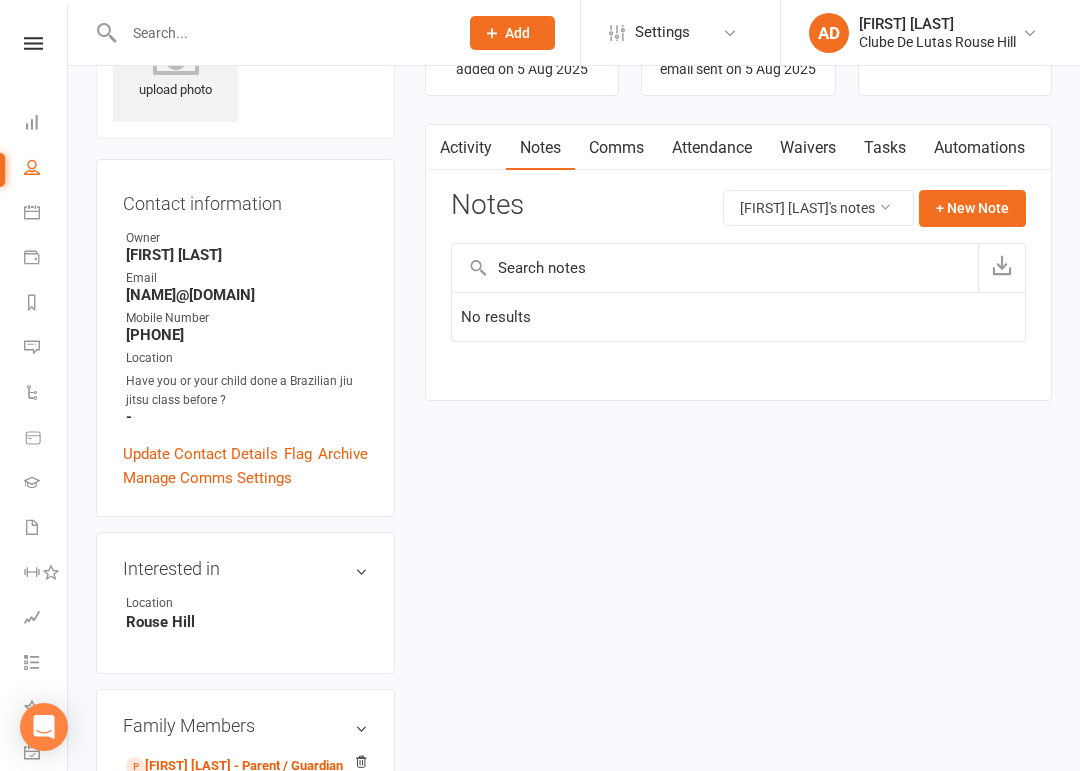 scroll, scrollTop: 109, scrollLeft: 0, axis: vertical 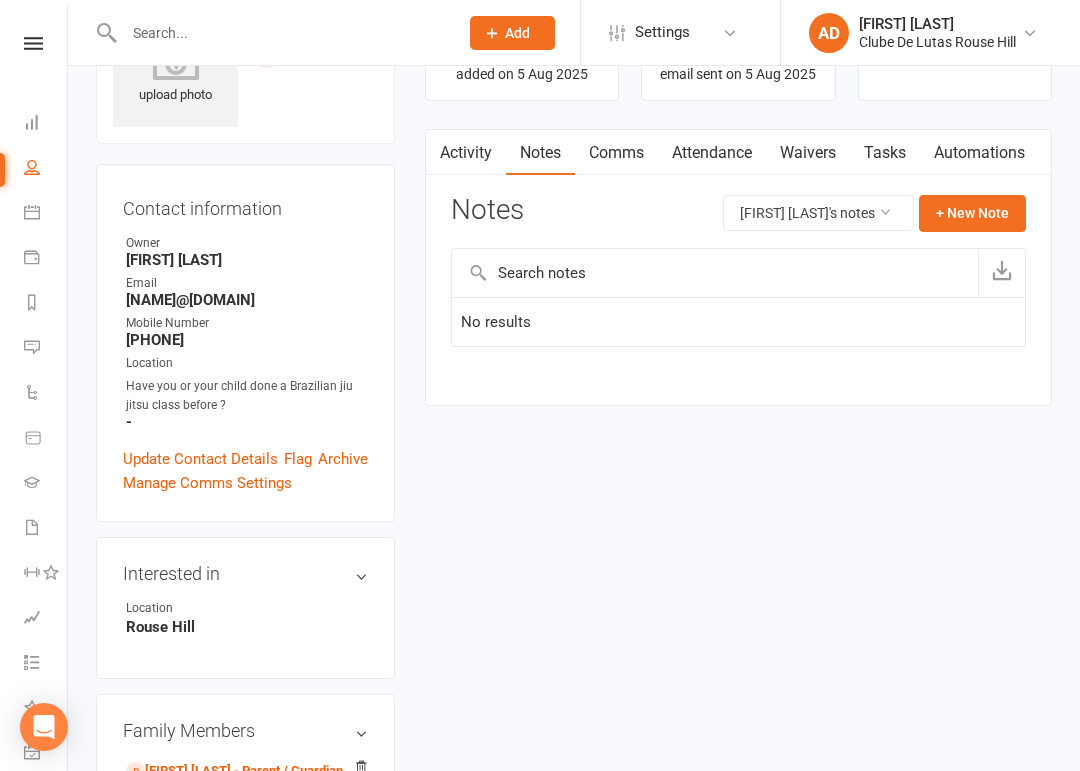 click on "Comms" at bounding box center (616, 153) 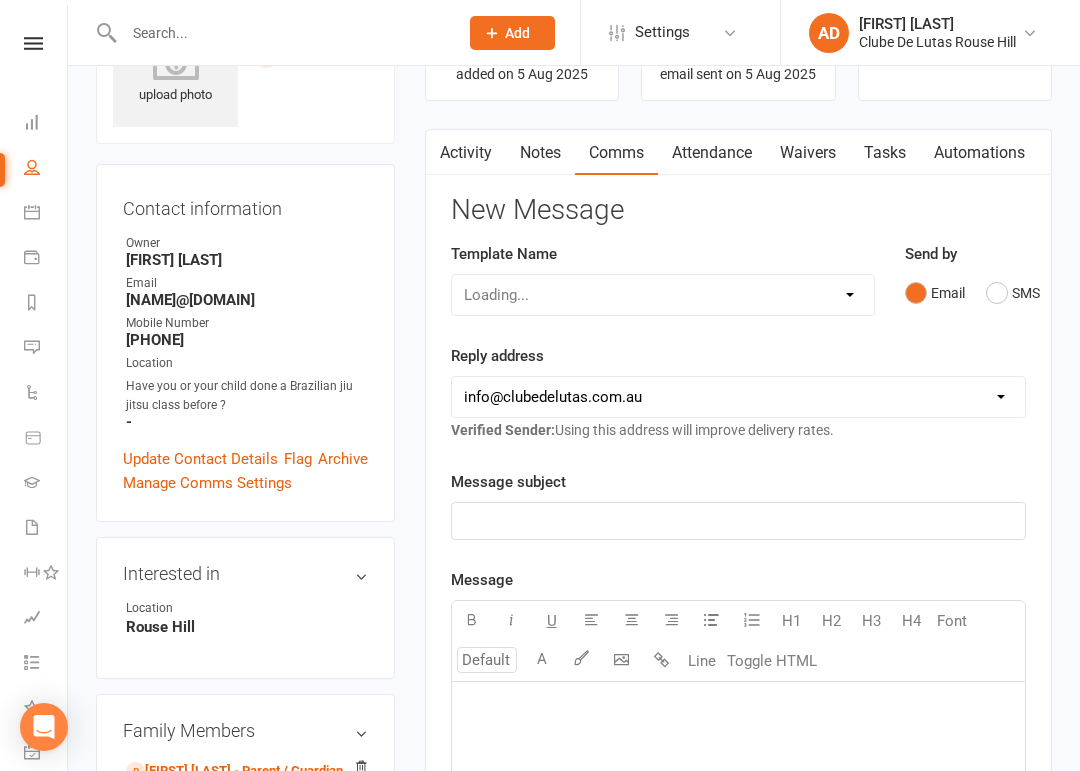 click on "Comms" at bounding box center (616, 153) 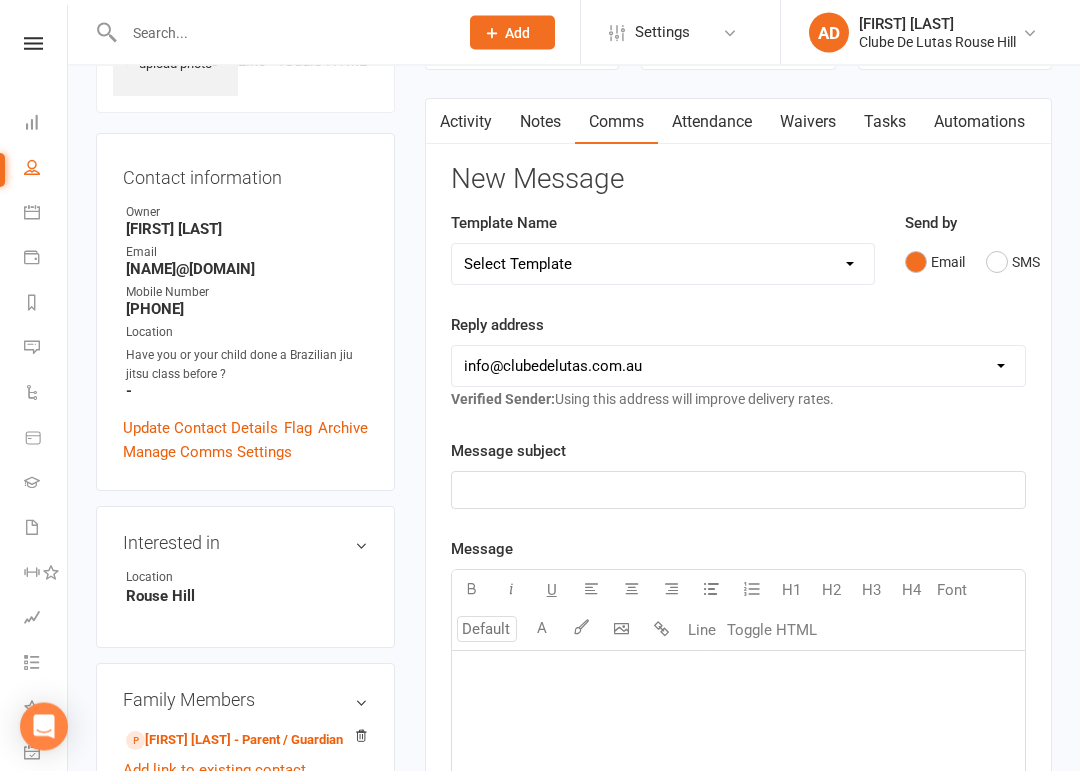 scroll, scrollTop: 133, scrollLeft: 0, axis: vertical 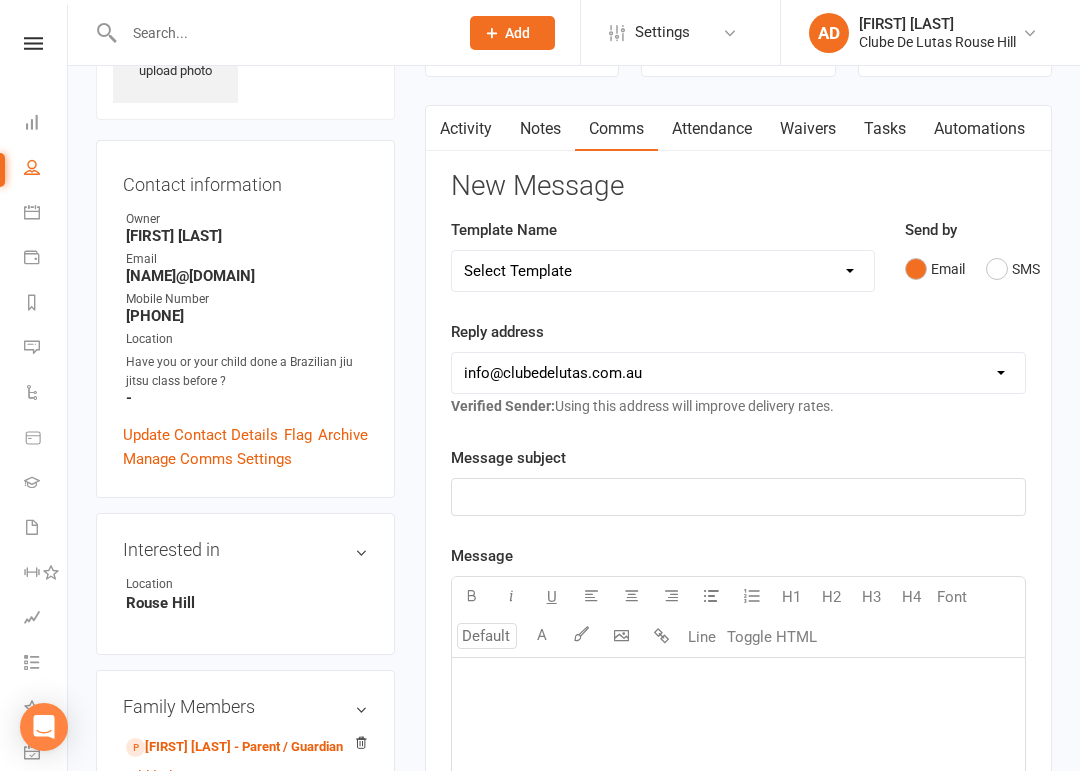 click on "Manage Comms Settings" at bounding box center [207, 459] 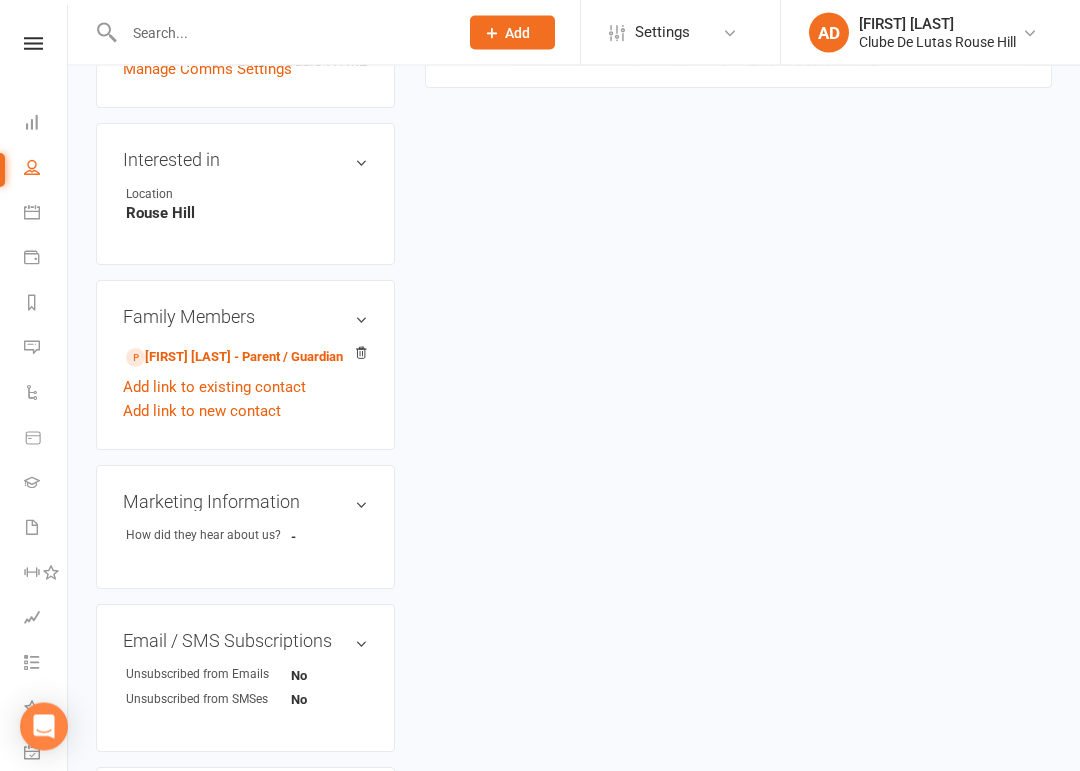 scroll, scrollTop: 523, scrollLeft: 0, axis: vertical 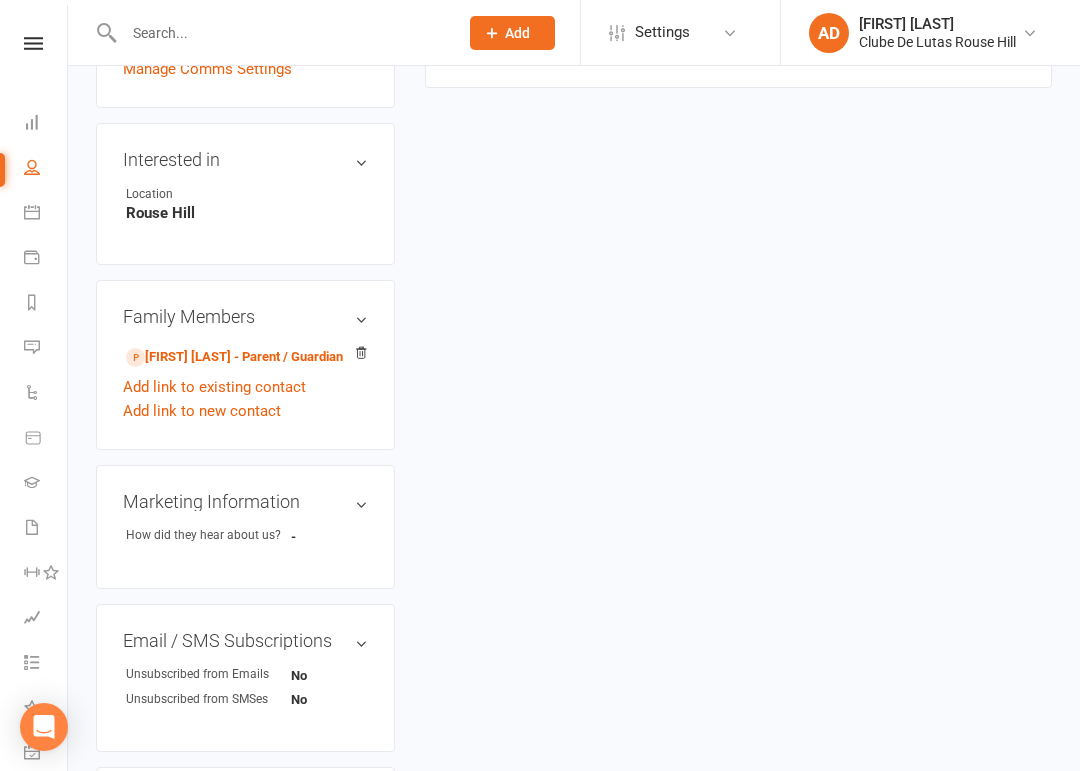 click on "Prabin Khadka - Parent / Guardian" at bounding box center [234, 357] 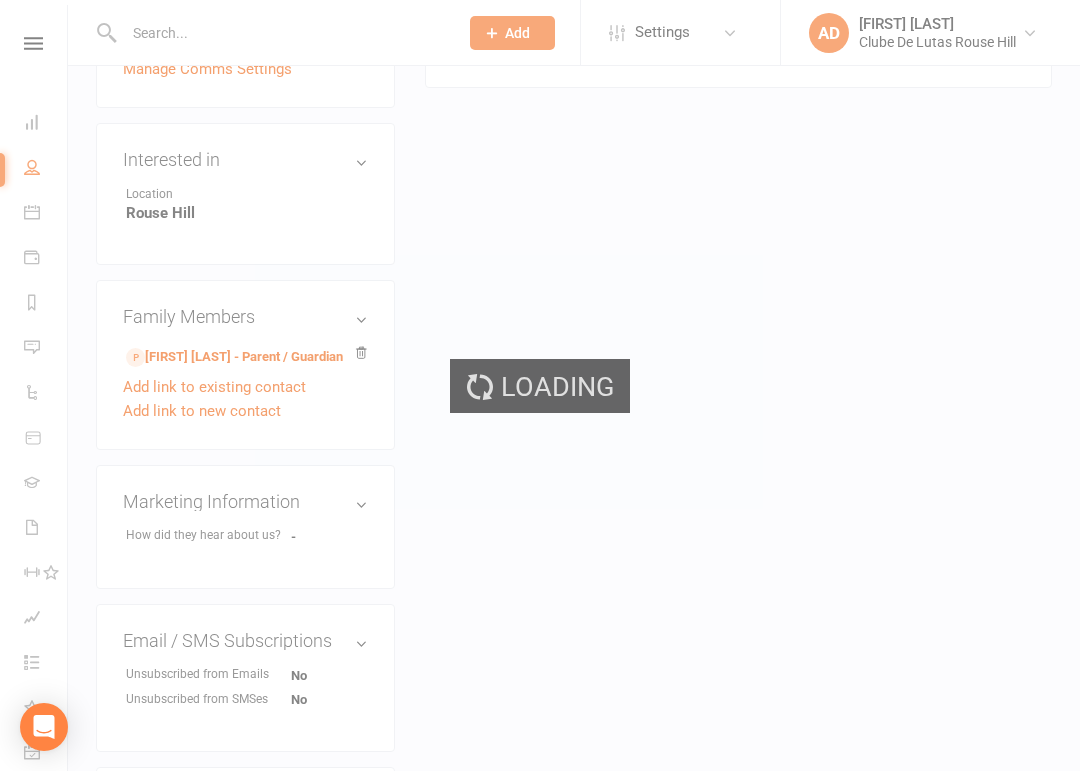 scroll, scrollTop: 0, scrollLeft: 0, axis: both 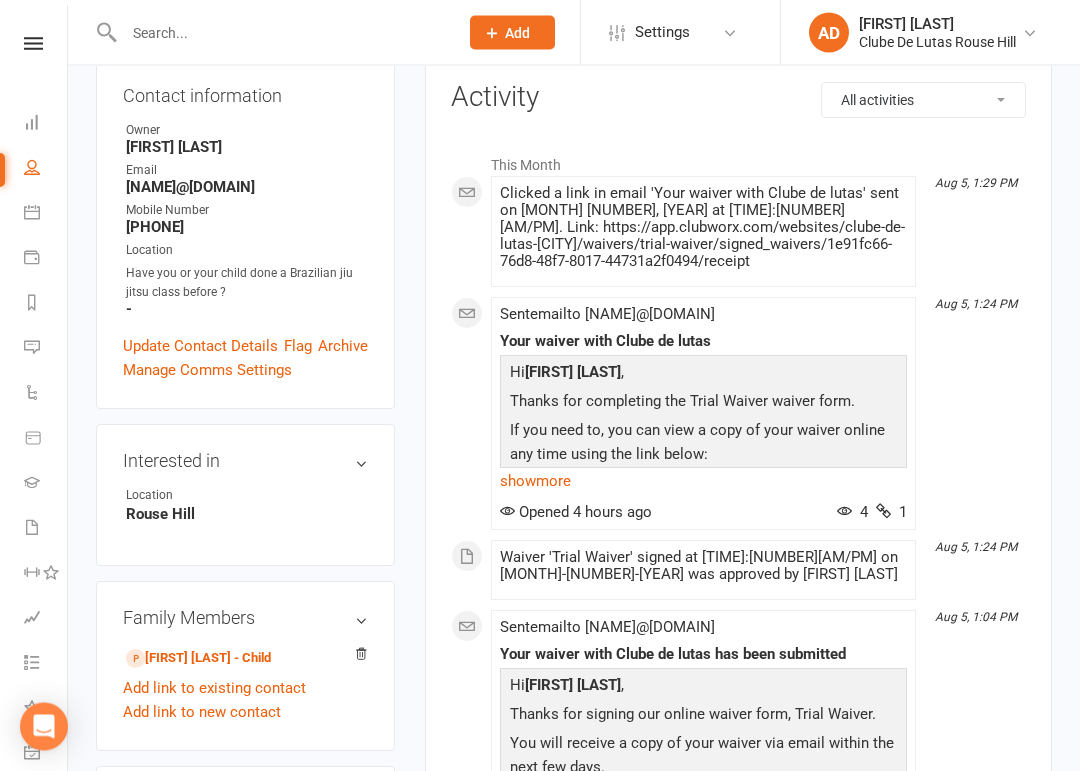 click on "Manage Comms Settings" at bounding box center [207, 371] 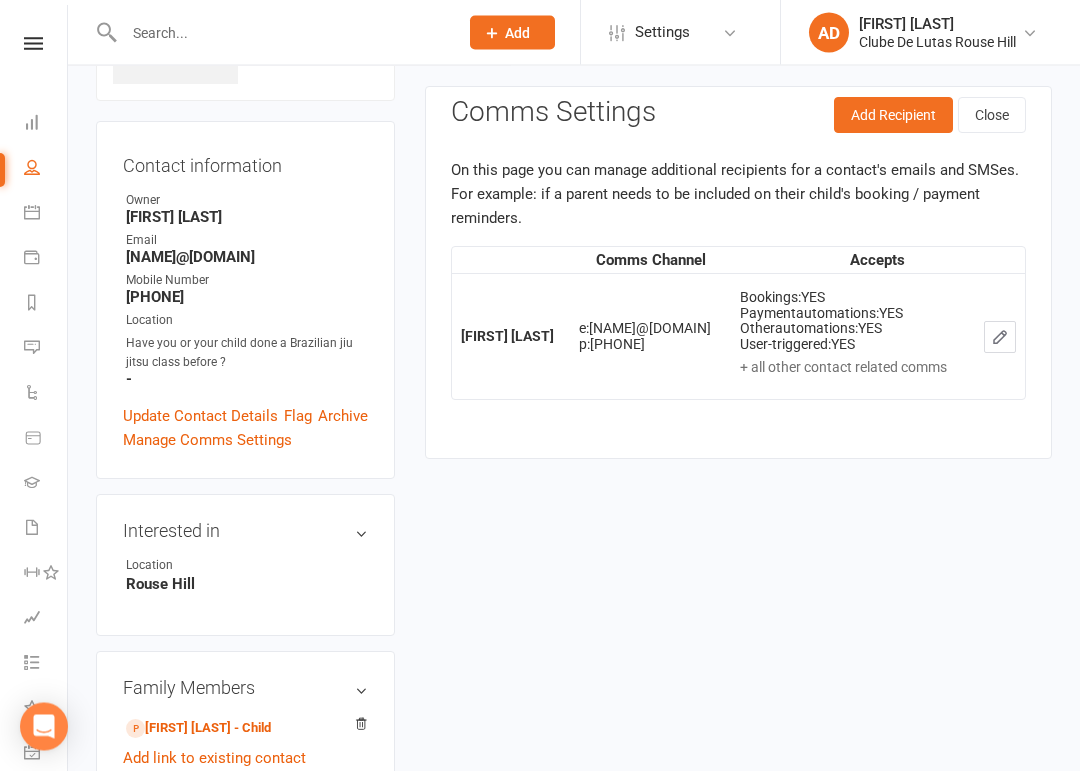 scroll, scrollTop: 0, scrollLeft: 0, axis: both 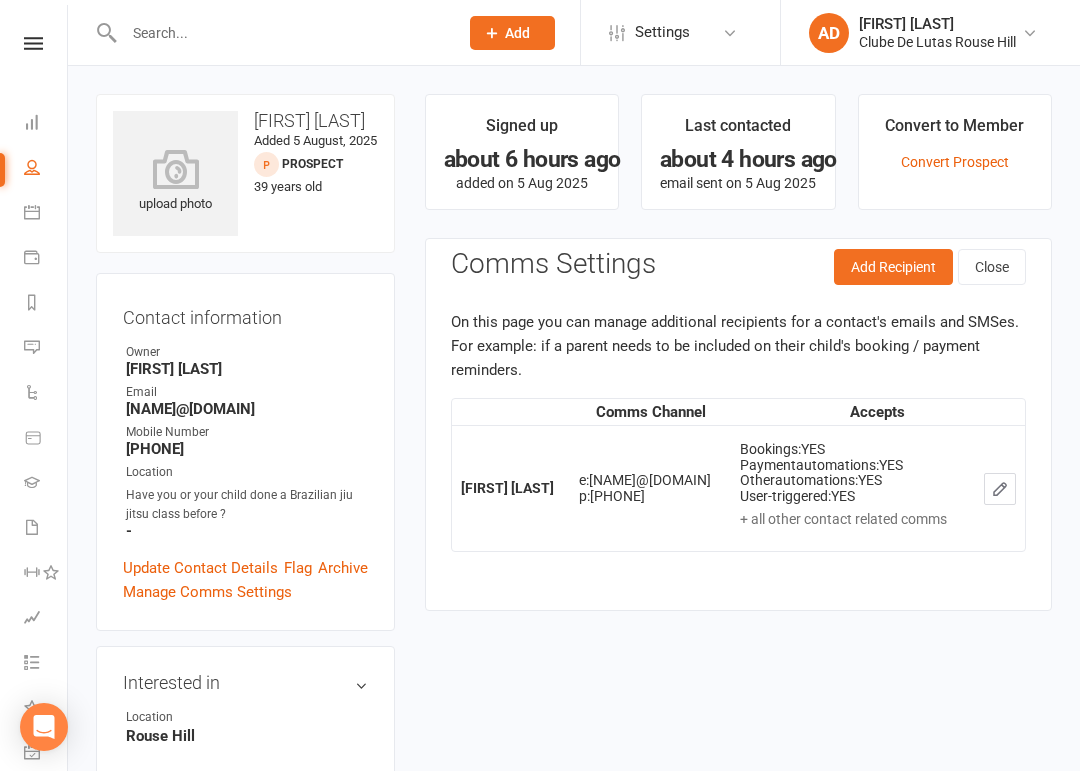 click on "People" at bounding box center (33, 169) 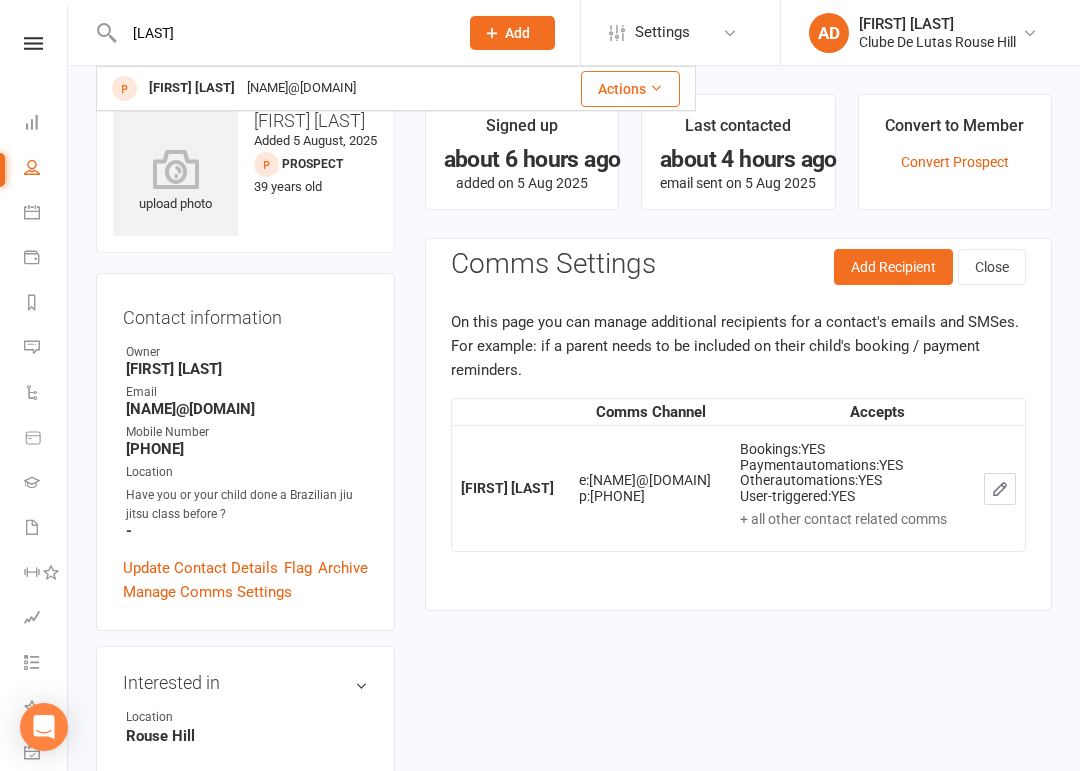 type on "Melody" 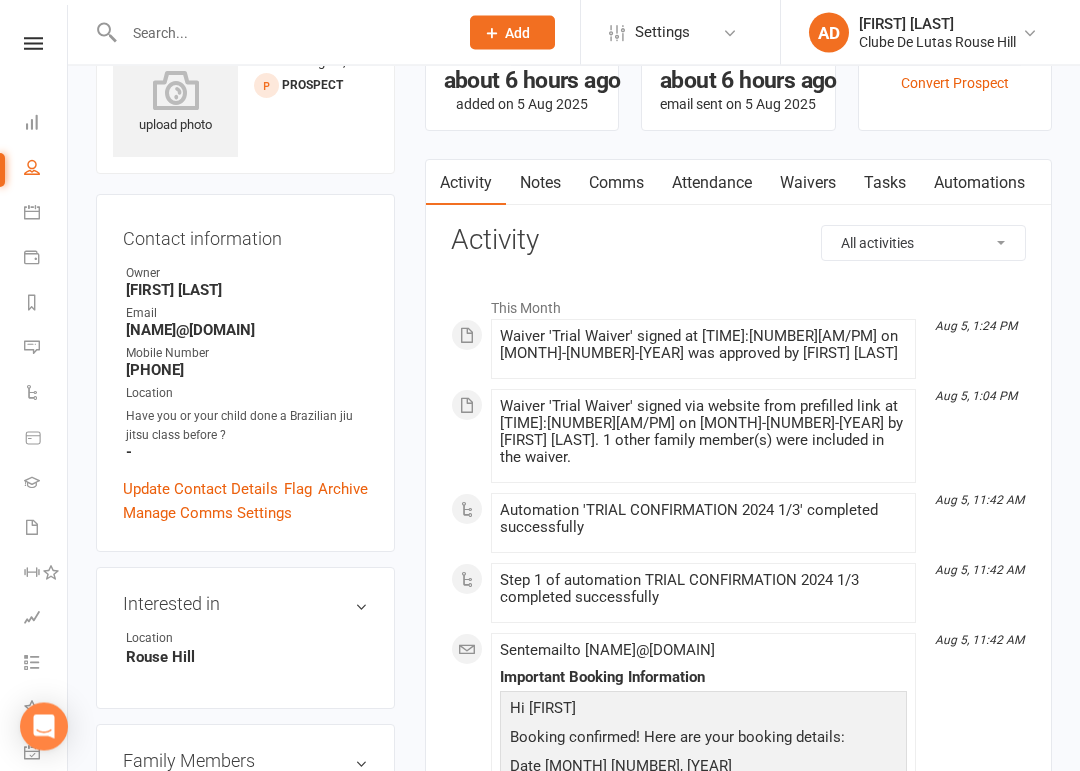 scroll, scrollTop: 82, scrollLeft: 0, axis: vertical 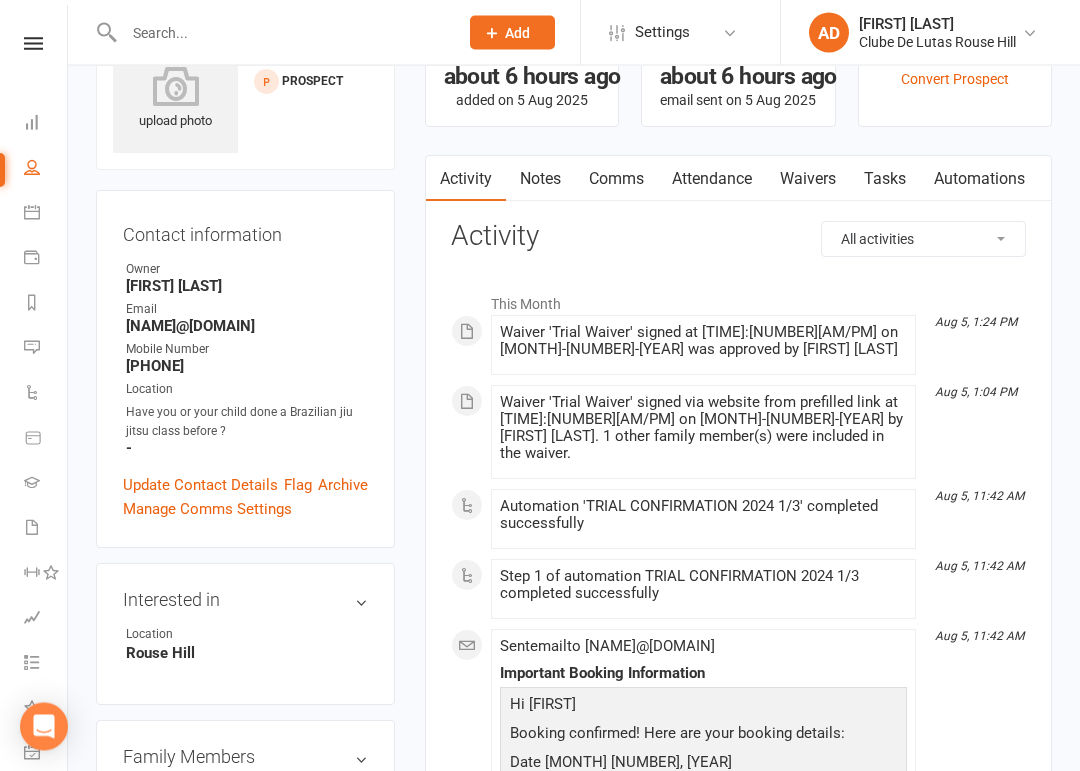 click on "Update Contact Details" at bounding box center [200, 486] 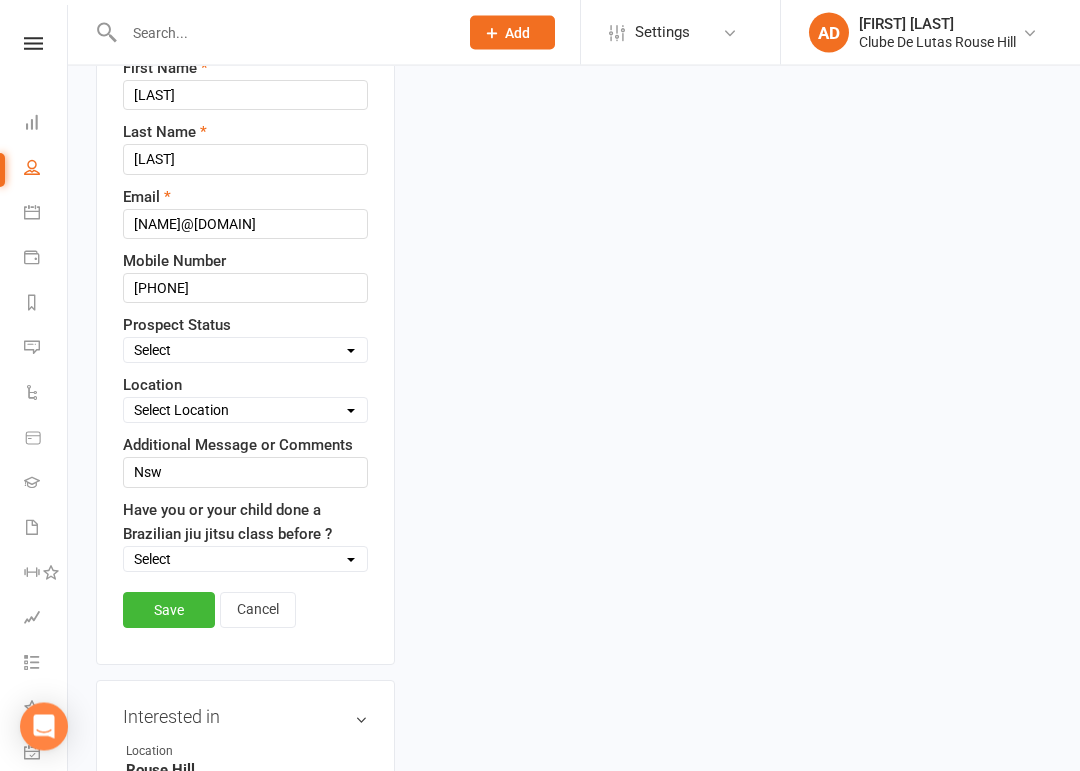 scroll, scrollTop: 275, scrollLeft: 0, axis: vertical 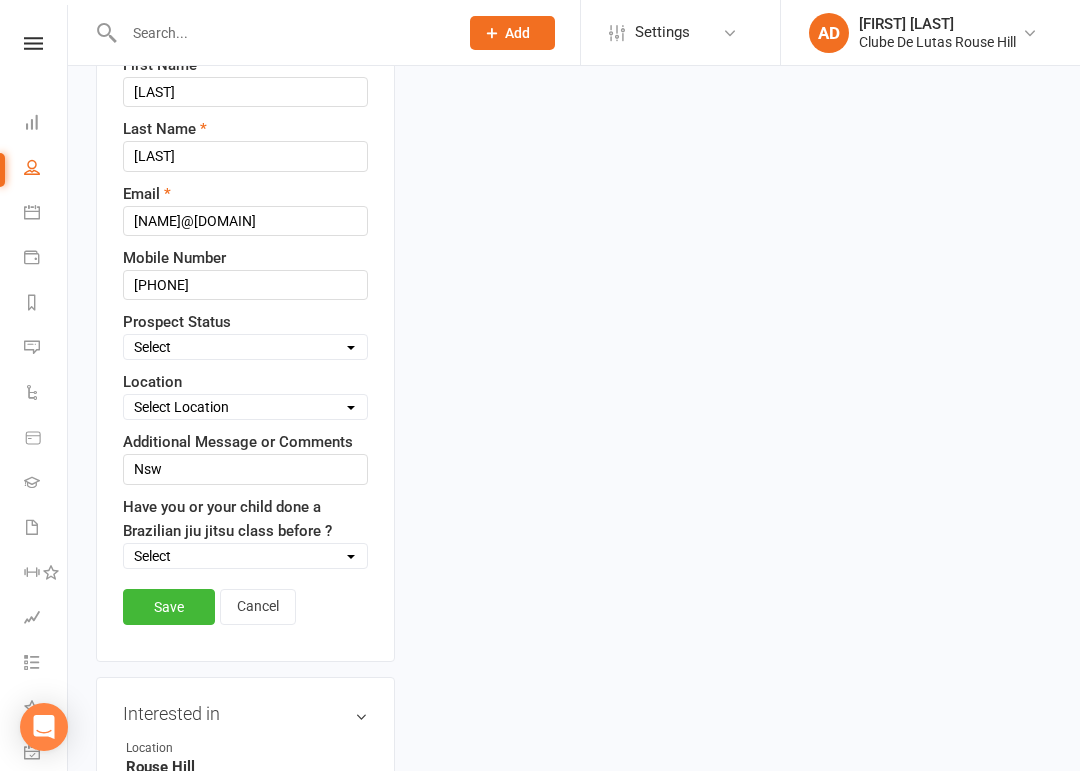 click on "Select Pre trial Pre trial - ADULTS Pre trial - INTRO Pre trial - KIDS IN TRIAL Follow-up Call Trial Follow-up Call Prospect Kids and Youth Program Jiu Jitsu Intro Class Jiu Jitsu Program Women's Jiu Jitsu / Self defence School Holiday Program Workshops and Seminars Local schools Casual Prospect NDIS Providers Rouse hill Foundation Member of CDL other location Missed Trial" at bounding box center (245, 347) 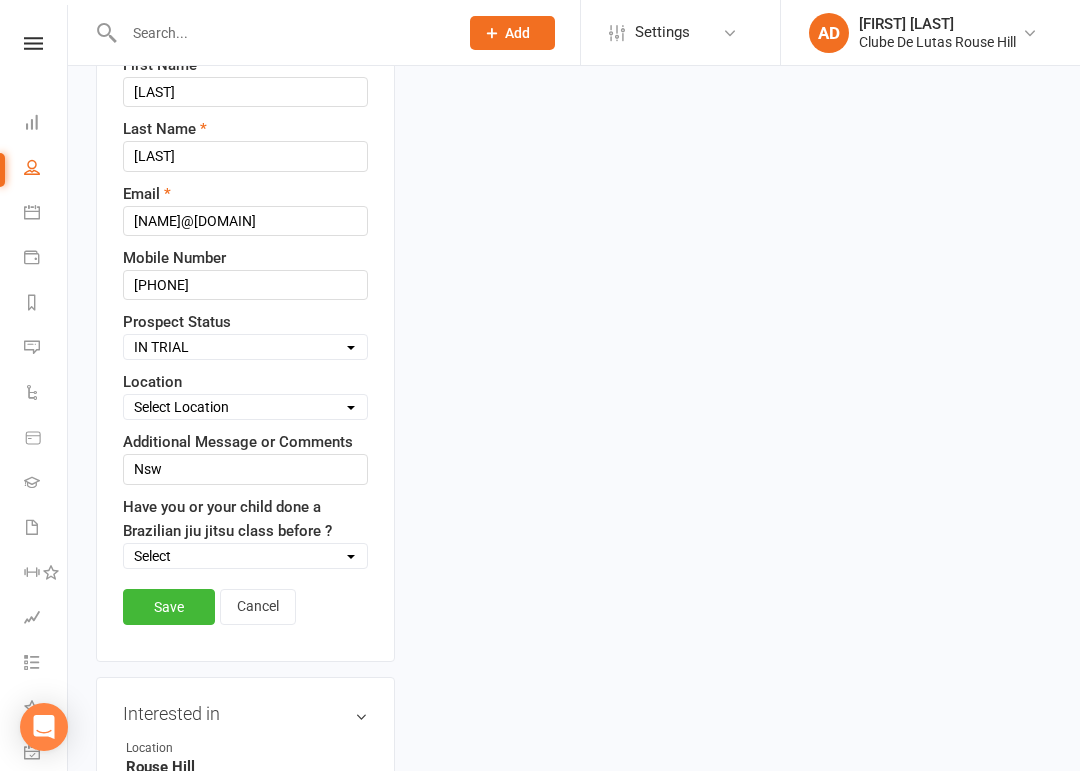 click on "Save" at bounding box center [169, 607] 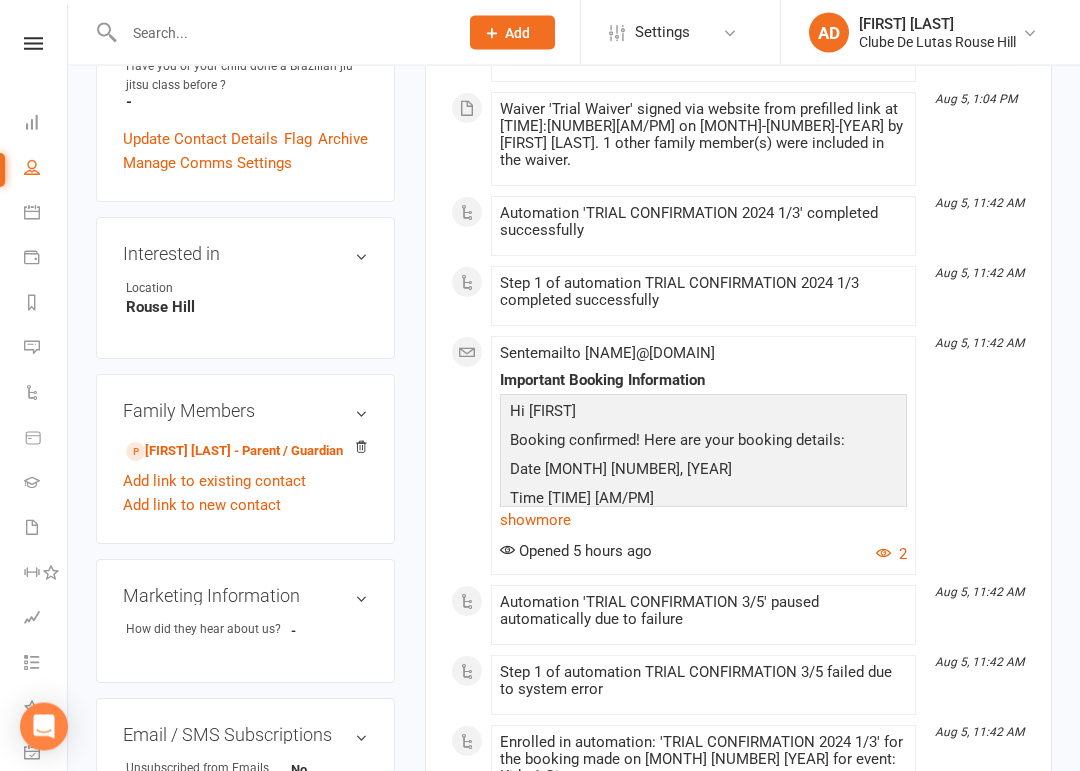 scroll, scrollTop: 502, scrollLeft: 0, axis: vertical 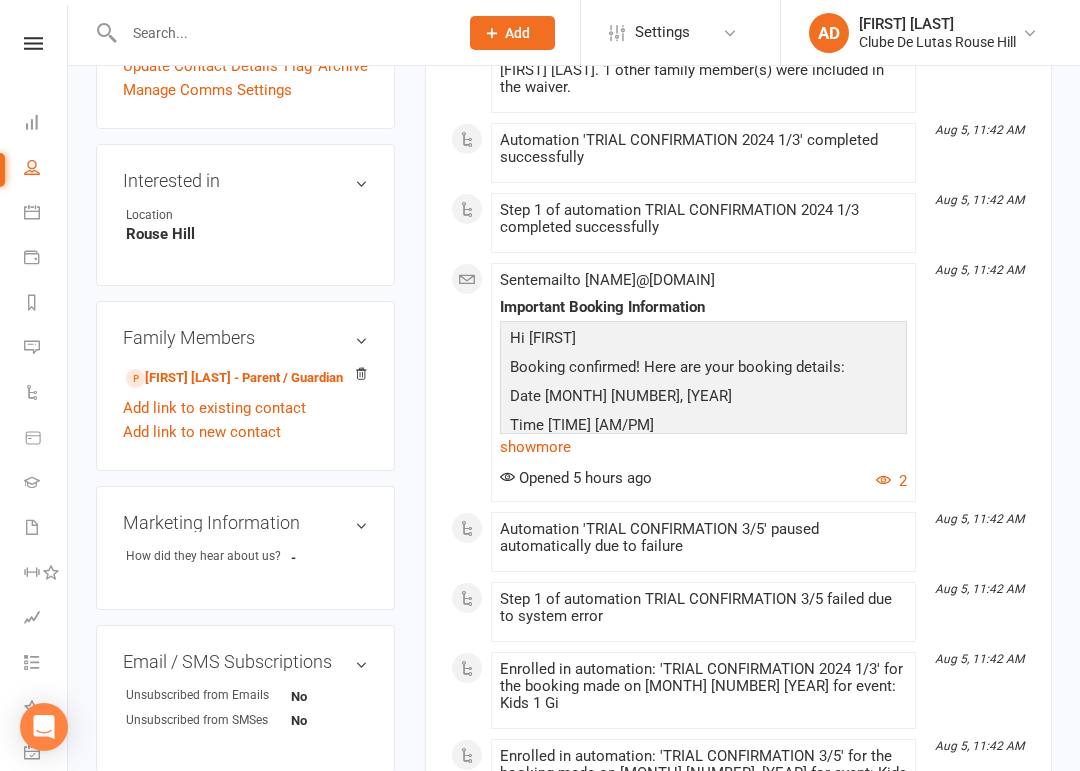 click on "Prabin Khadka - Parent / Guardian" at bounding box center (234, 378) 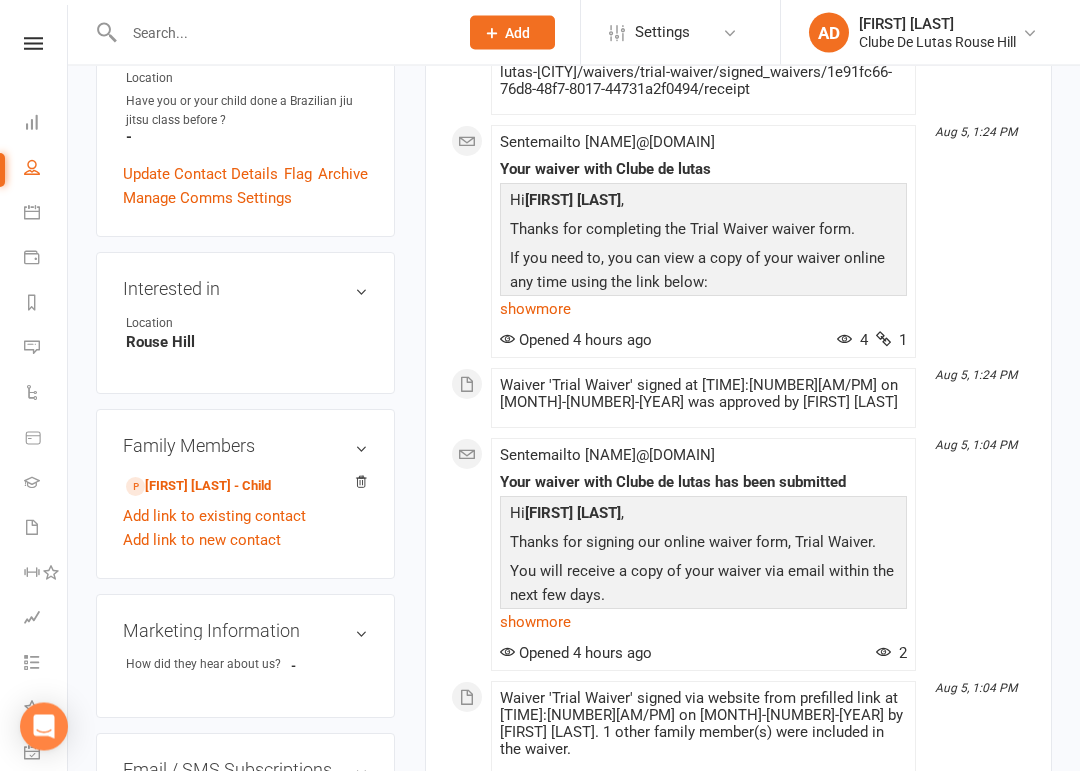 scroll, scrollTop: 394, scrollLeft: 0, axis: vertical 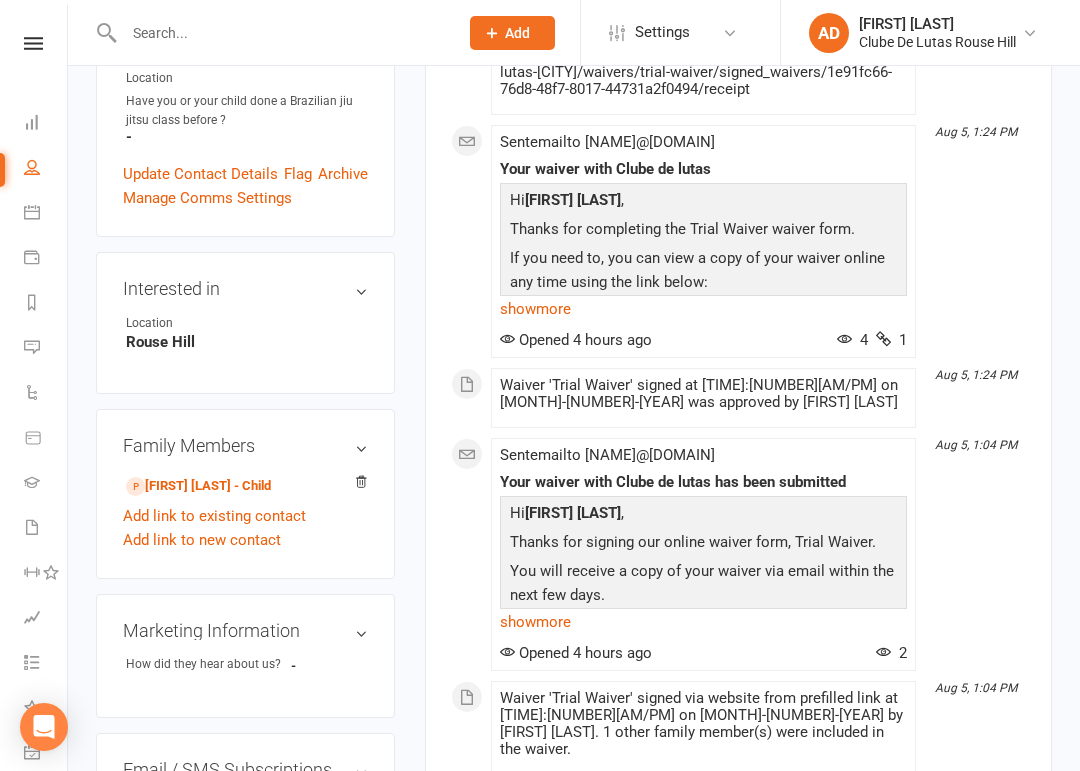 click at bounding box center (32, 212) 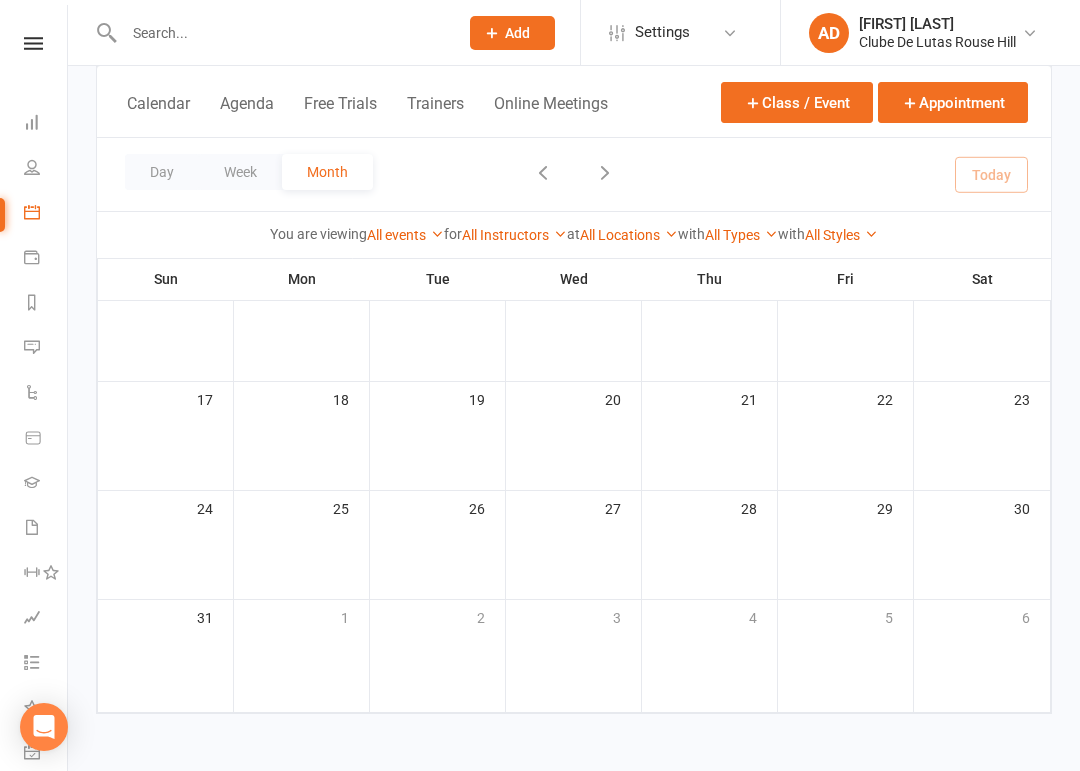 scroll, scrollTop: 0, scrollLeft: 0, axis: both 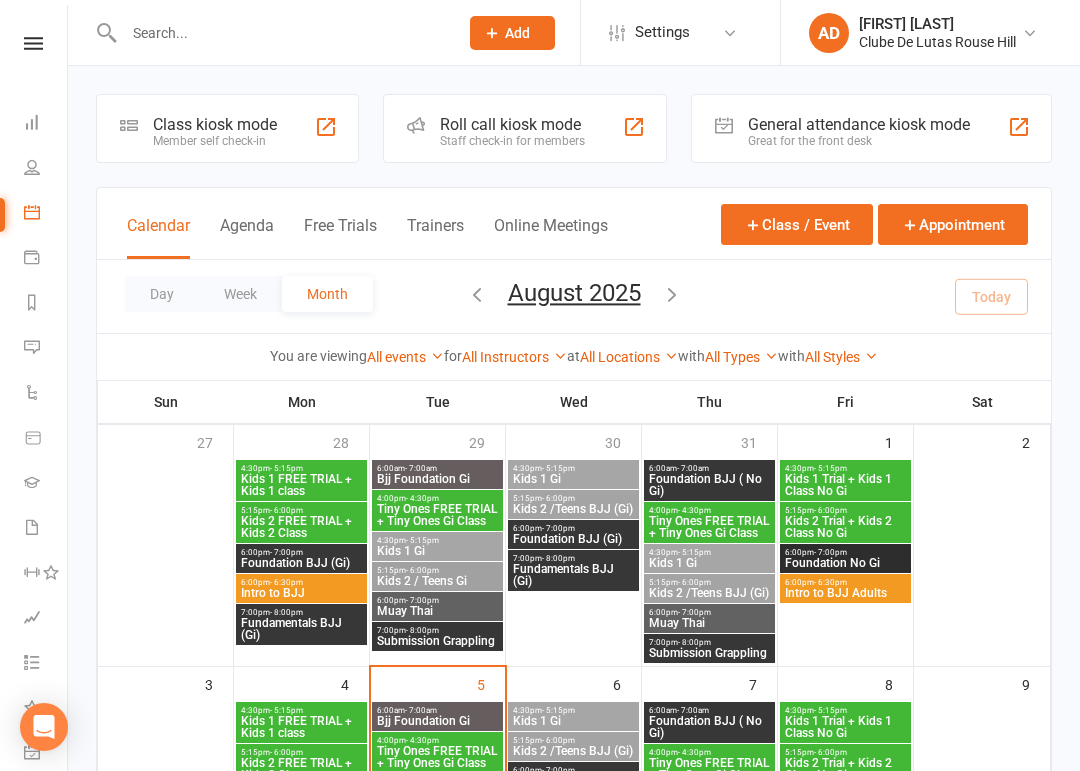 click on "Member self check-in" at bounding box center [215, 141] 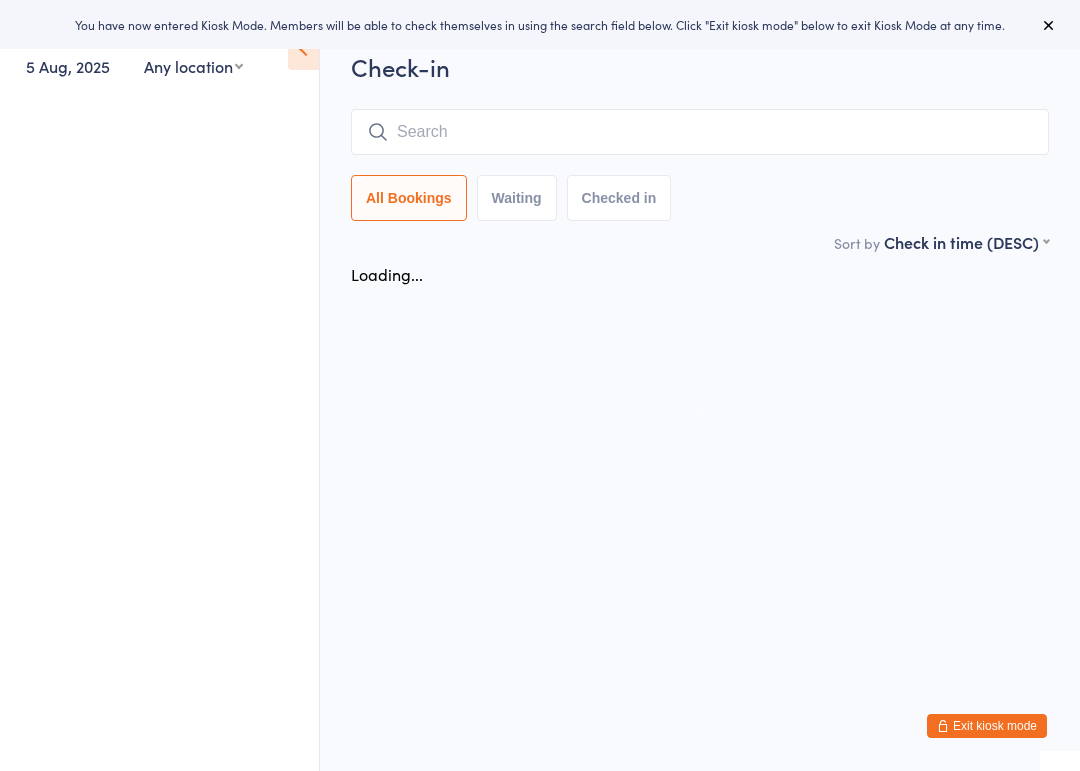 scroll, scrollTop: 0, scrollLeft: 0, axis: both 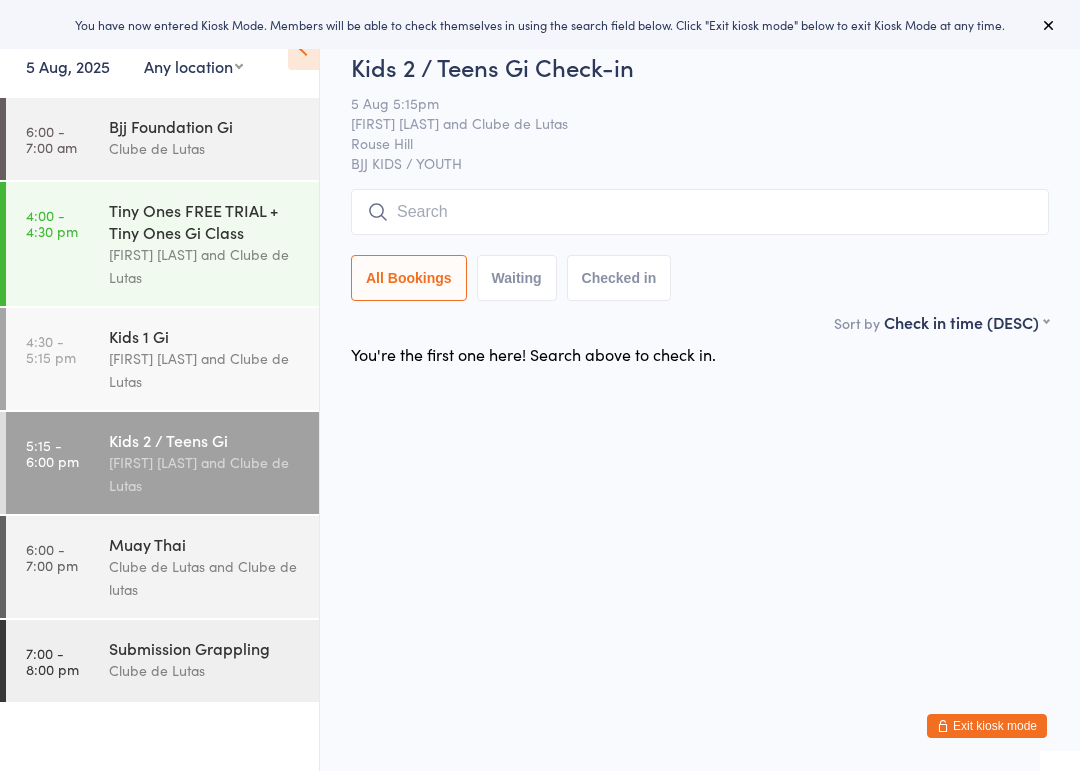 click on "[FIRST] [LAST] and Clube de Lutas" at bounding box center [205, 370] 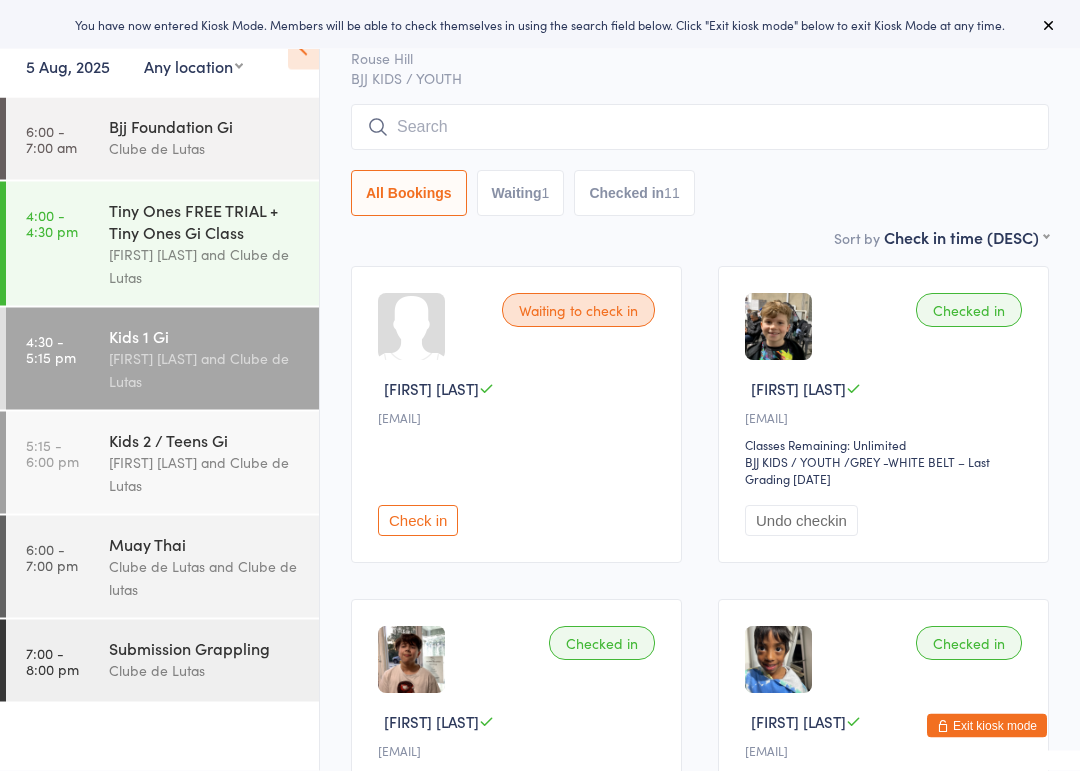 scroll, scrollTop: 88, scrollLeft: 0, axis: vertical 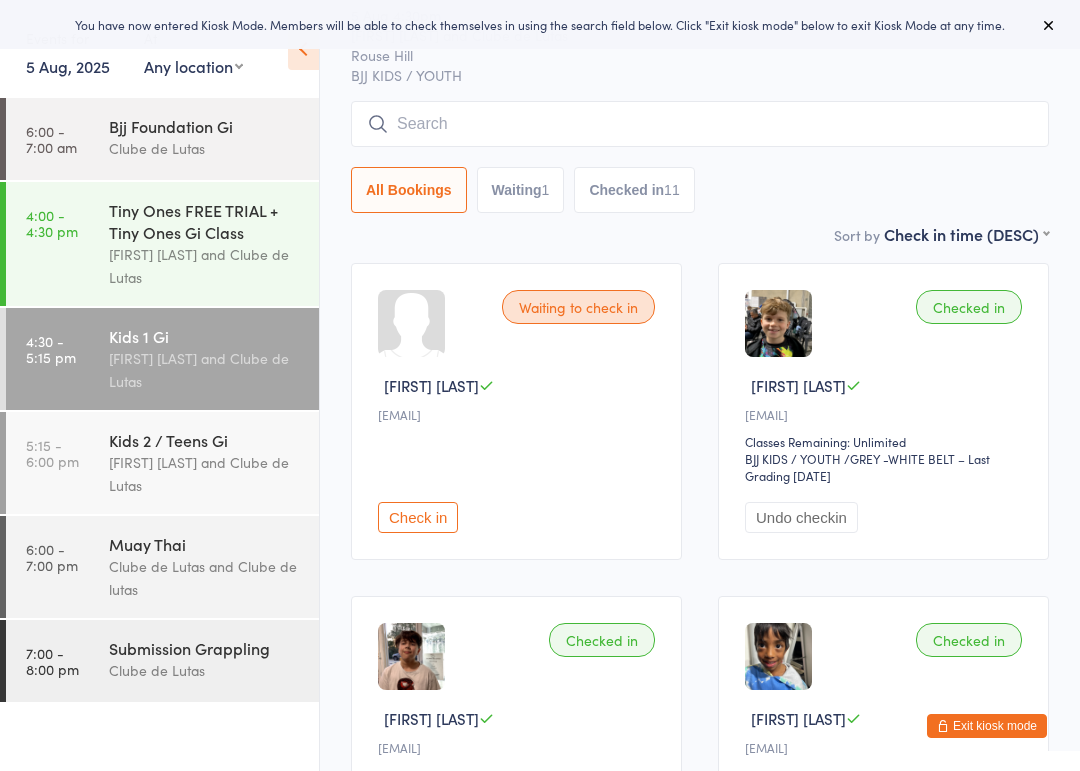 click on "Check in" at bounding box center (418, 517) 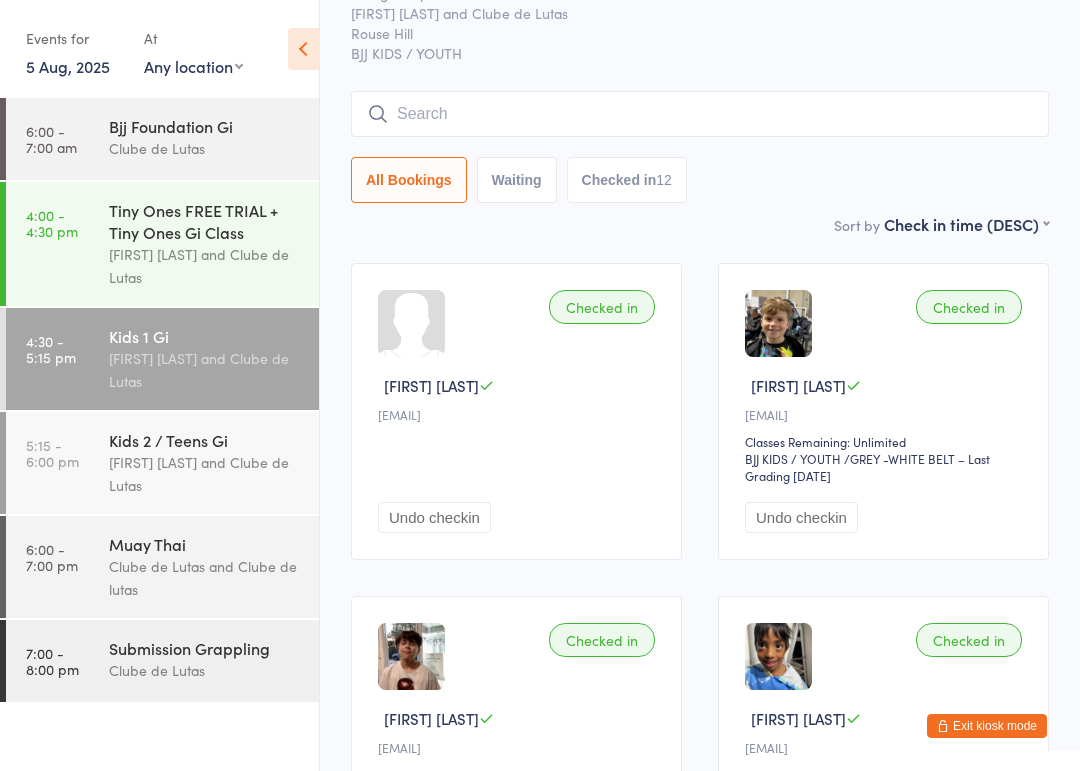 click on "Exit kiosk mode" at bounding box center (987, 726) 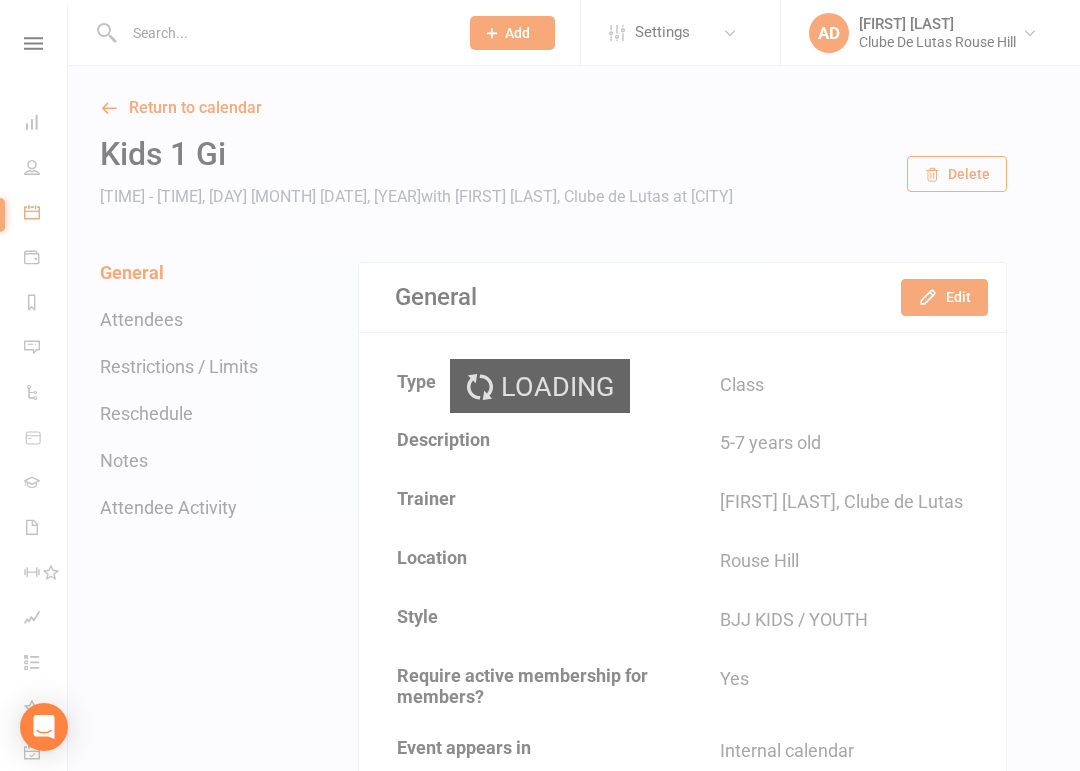 scroll, scrollTop: 0, scrollLeft: 0, axis: both 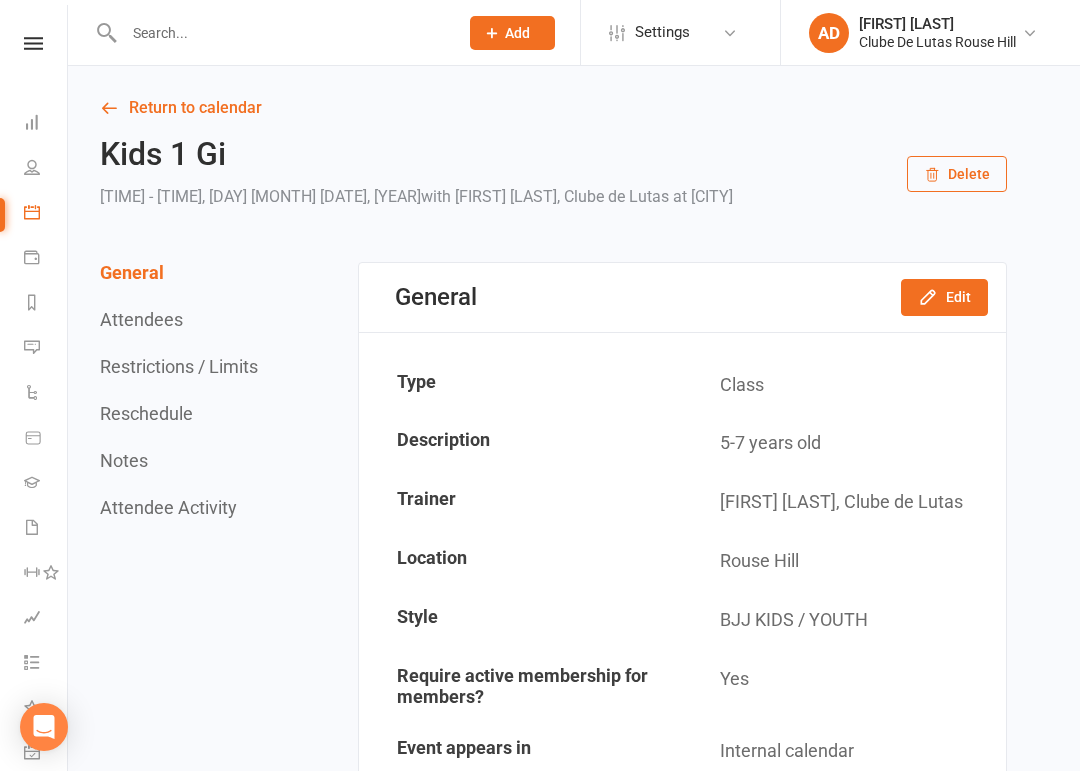 click on "Product Sales" at bounding box center (33, 439) 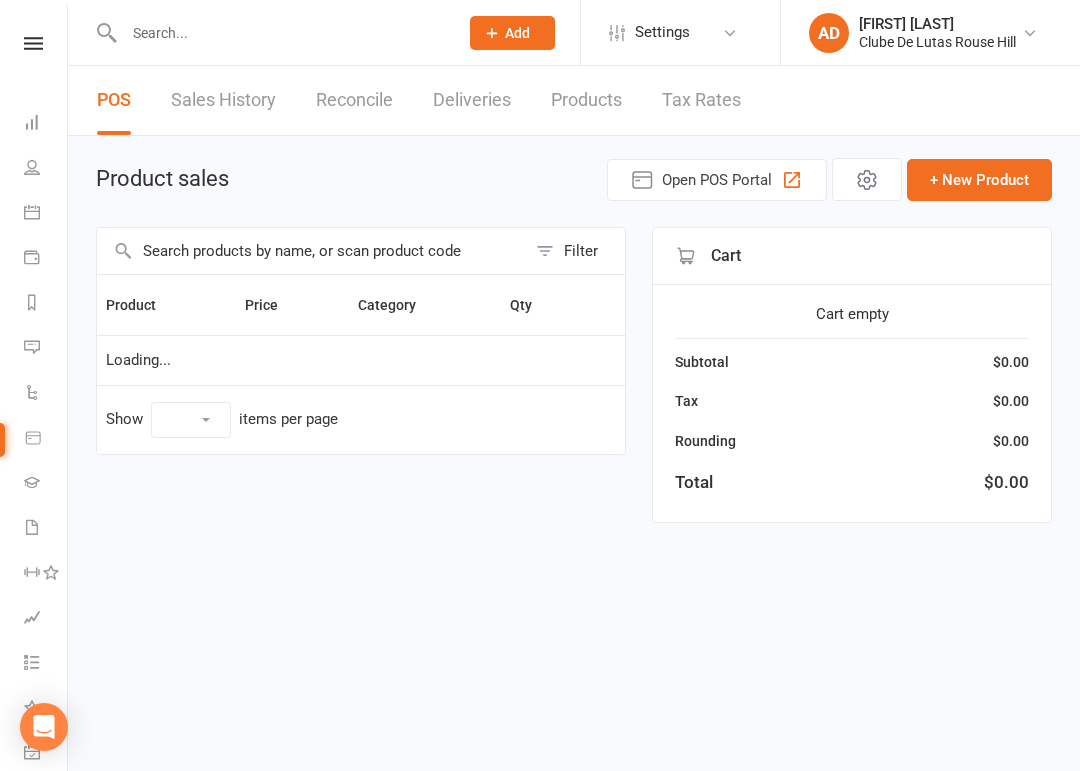 select on "10" 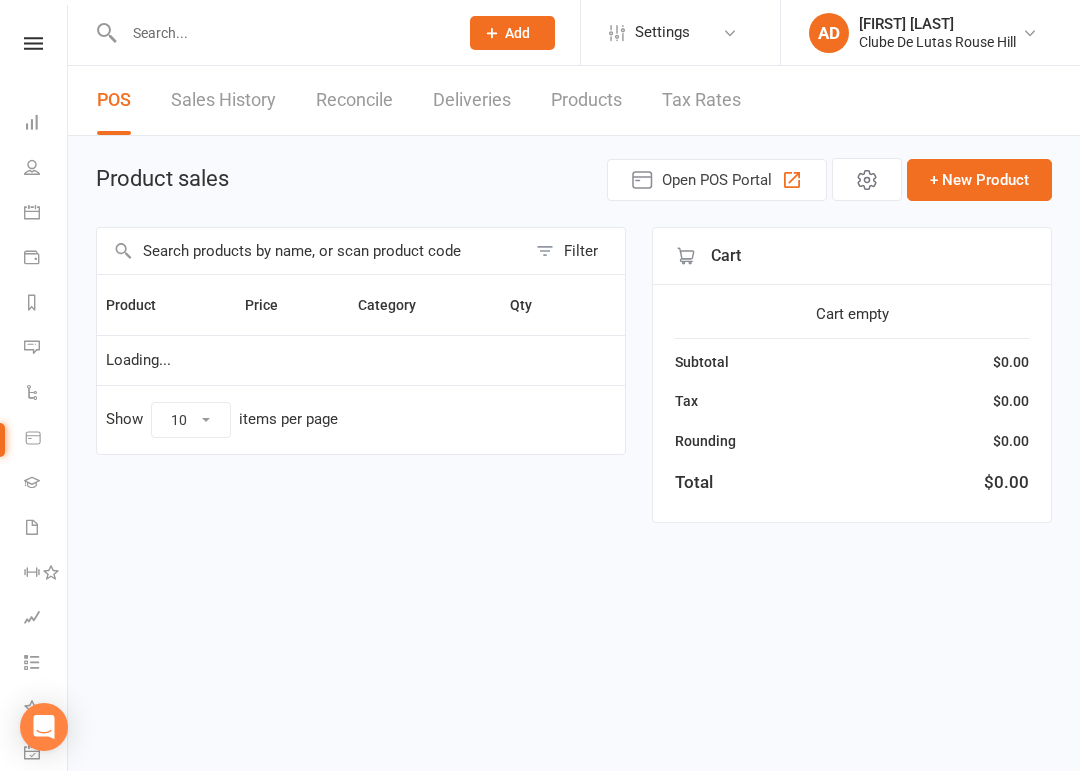 click at bounding box center [311, 251] 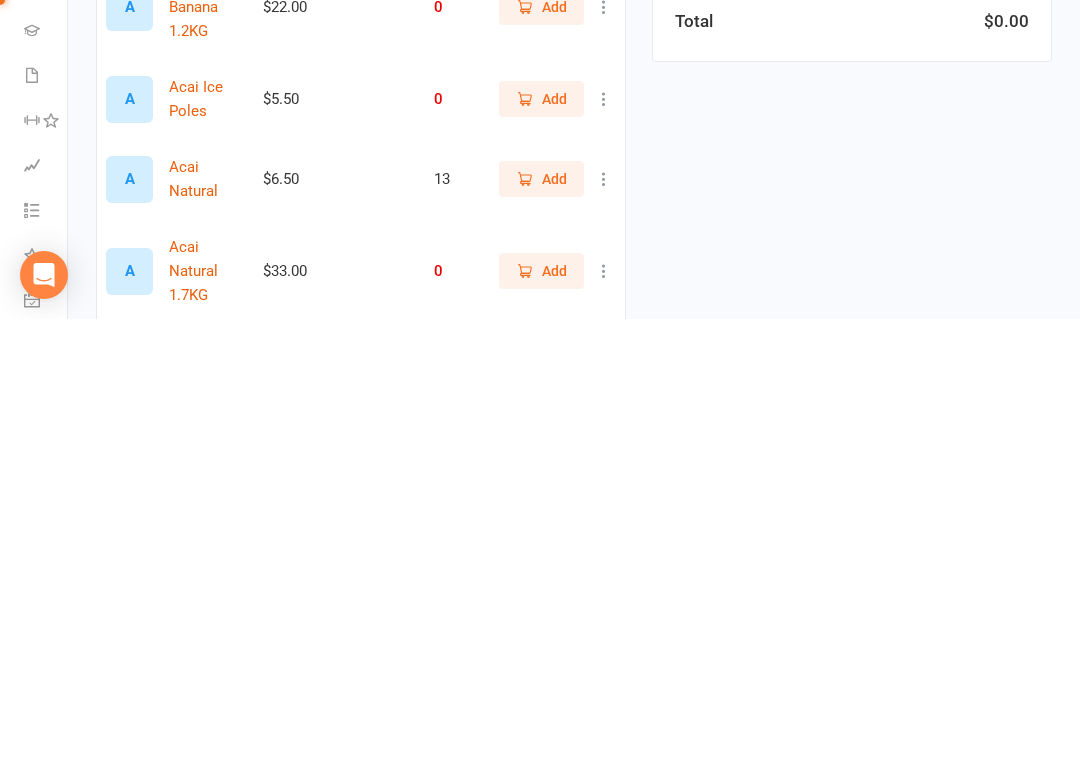 scroll, scrollTop: 0, scrollLeft: 0, axis: both 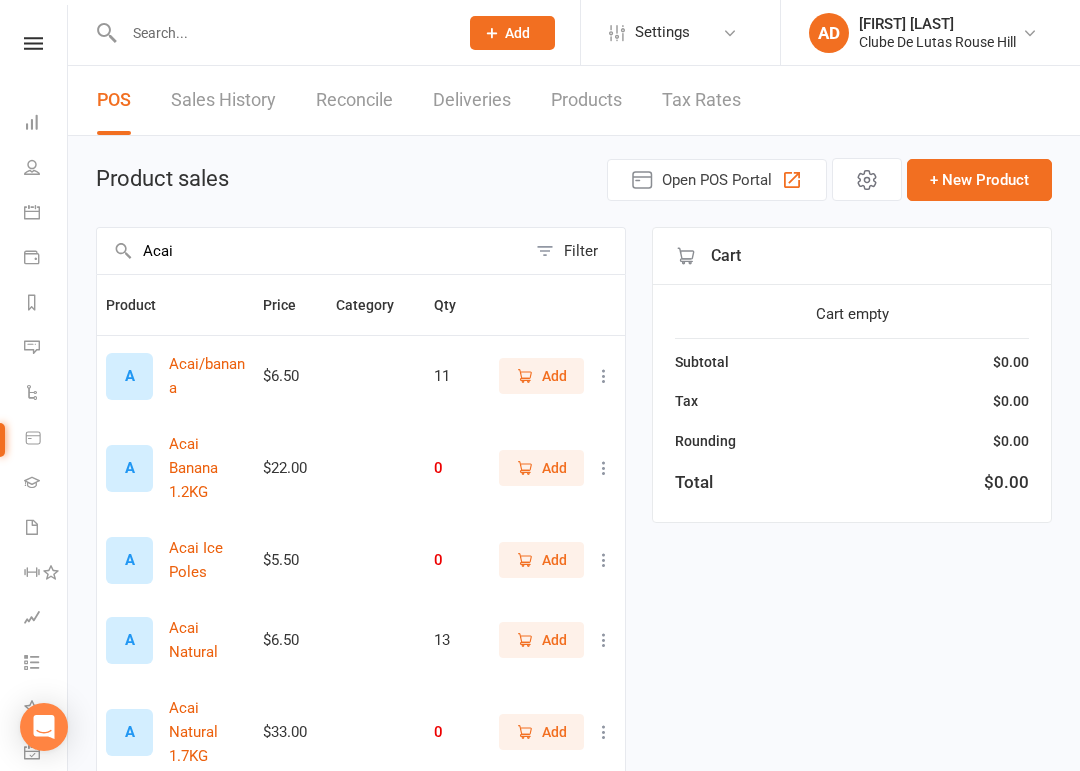 type on "Acai" 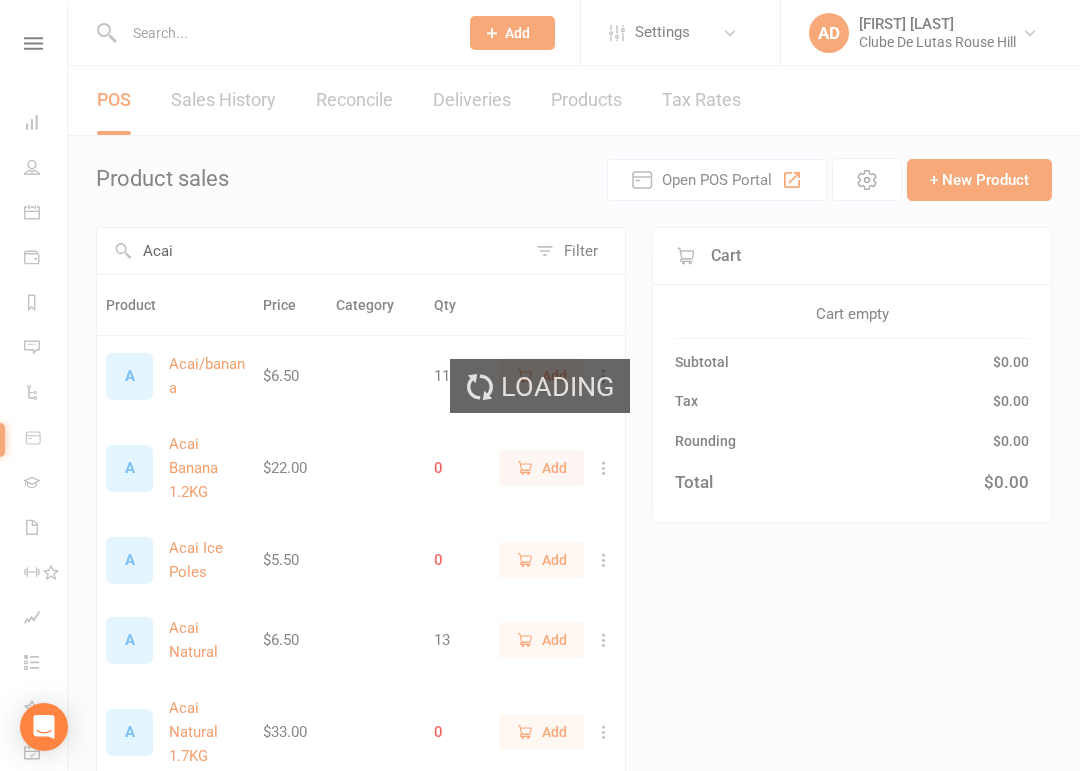 click on "Loading" at bounding box center [540, 385] 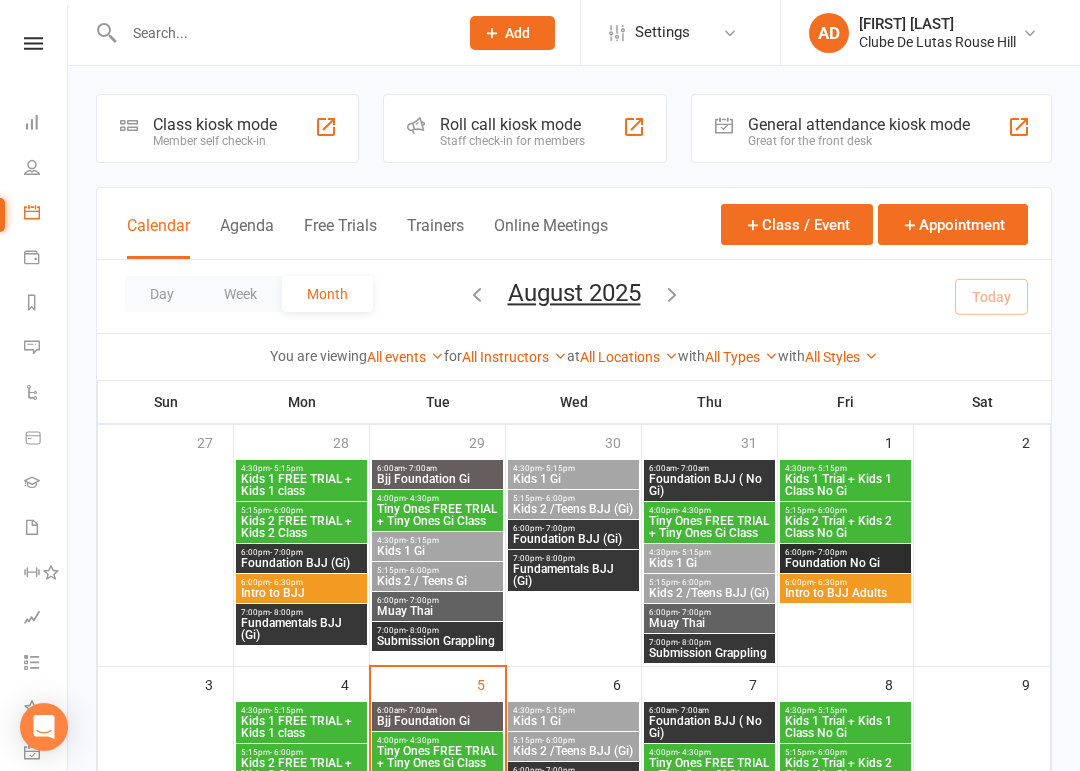 click 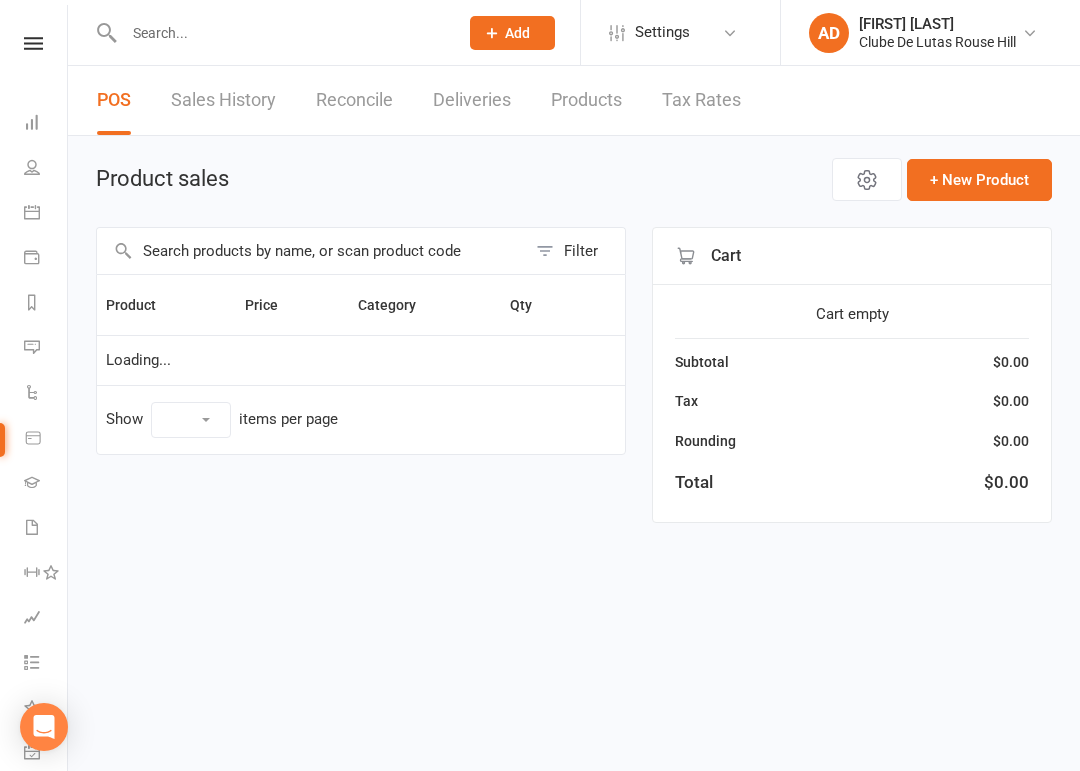 select on "10" 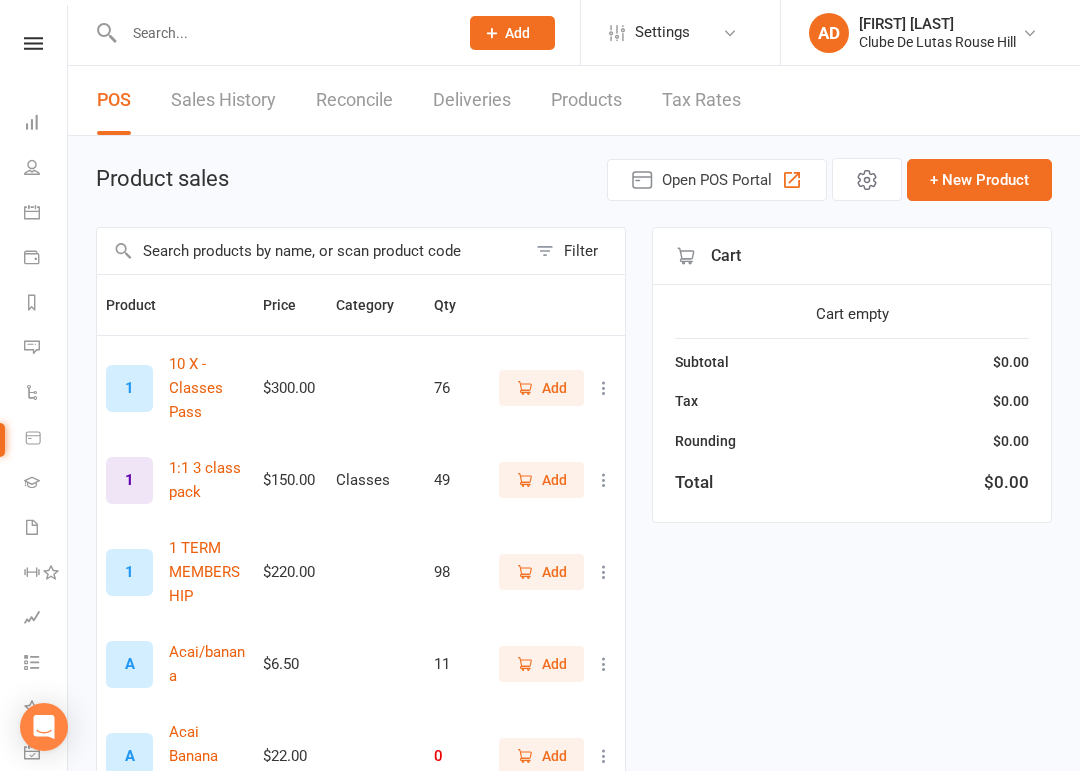 click at bounding box center (311, 251) 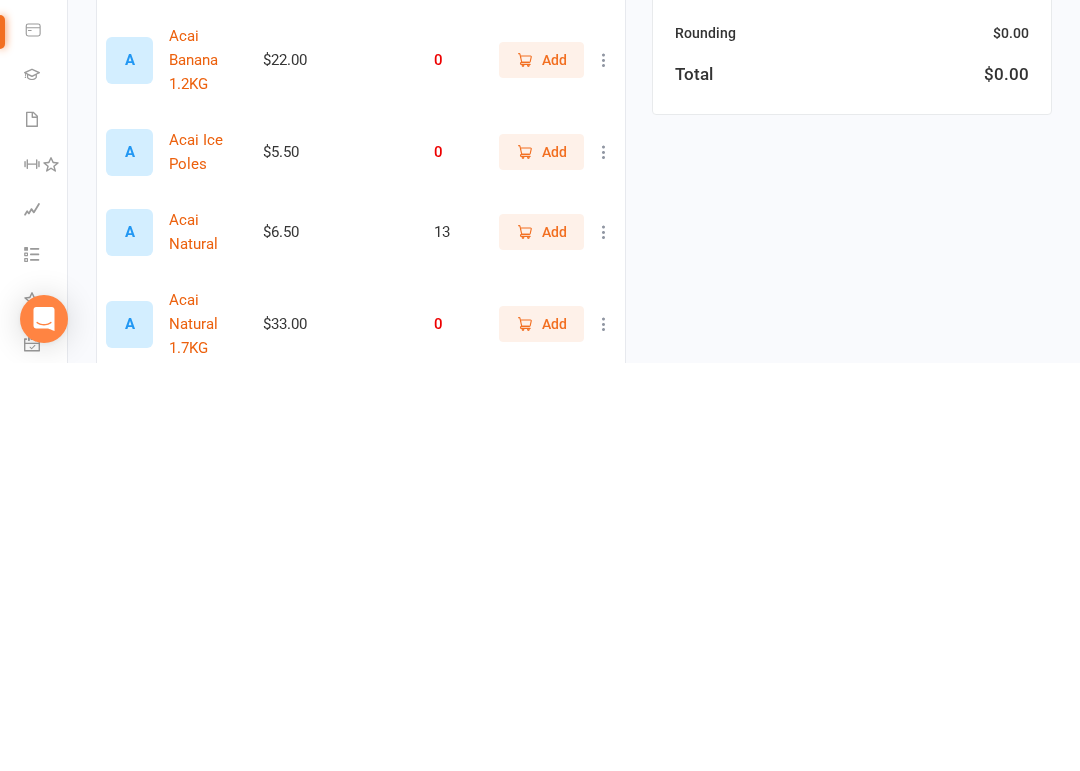 type on "Acai" 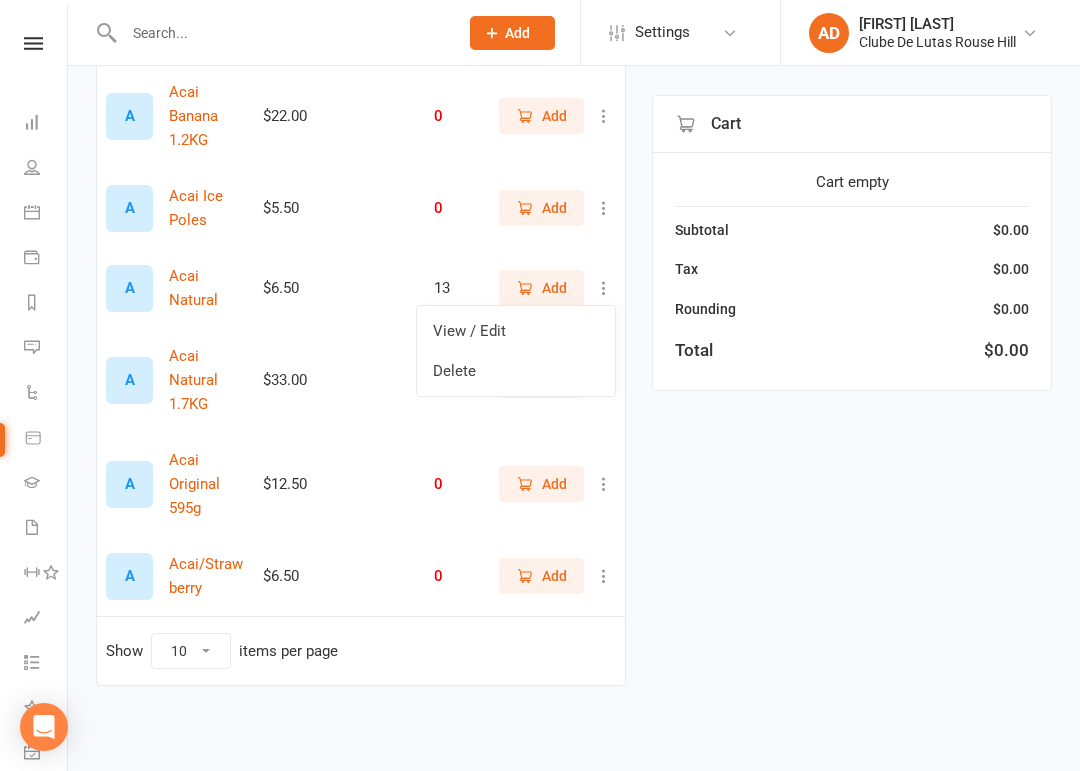 click on "View / Edit" at bounding box center (516, 331) 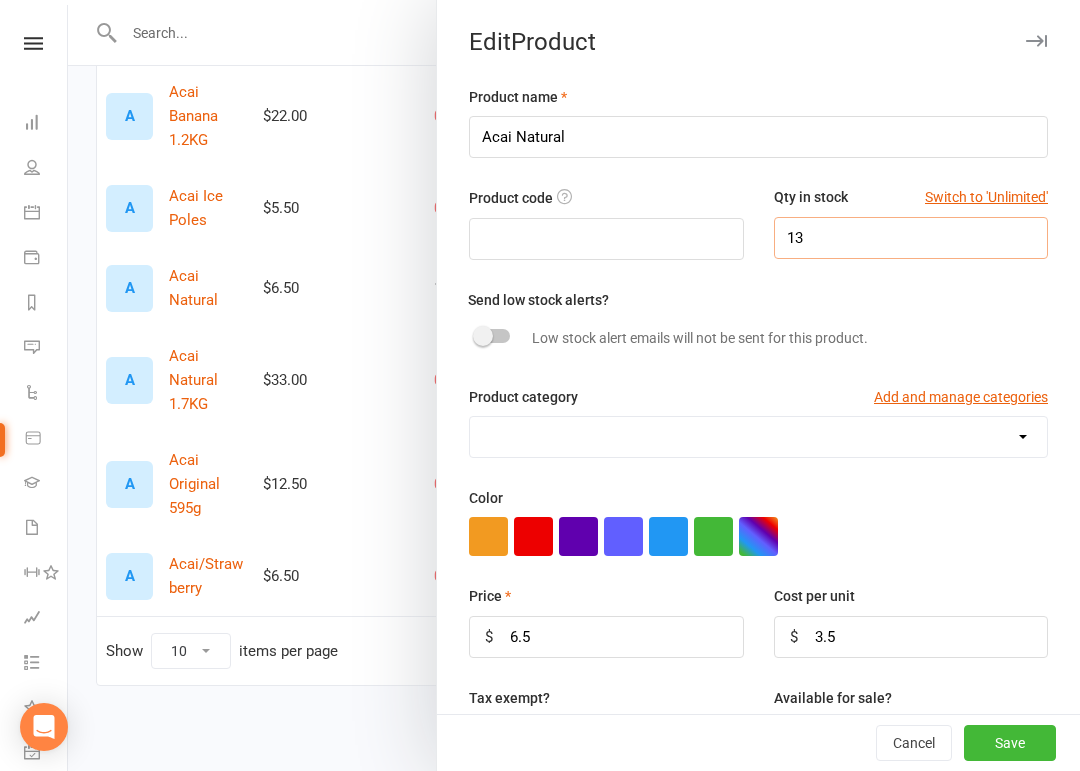 click on "13" at bounding box center (911, 238) 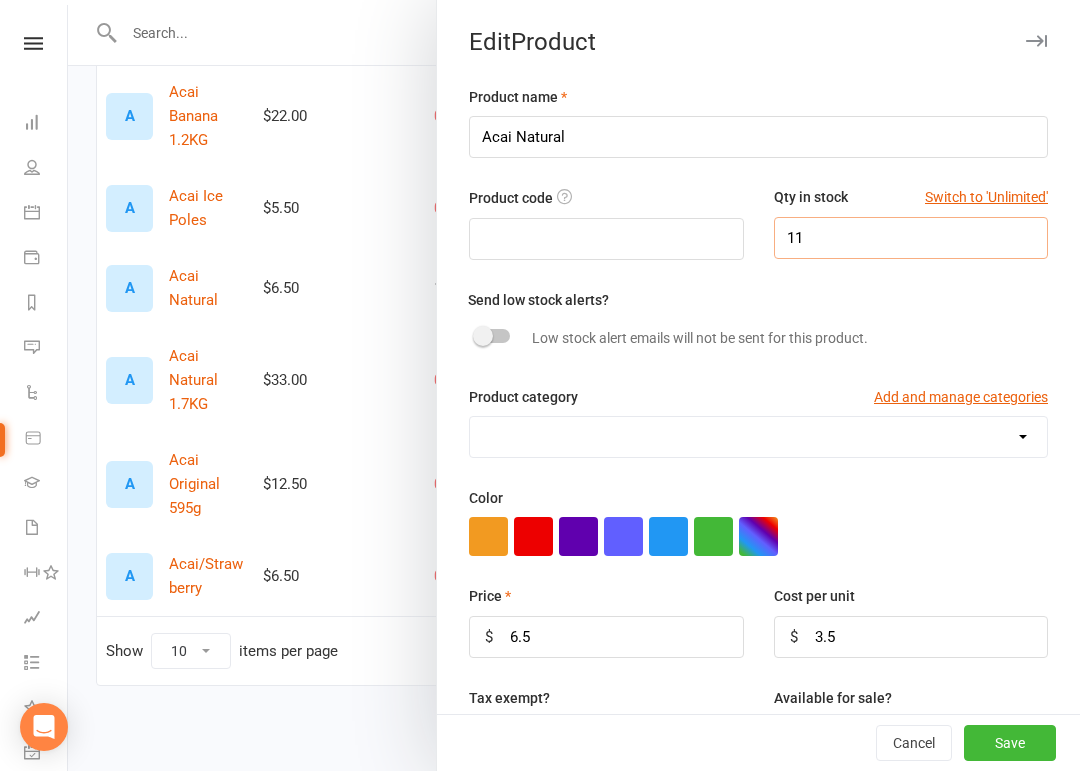 type on "11" 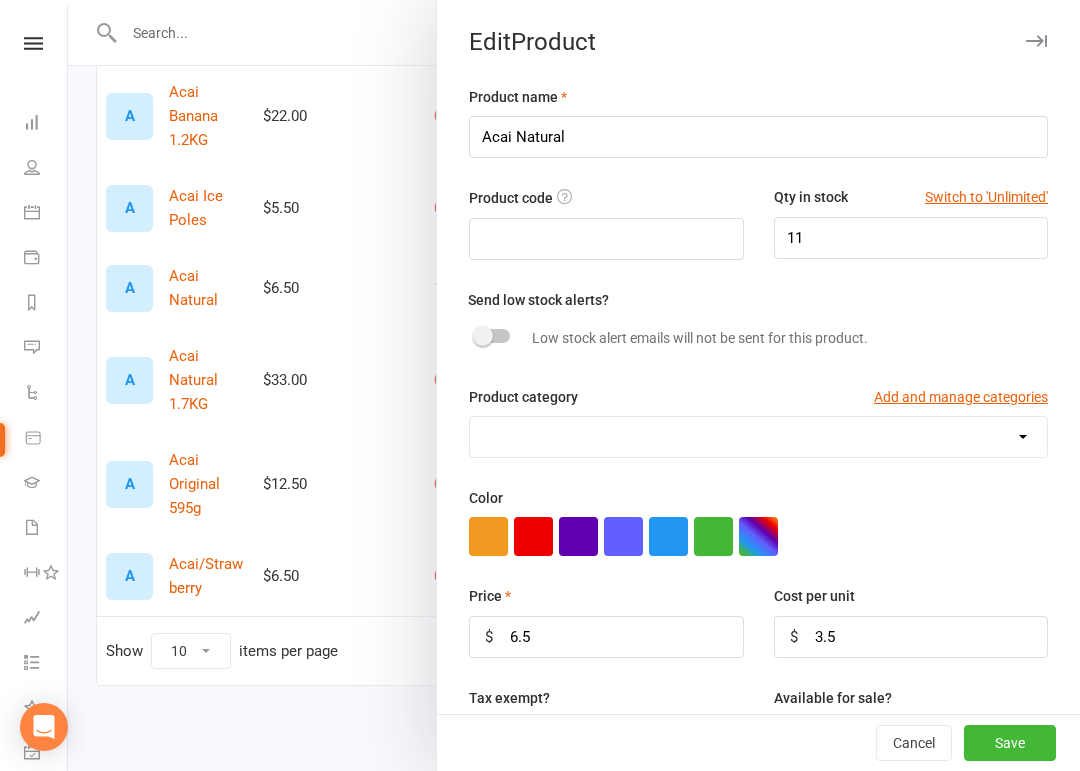 click on "Save" at bounding box center [1010, 743] 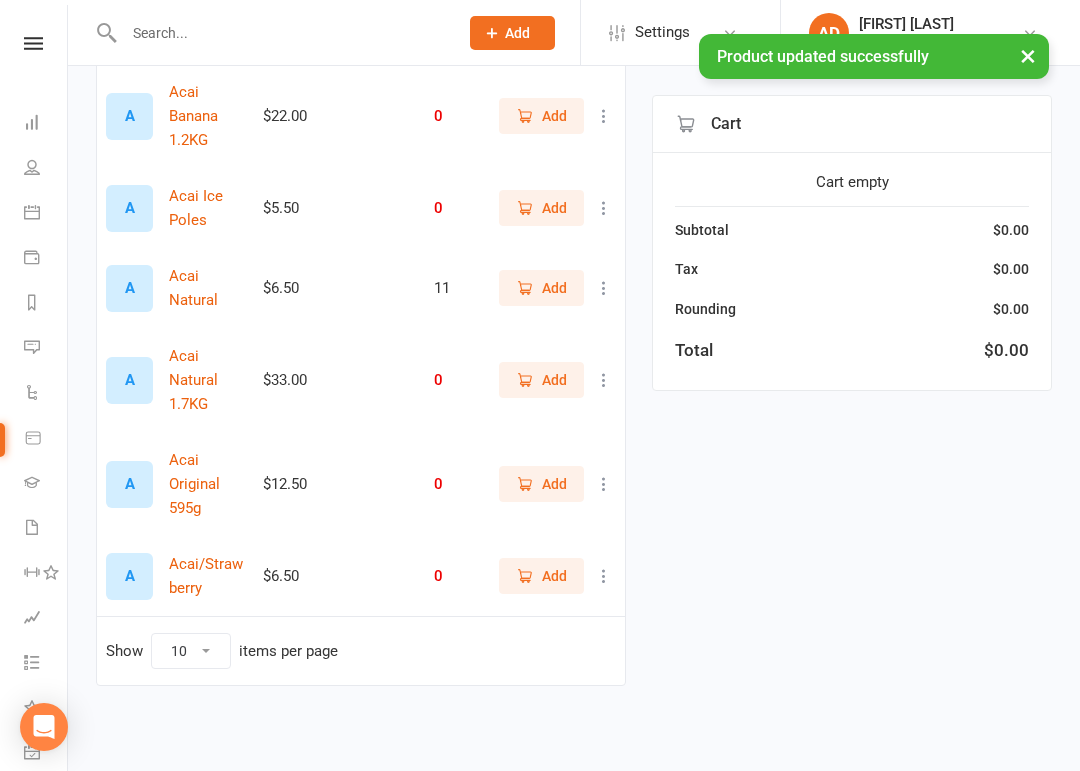 click at bounding box center (32, 212) 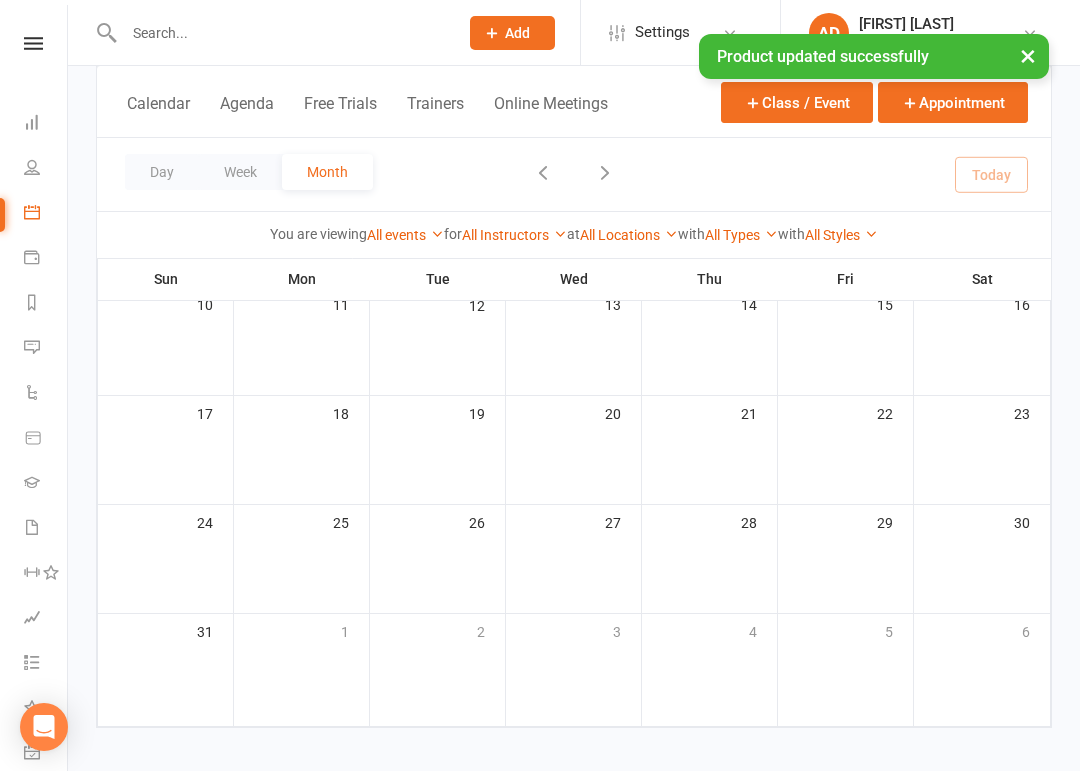 scroll, scrollTop: 0, scrollLeft: 0, axis: both 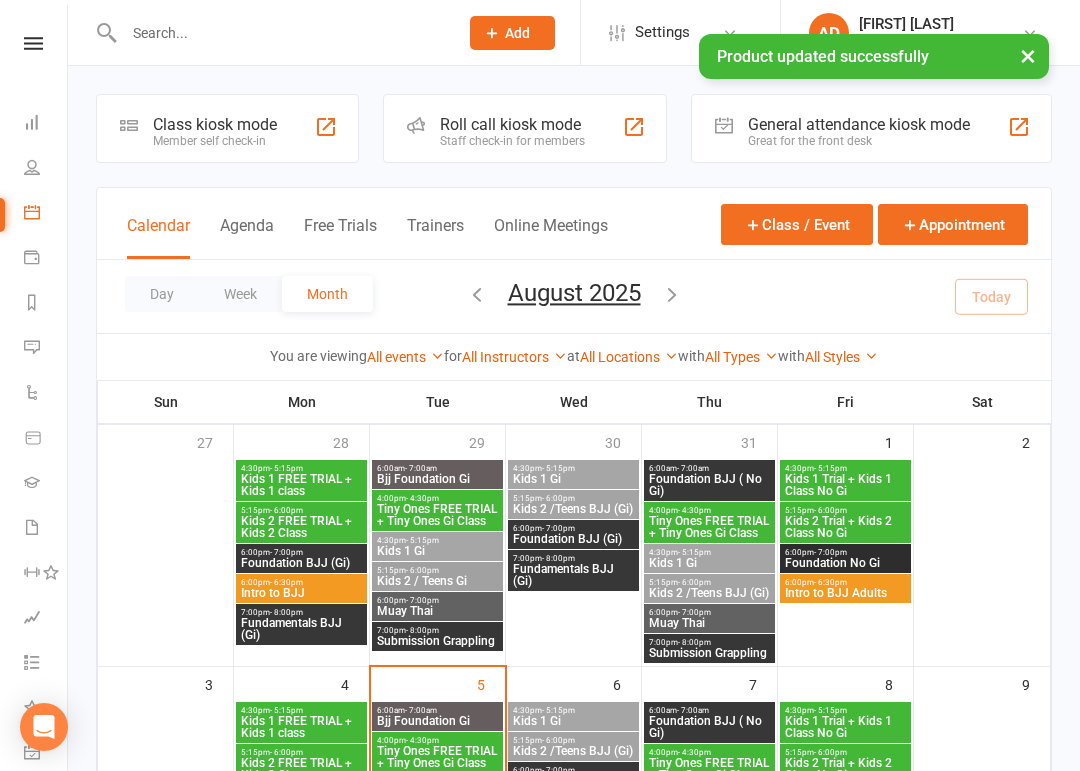 click on "Class kiosk mode Member self check-in" at bounding box center (227, 128) 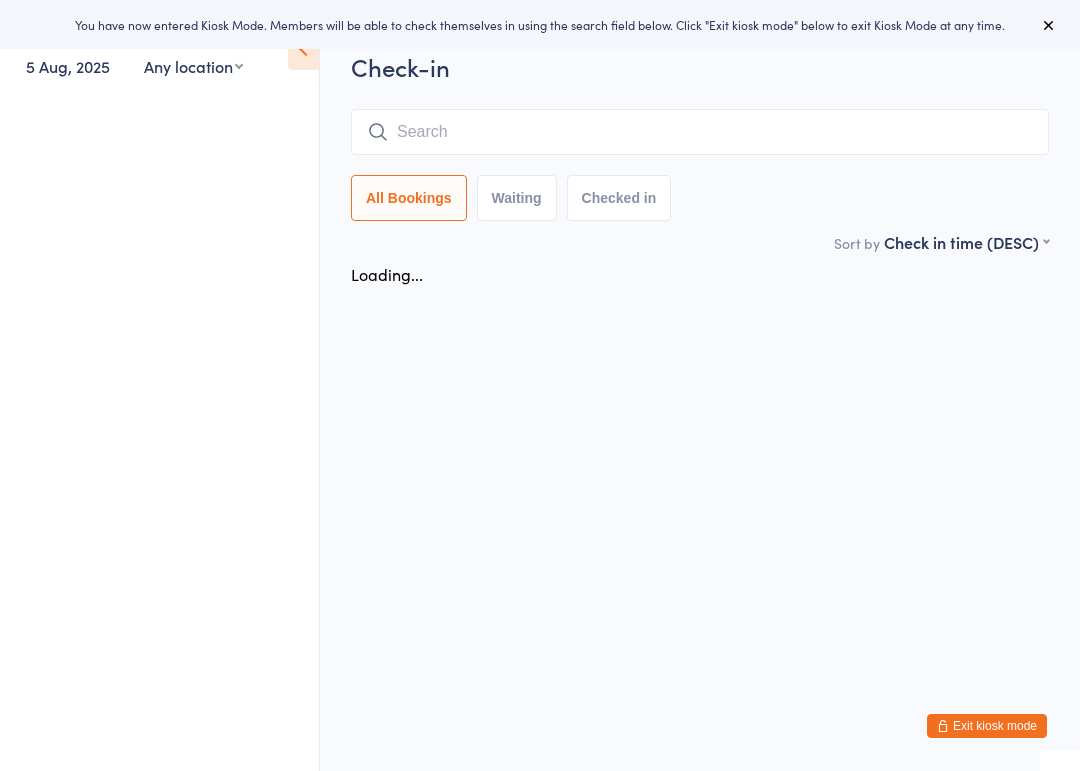 scroll, scrollTop: 0, scrollLeft: 0, axis: both 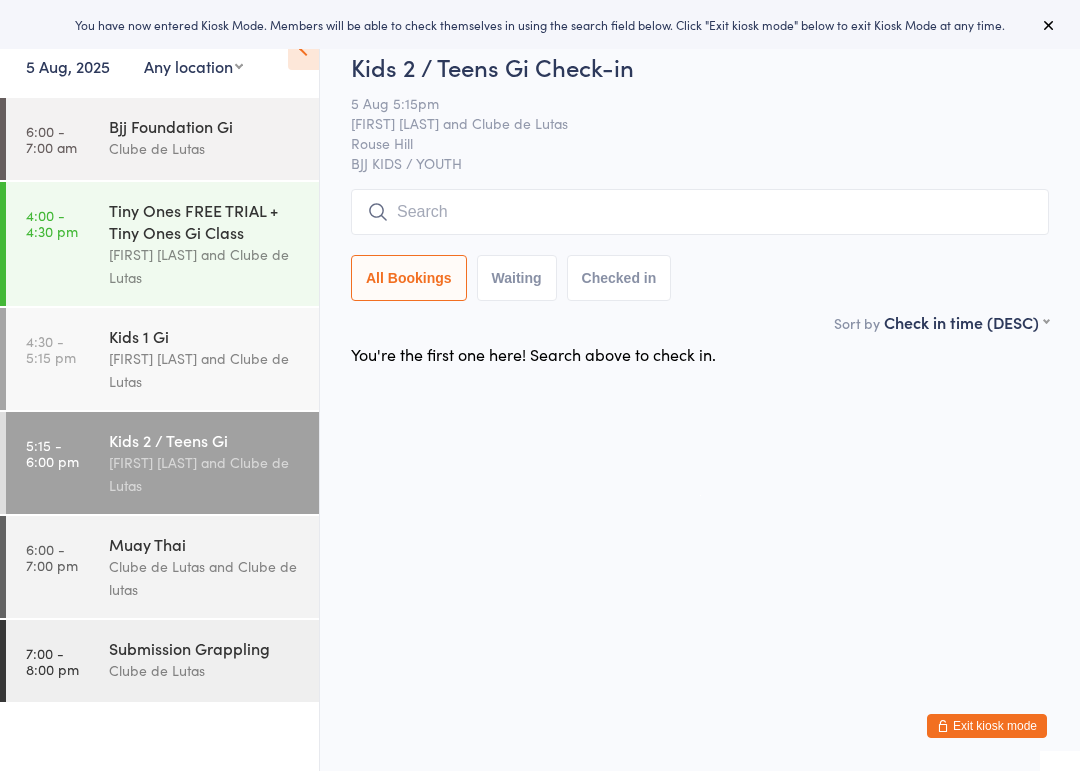 click on "5:15 - 6:00 pm" at bounding box center (52, 453) 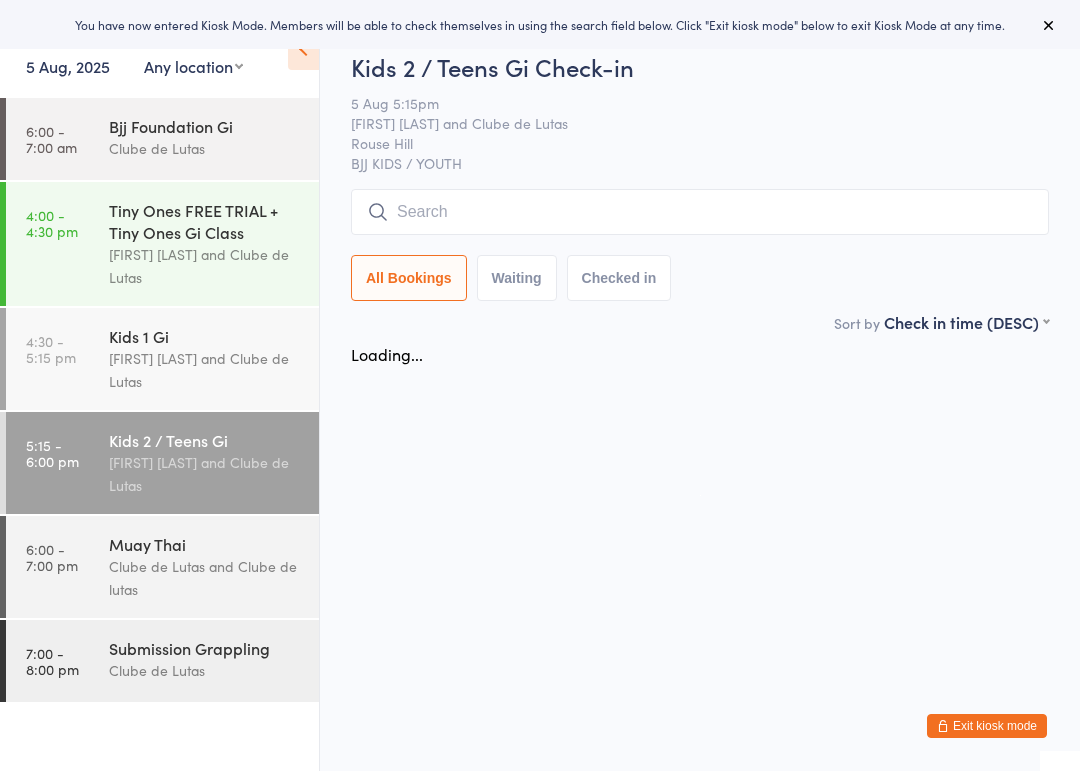 click on "6:00 - 7:00 pm Muay Thai Clube de Lutas and Clube de lutas" at bounding box center (162, 567) 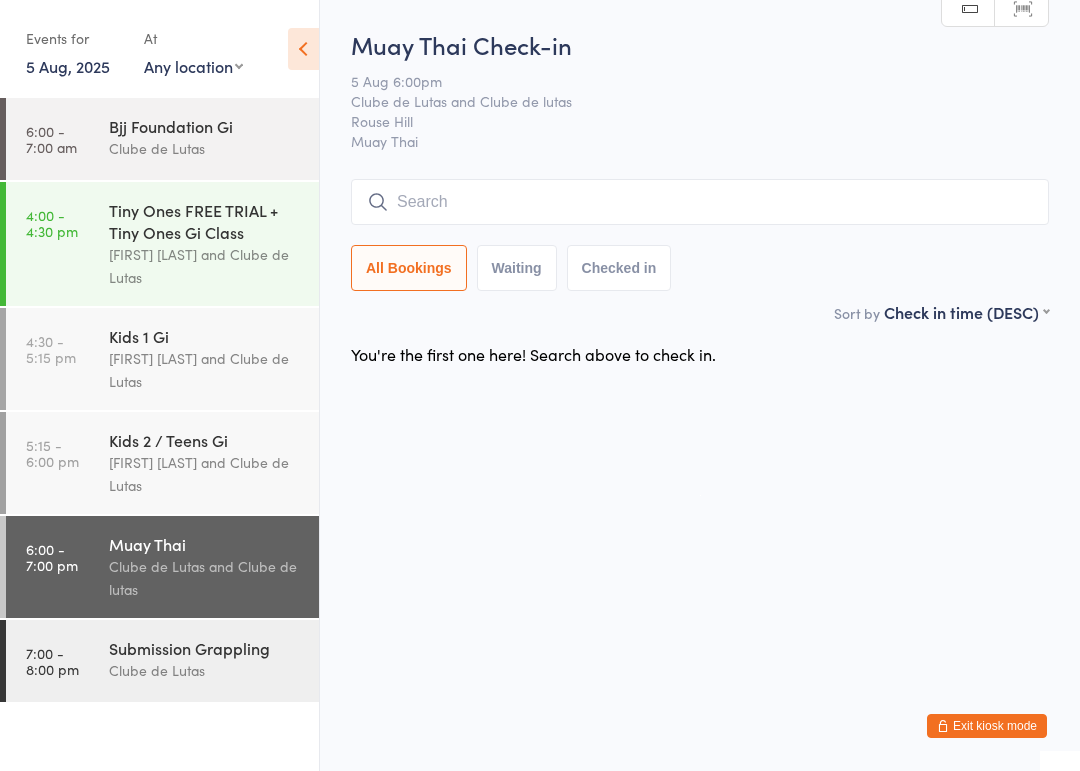 click at bounding box center [700, 202] 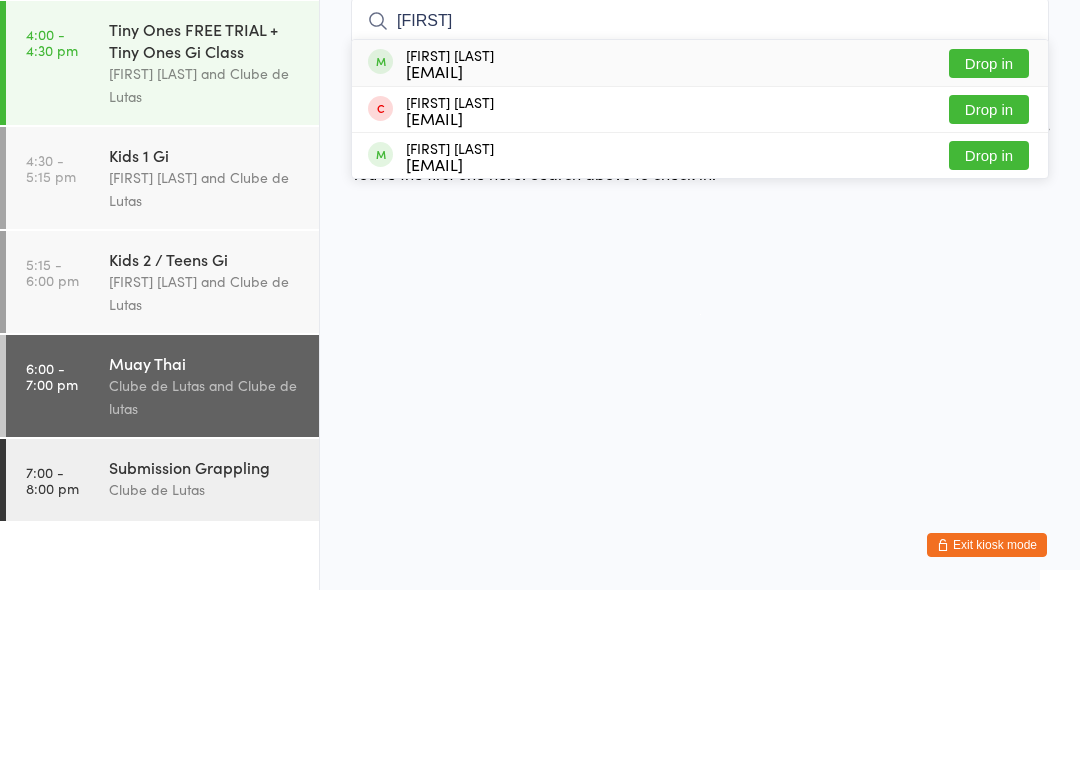 type on "Brad" 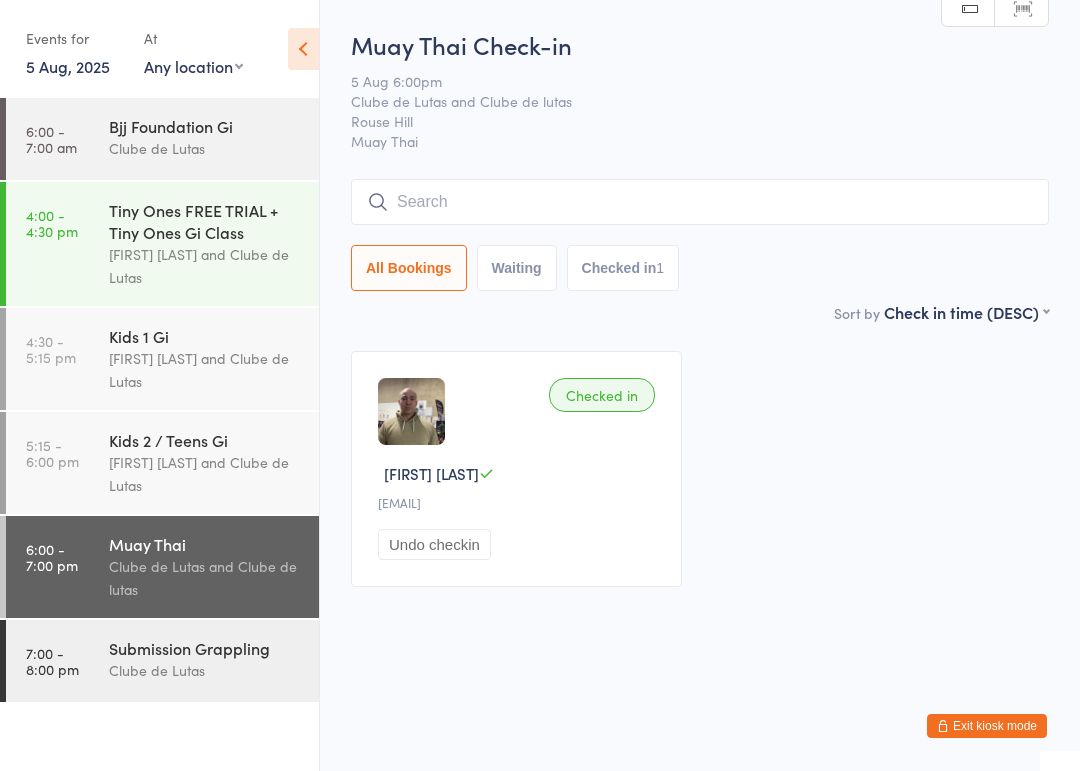 click at bounding box center [700, 202] 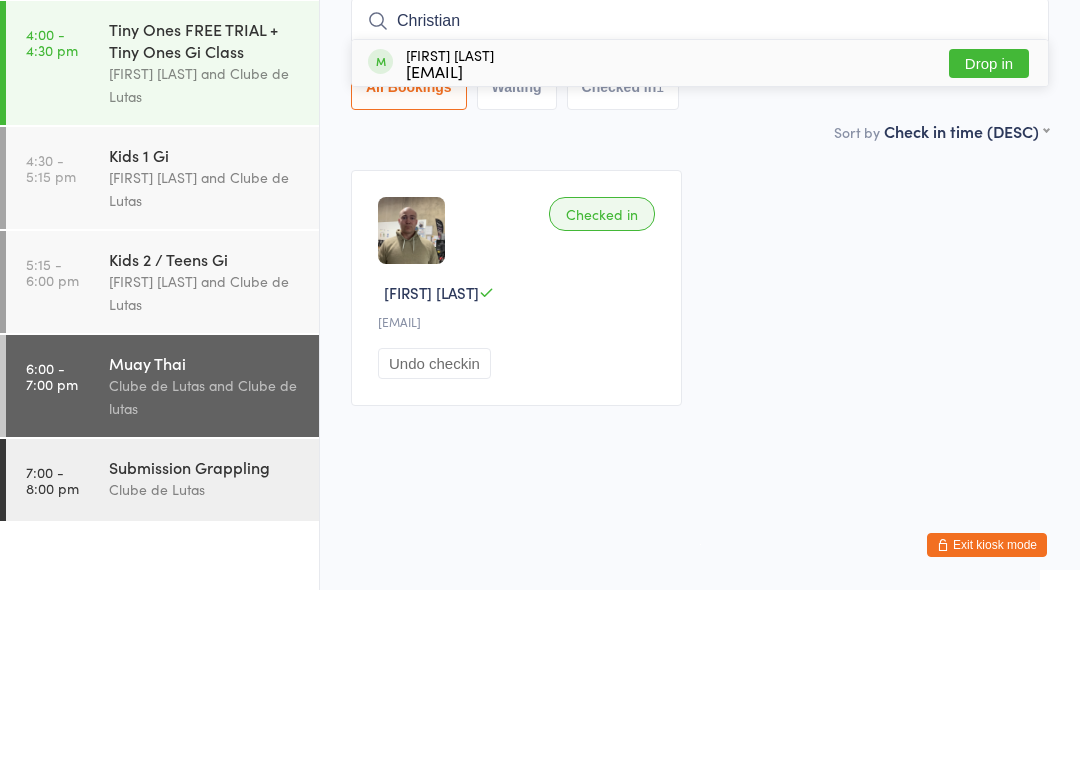 type on "Christian" 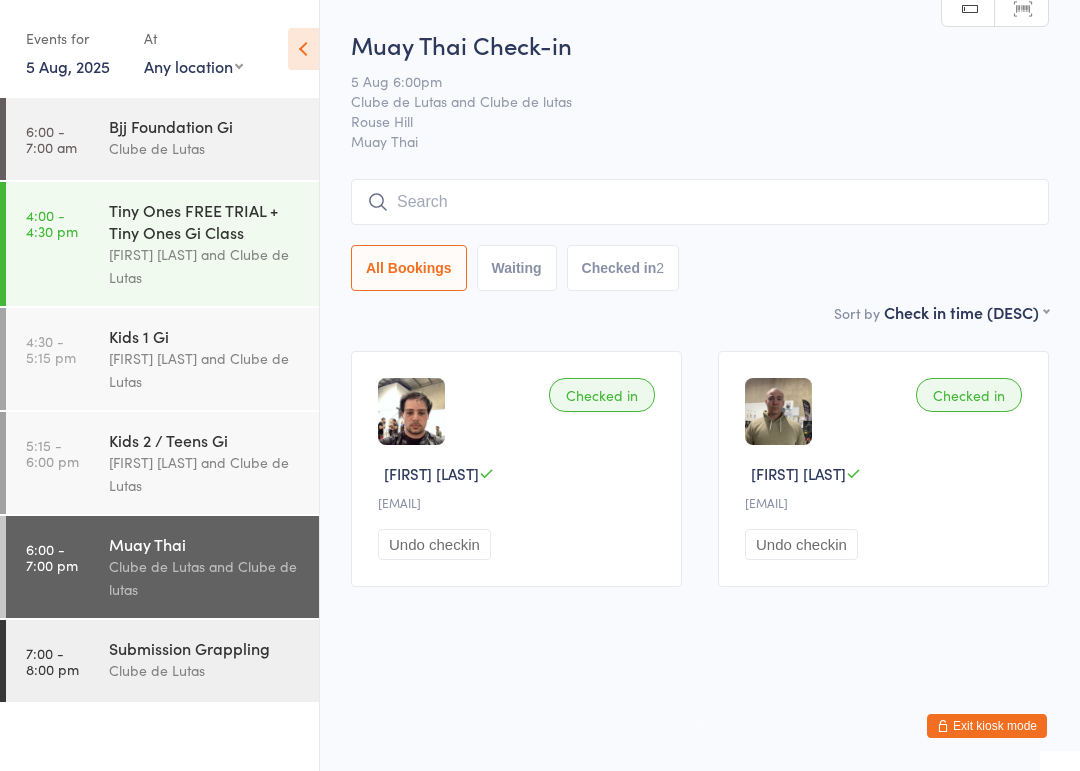 click at bounding box center (700, 202) 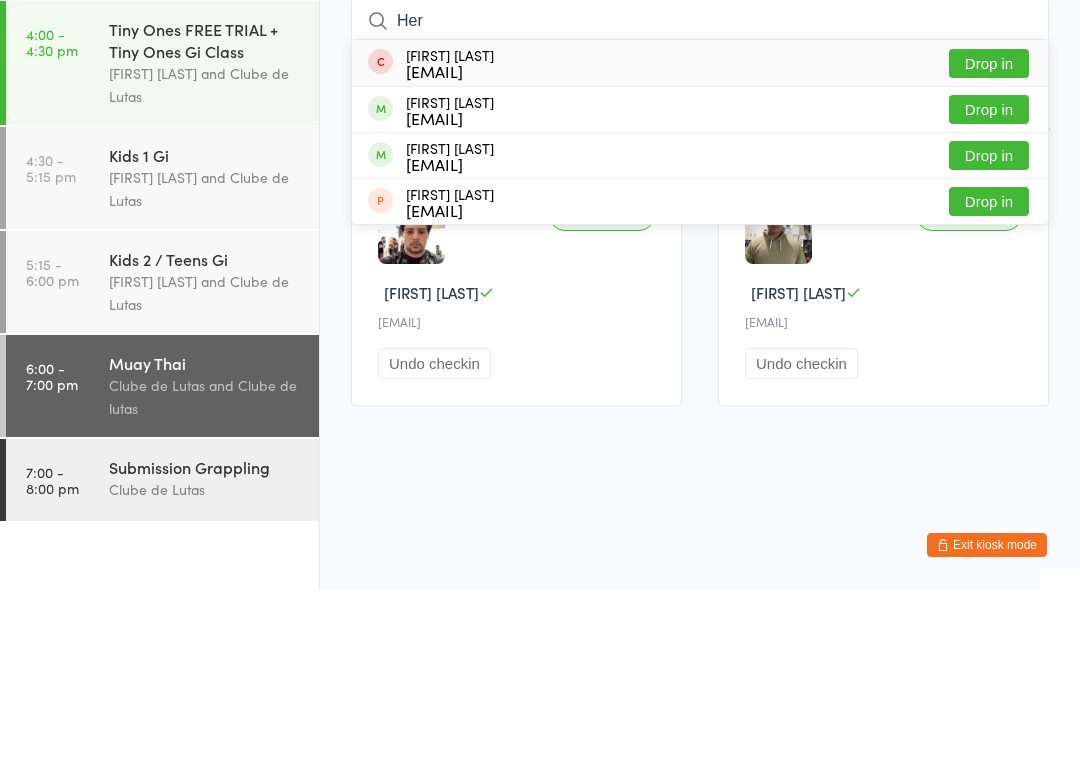 type on "Her" 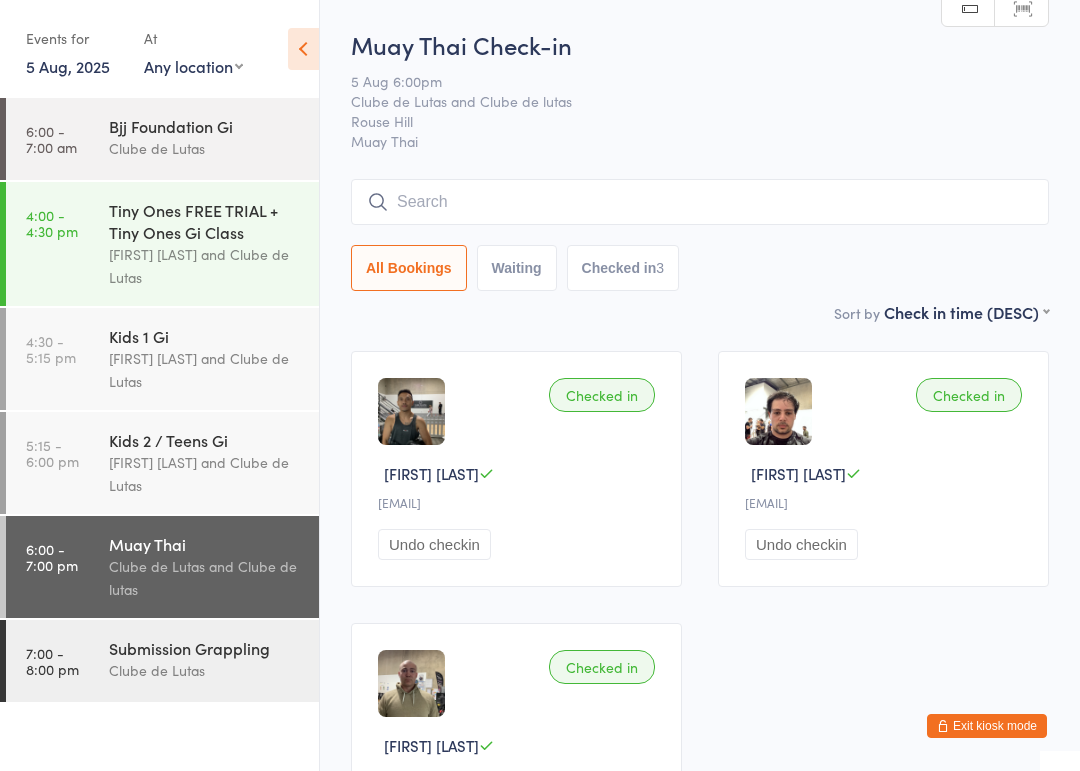 click at bounding box center [700, 202] 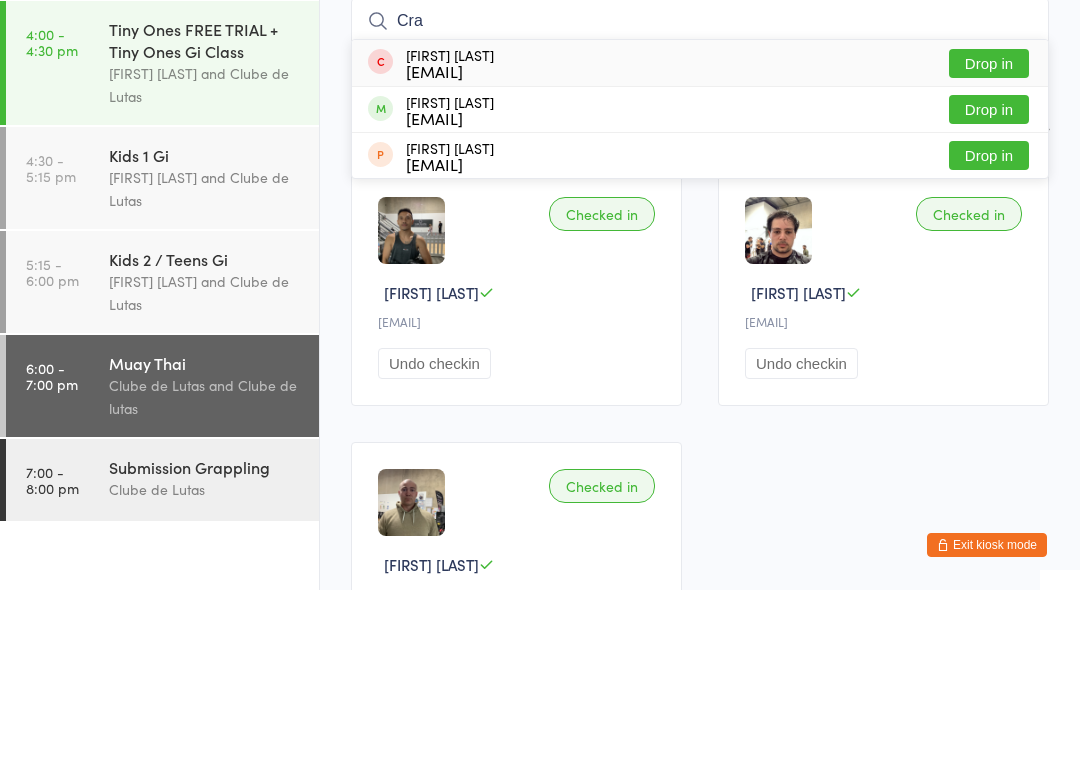 type on "Cra" 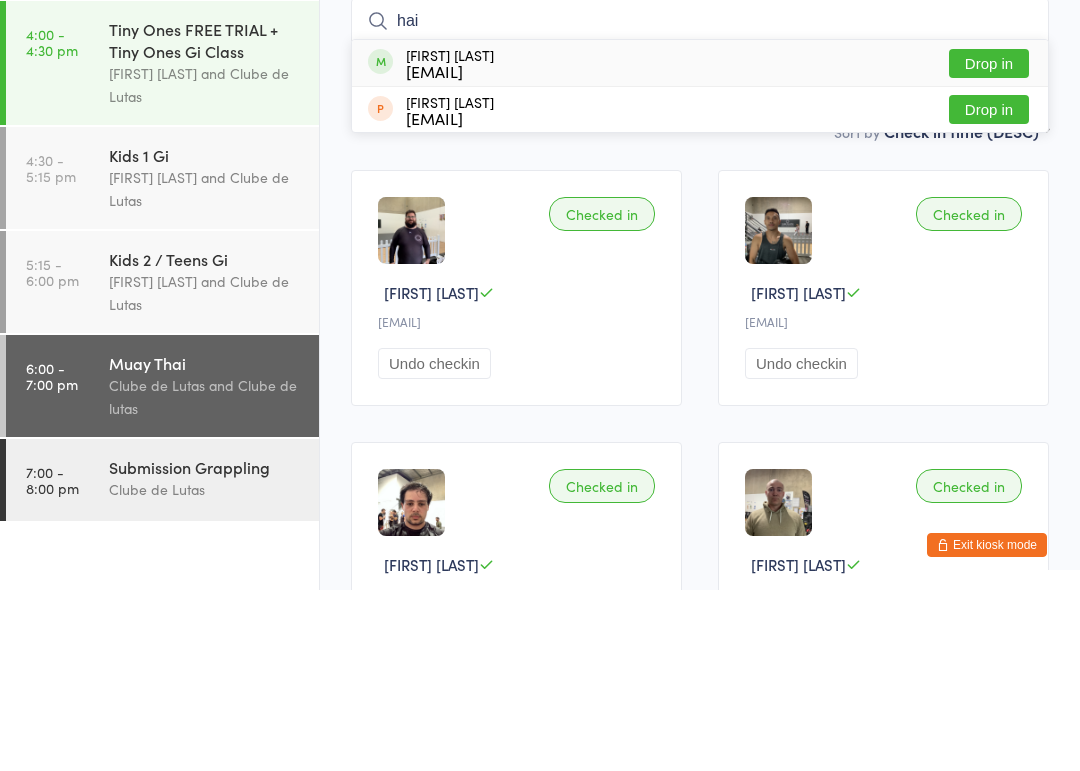 type on "hai" 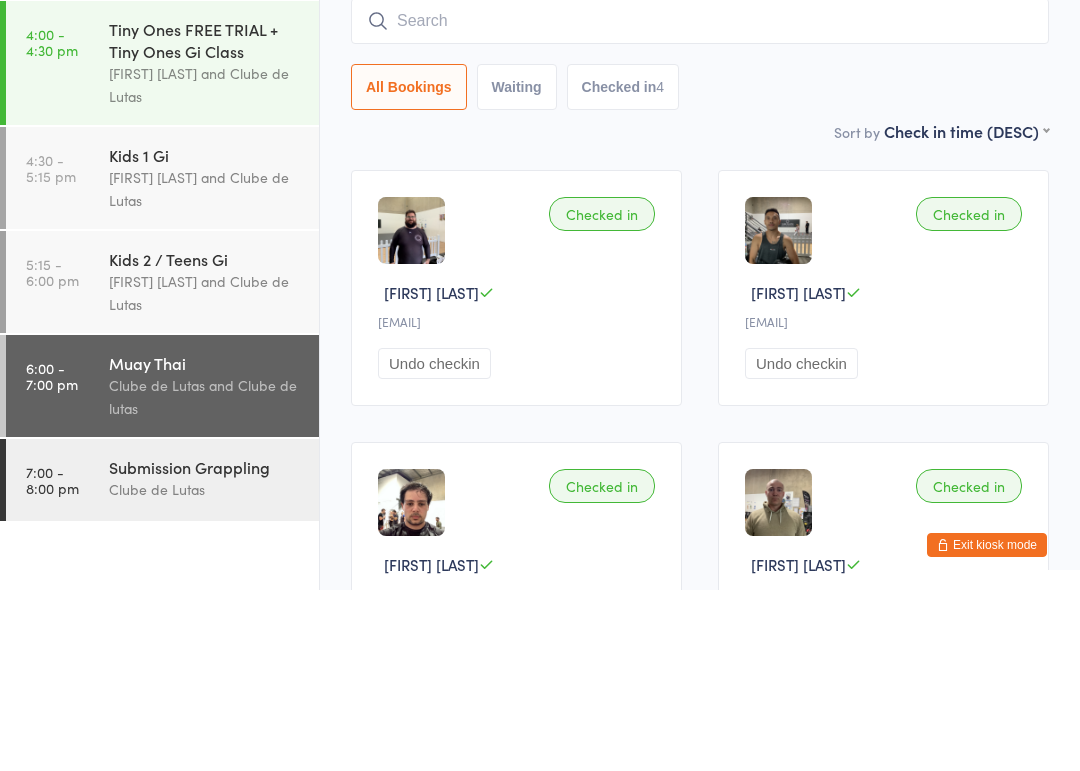 scroll, scrollTop: 181, scrollLeft: 0, axis: vertical 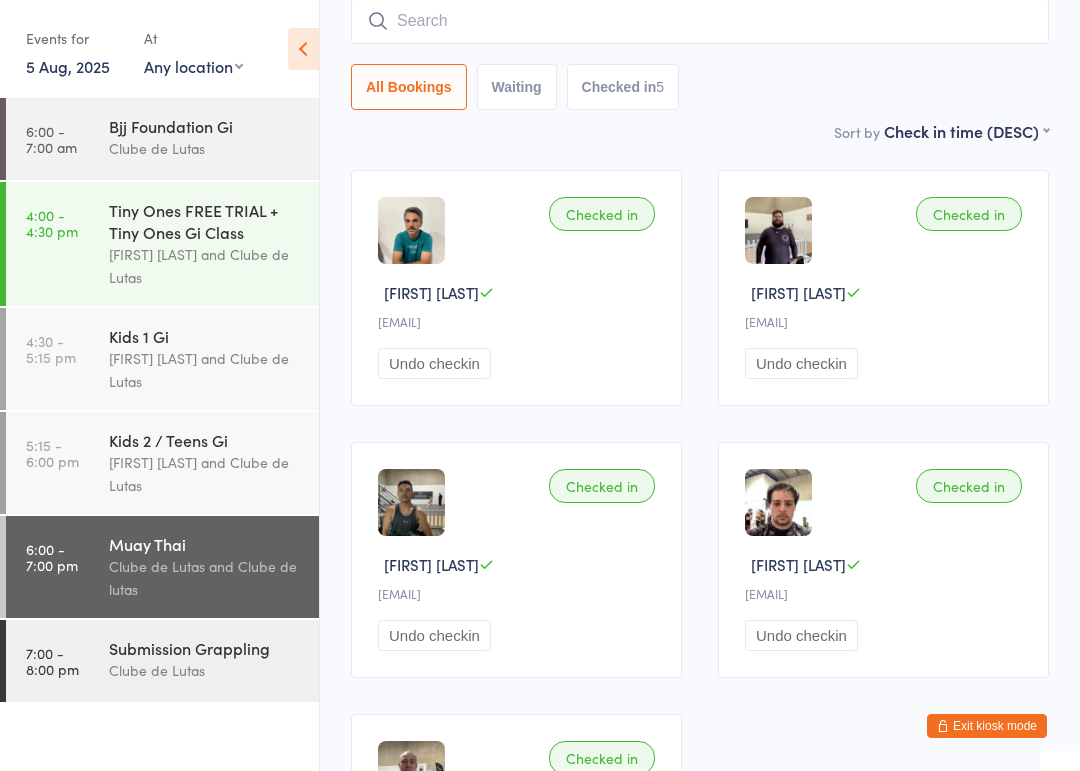 click at bounding box center [700, 21] 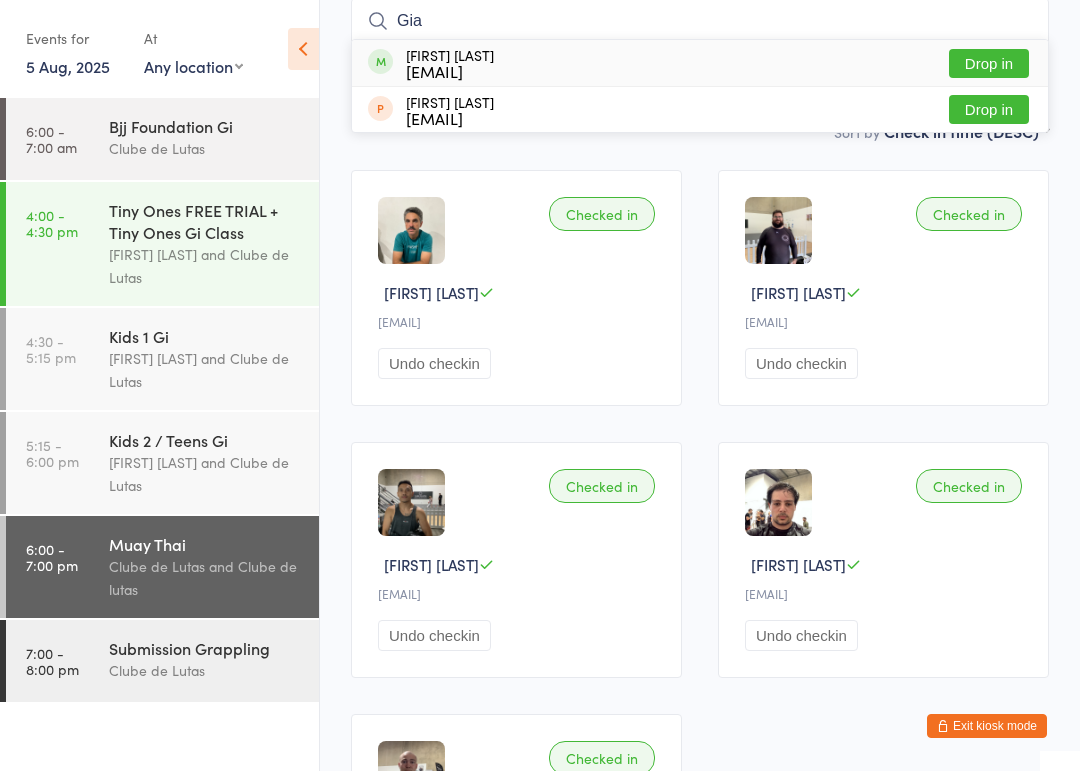 type on "Gia" 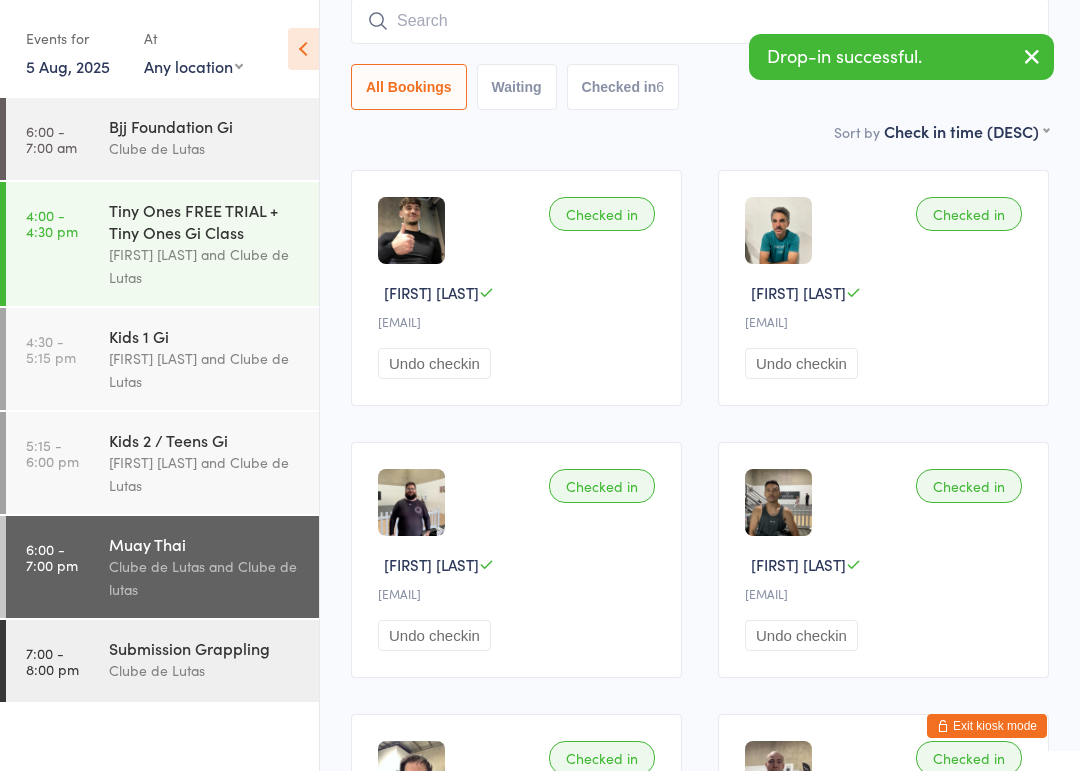 click on "Submission Grappling" at bounding box center [205, 648] 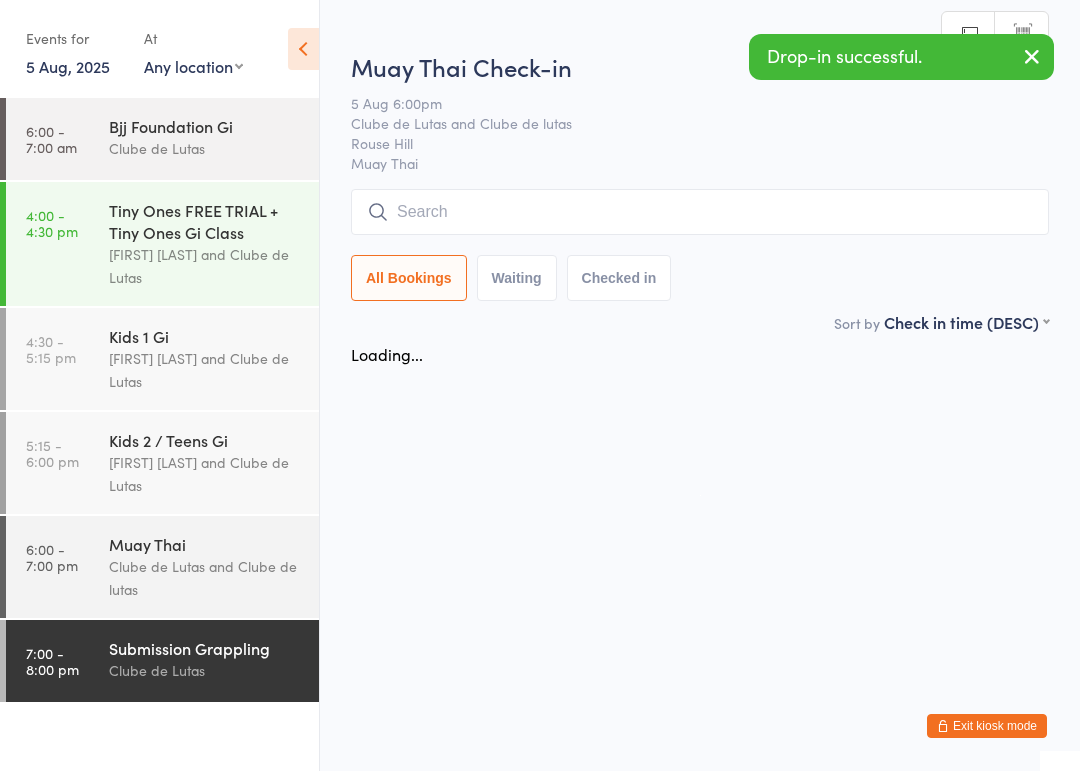 scroll, scrollTop: 0, scrollLeft: 0, axis: both 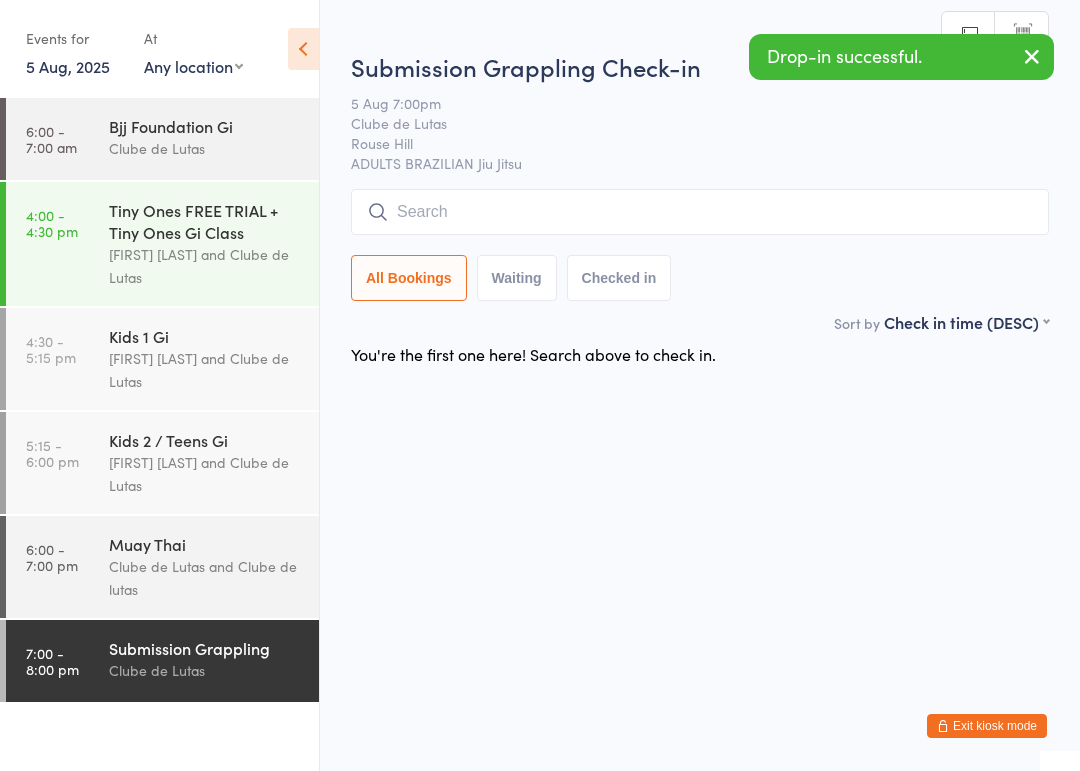 click at bounding box center (700, 212) 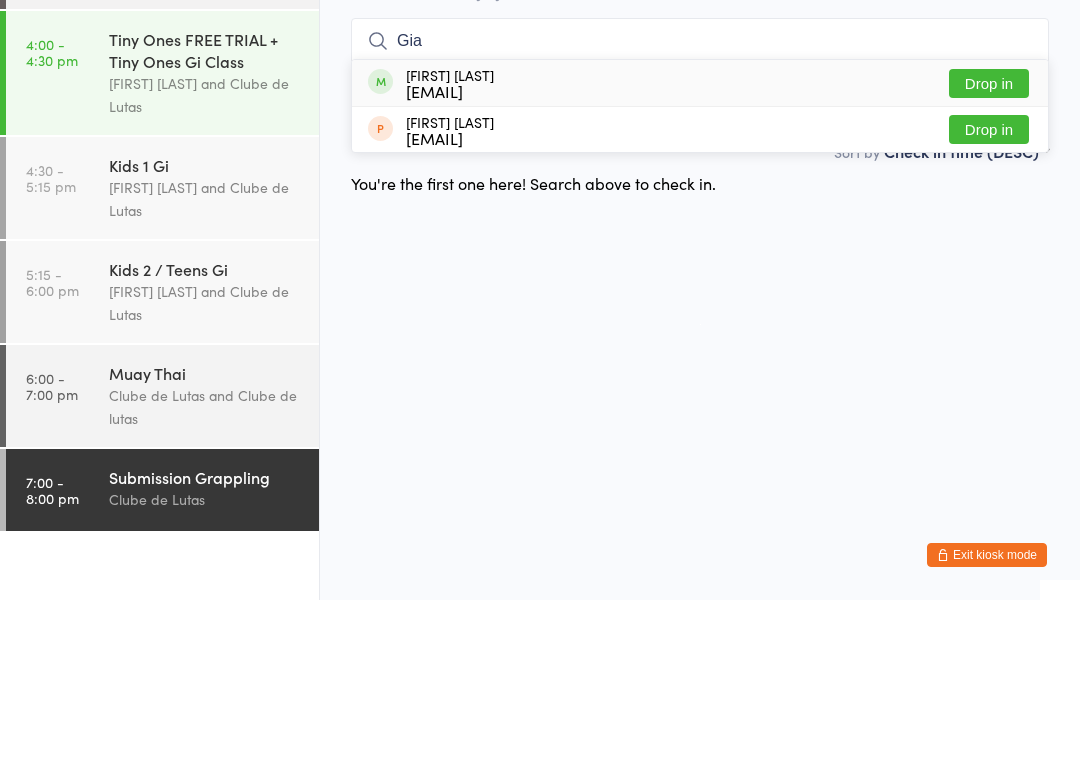 type on "Gia" 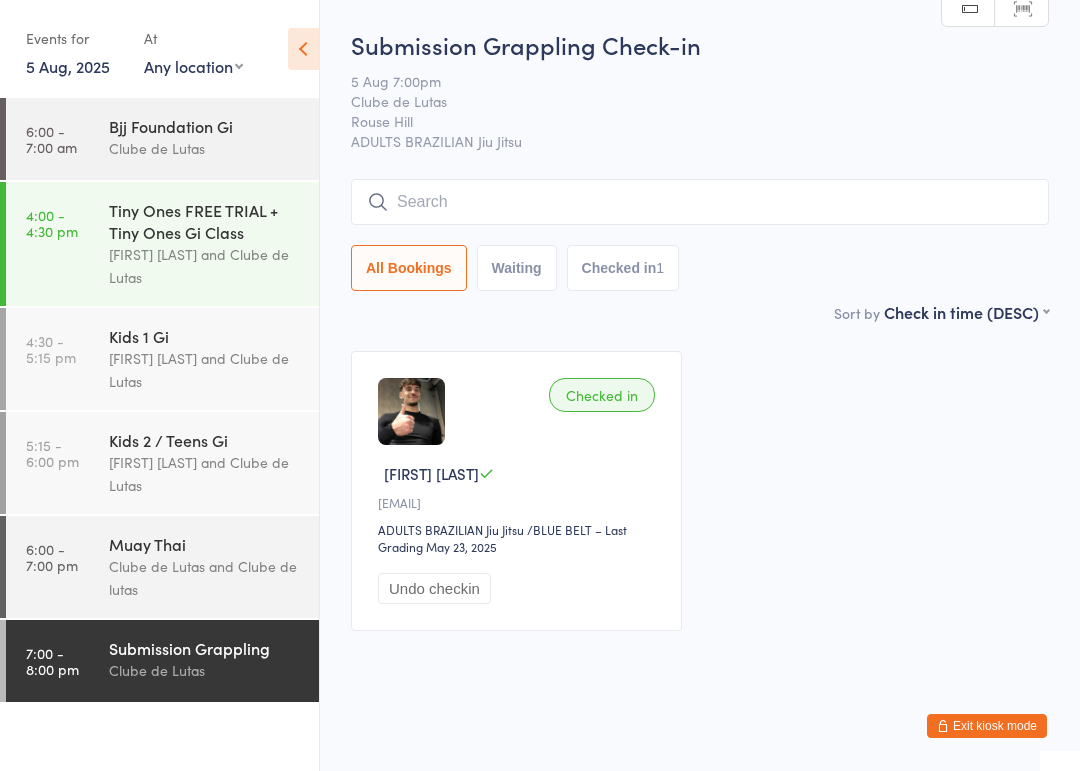 click on "Exit kiosk mode" at bounding box center [987, 726] 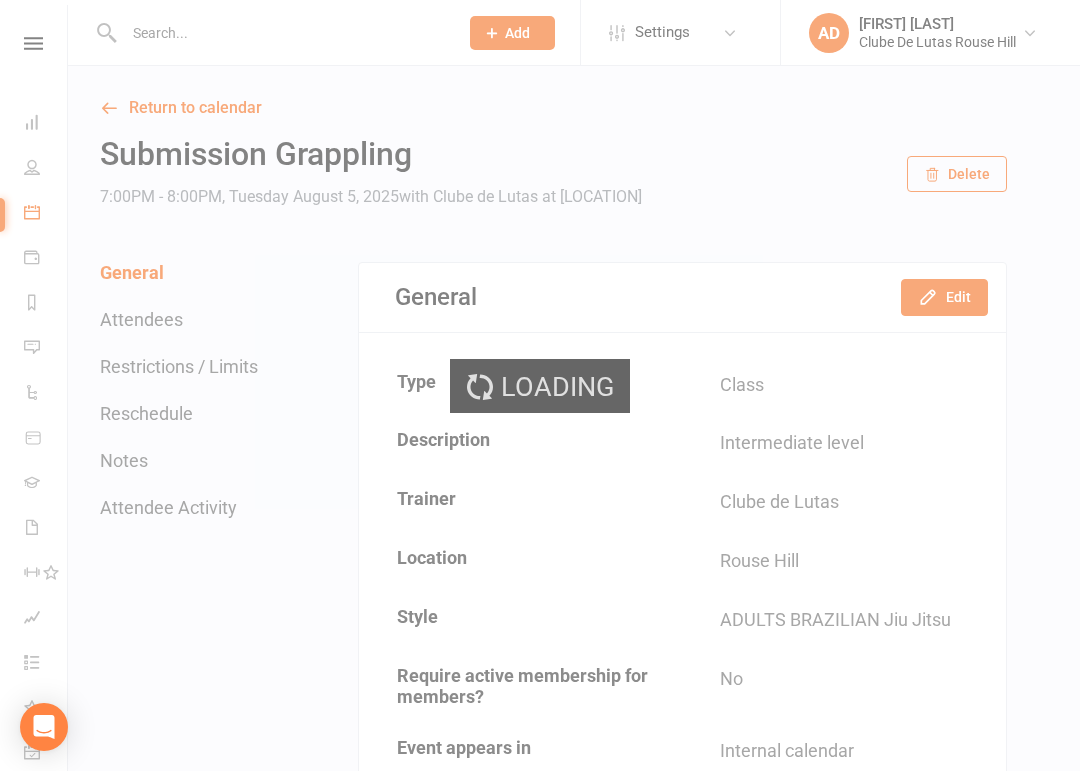 scroll, scrollTop: 0, scrollLeft: 0, axis: both 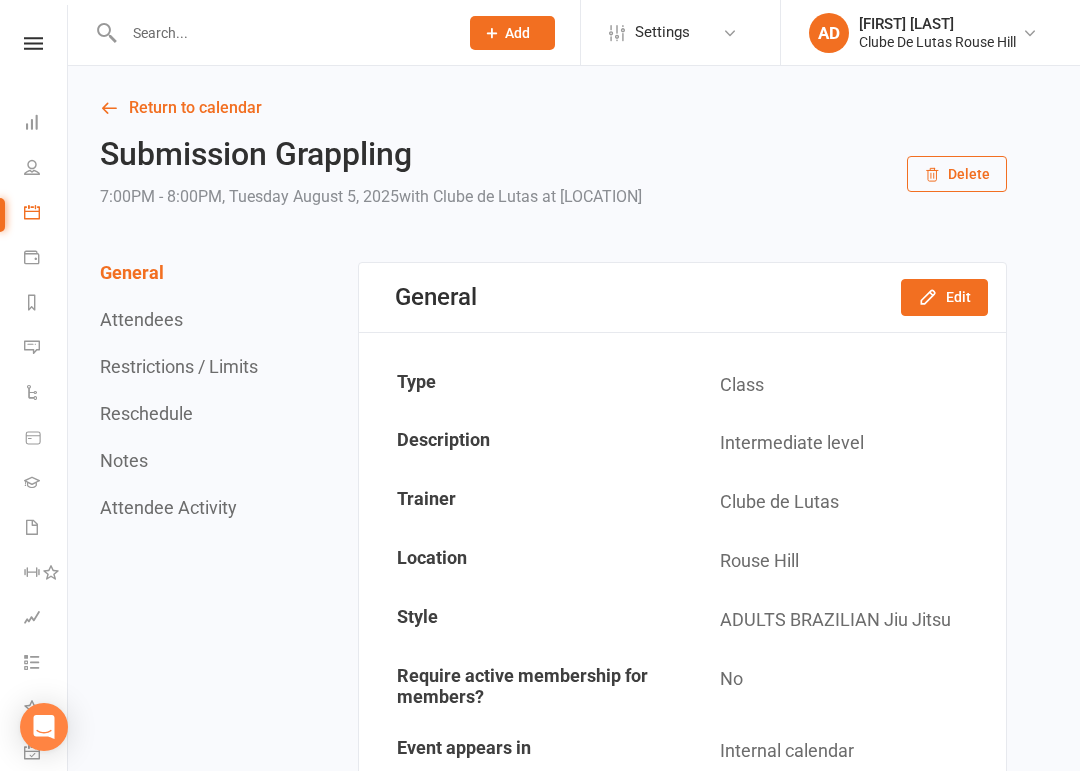 click 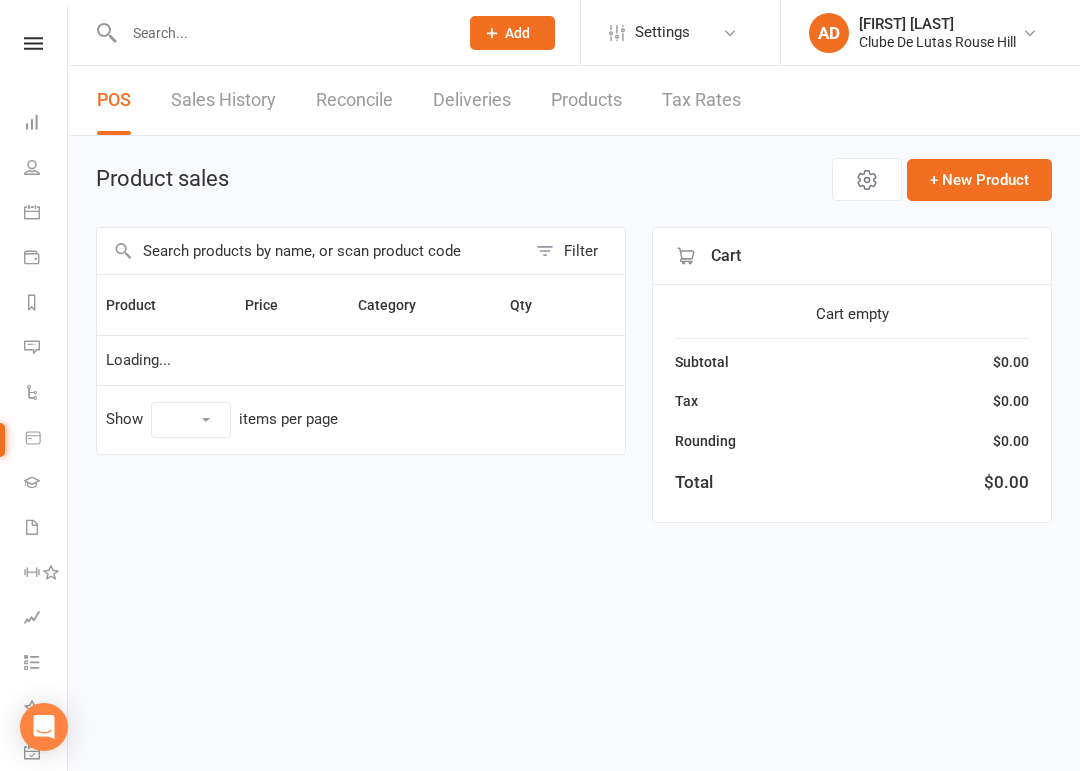 select on "10" 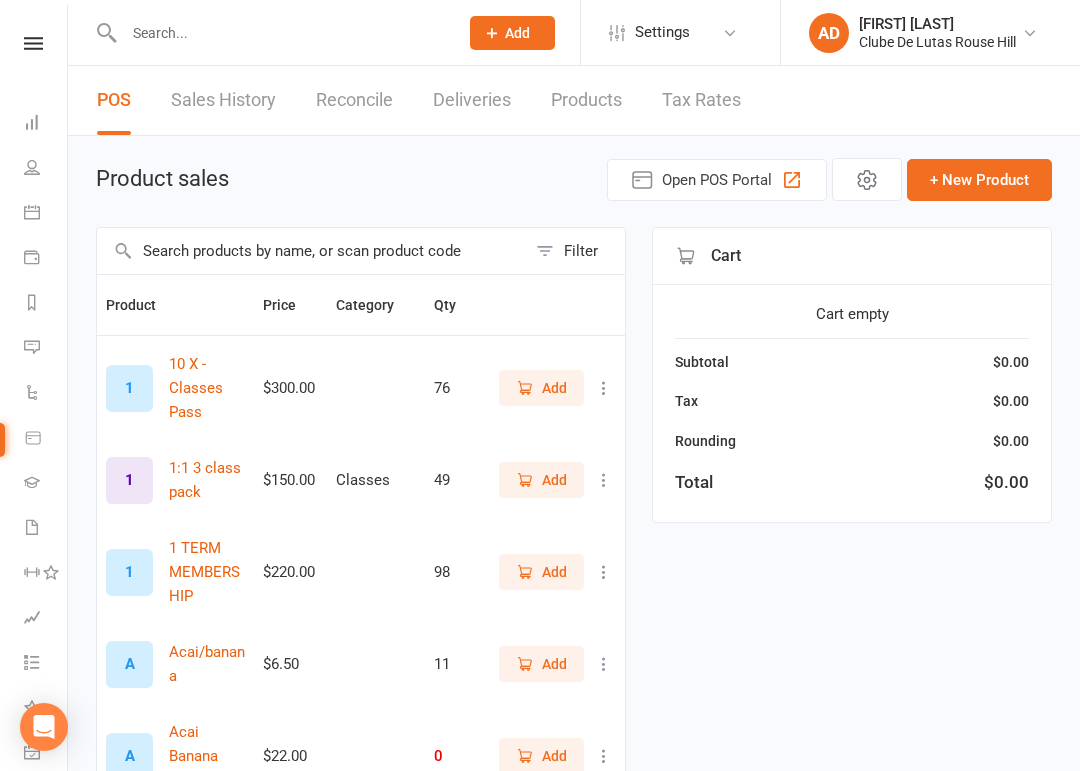 click at bounding box center (311, 251) 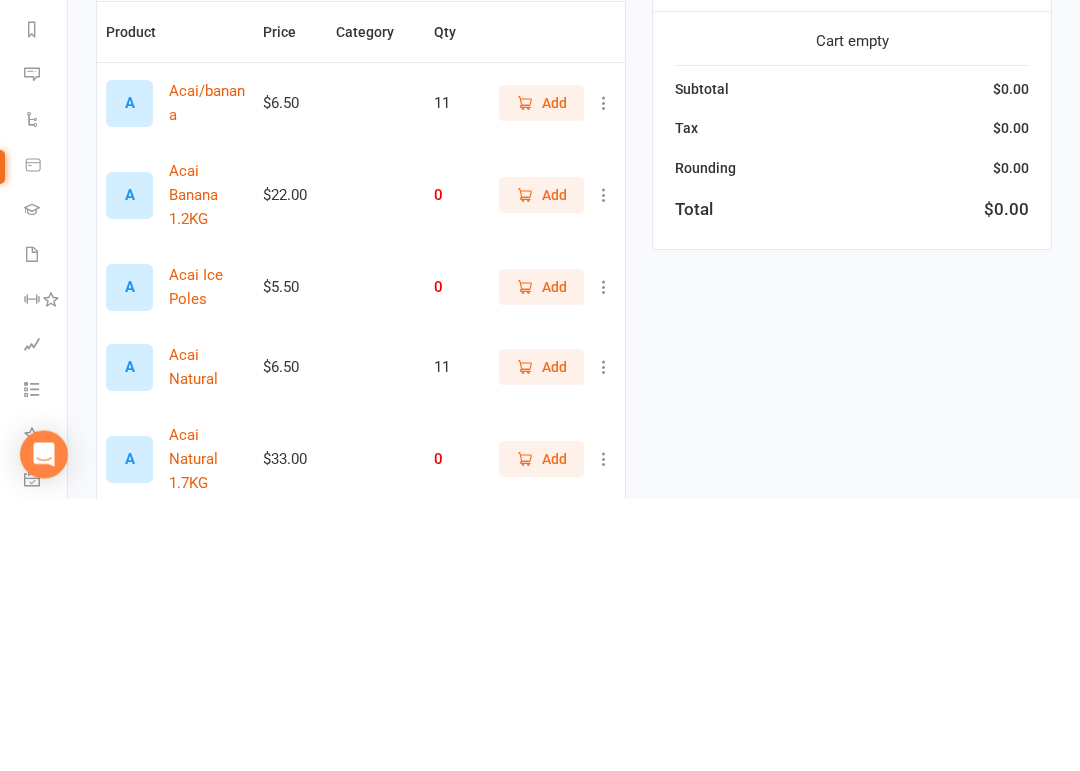 type on "Acai" 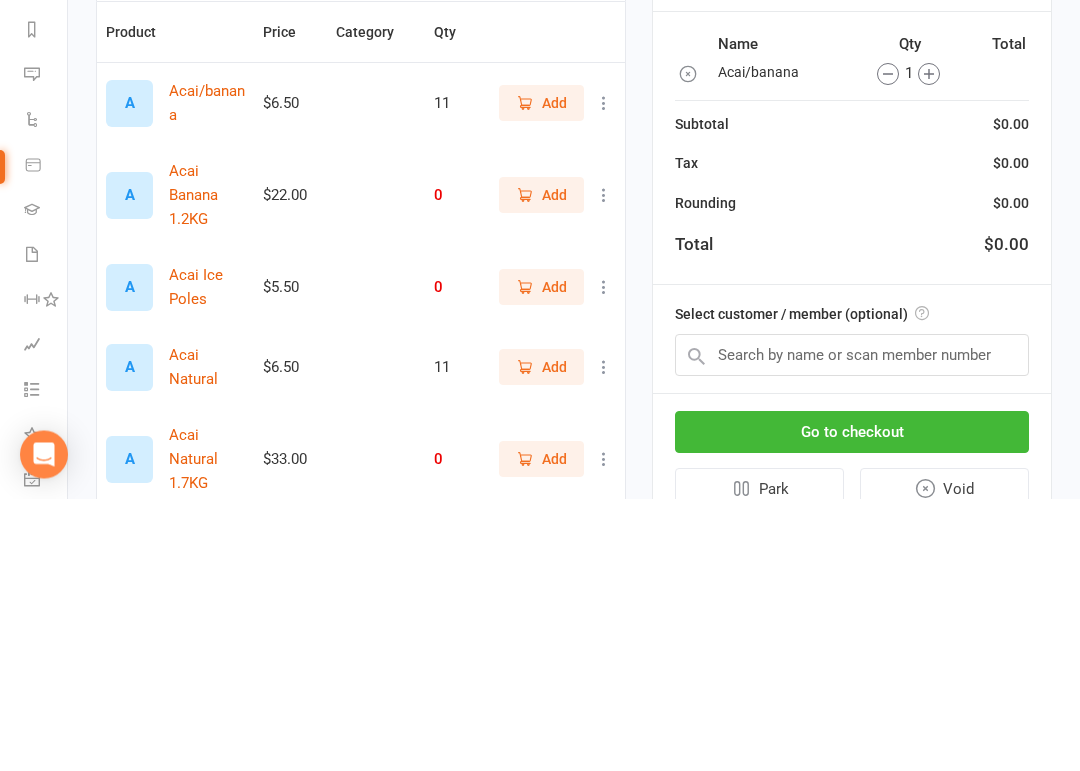 scroll, scrollTop: 273, scrollLeft: 0, axis: vertical 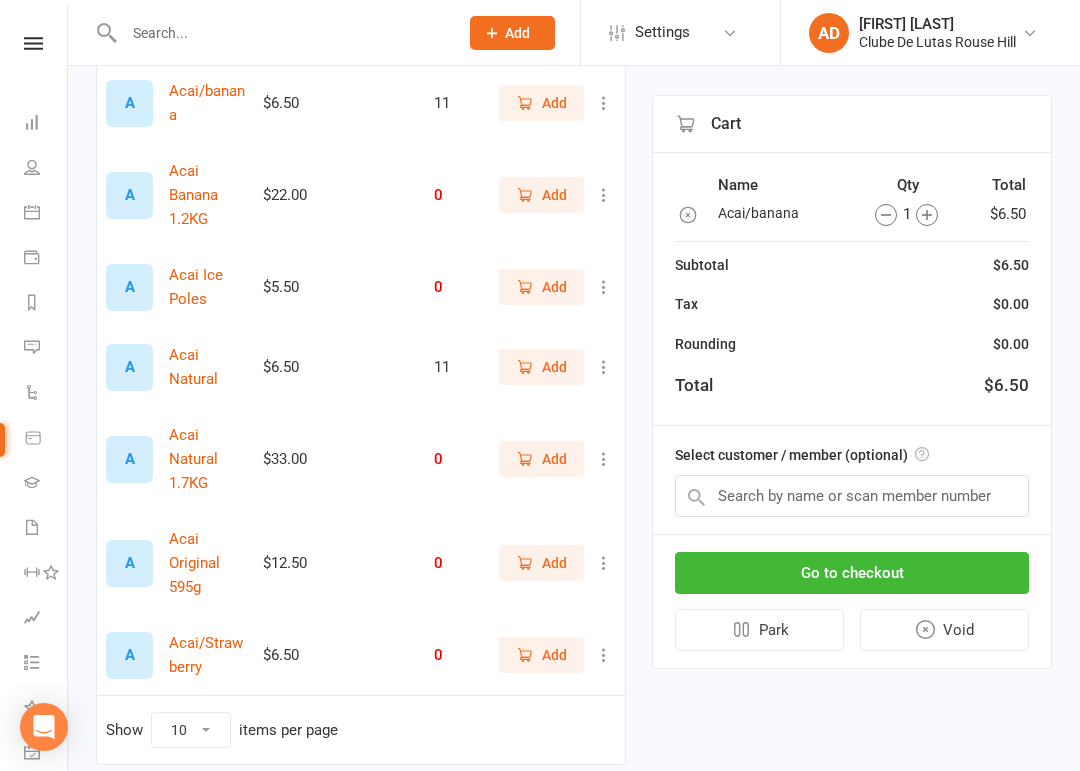 click 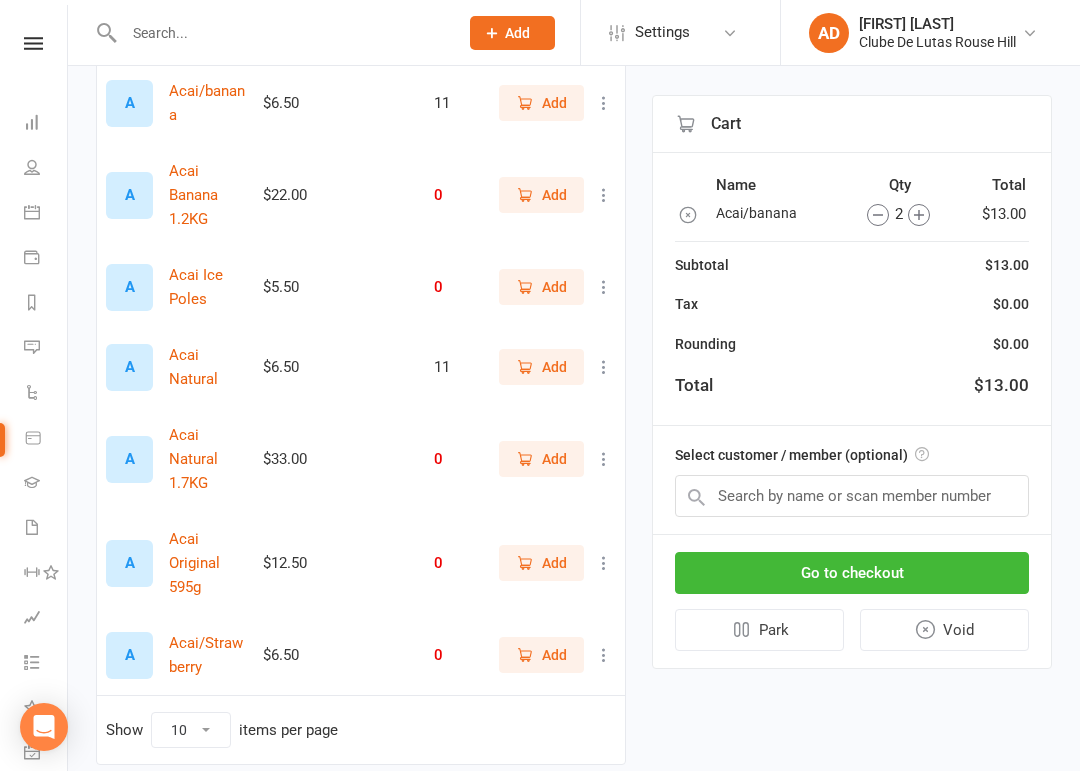 click on "Go to checkout" at bounding box center (852, 573) 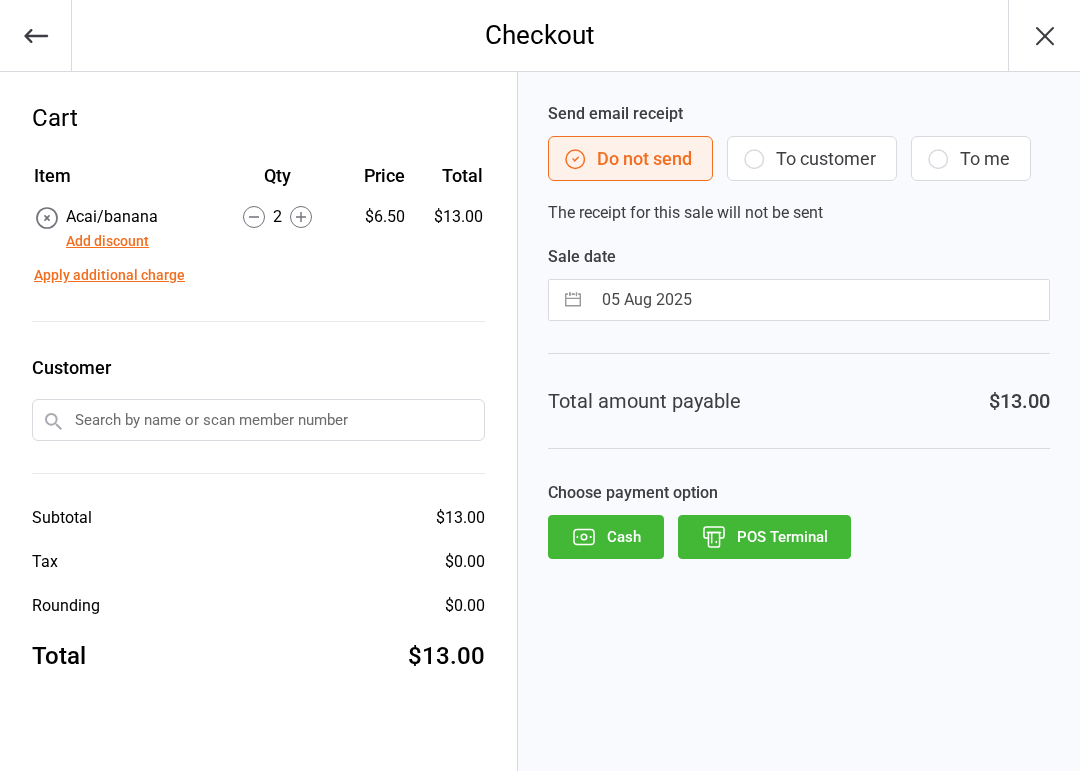 scroll, scrollTop: 0, scrollLeft: 0, axis: both 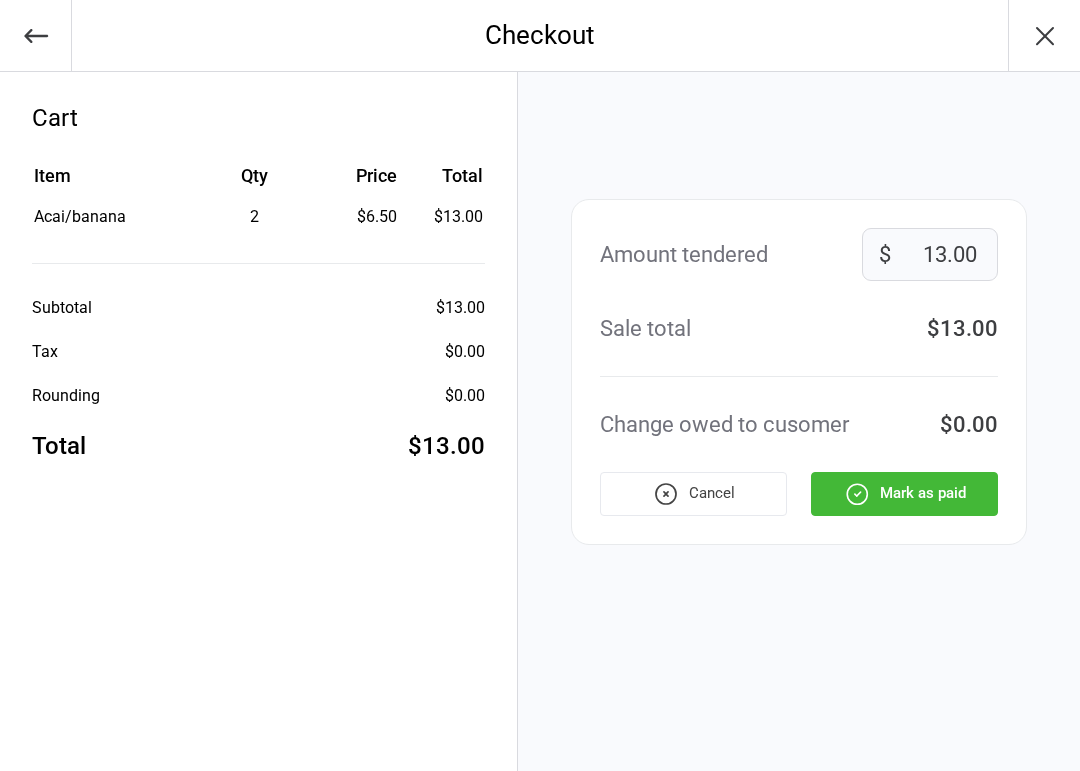 click on "Mark as paid" at bounding box center [904, 494] 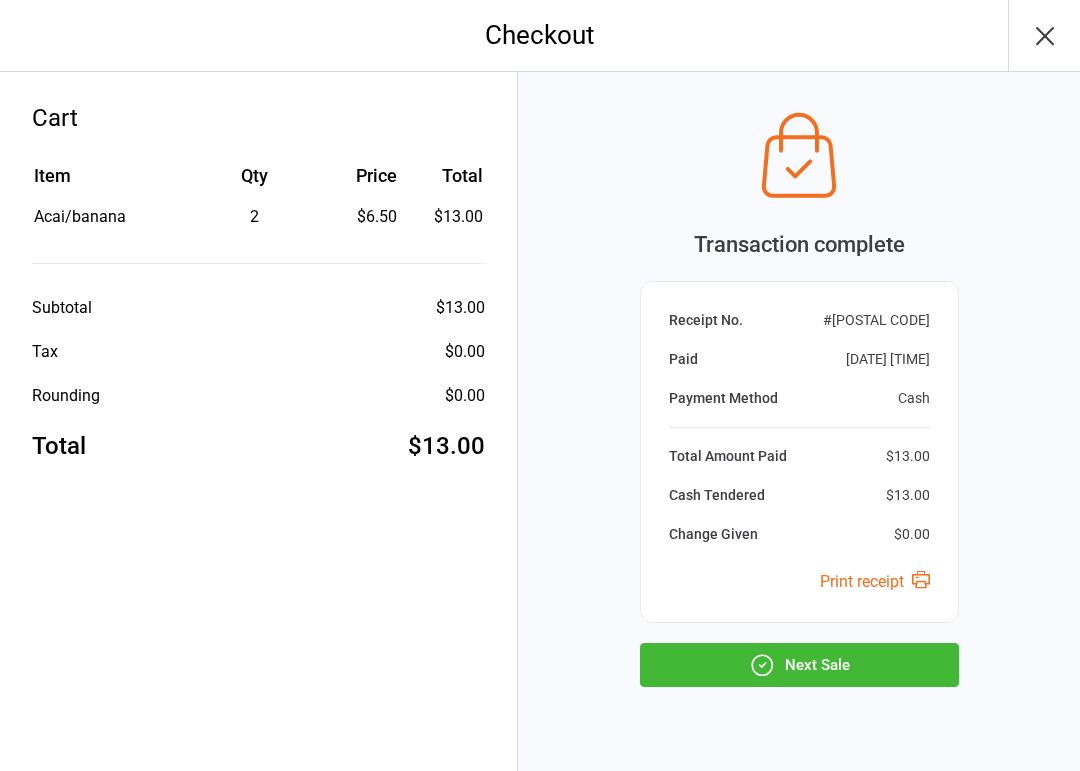click on "Next Sale" at bounding box center (799, 665) 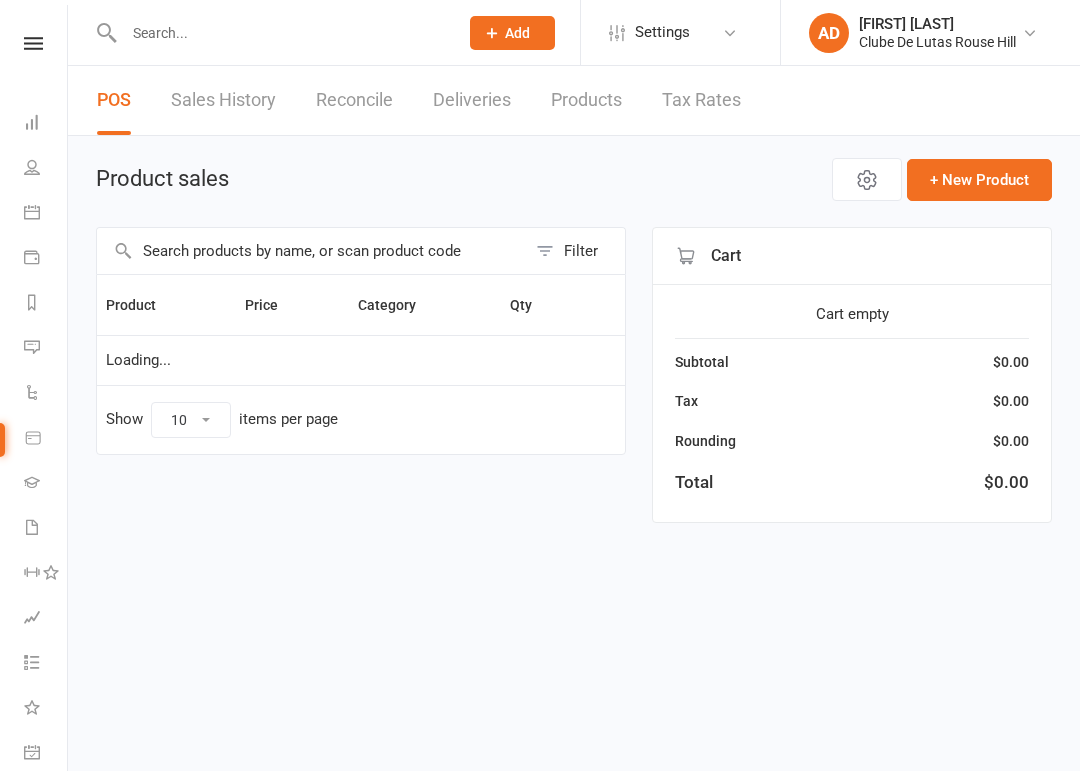 scroll, scrollTop: 0, scrollLeft: 0, axis: both 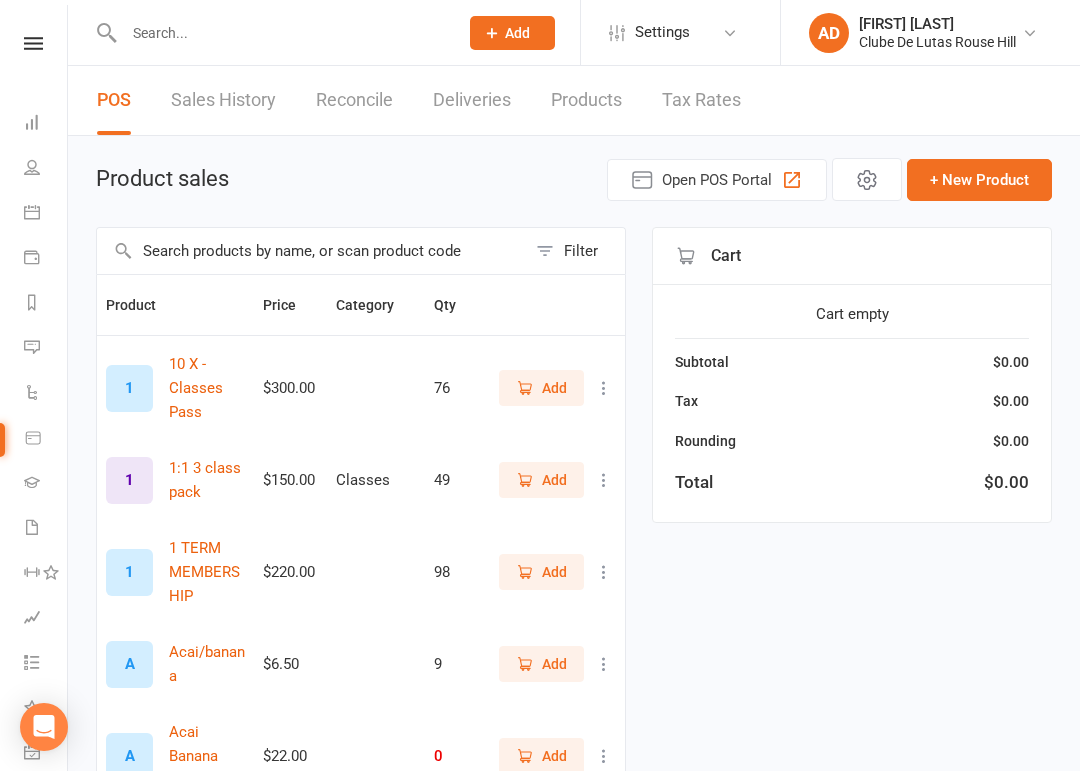 click on "Calendar" at bounding box center (46, 214) 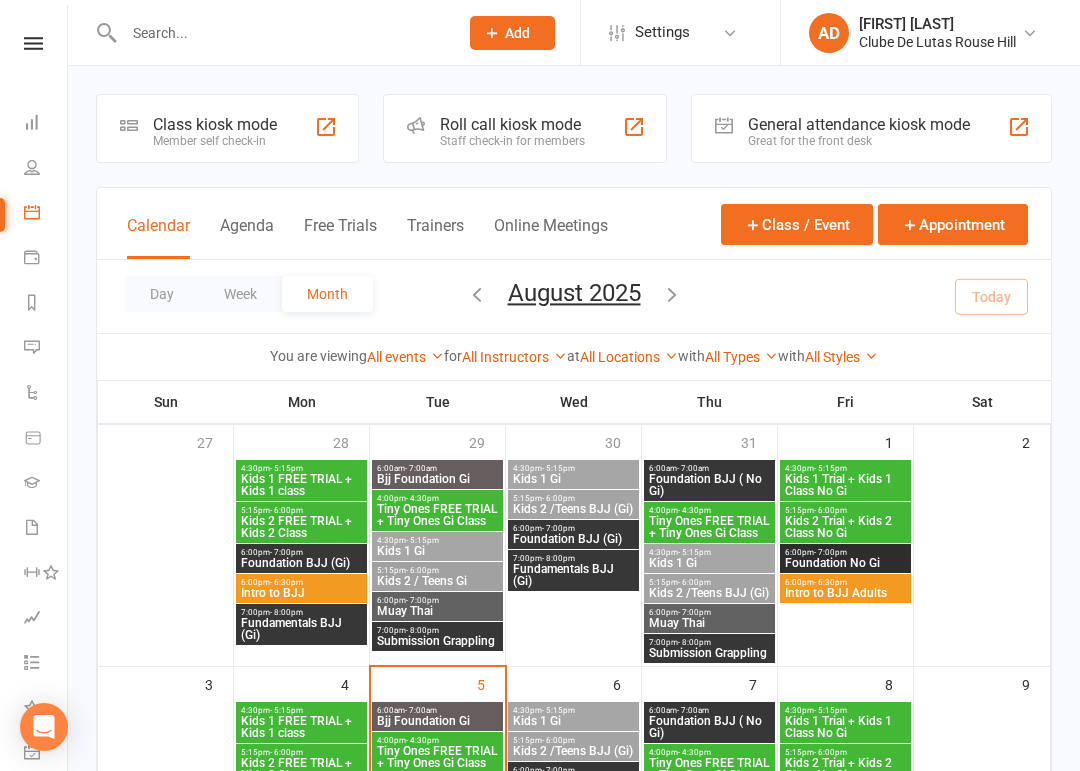 click on "Class kiosk mode" at bounding box center (215, 124) 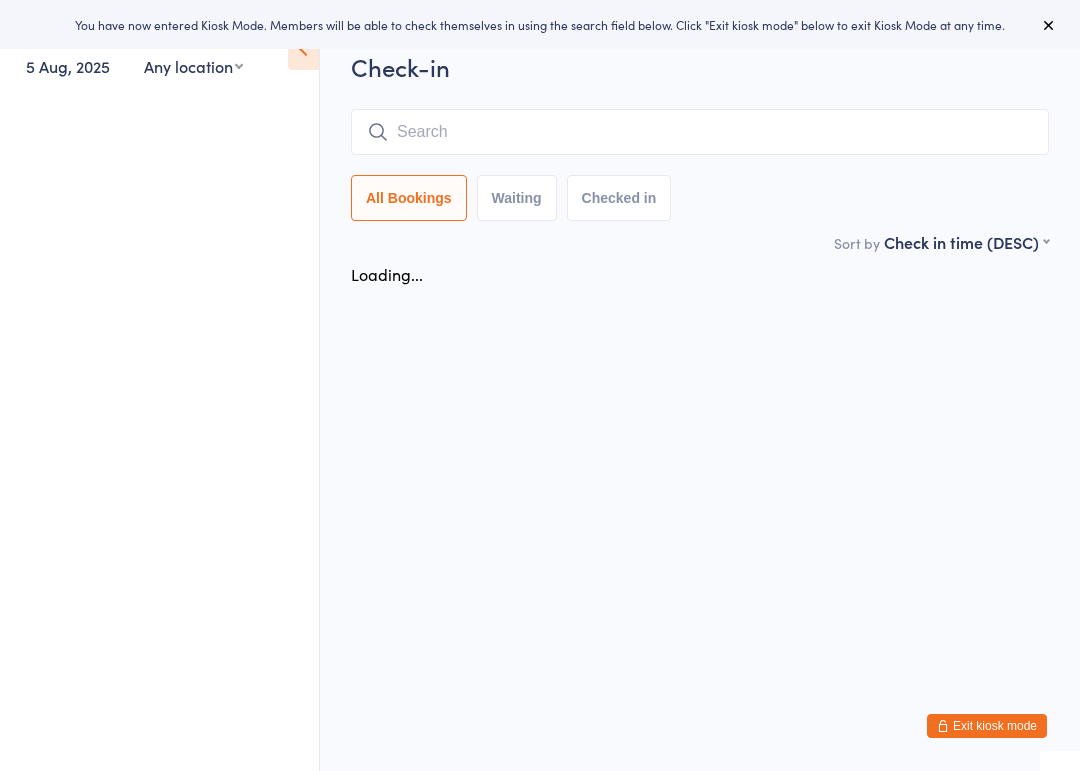 scroll, scrollTop: 0, scrollLeft: 0, axis: both 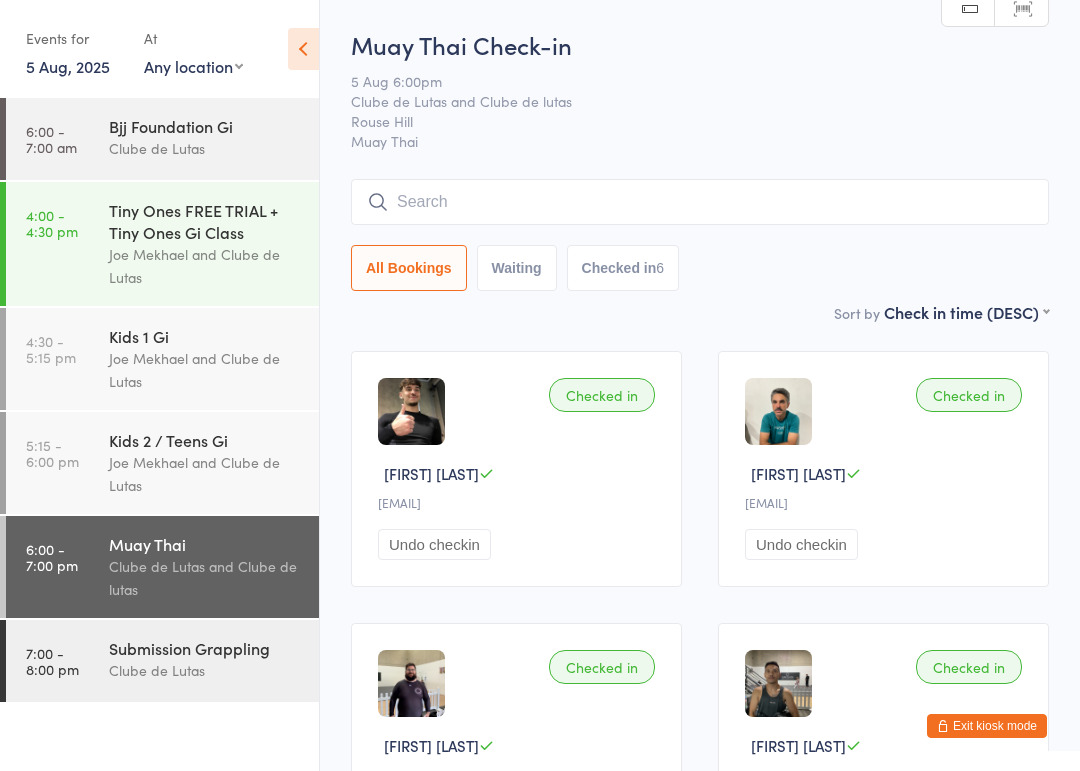 click at bounding box center (700, 202) 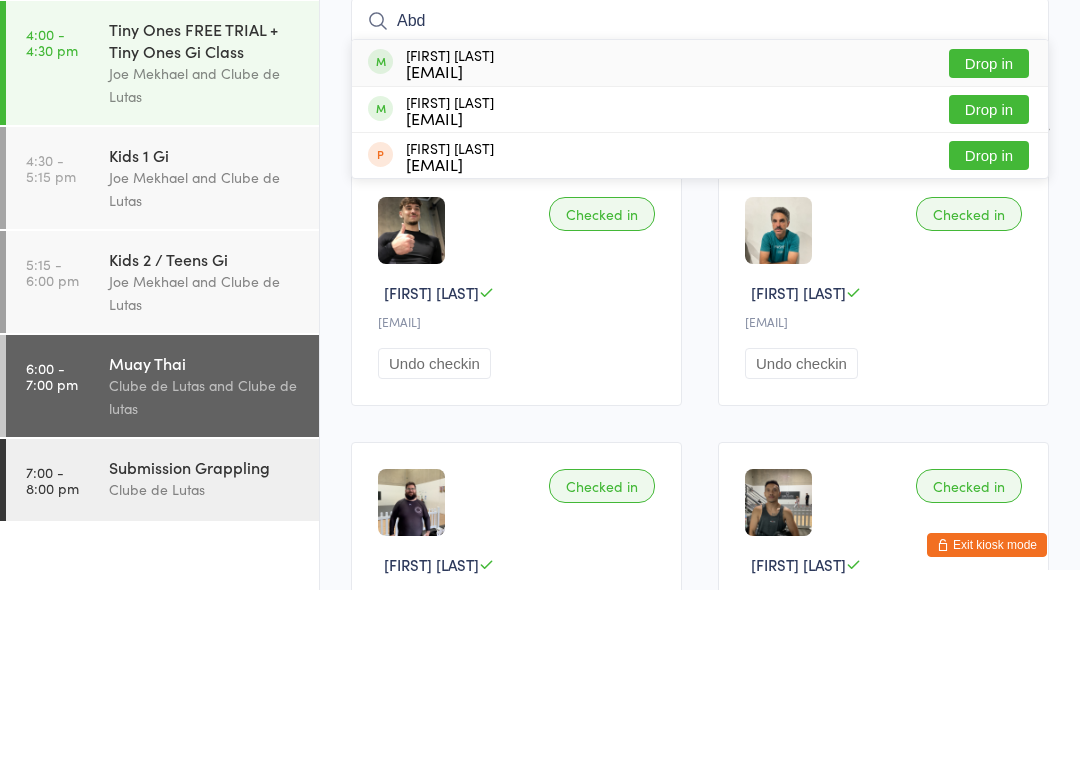 type on "Abd" 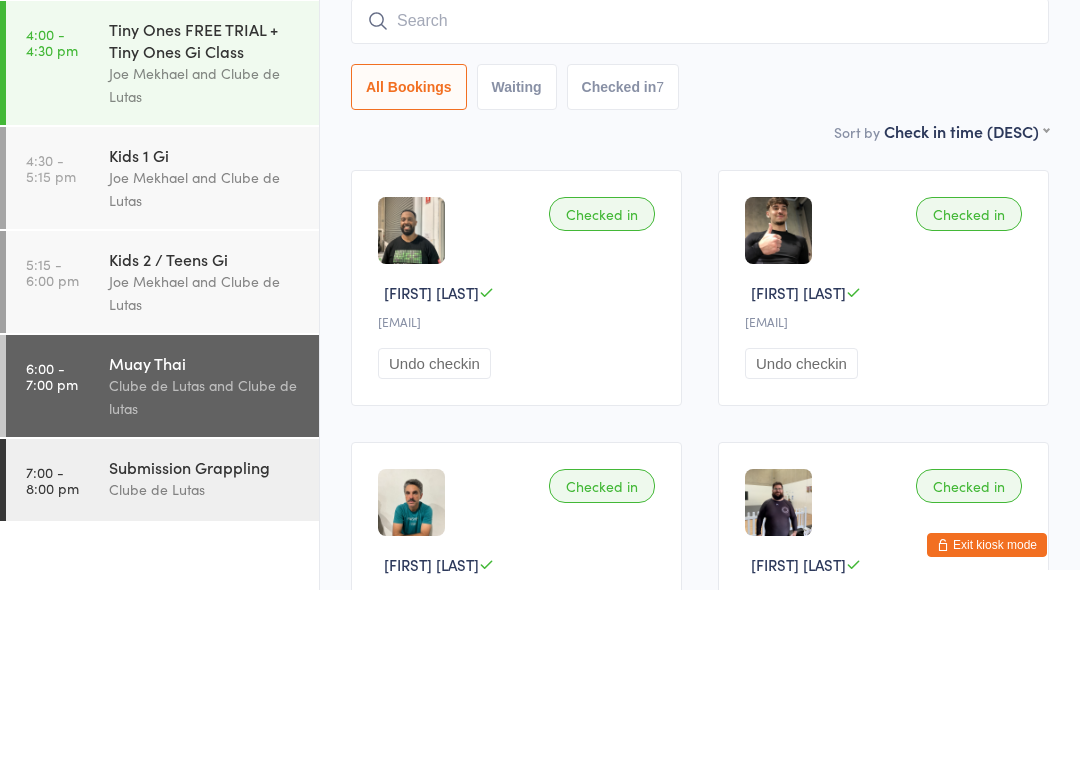 click at bounding box center [700, 202] 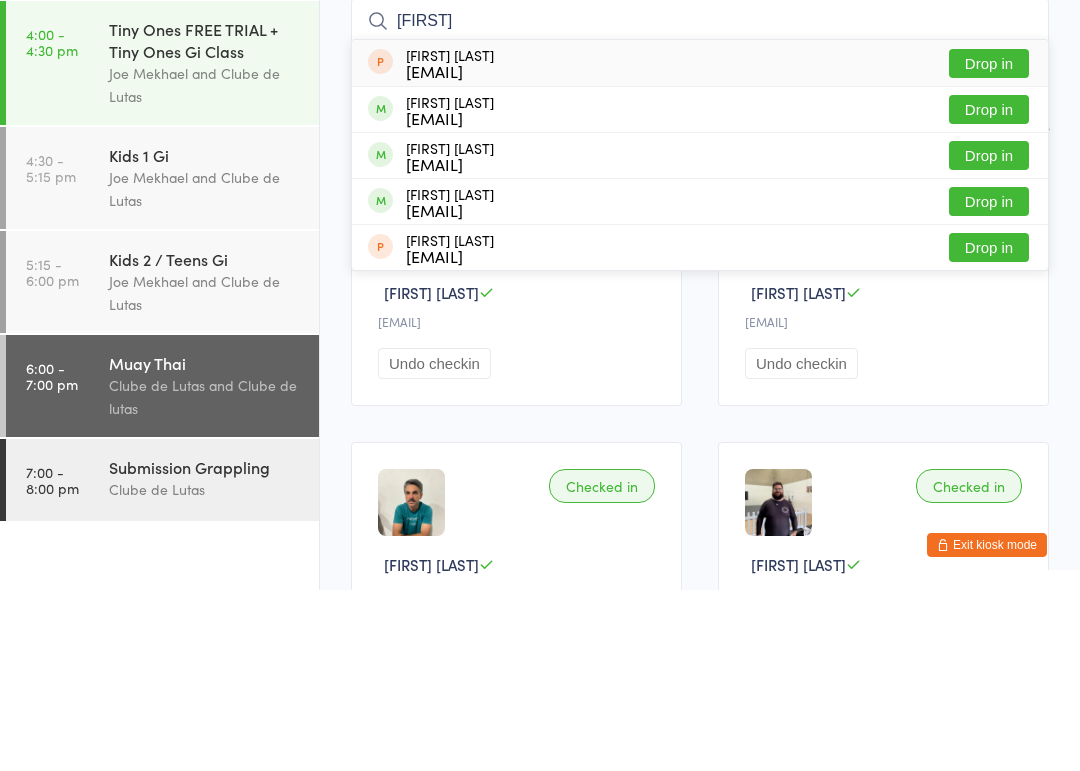 type on "[FIRST]" 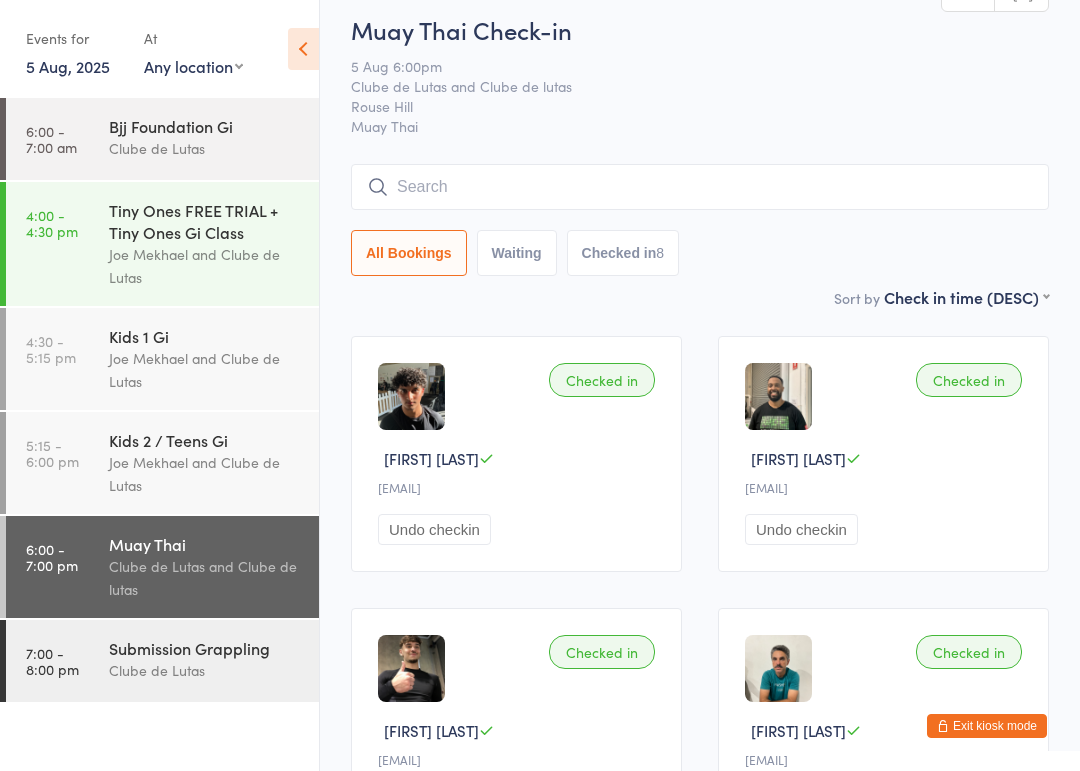 scroll, scrollTop: 0, scrollLeft: 0, axis: both 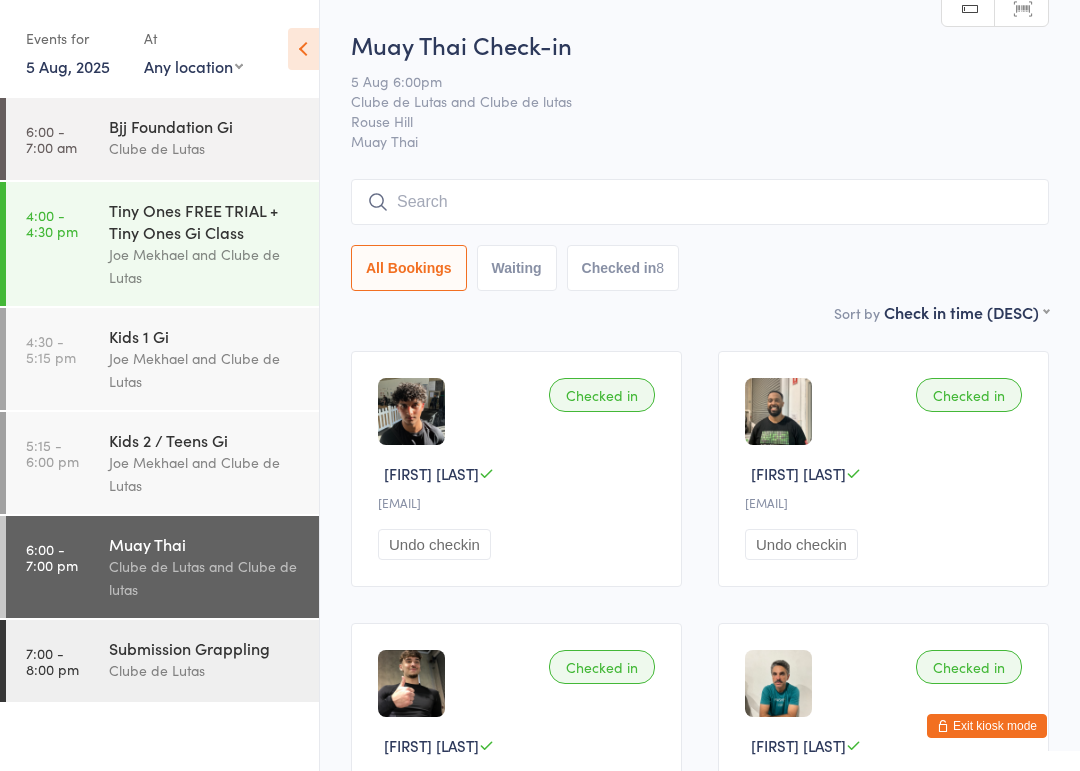 click on "Exit kiosk mode" at bounding box center (987, 726) 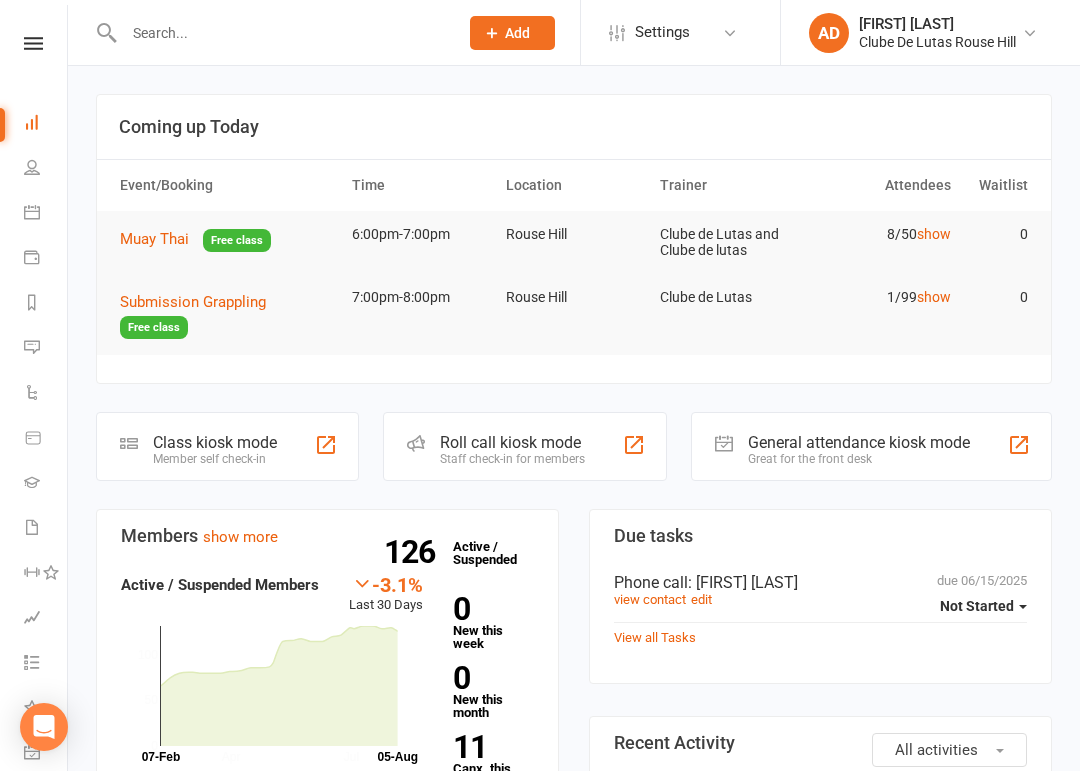 scroll, scrollTop: 0, scrollLeft: 0, axis: both 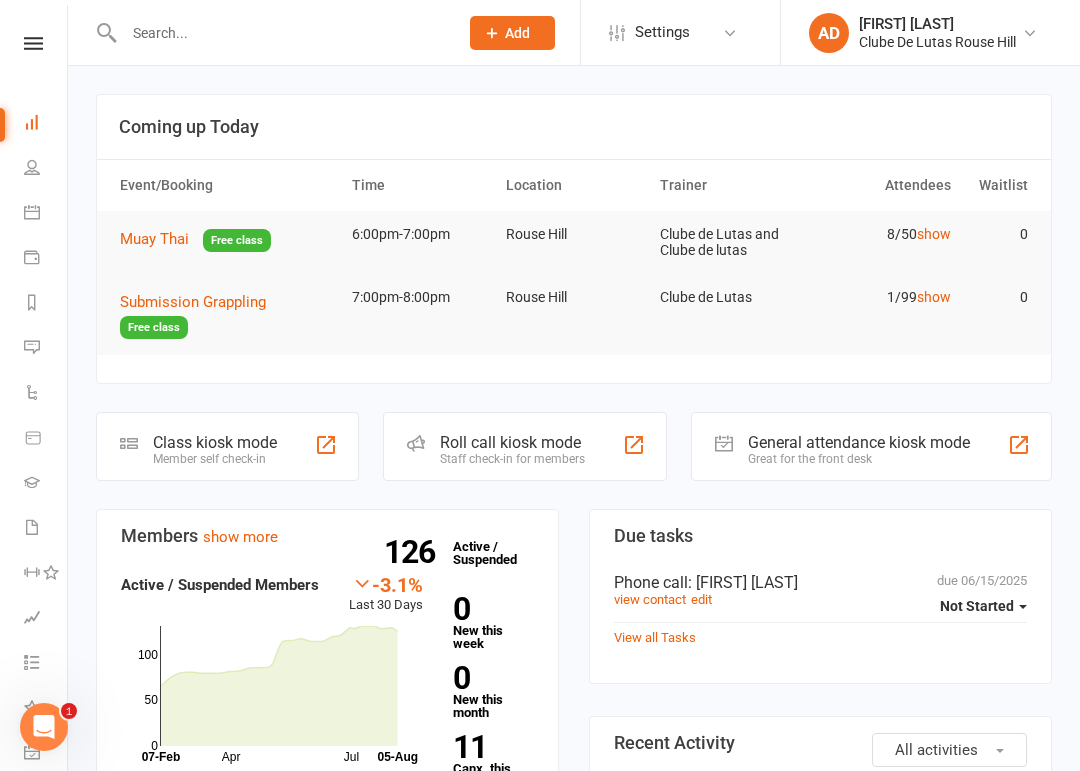 click 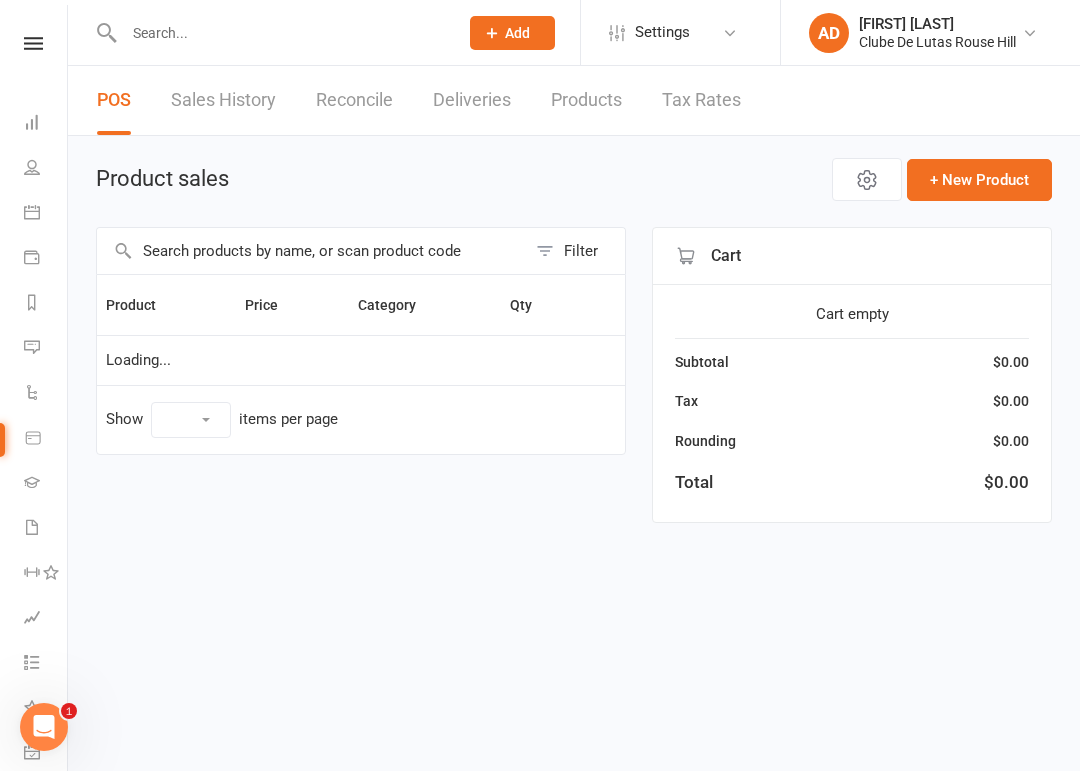 select on "10" 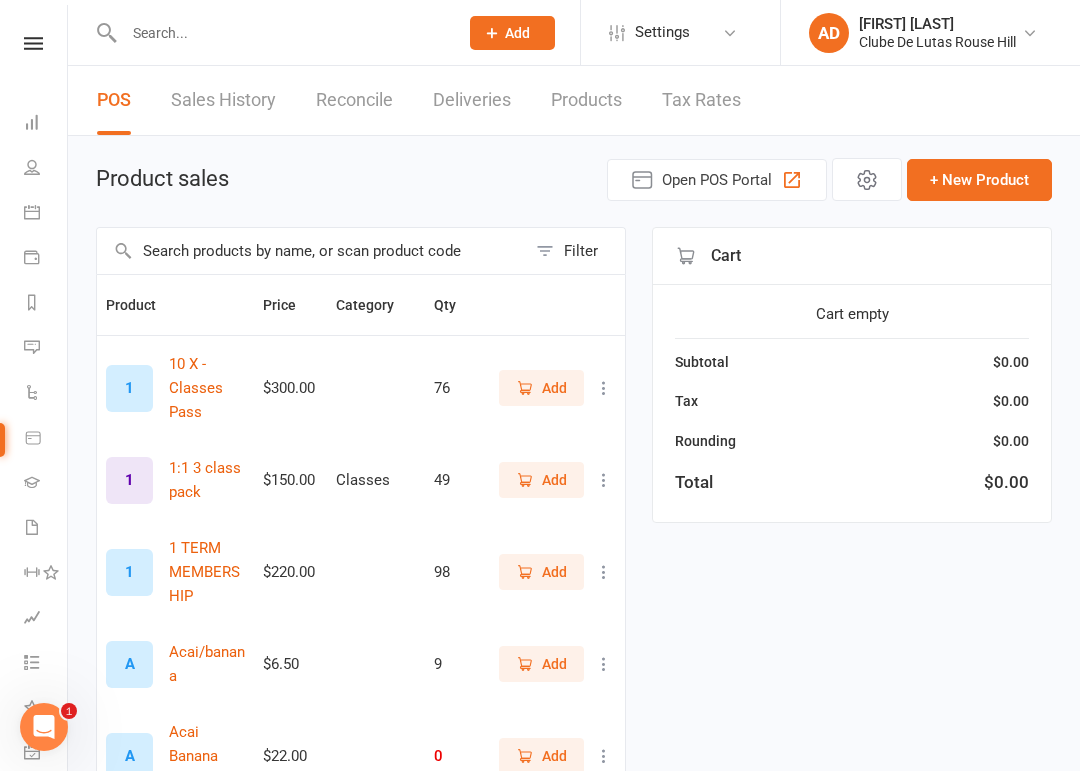 click at bounding box center [311, 251] 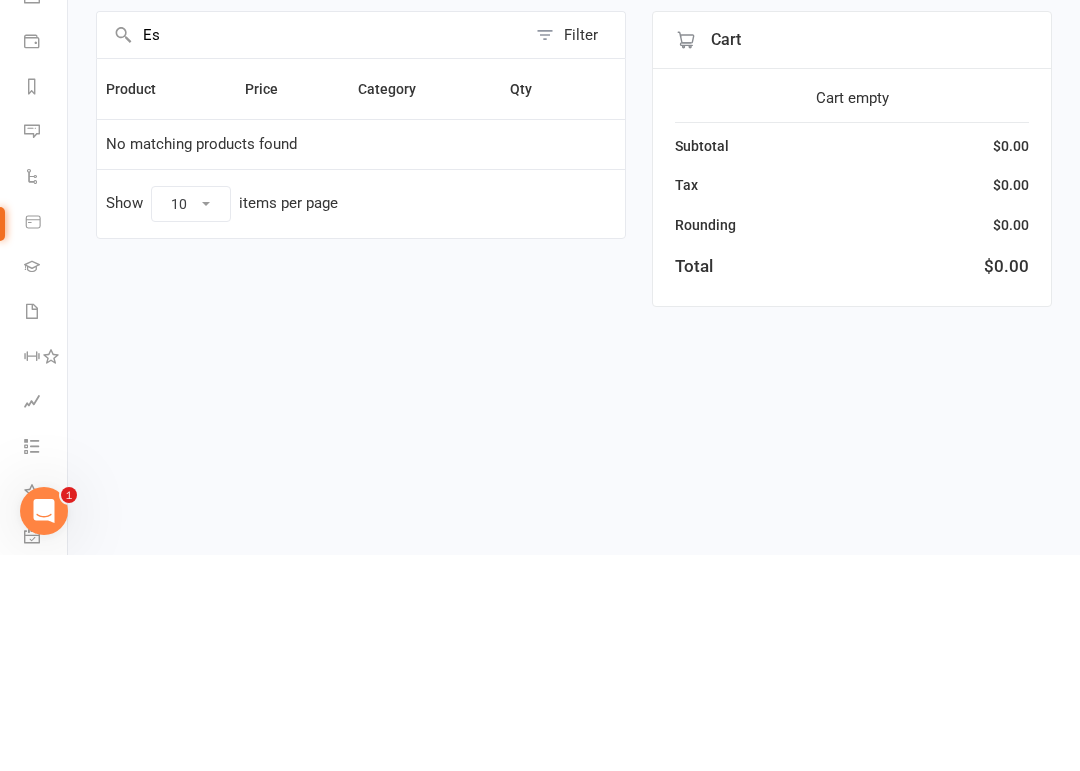 type on "E" 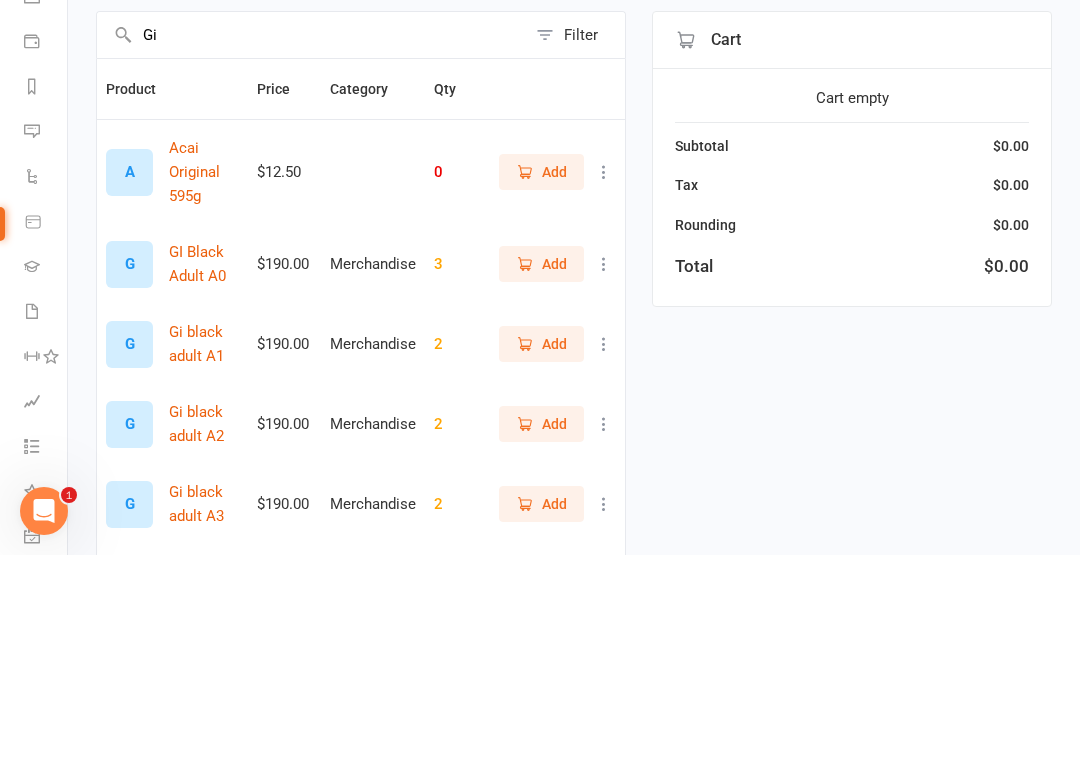 type on "Gi" 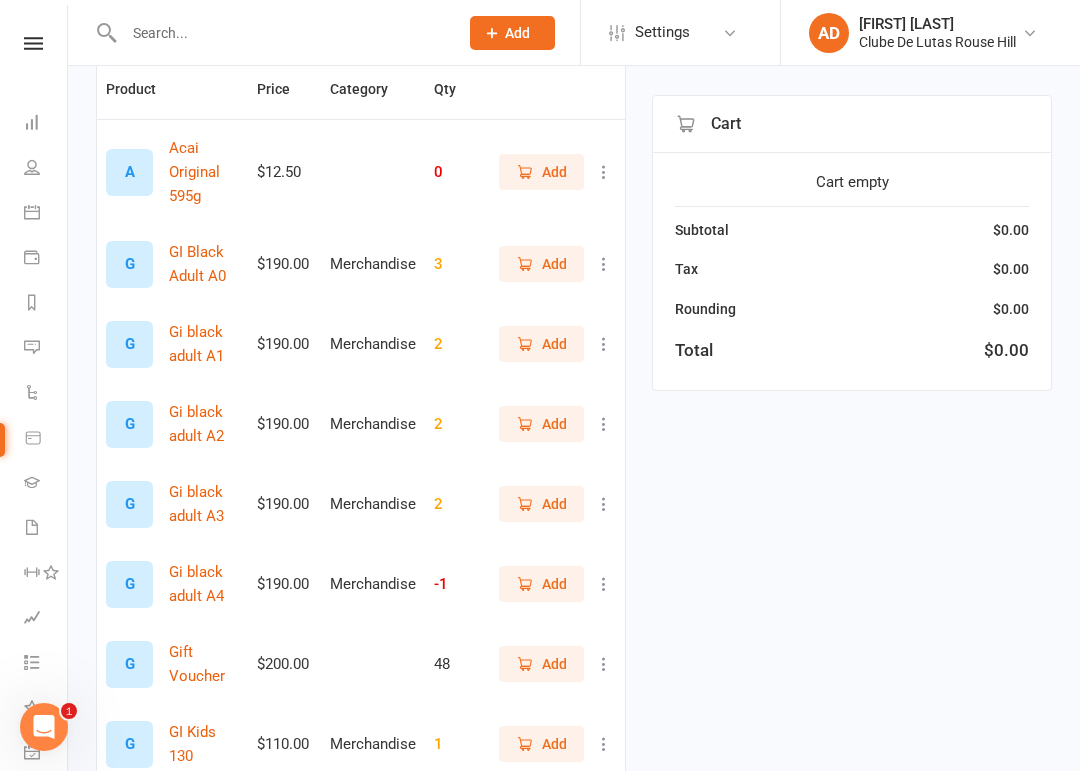click on "Gi Filter Product Price Category Qty A Acai Original 595g $12.50 0   Add G GI Black Adult A0 $190.00 Merchandise 3   Add G Gi black adult A1 $190.00 Merchandise 2   Add G Gi black adult A2 $190.00 Merchandise 2   Add G Gi black adult A3 $190.00 Merchandise 2   Add G Gi black adult A4 $190.00 Merchandise -1   Add G Gift Voucher $200.00 48   Add G GI Kids 130 $110.00 Merchandise 1   Add G Gi kids 140 $110.00 Merchandise 2   Add G Gi kids M1 $190.00 Merchandise 2   Add Show 10 25 50 100 items per page 1 2 3 Cart Cart empty Subtotal $0.00 Tax $0.00 Rounding $0.00 Total $0.00" at bounding box center (574, 526) 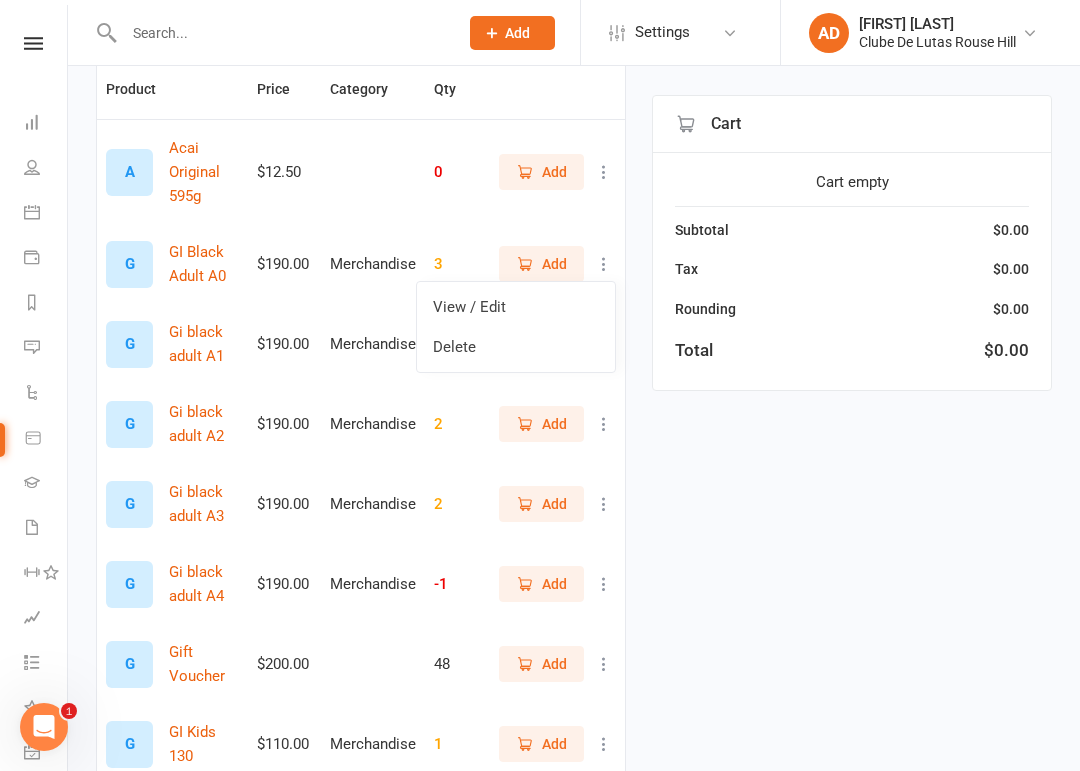 click on "View / Edit" at bounding box center (516, 307) 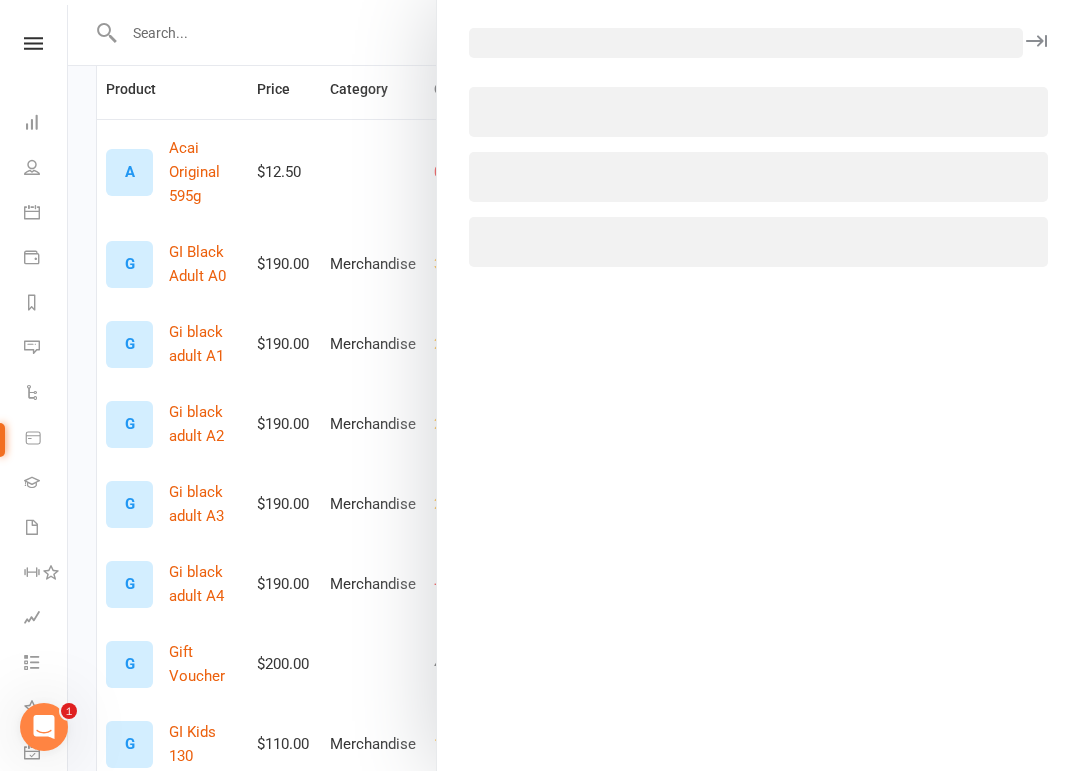 select on "3588" 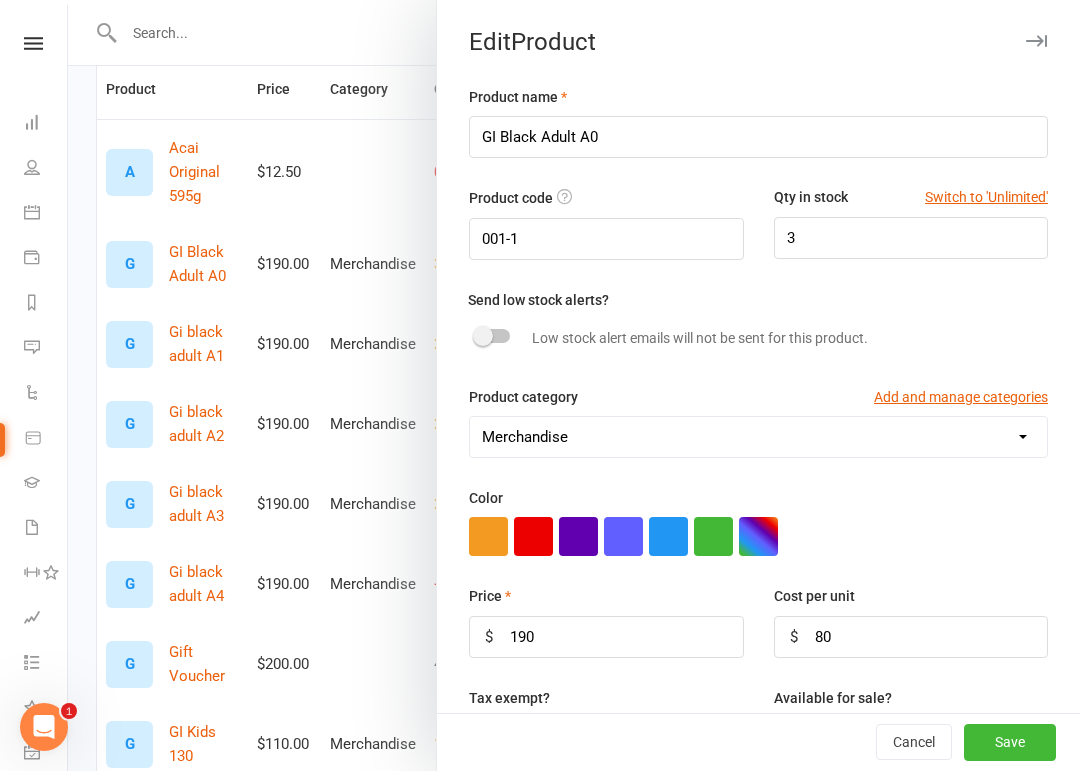 select on "1494" 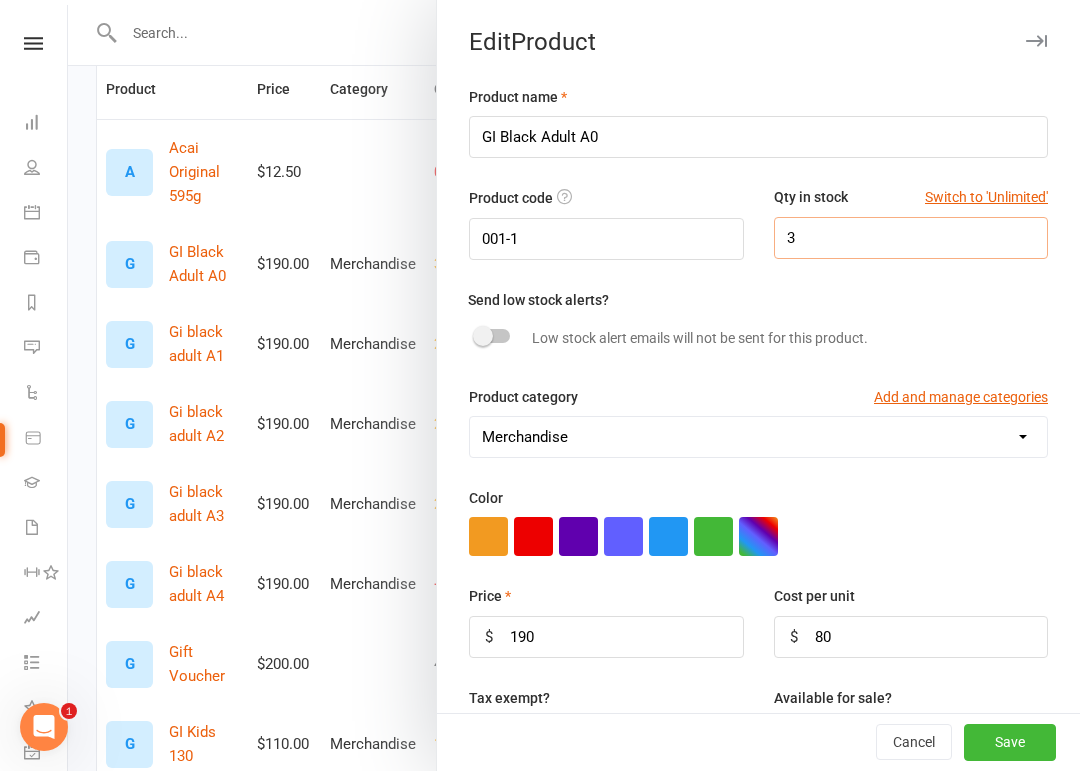 click on "3" at bounding box center (911, 238) 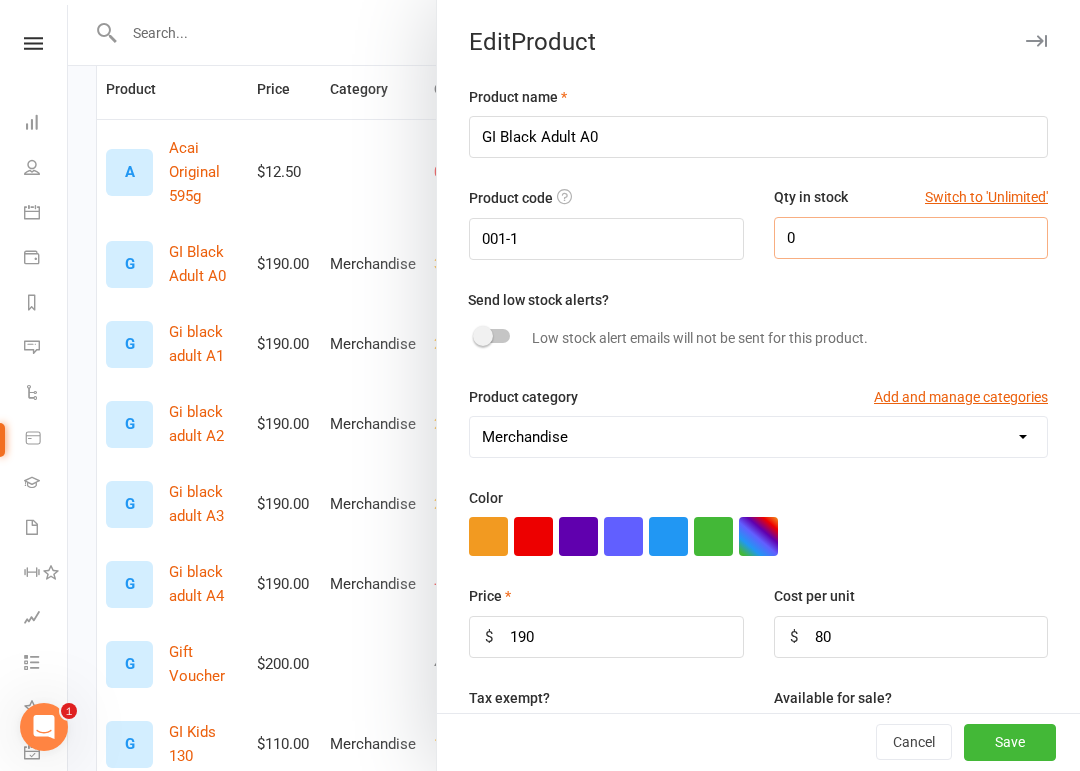 type on "0" 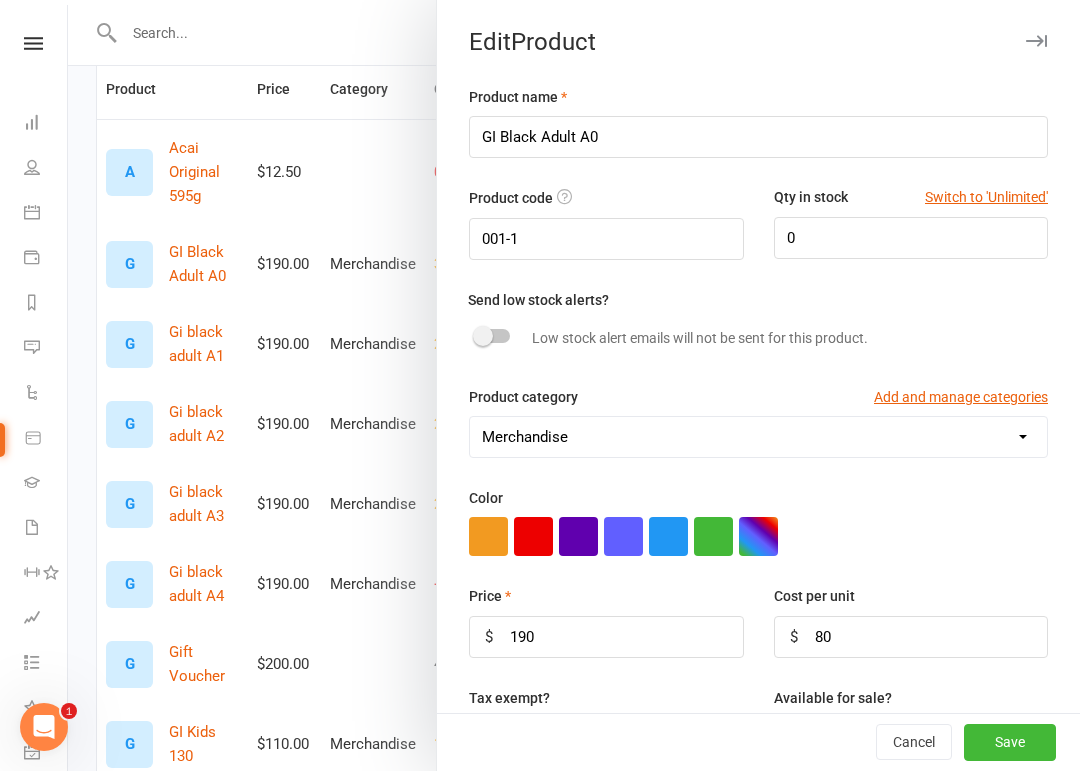 scroll, scrollTop: 481, scrollLeft: 0, axis: vertical 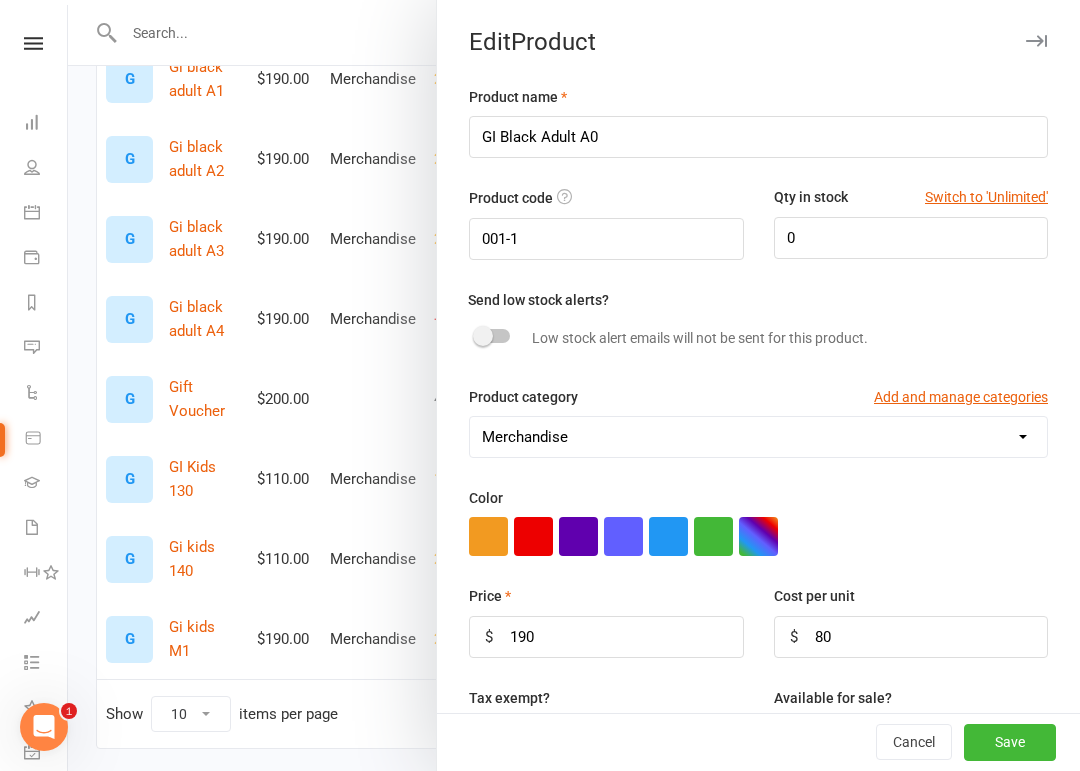 click on "Save" at bounding box center (1010, 743) 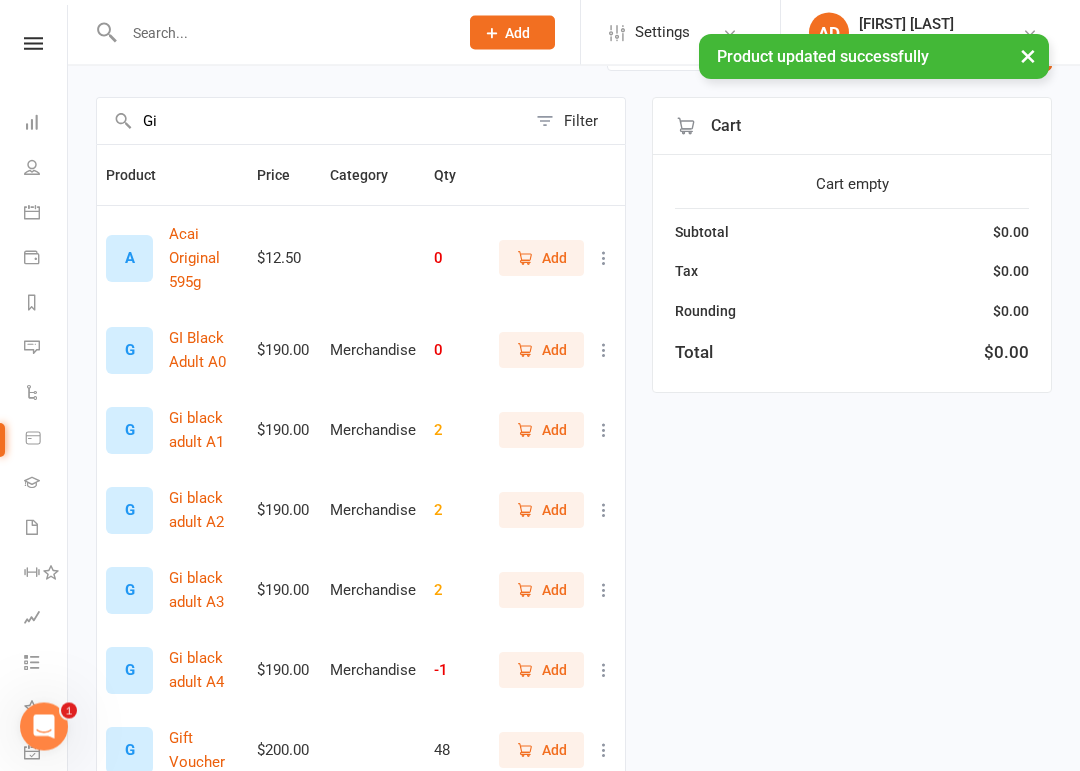 scroll, scrollTop: 130, scrollLeft: 0, axis: vertical 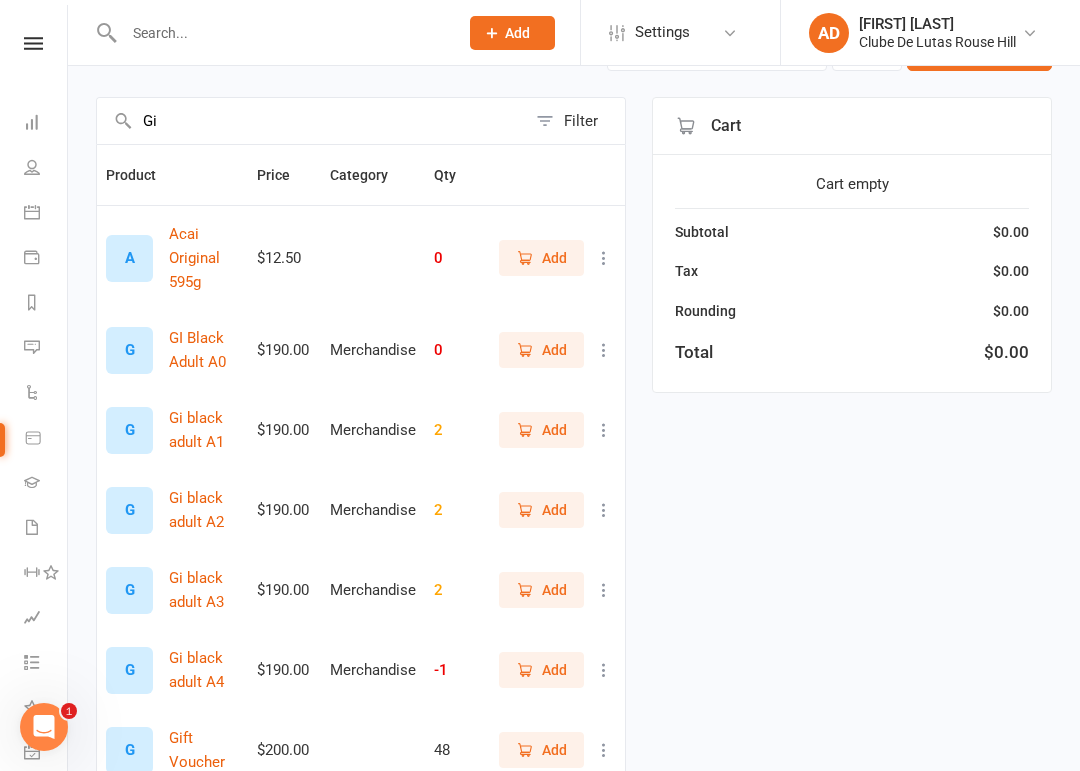 click at bounding box center (604, 430) 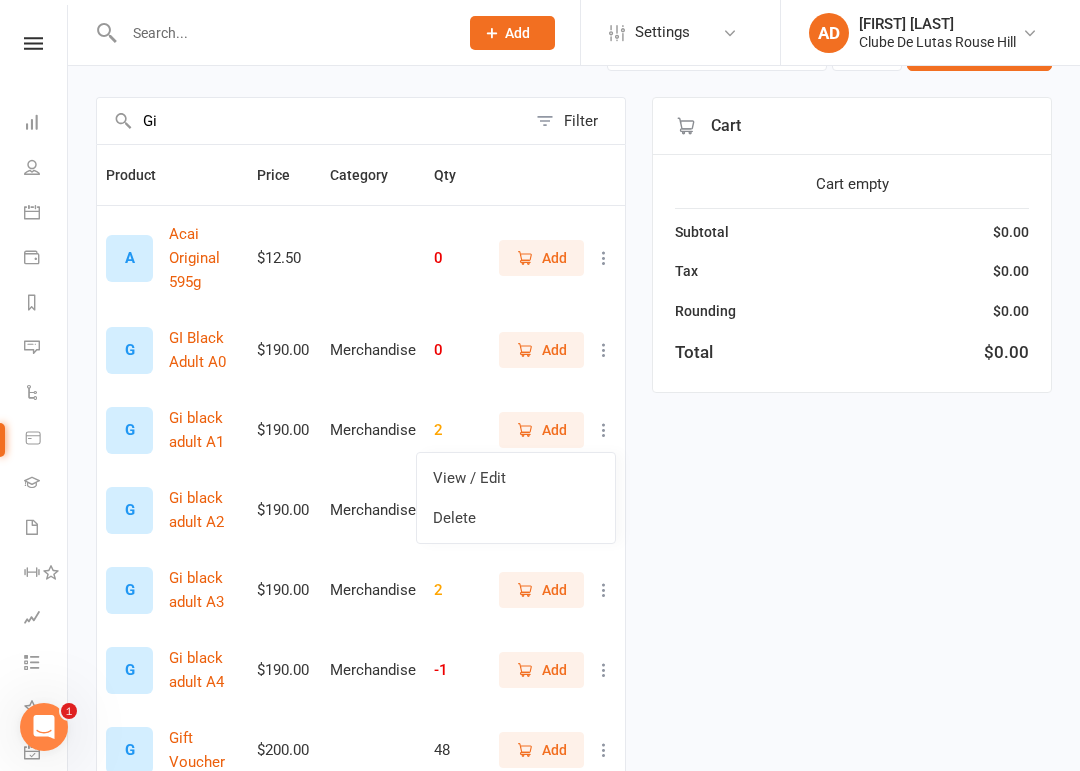 click on "View / Edit" at bounding box center (516, 478) 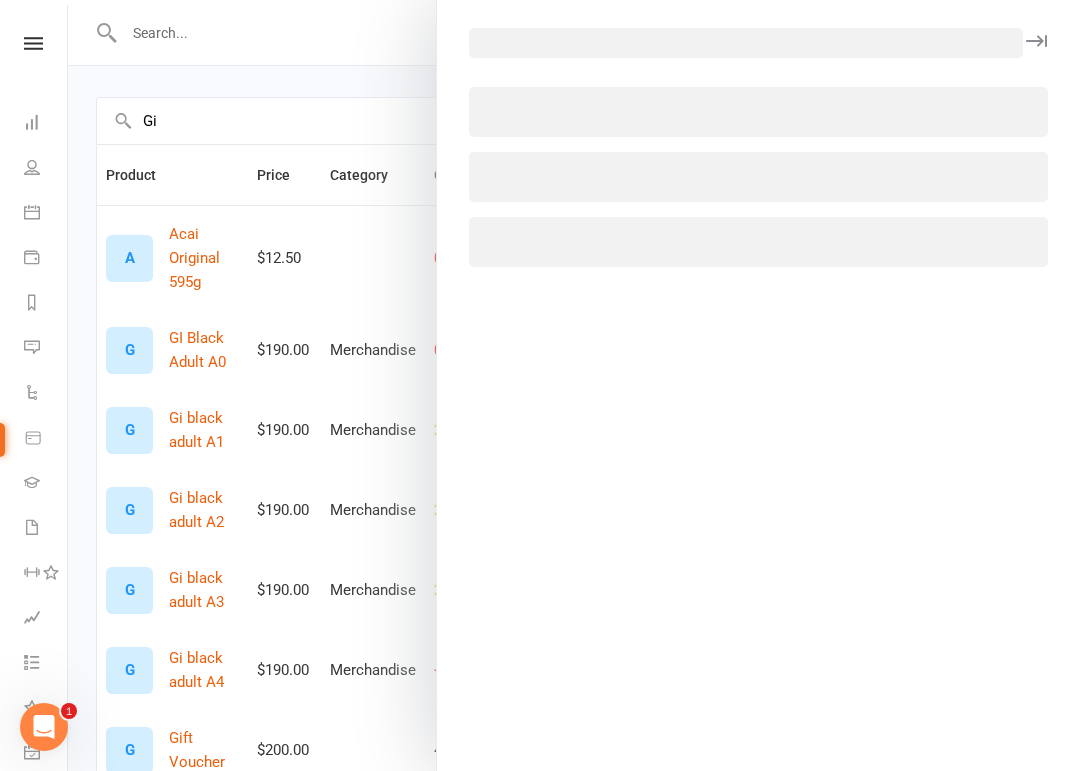 select on "3588" 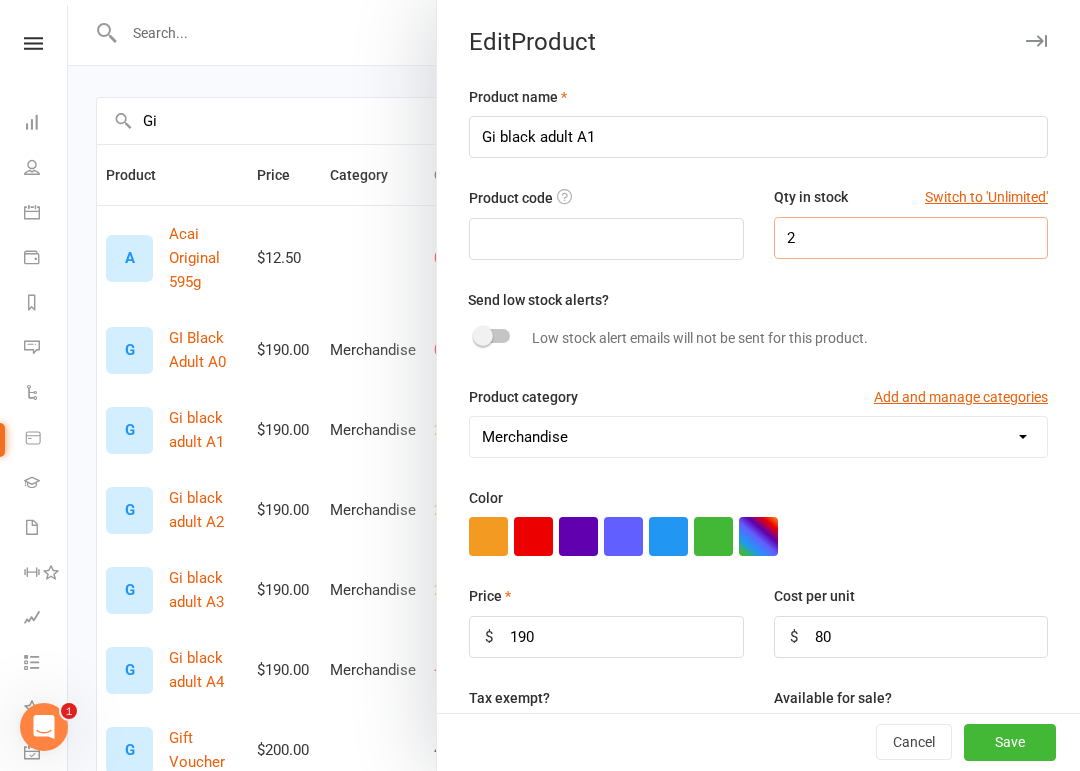 click on "2" at bounding box center [911, 238] 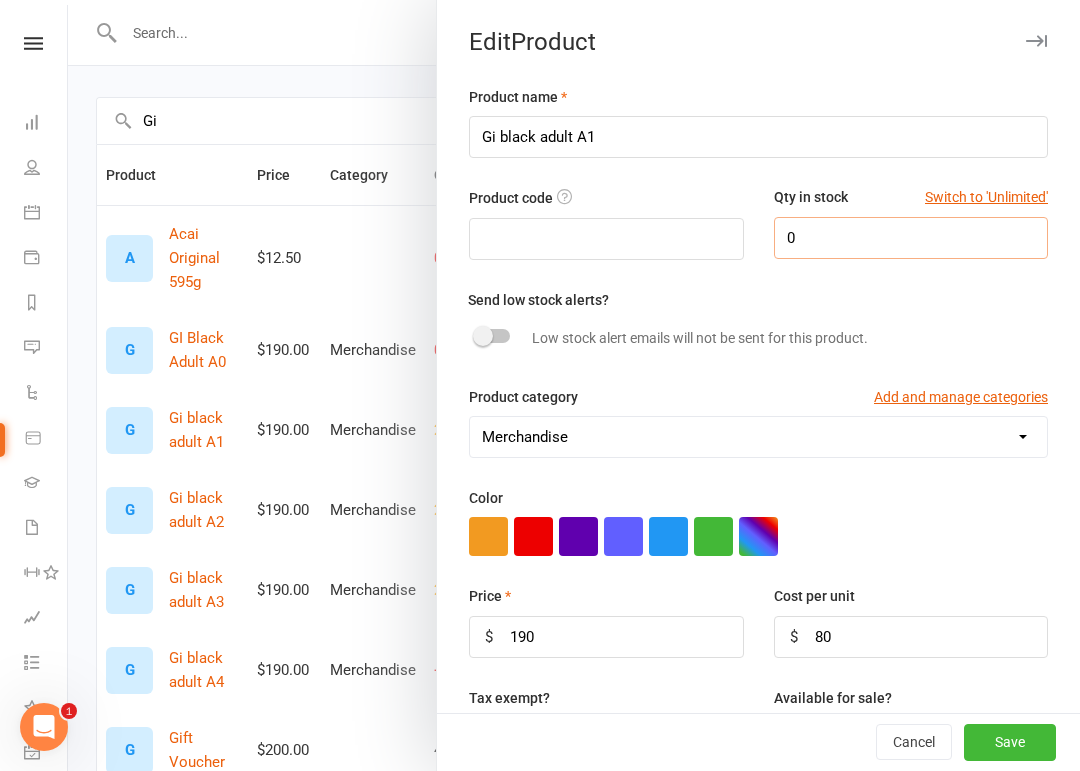 type on "0" 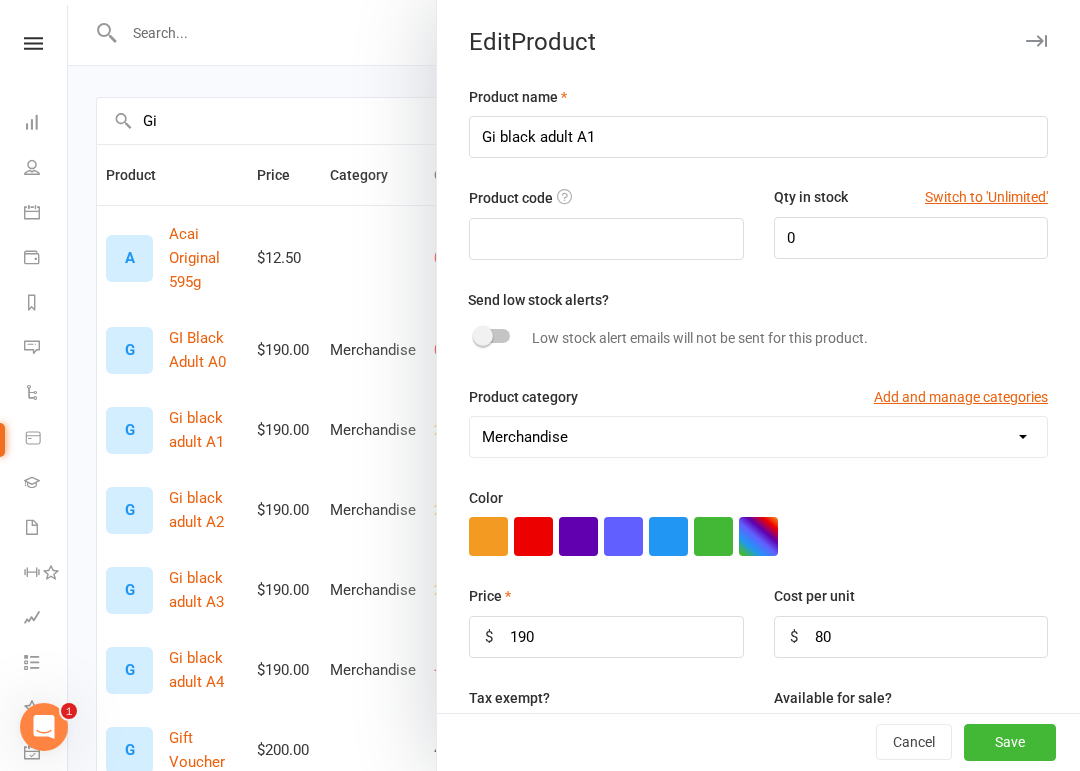 scroll, scrollTop: 395, scrollLeft: 0, axis: vertical 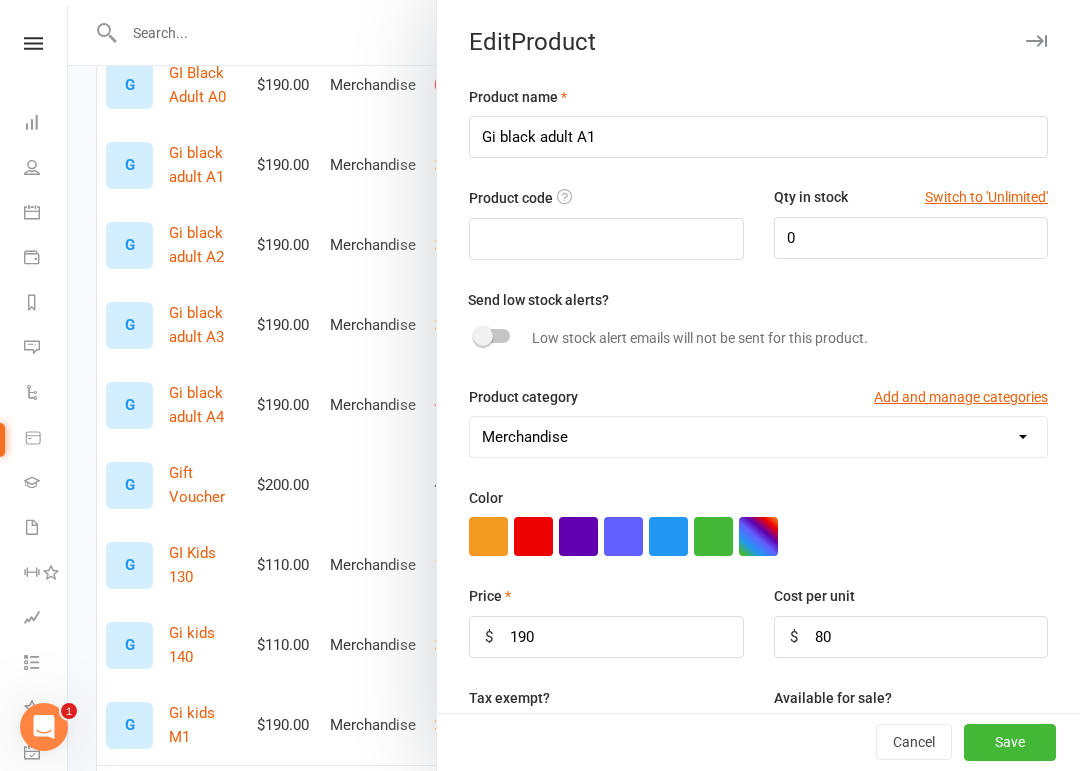 click on "Save" at bounding box center [1010, 743] 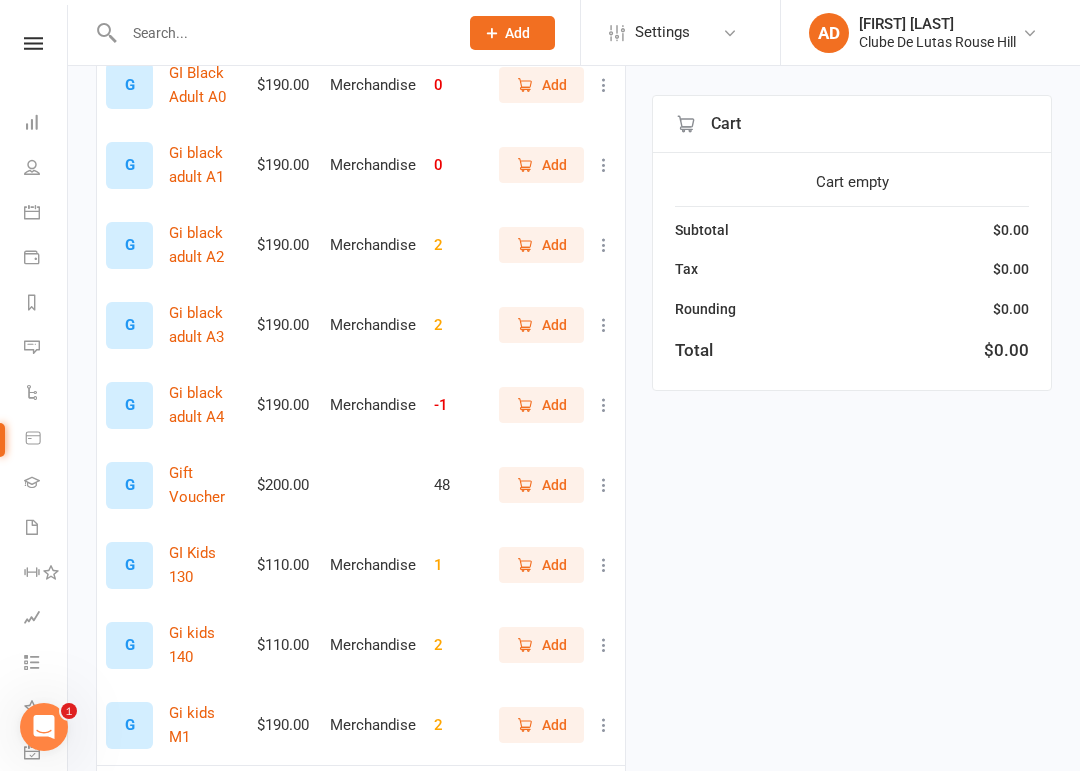 click at bounding box center (604, 245) 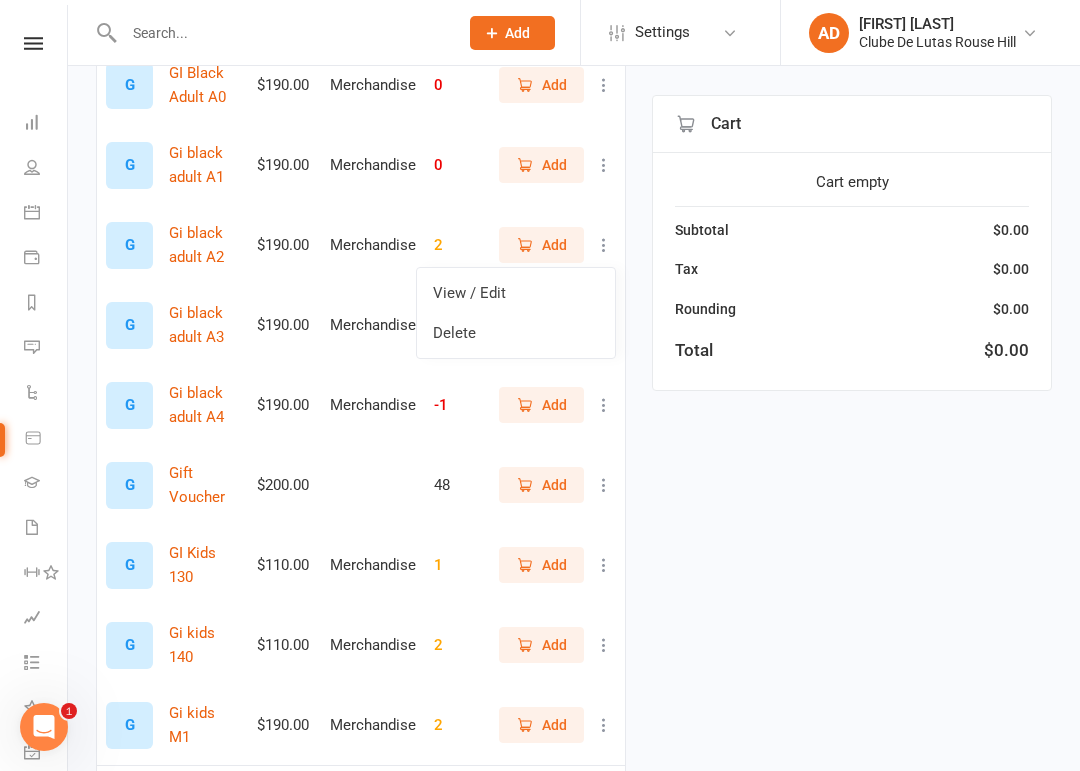 click on "View / Edit" at bounding box center [516, 293] 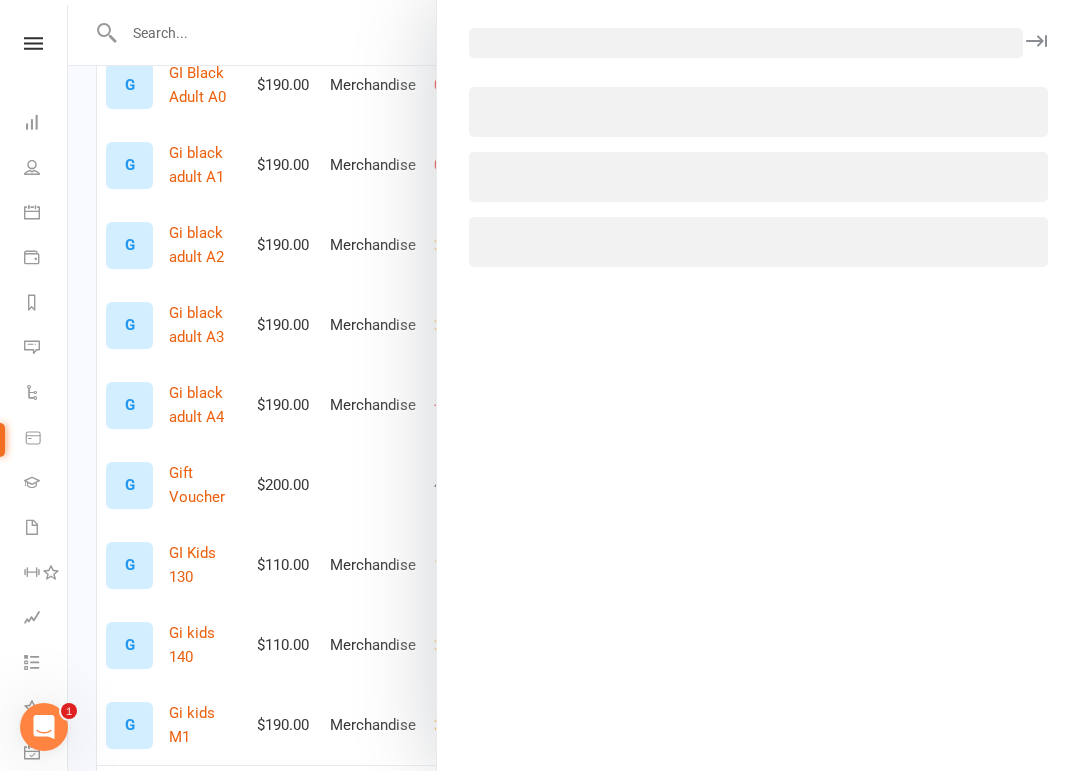 select on "3588" 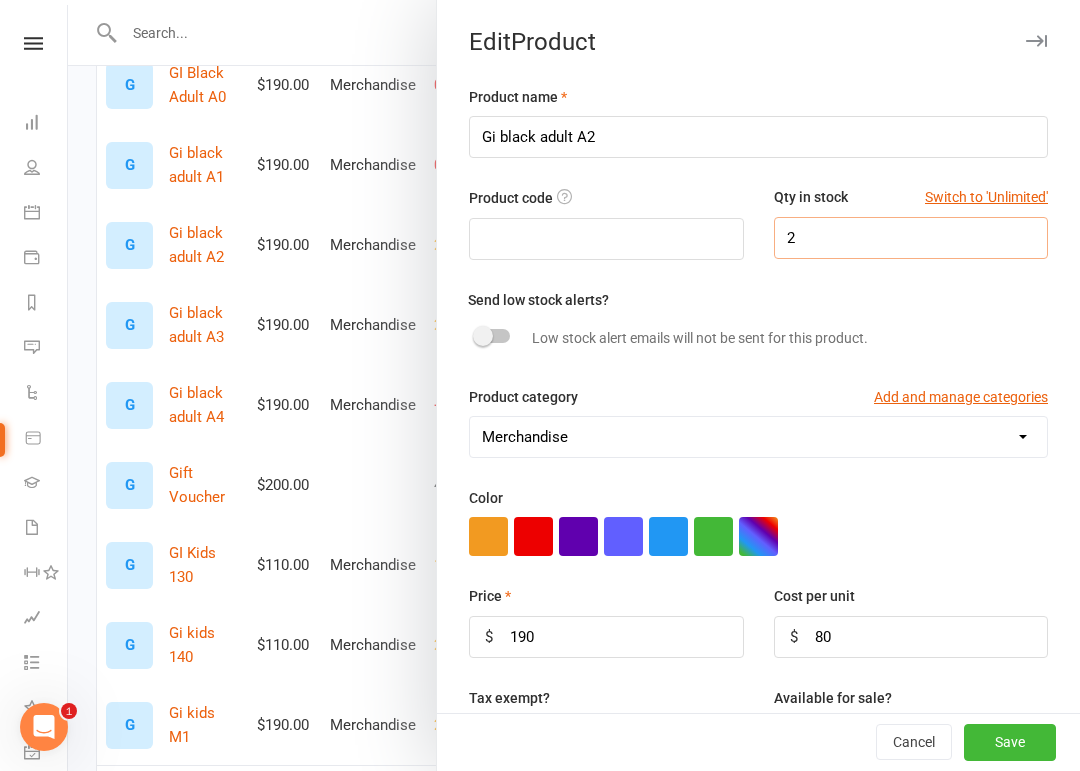 click on "2" at bounding box center (911, 238) 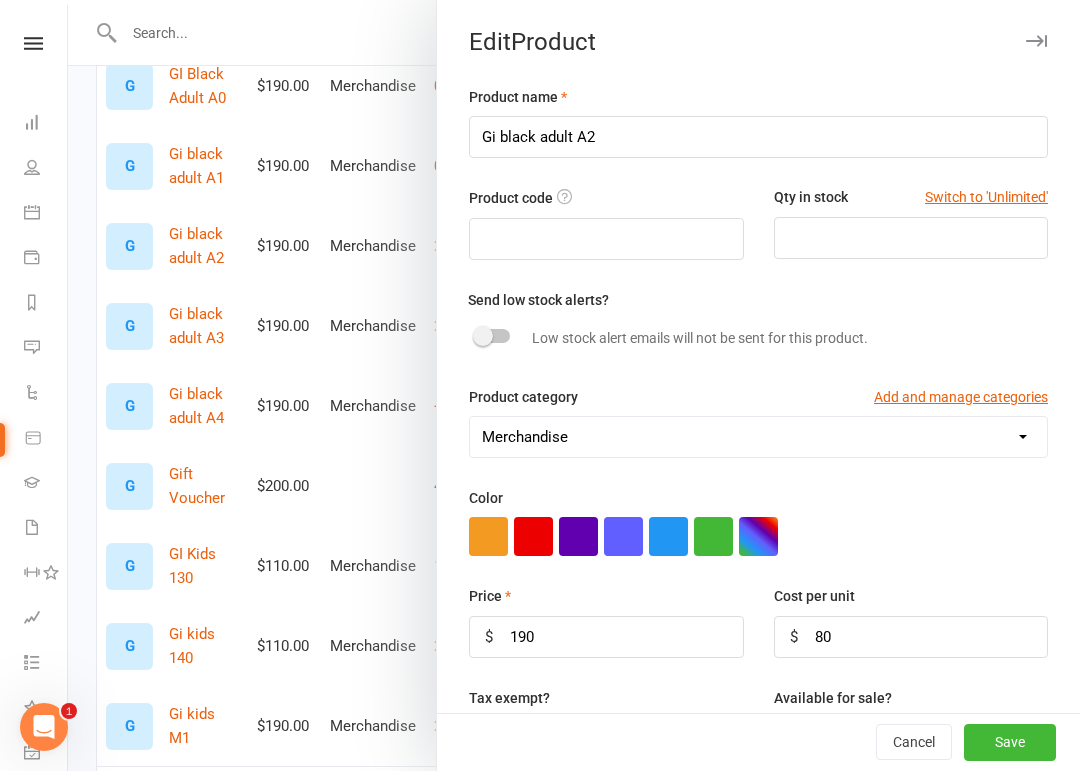 scroll, scrollTop: 552, scrollLeft: 0, axis: vertical 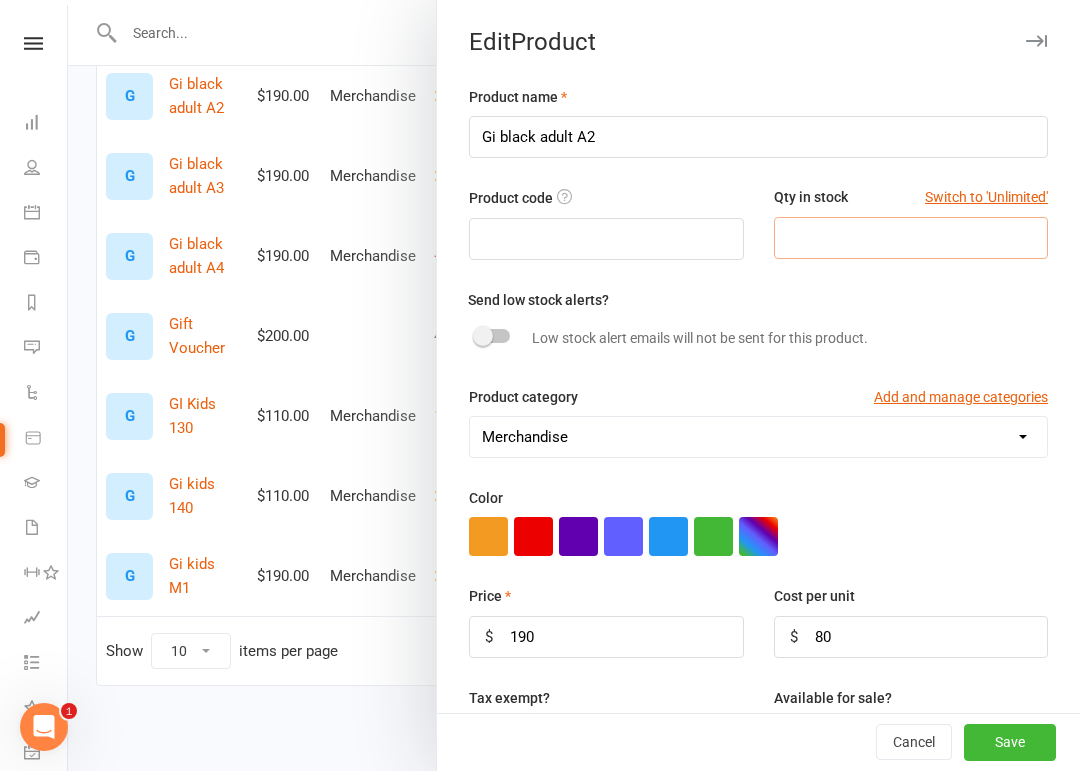 click at bounding box center (911, 238) 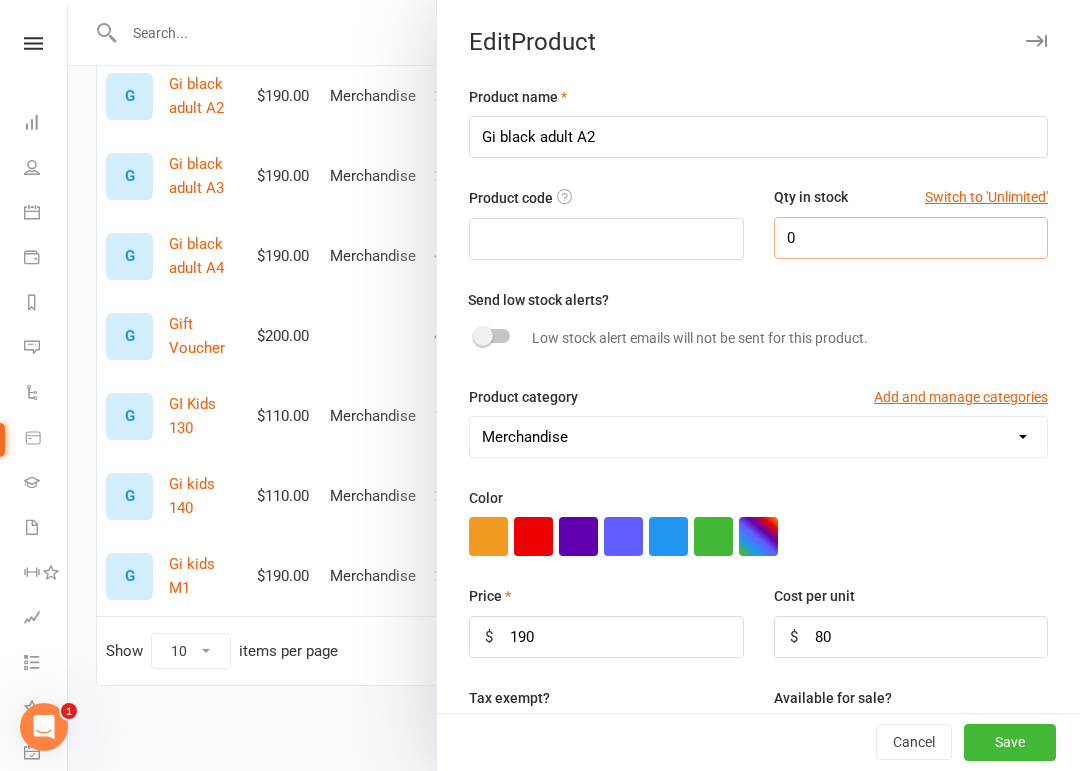 type on "0" 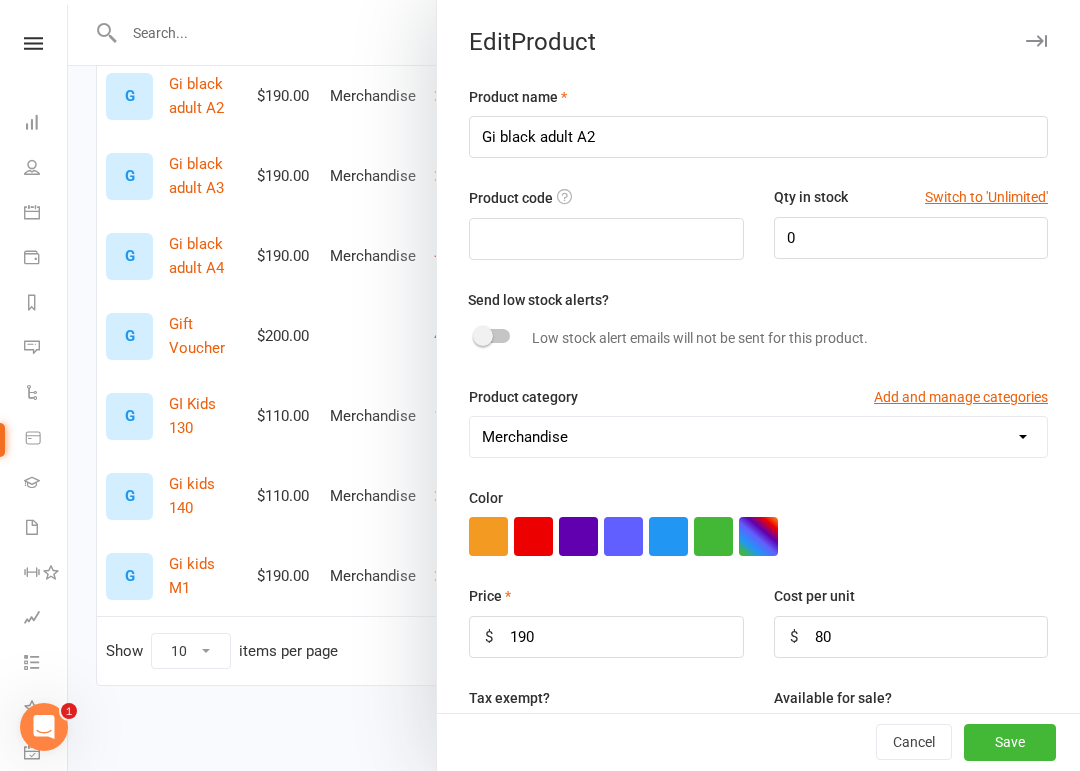 click on "Save" at bounding box center (1010, 743) 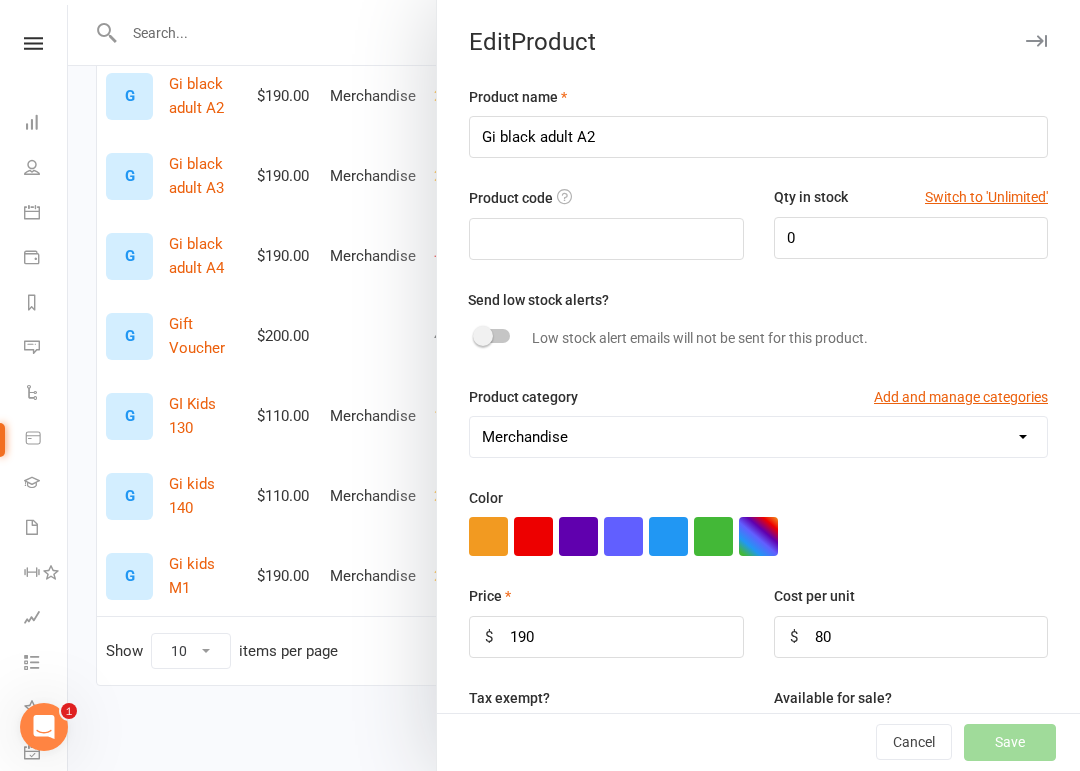 scroll, scrollTop: 547, scrollLeft: 0, axis: vertical 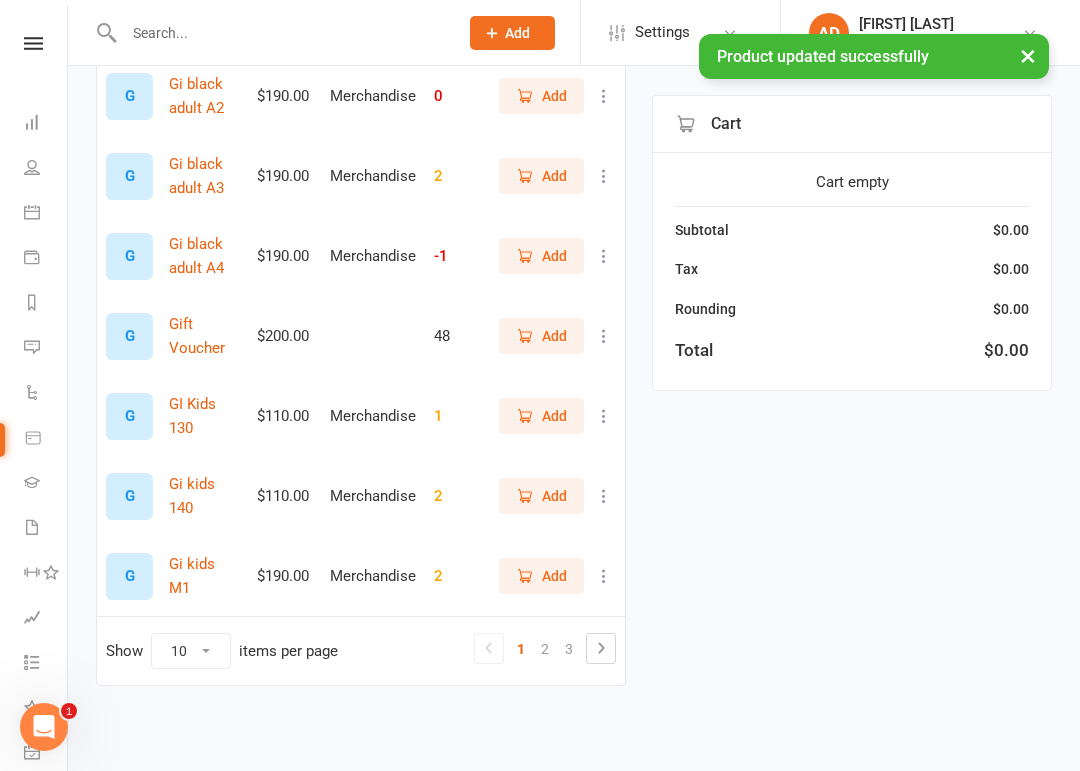 click on "Add" at bounding box center (541, 176) 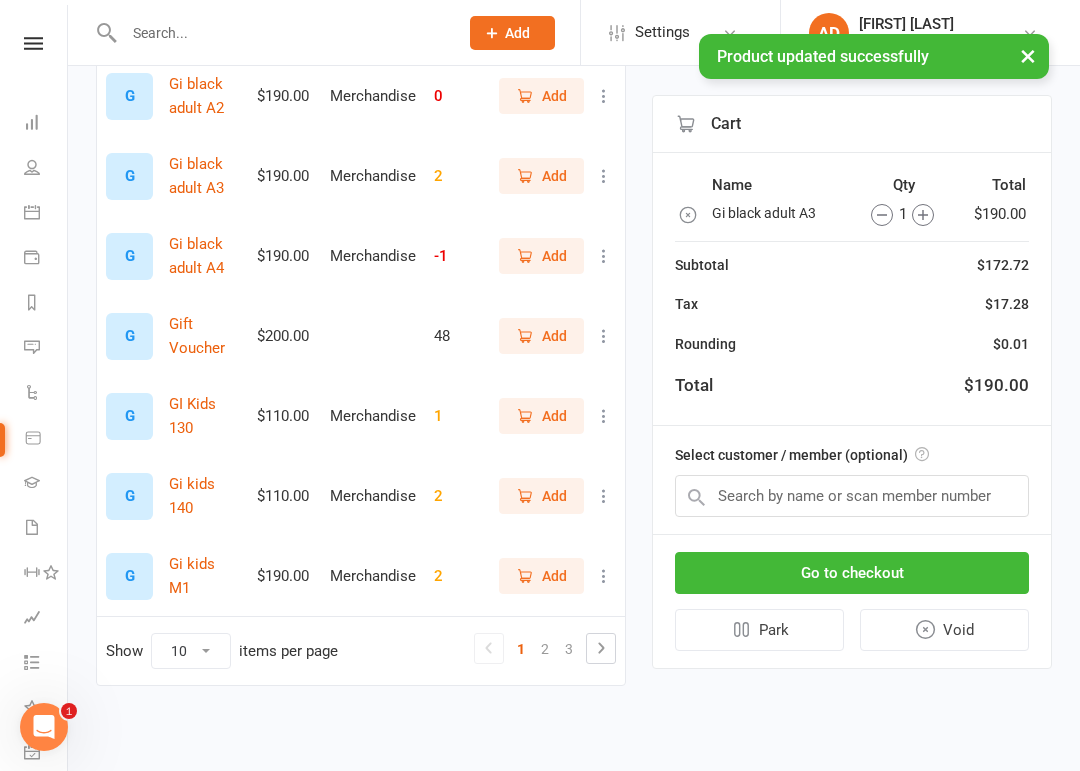 click at bounding box center (604, 176) 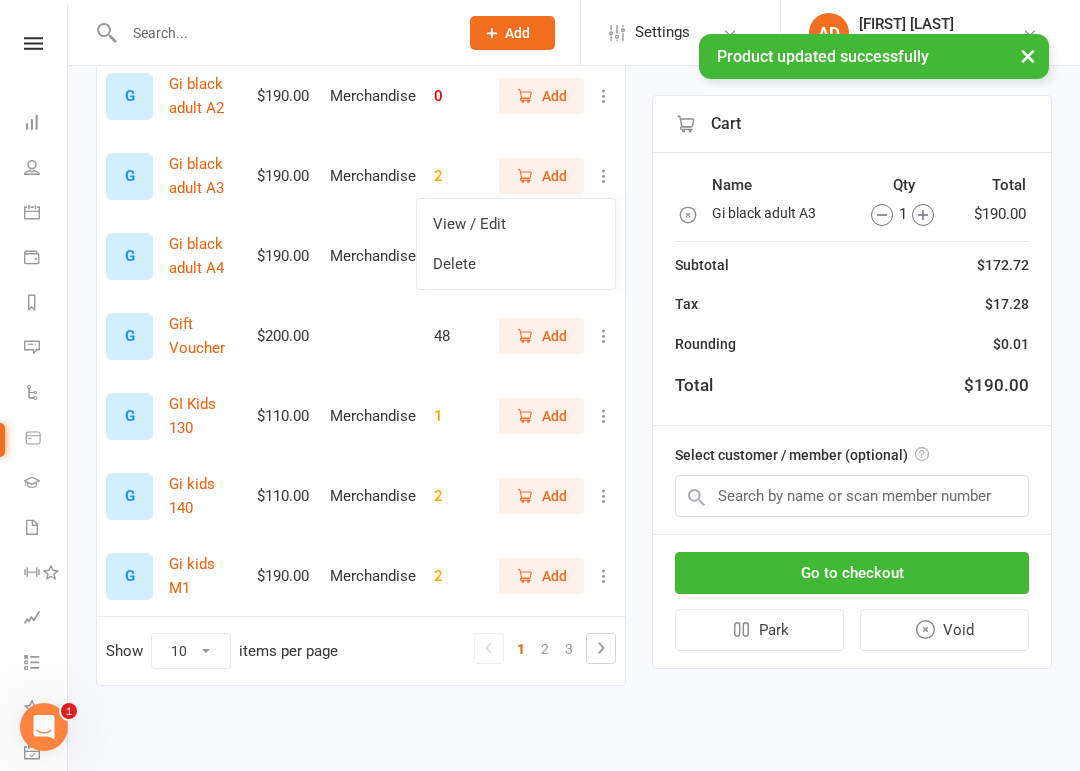 click on "View / Edit" at bounding box center [516, 224] 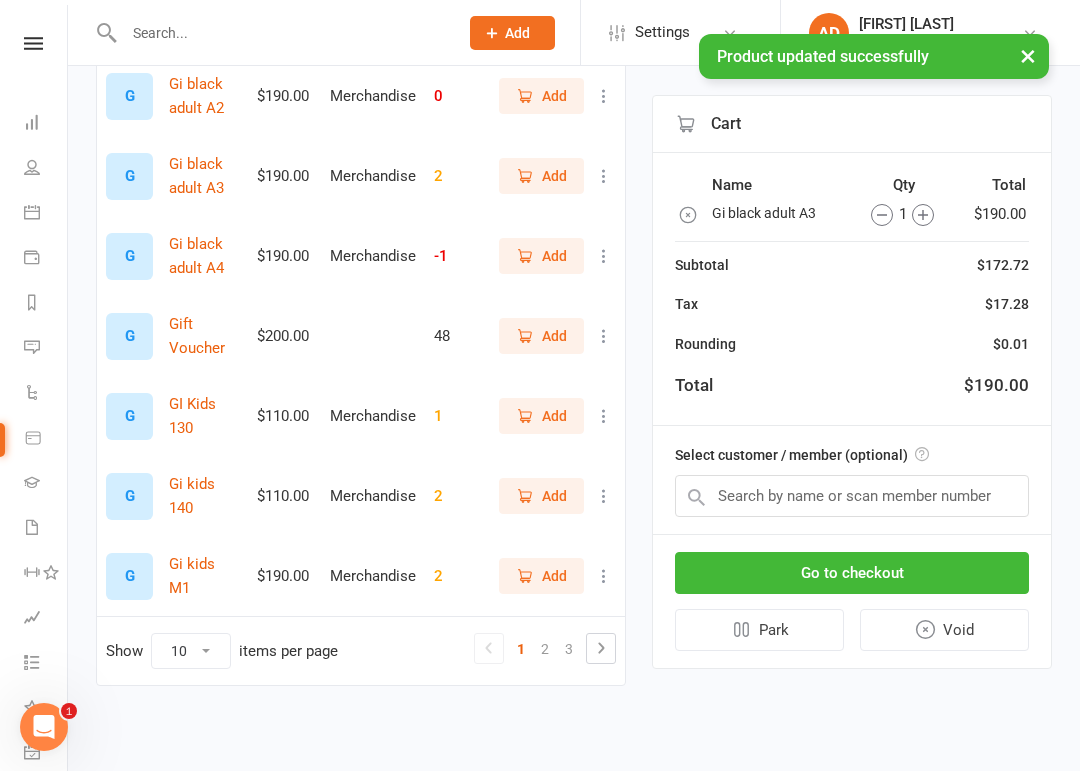 select on "3588" 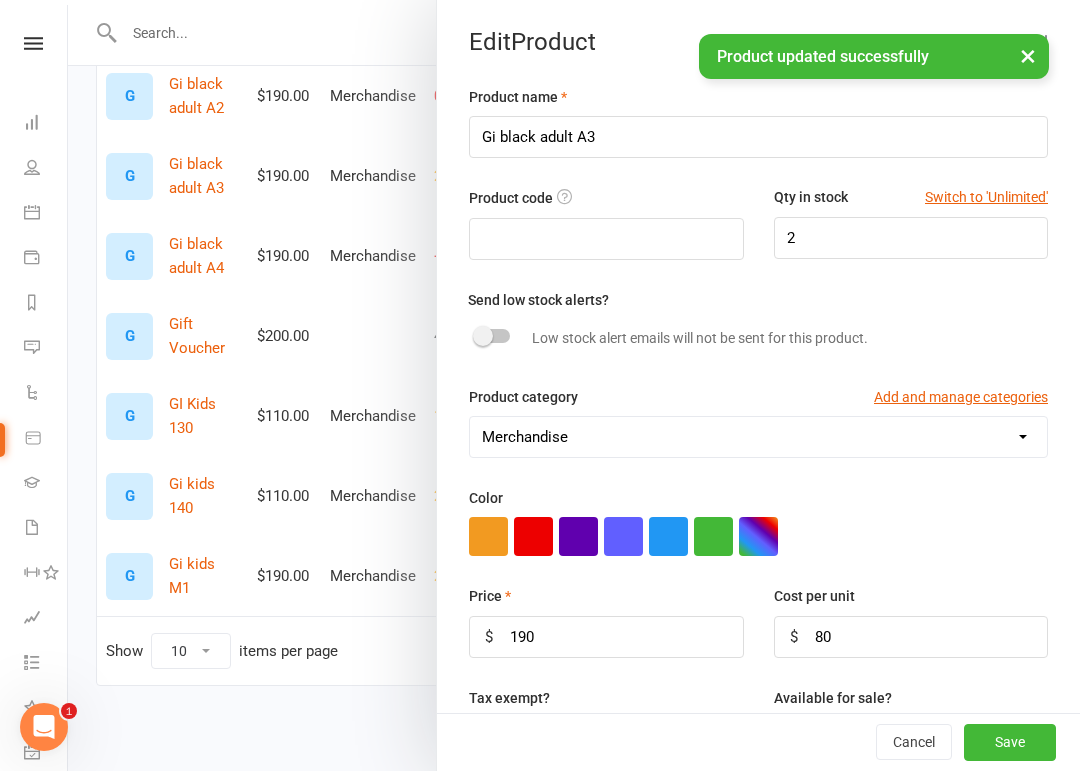 select on "1494" 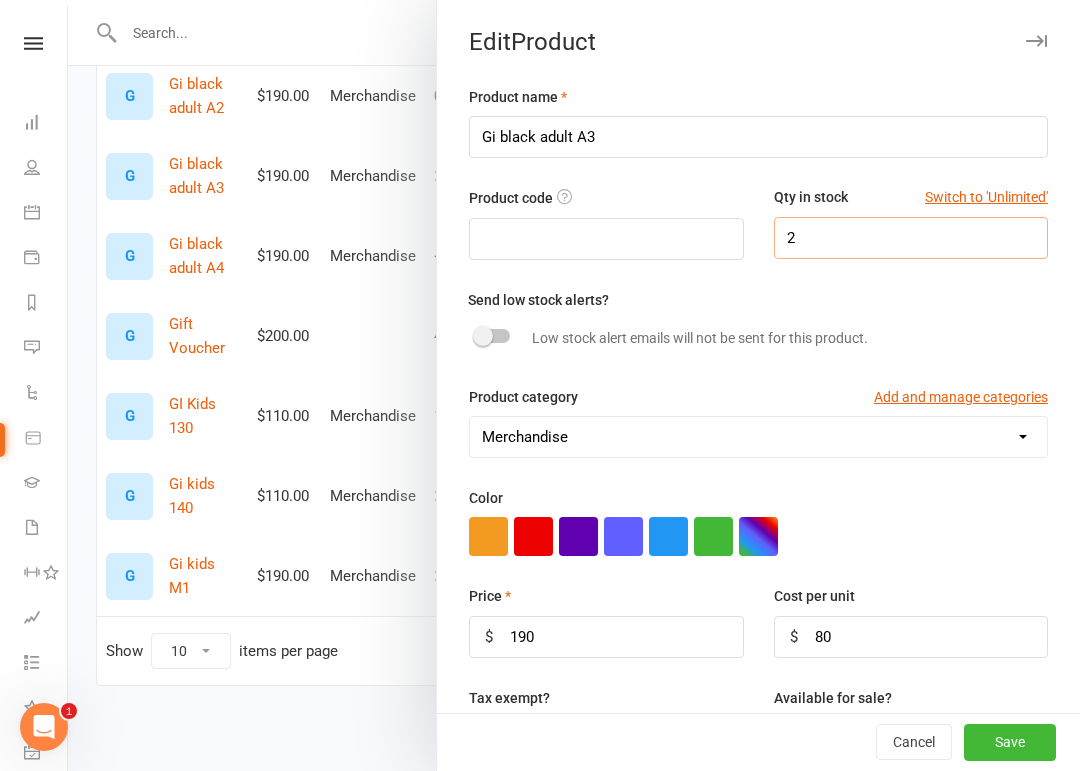 click on "2" at bounding box center (911, 238) 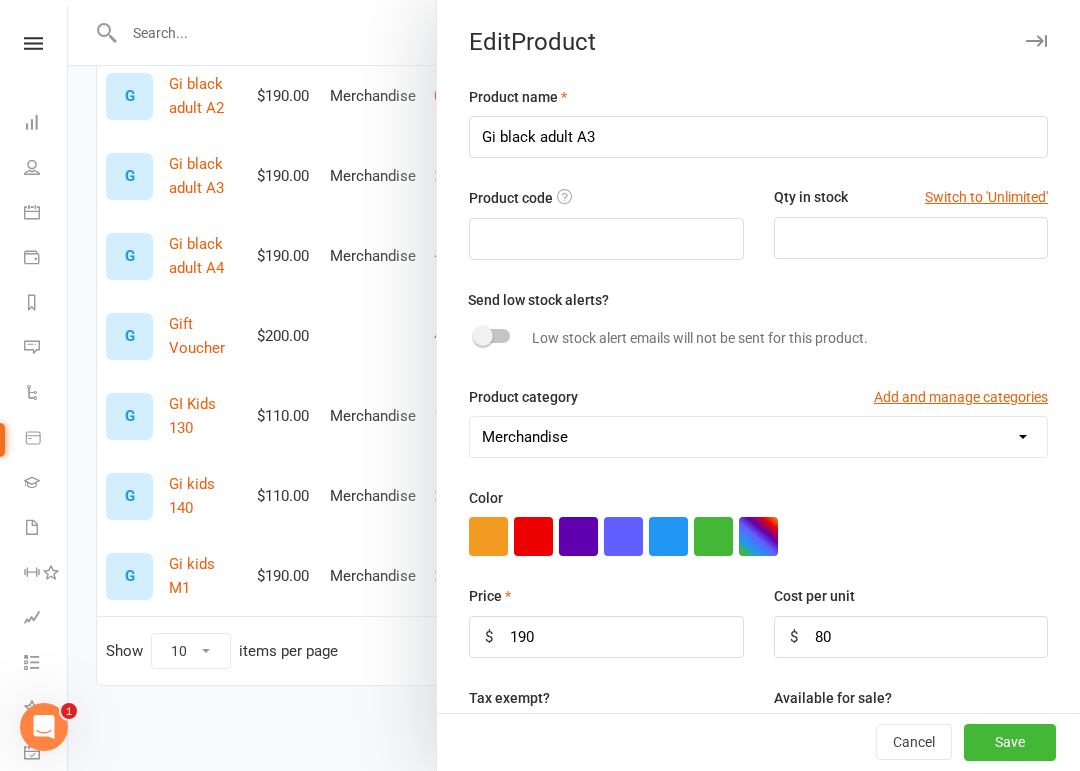 scroll, scrollTop: 552, scrollLeft: 0, axis: vertical 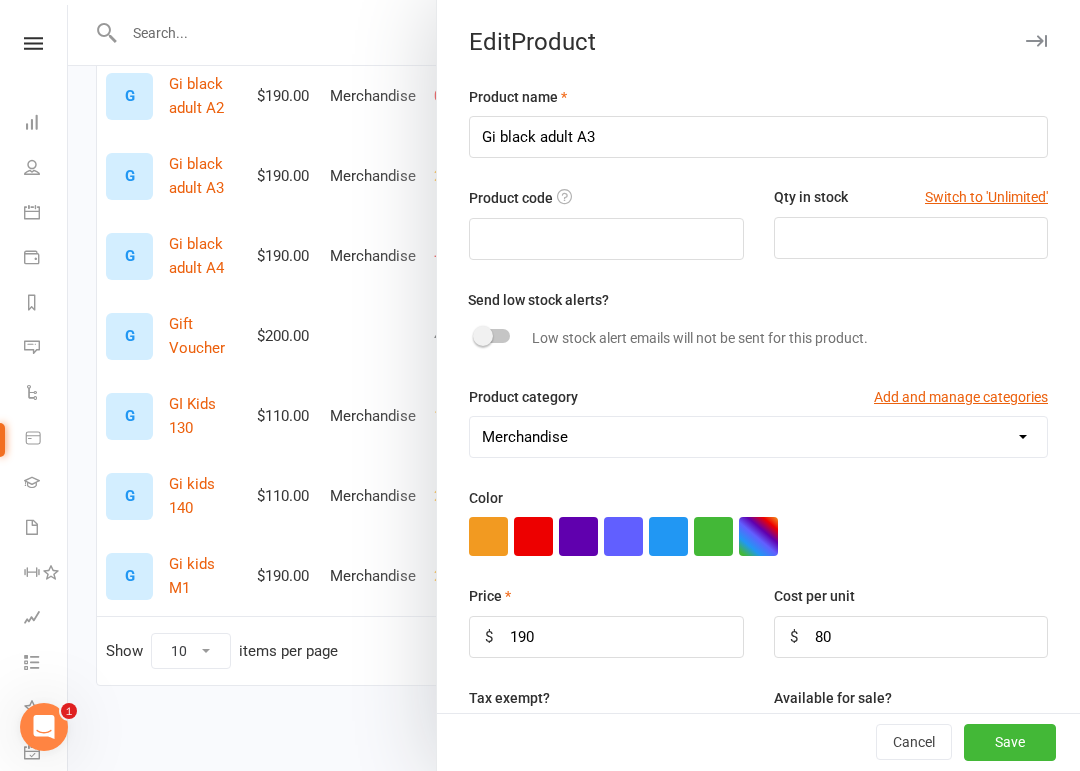 click on "Save" at bounding box center (1010, 743) 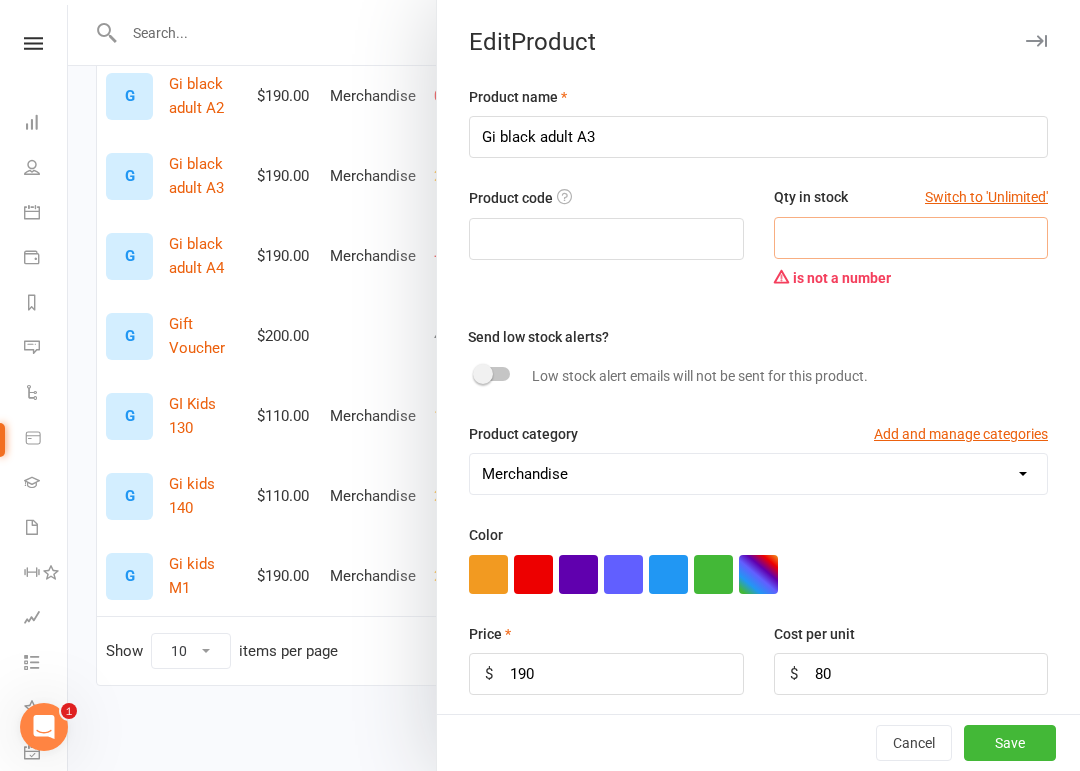 click at bounding box center [911, 238] 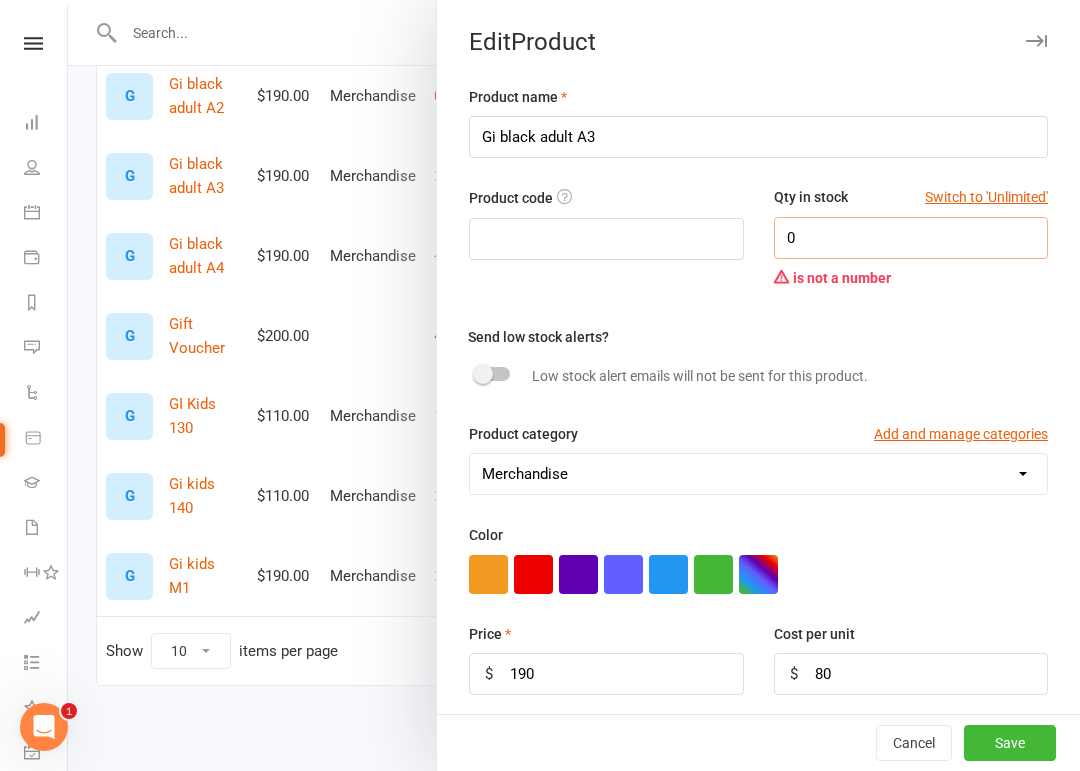 type on "0" 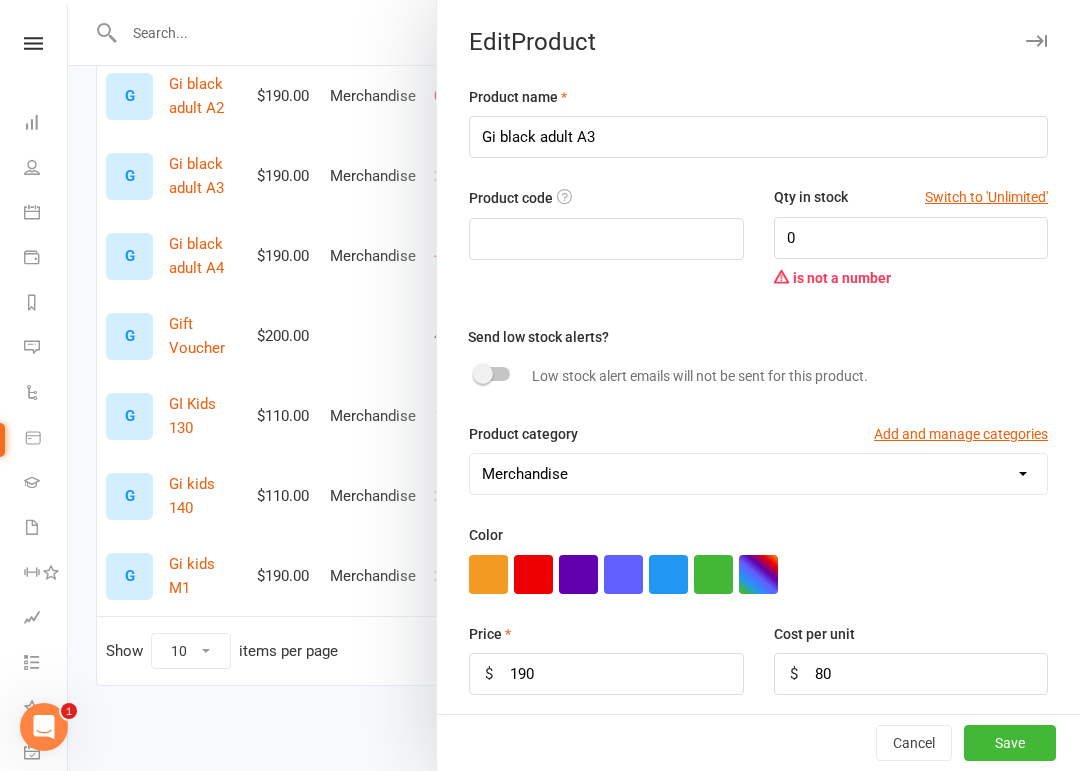 click on "Save" at bounding box center [1010, 743] 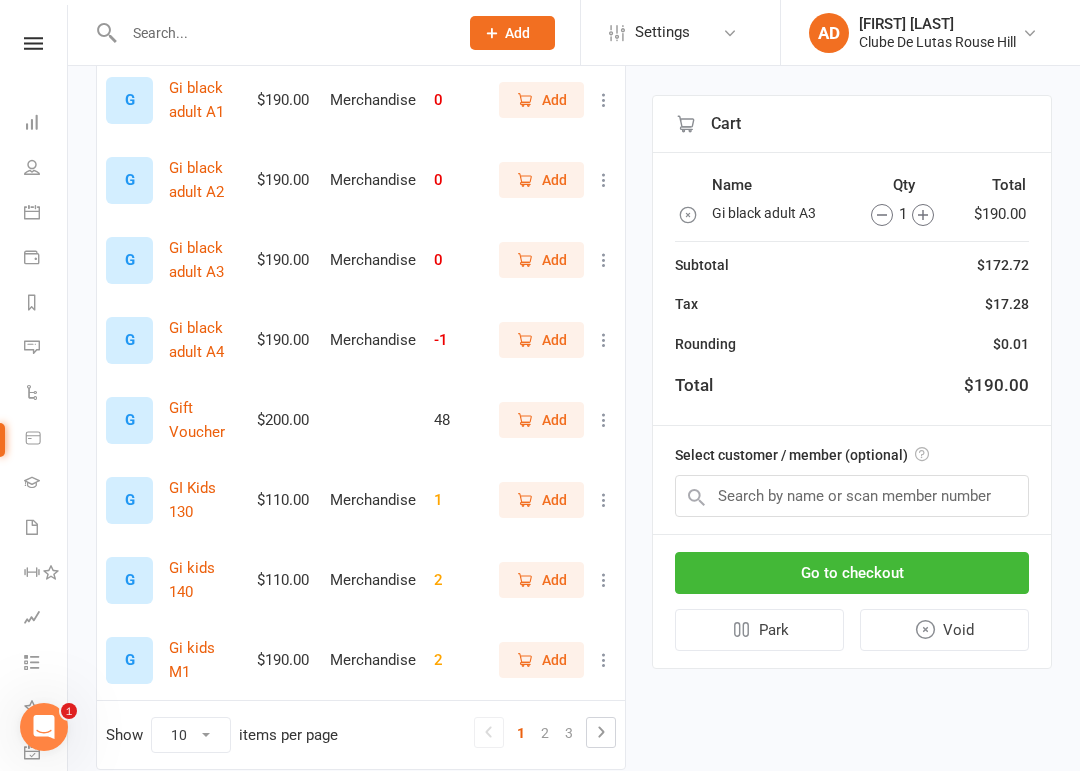 scroll, scrollTop: 501, scrollLeft: 0, axis: vertical 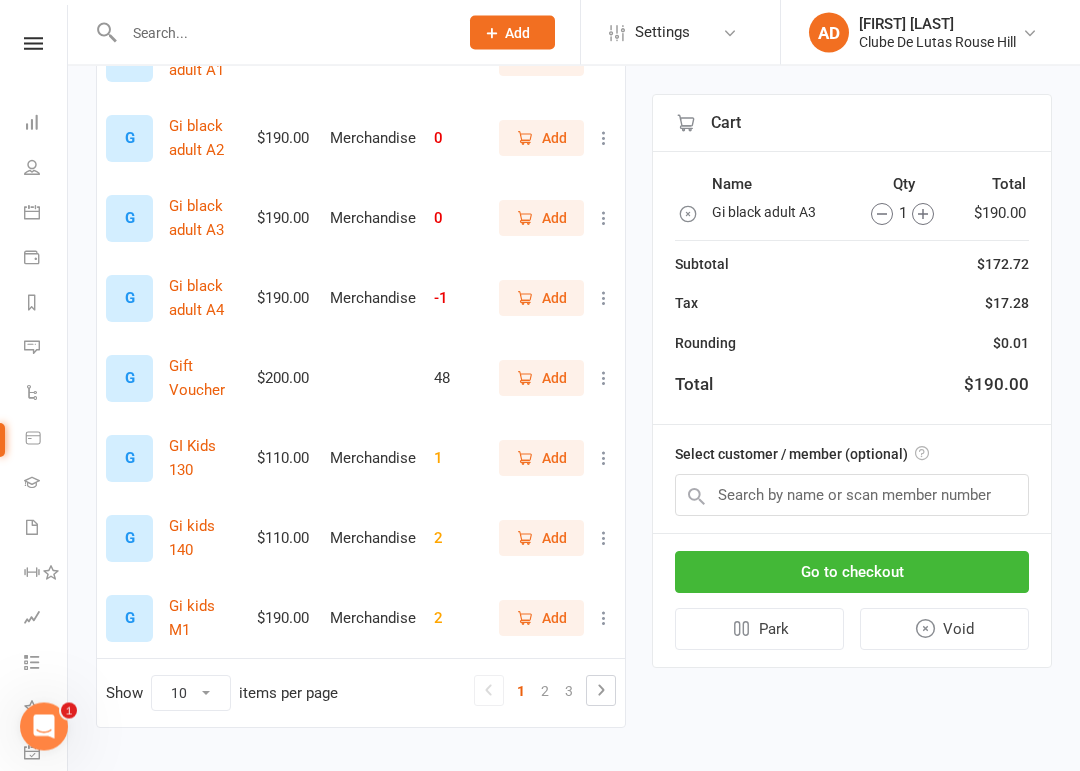 click at bounding box center (604, 459) 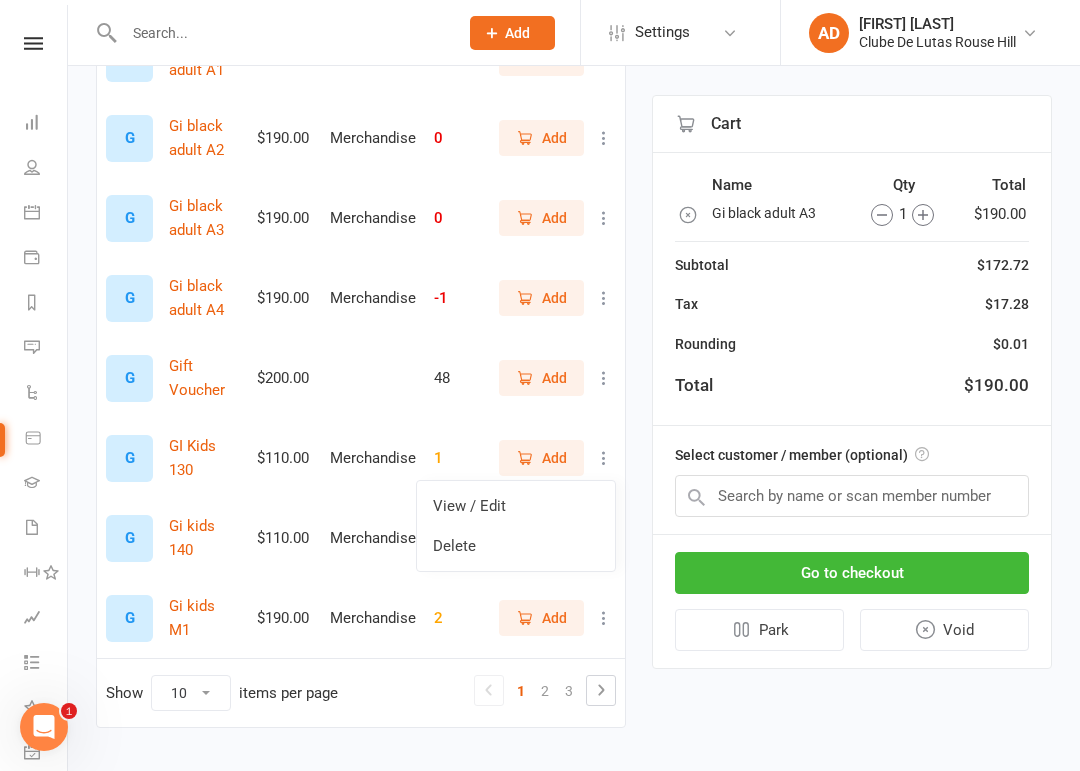 click on "View / Edit" at bounding box center (516, 506) 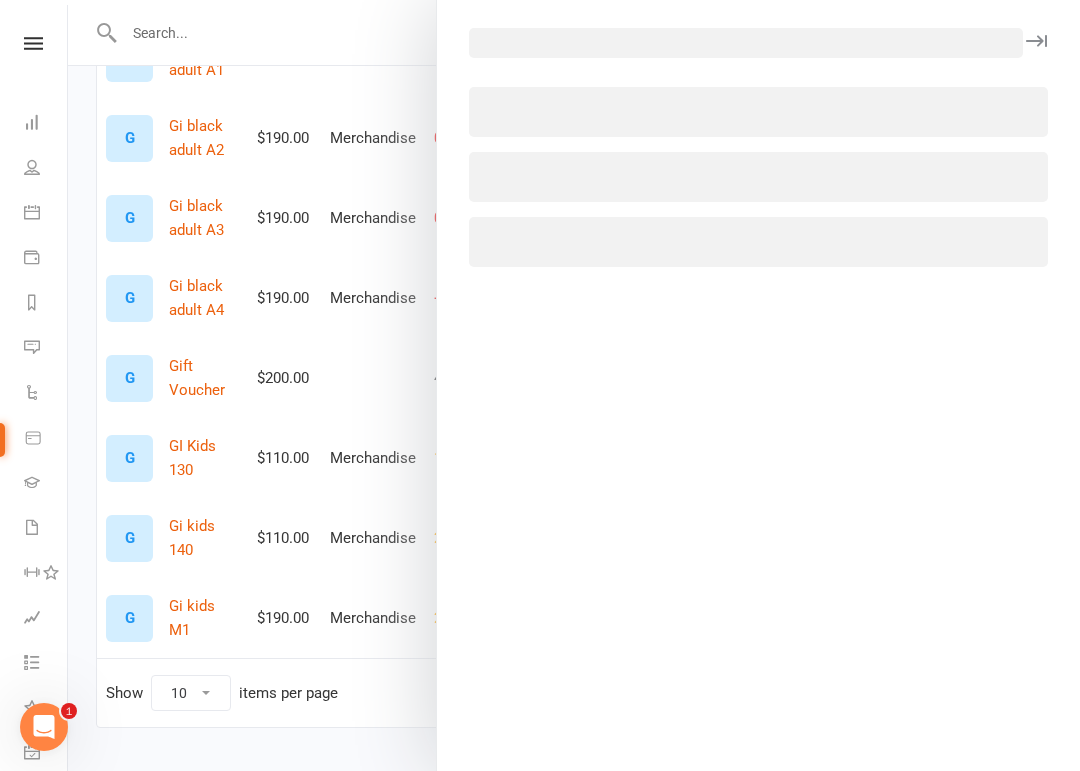 select on "3588" 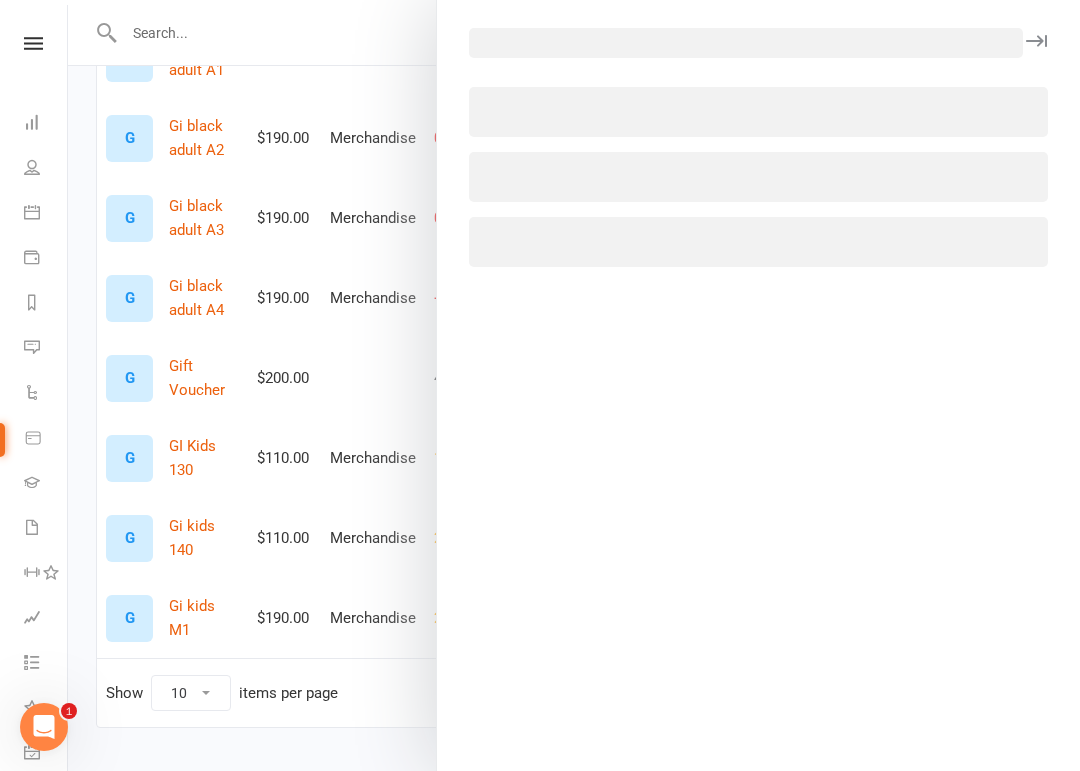 select on "1494" 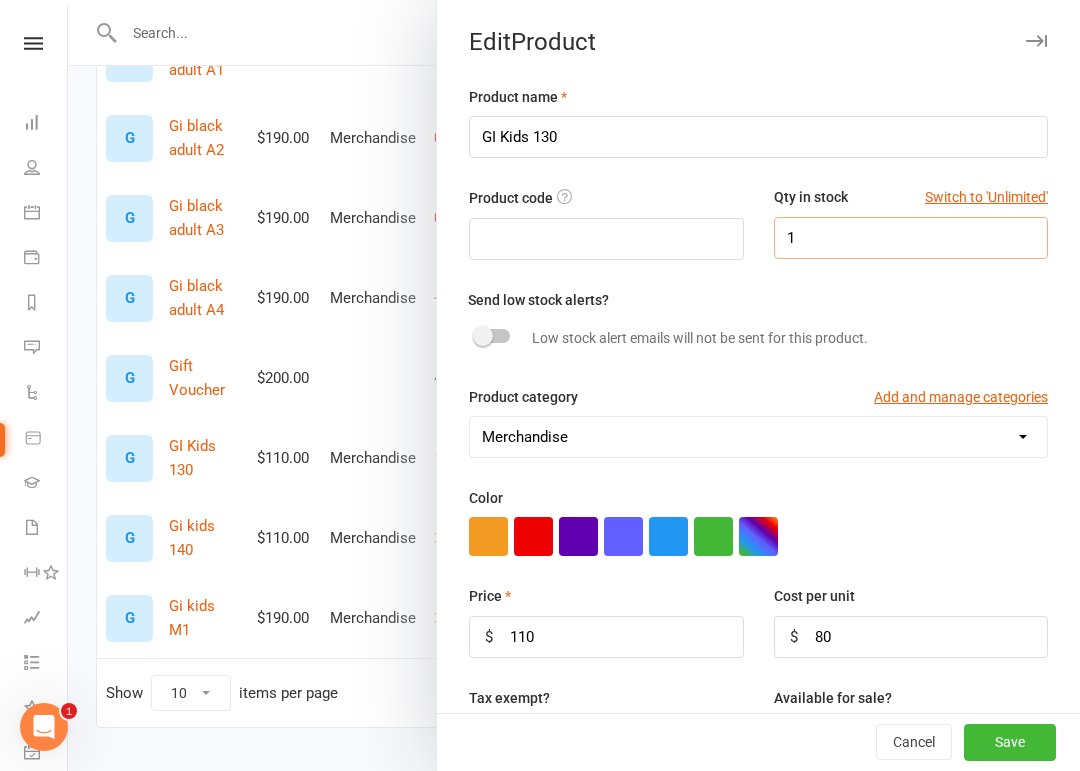 click on "1" at bounding box center (911, 238) 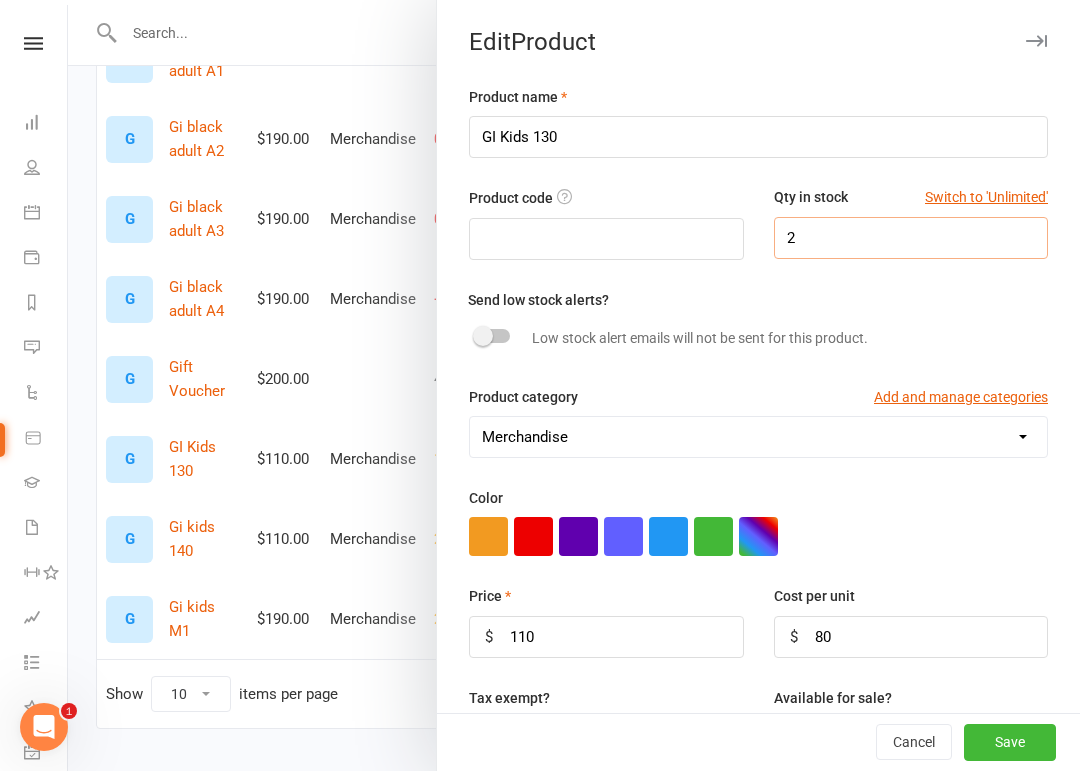 type on "2" 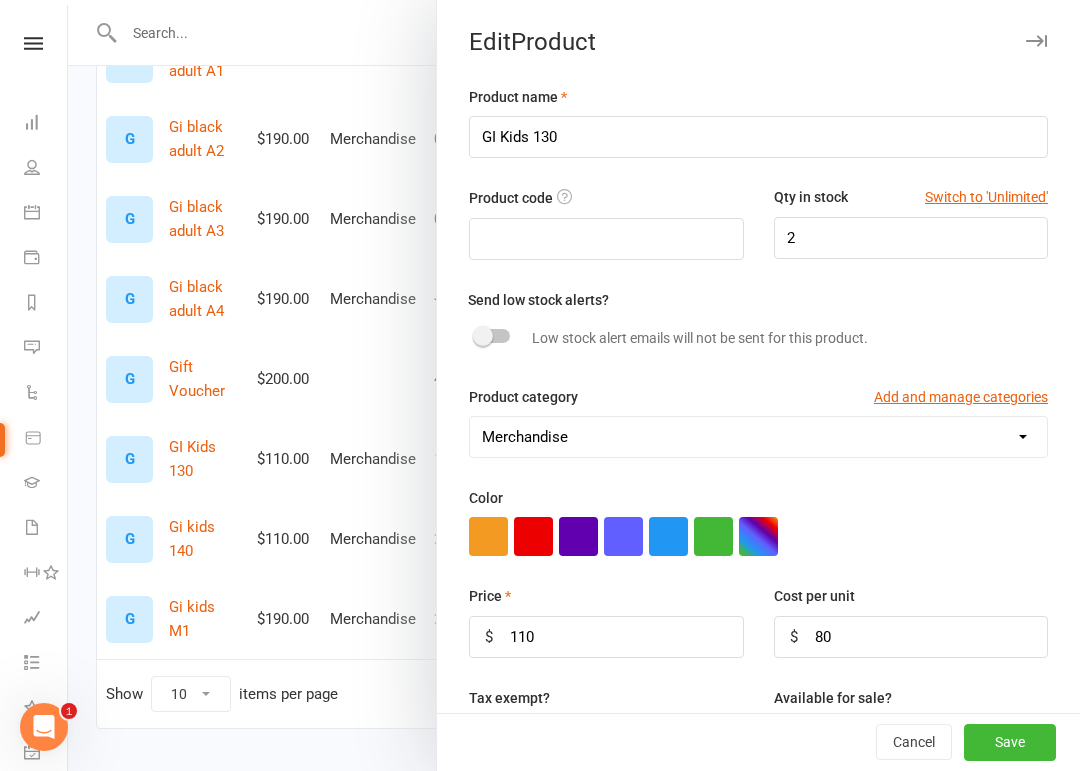 scroll, scrollTop: 552, scrollLeft: 0, axis: vertical 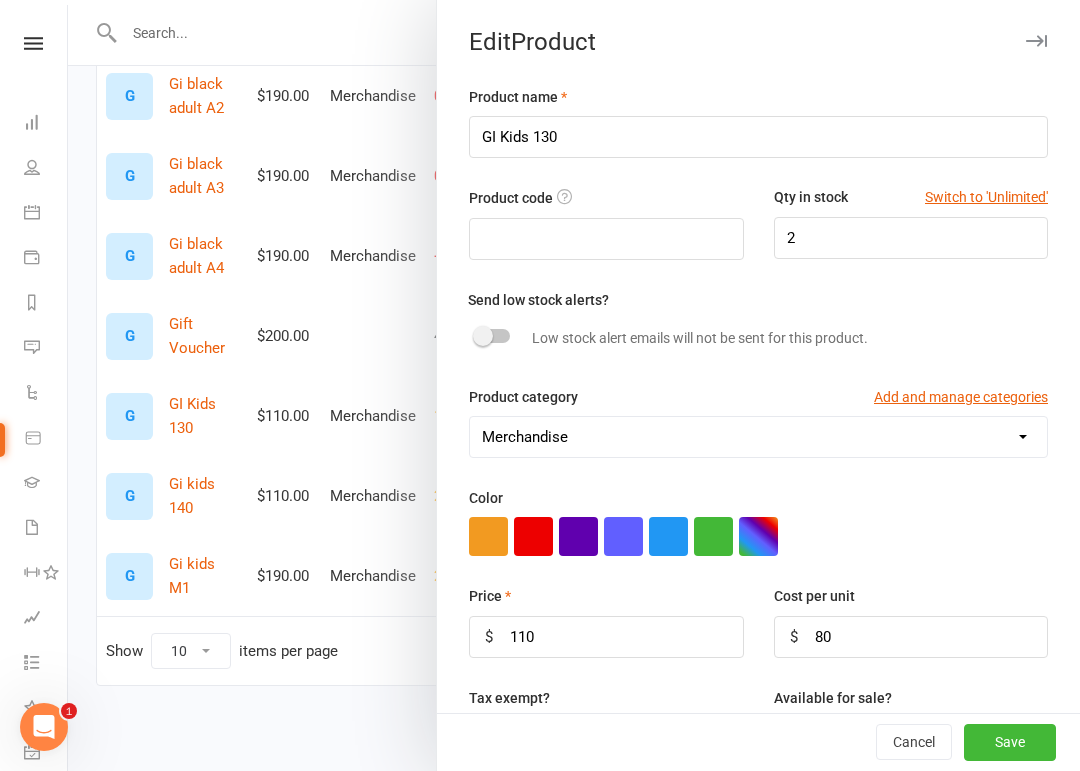 click on "Save" at bounding box center (1010, 743) 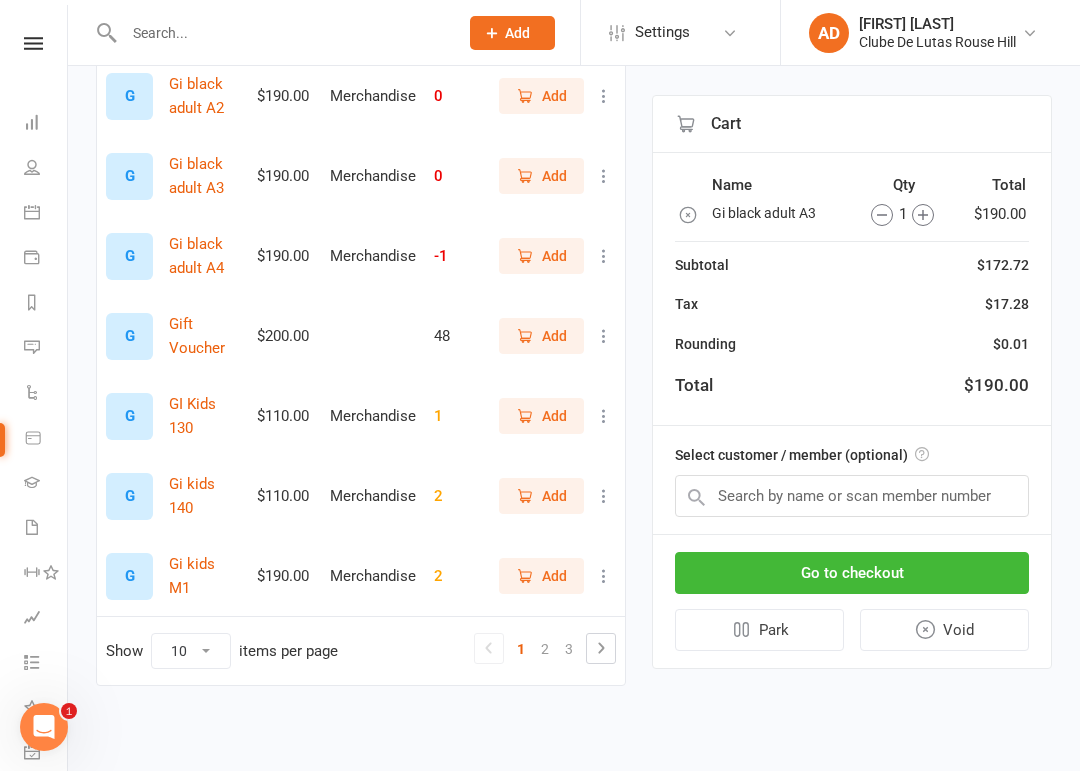 scroll, scrollTop: 547, scrollLeft: 0, axis: vertical 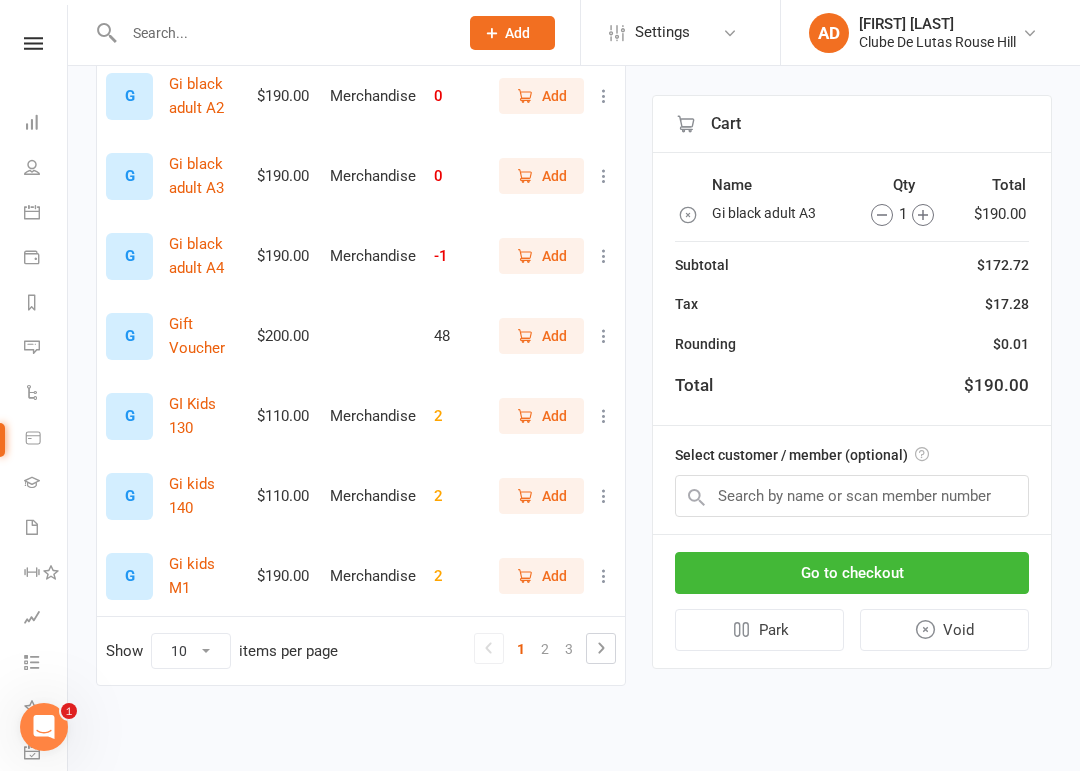 click at bounding box center [604, 496] 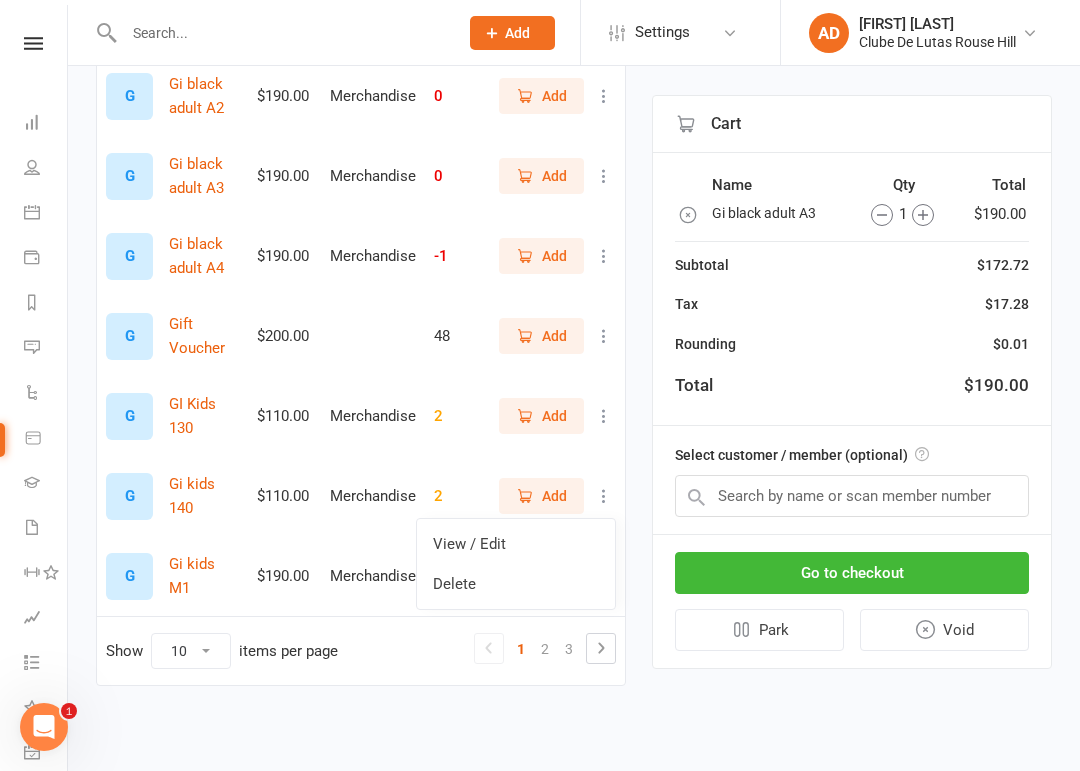 click on "View / Edit" at bounding box center (516, 544) 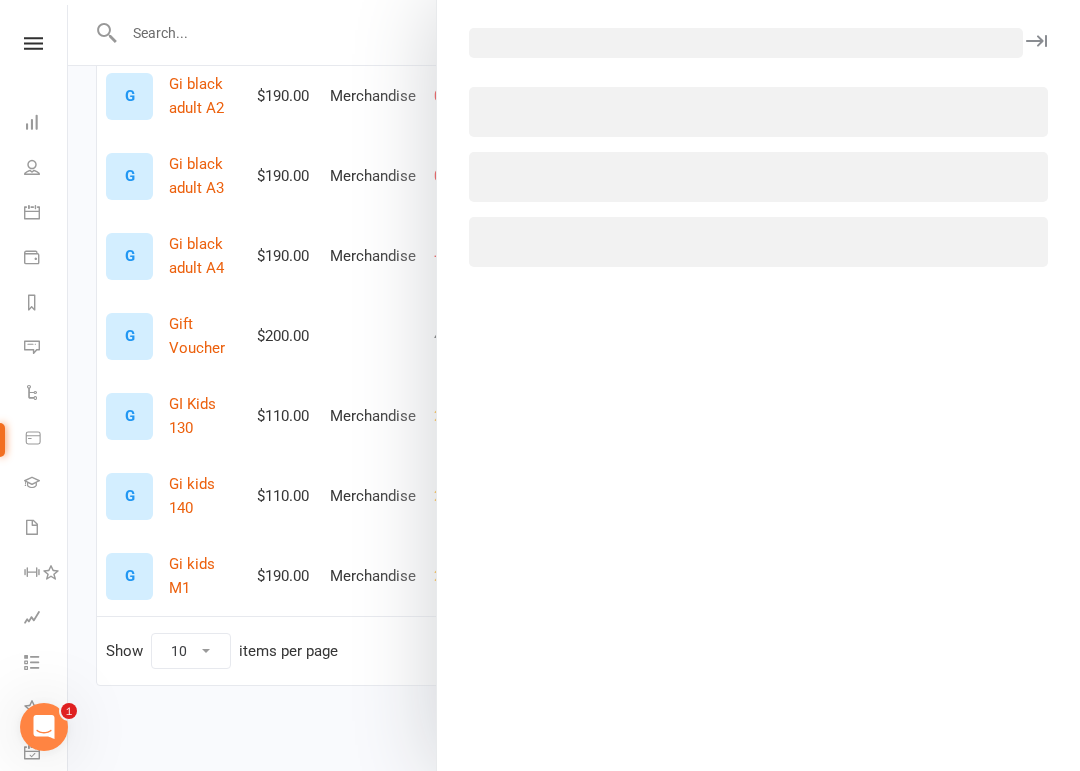 select on "3588" 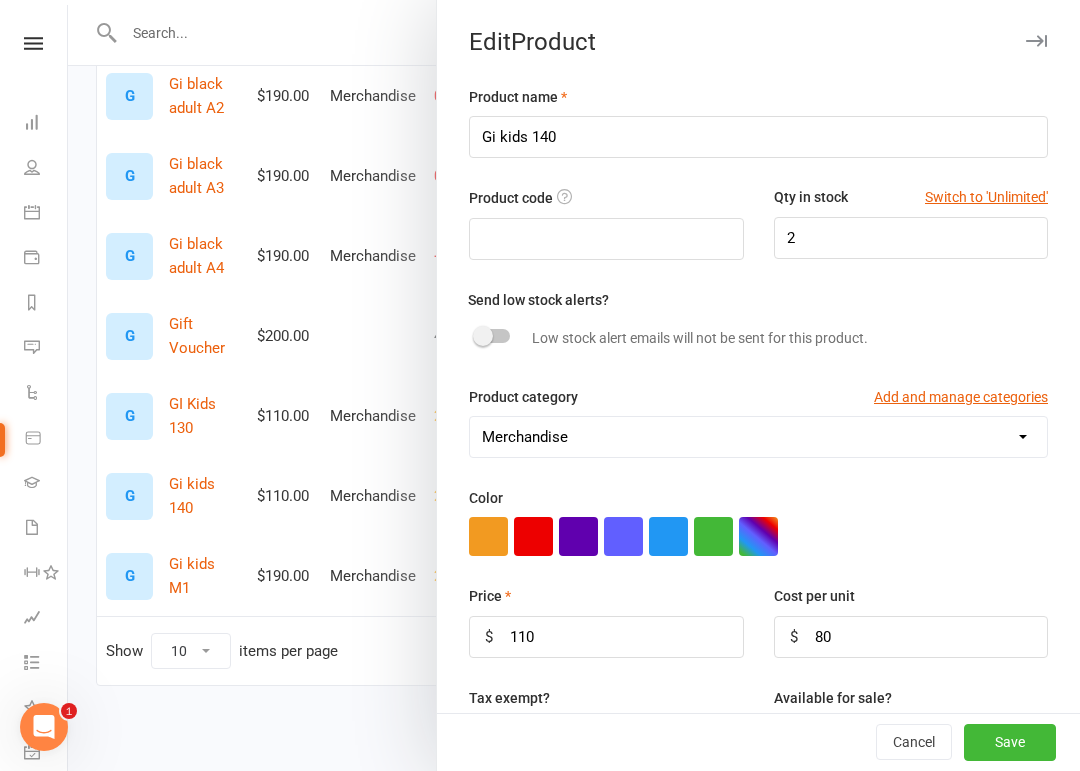 select on "1494" 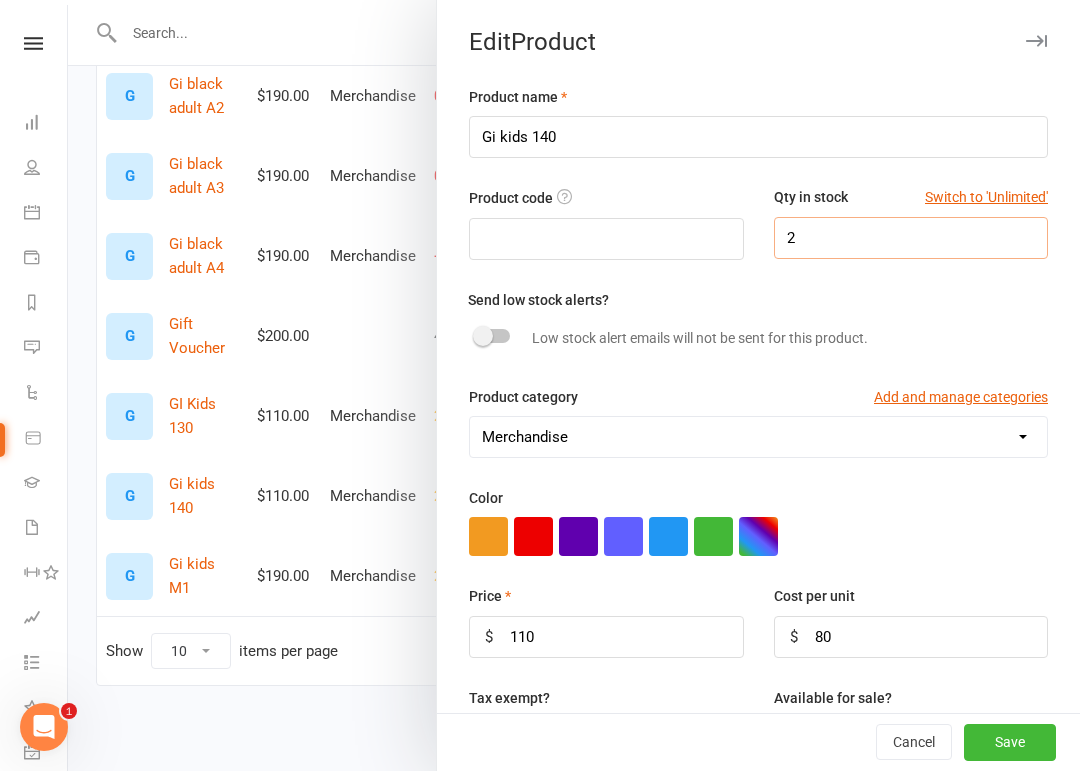 click on "2" at bounding box center (911, 238) 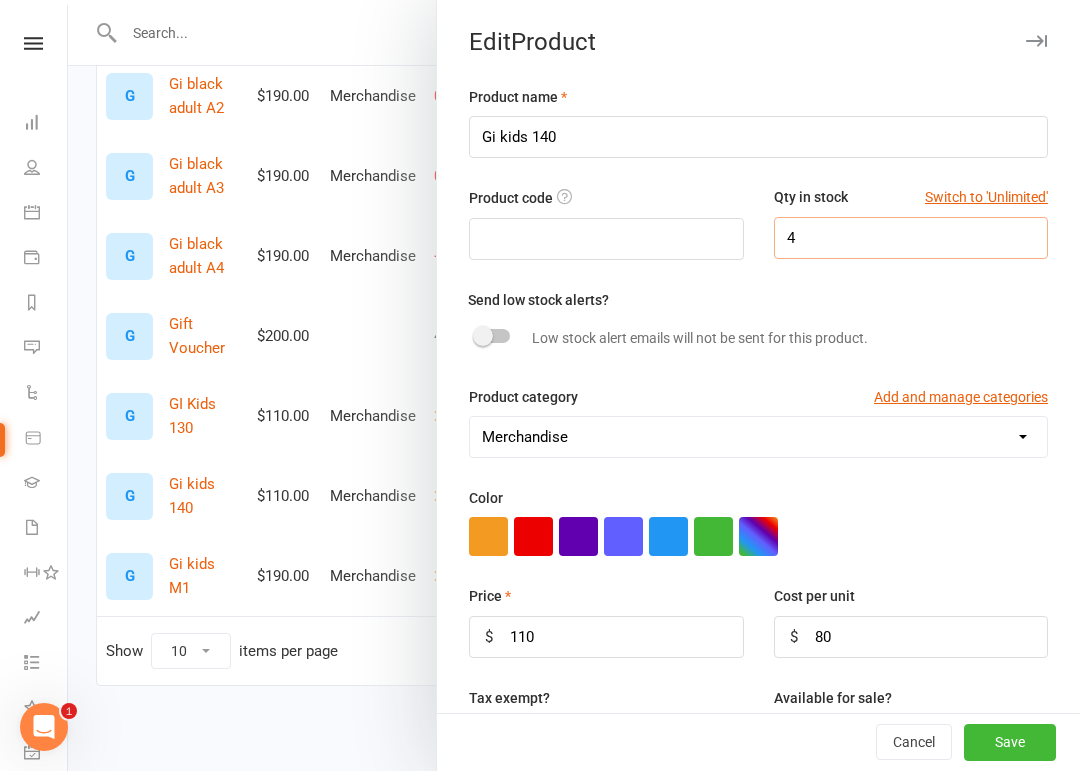 type on "4" 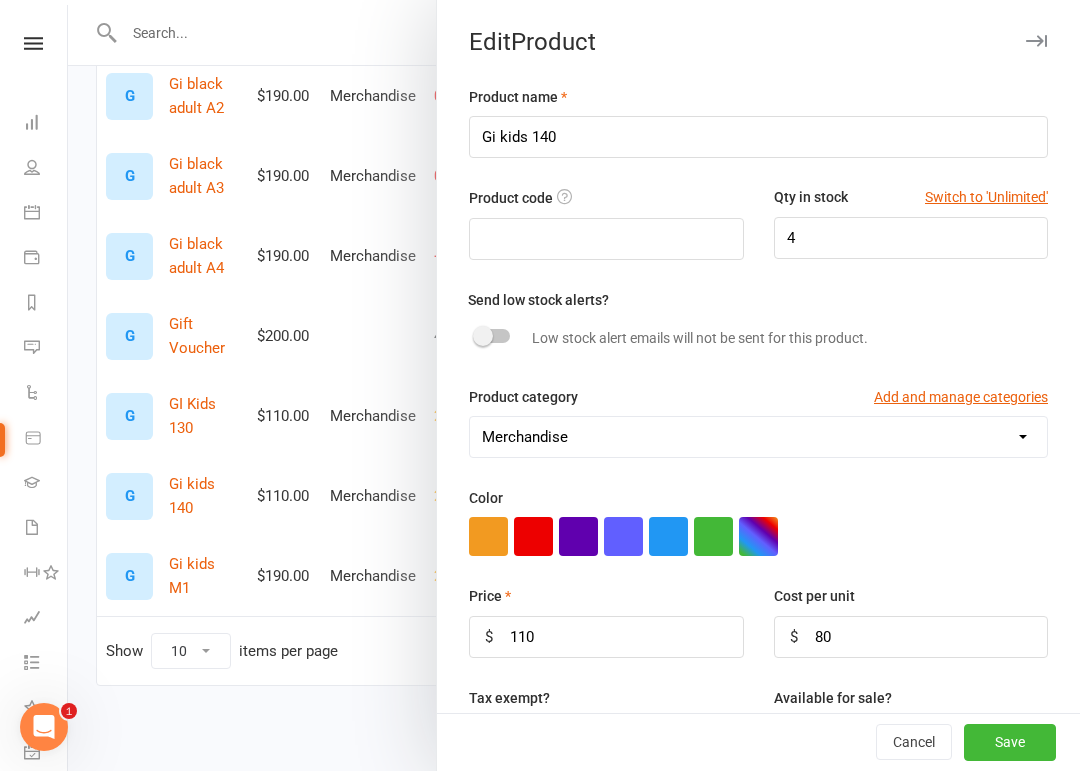 scroll, scrollTop: 552, scrollLeft: 0, axis: vertical 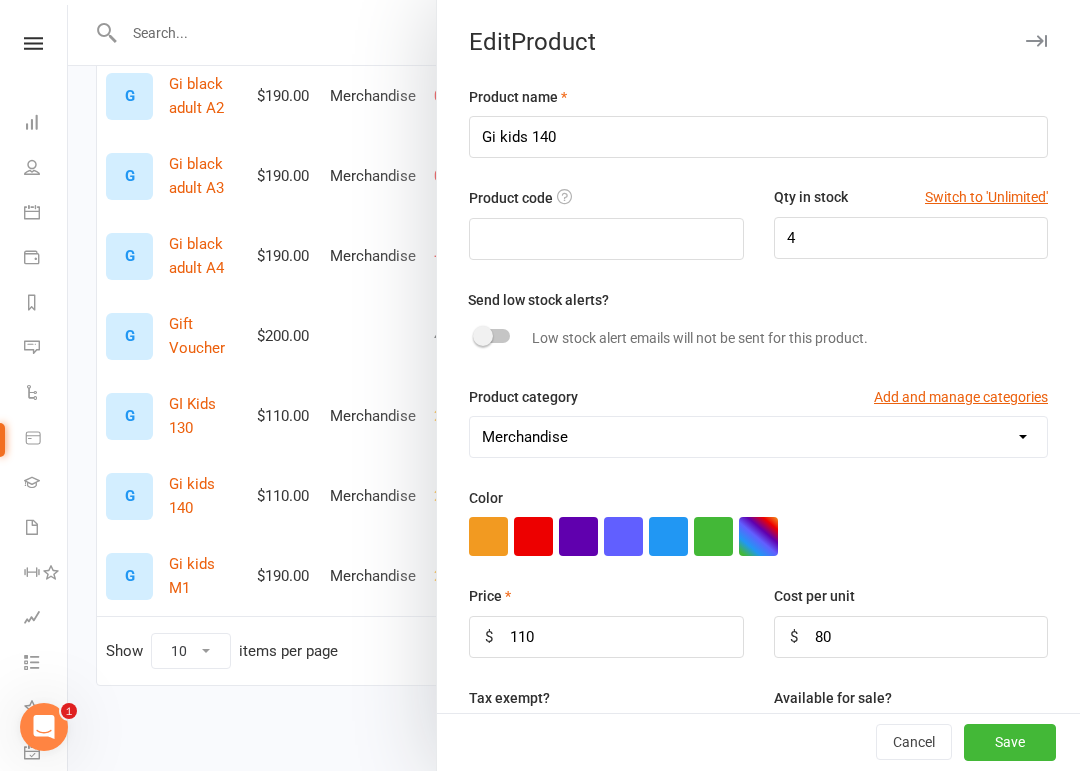 click on "Save" at bounding box center [1010, 743] 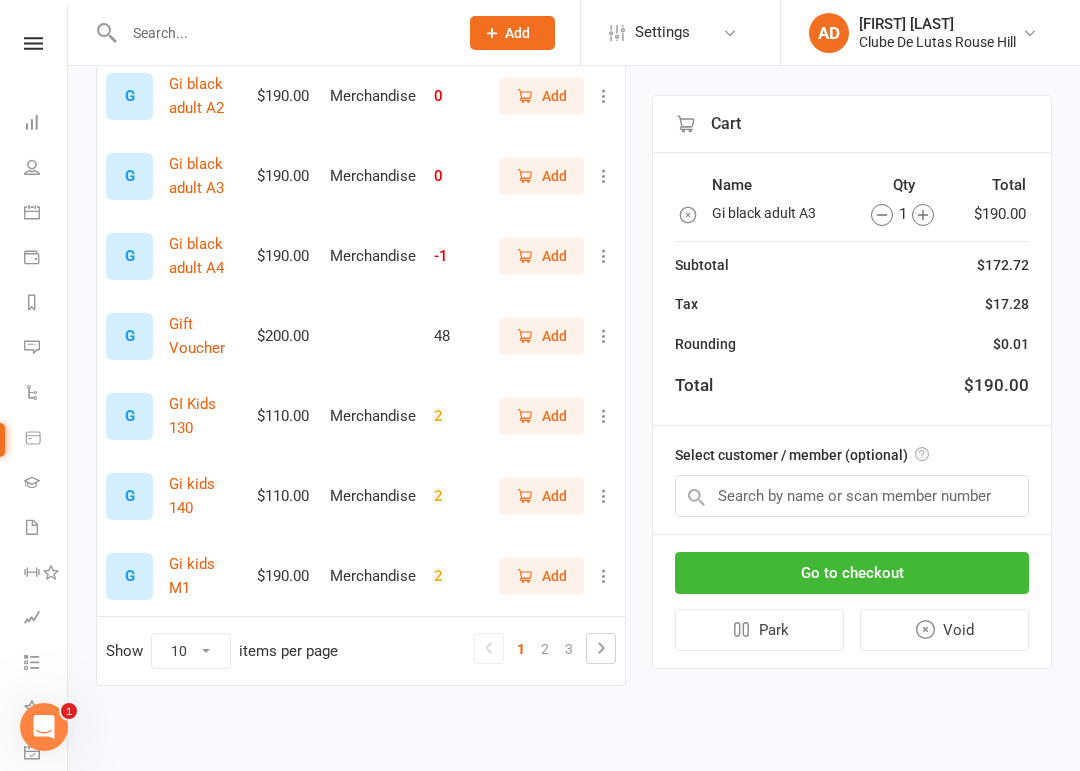 scroll, scrollTop: 547, scrollLeft: 0, axis: vertical 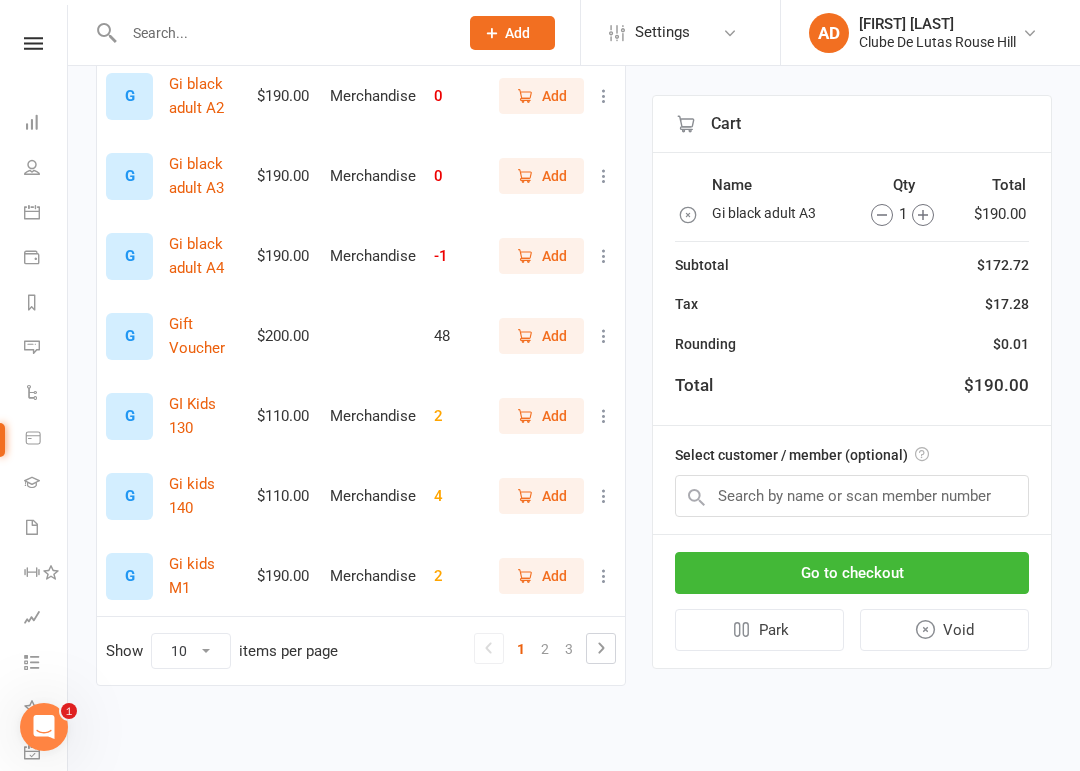 click on "2" at bounding box center (545, 649) 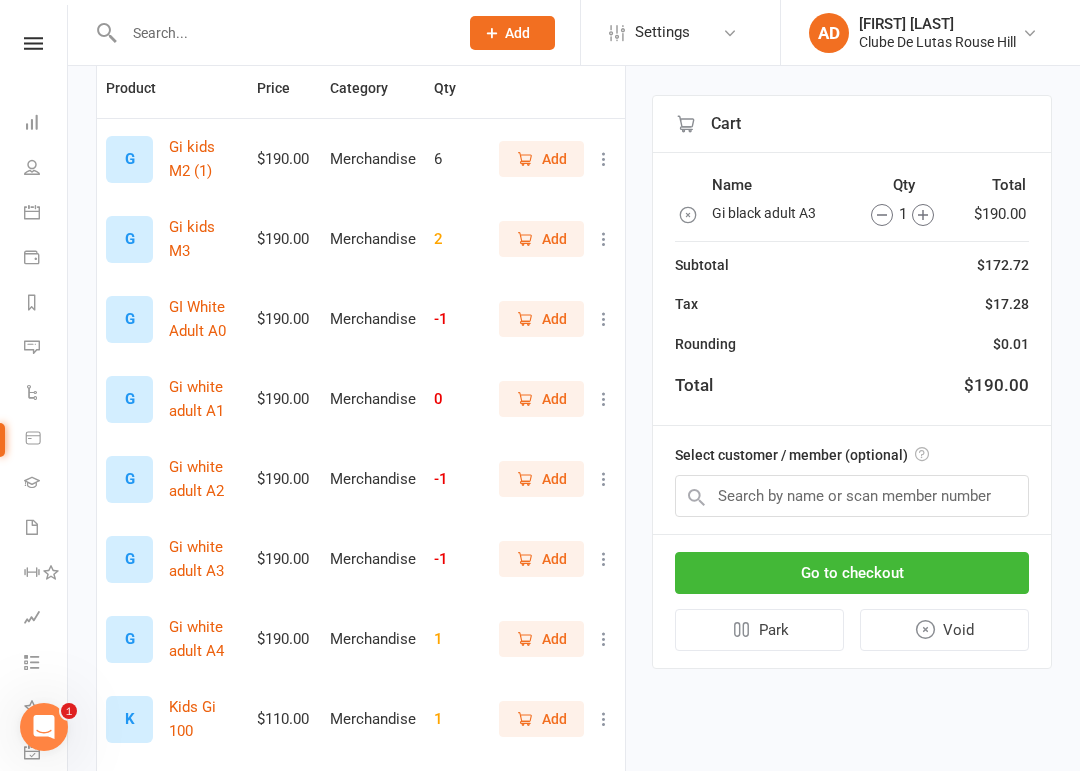scroll, scrollTop: 218, scrollLeft: 0, axis: vertical 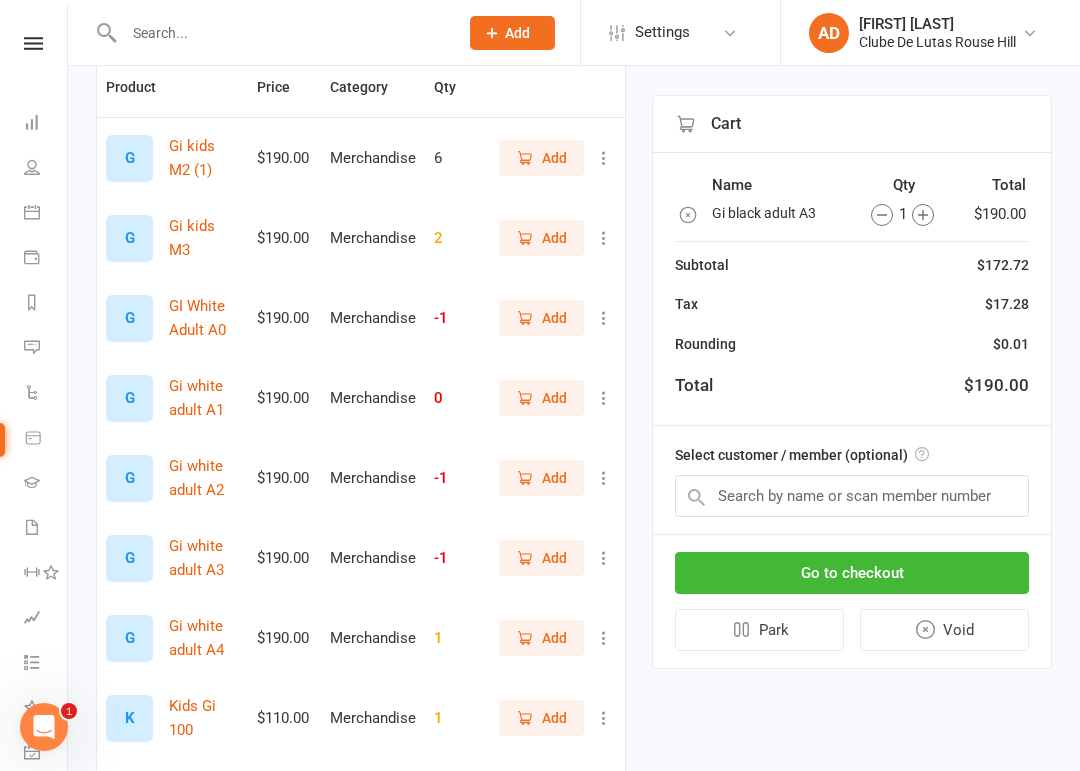 click at bounding box center [604, 158] 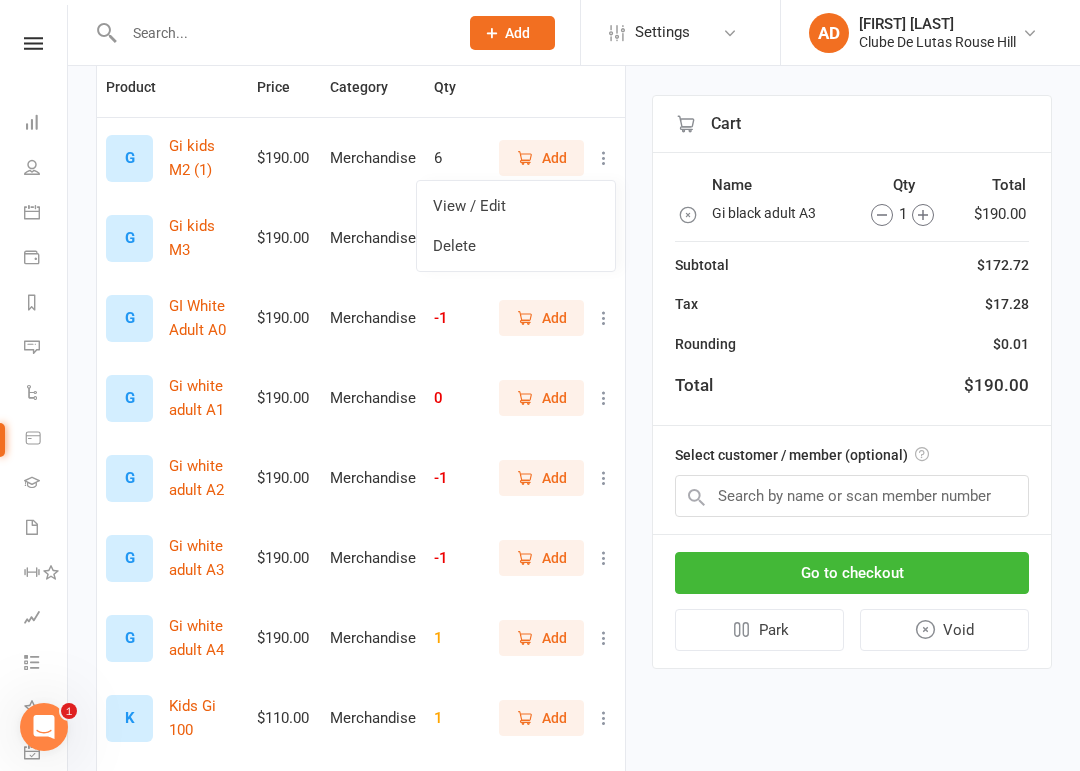 click on "View / Edit" at bounding box center [516, 206] 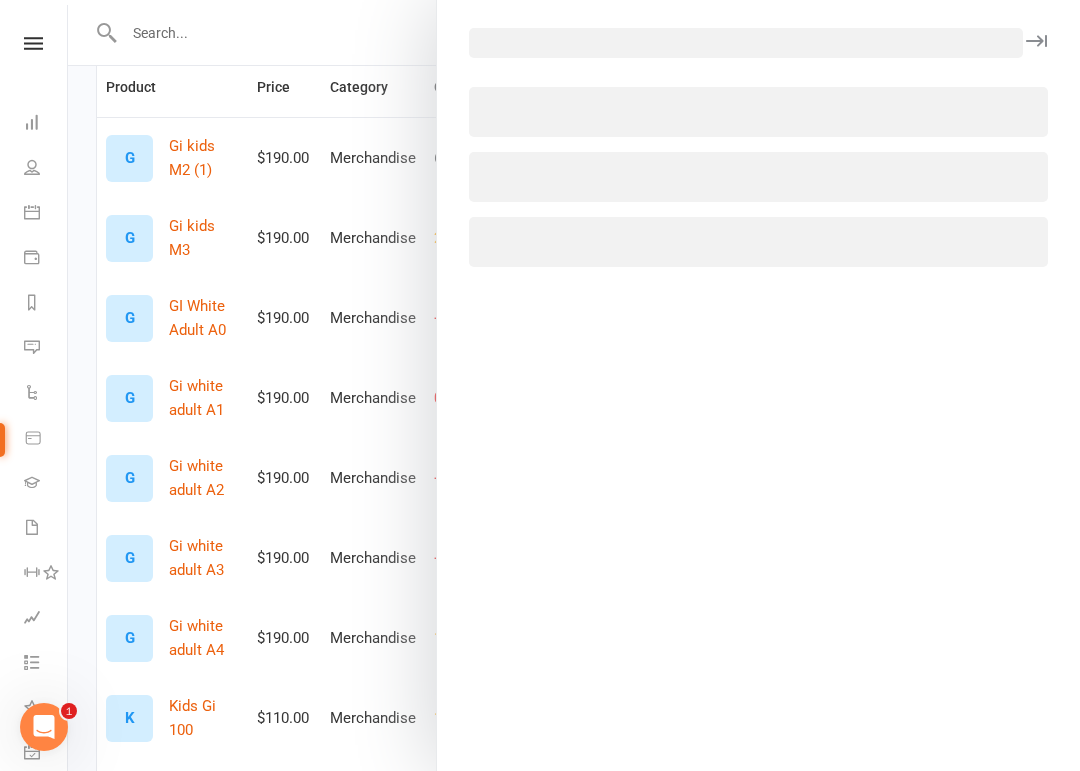 select on "3588" 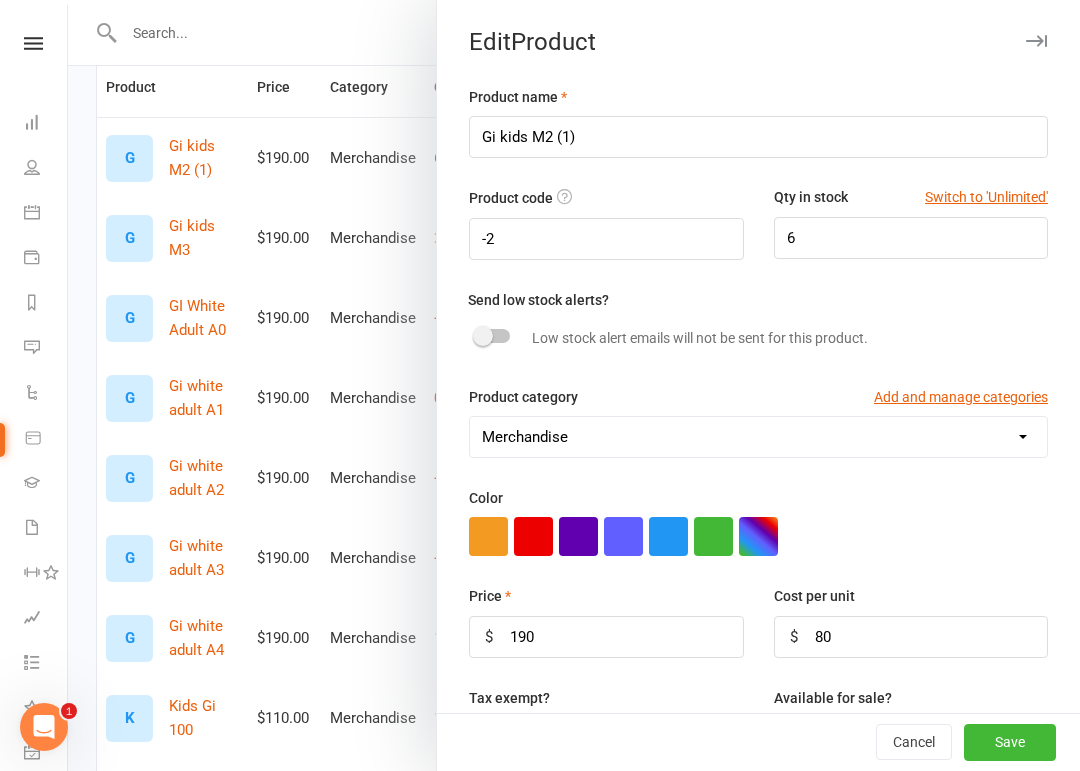 select on "1494" 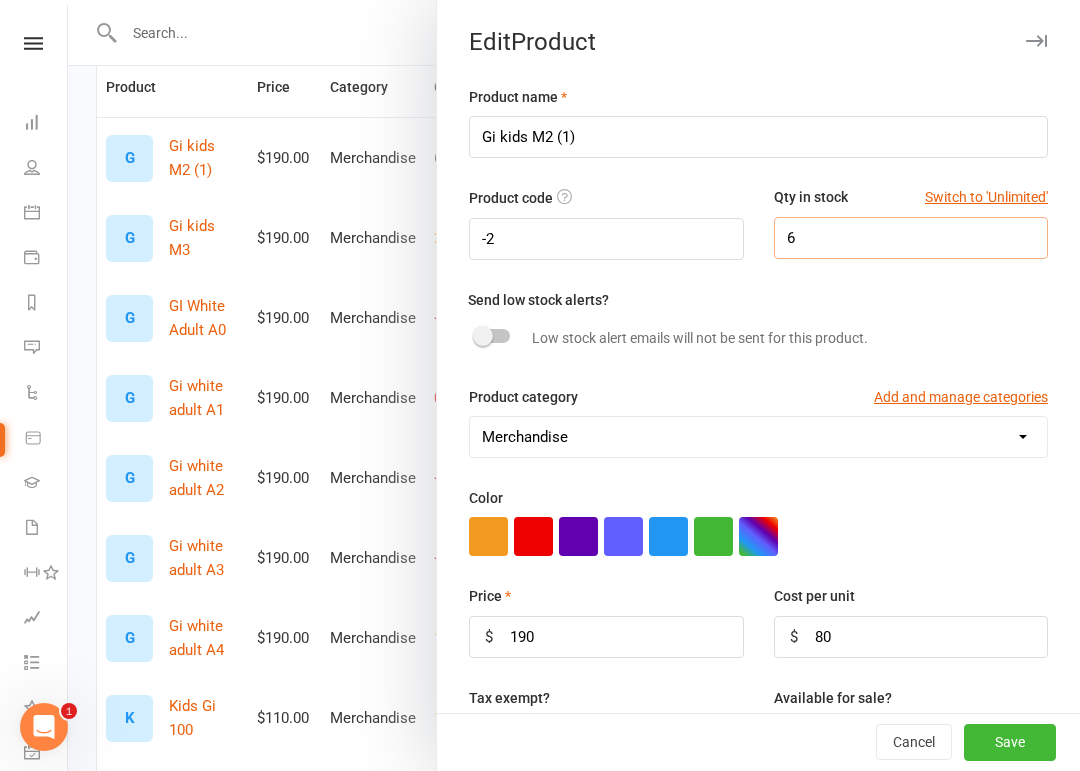 click on "6" at bounding box center [911, 238] 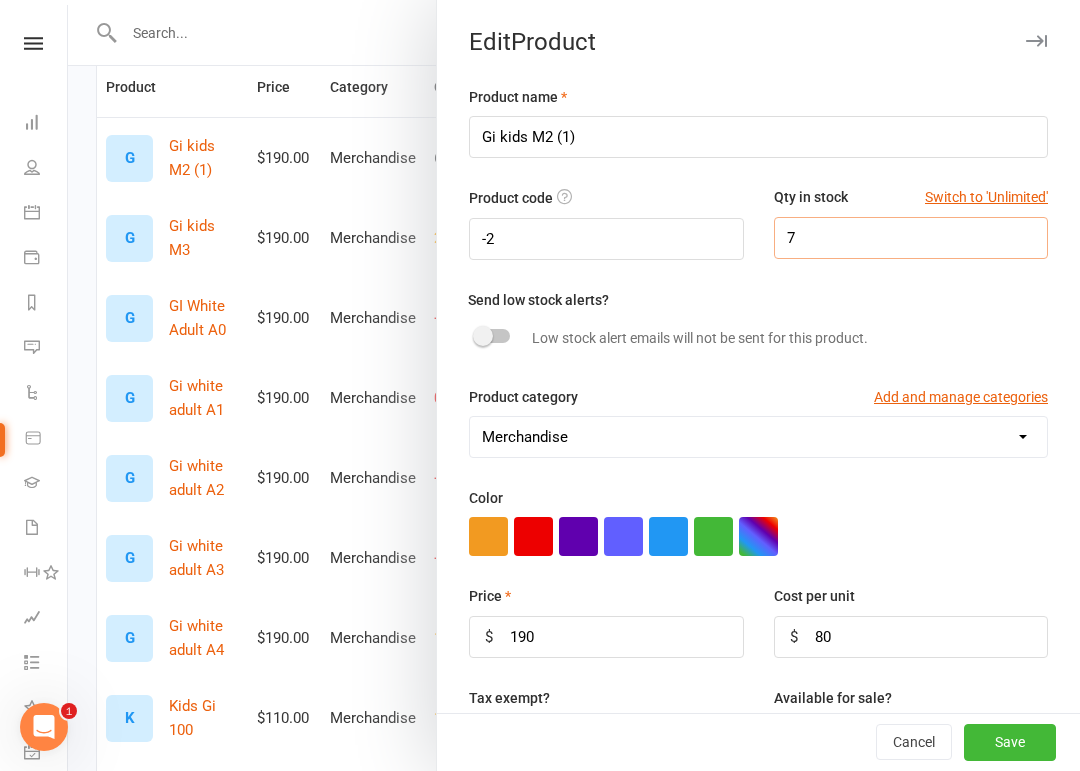 type on "7" 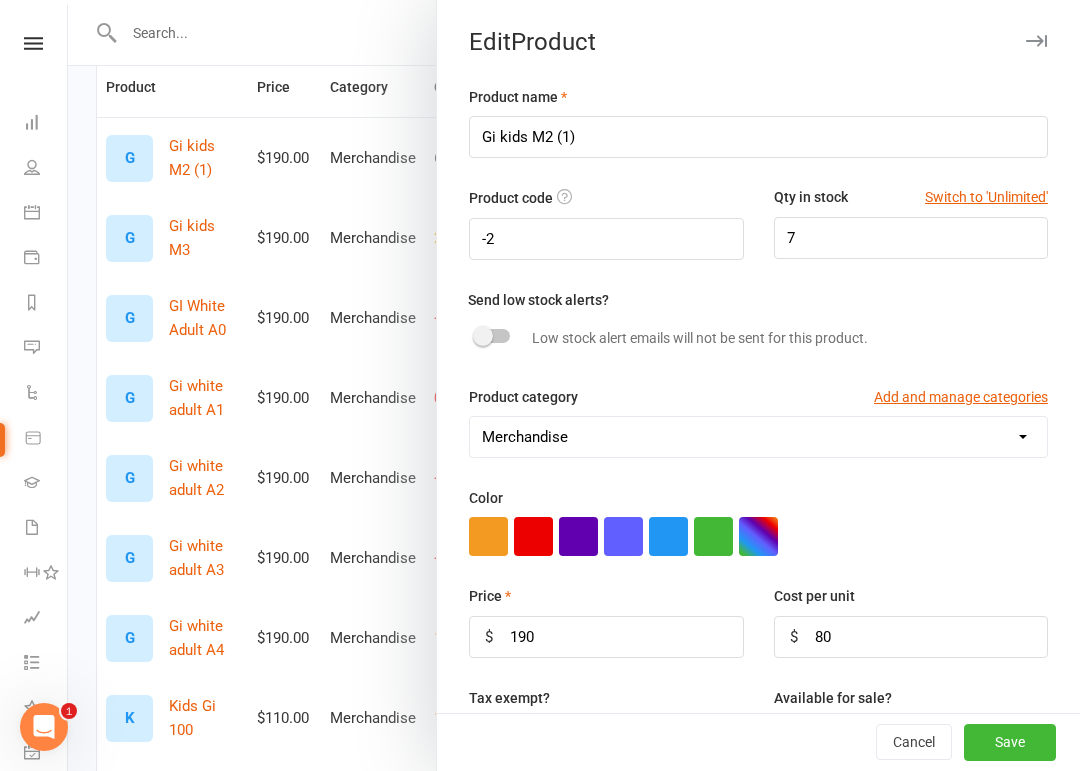 scroll, scrollTop: 483, scrollLeft: 0, axis: vertical 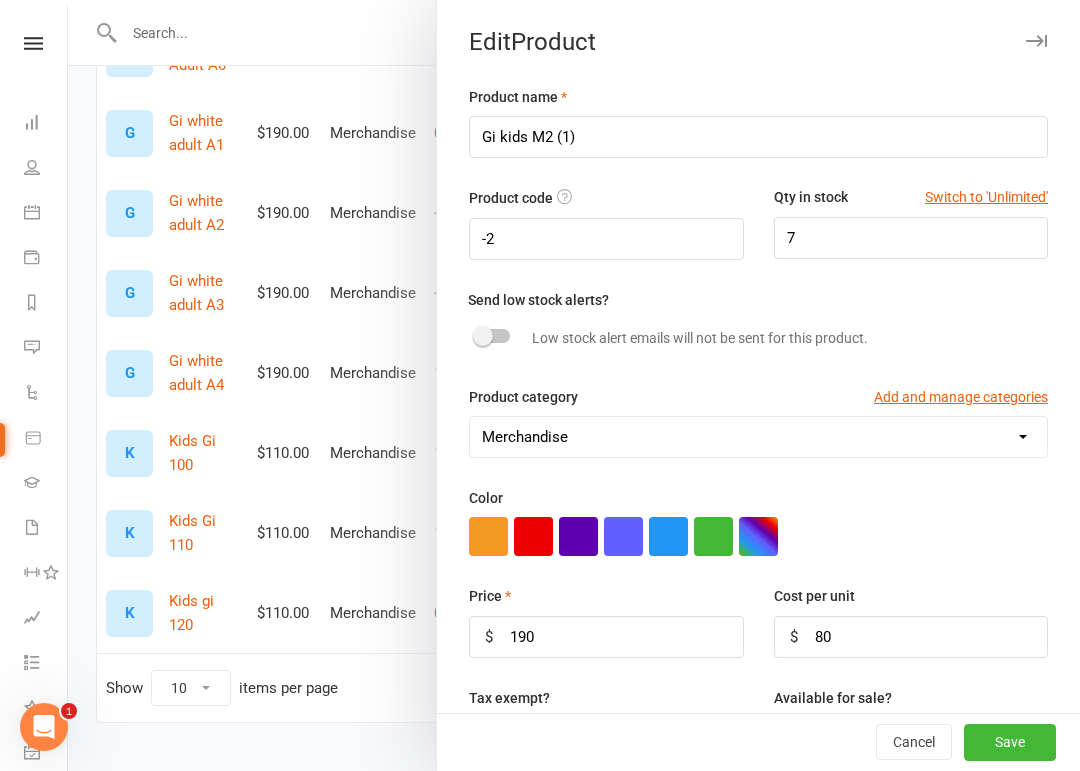 click on "Save" at bounding box center (1010, 743) 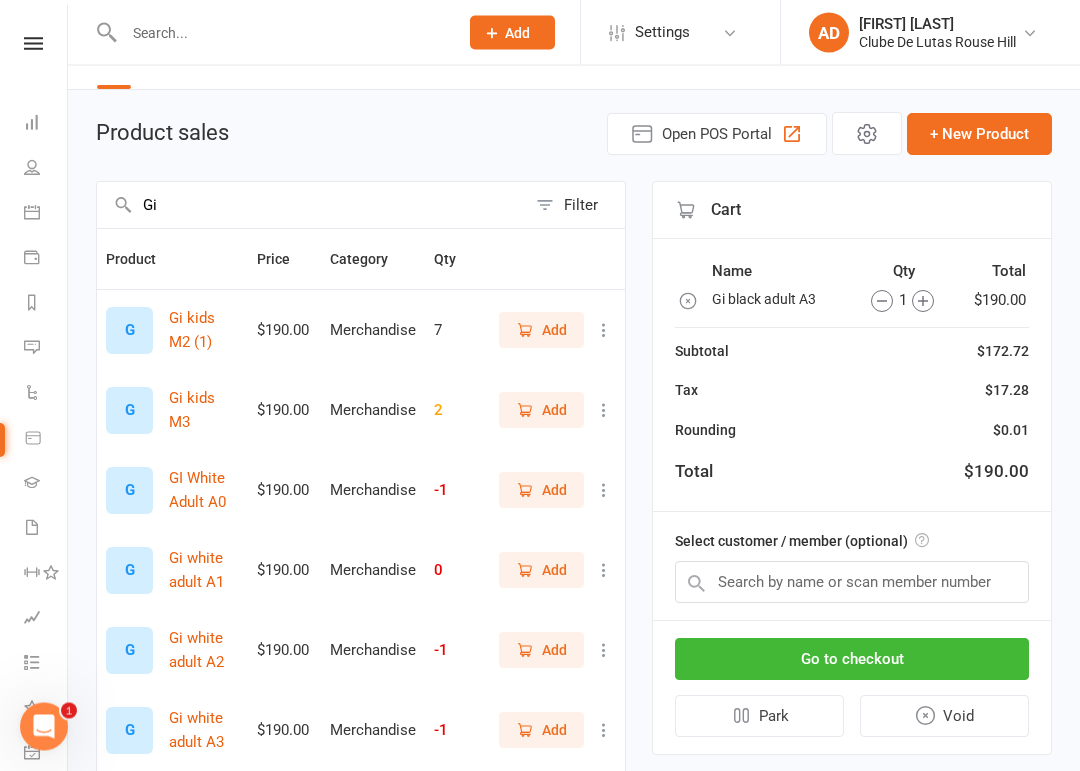 scroll, scrollTop: 52, scrollLeft: 0, axis: vertical 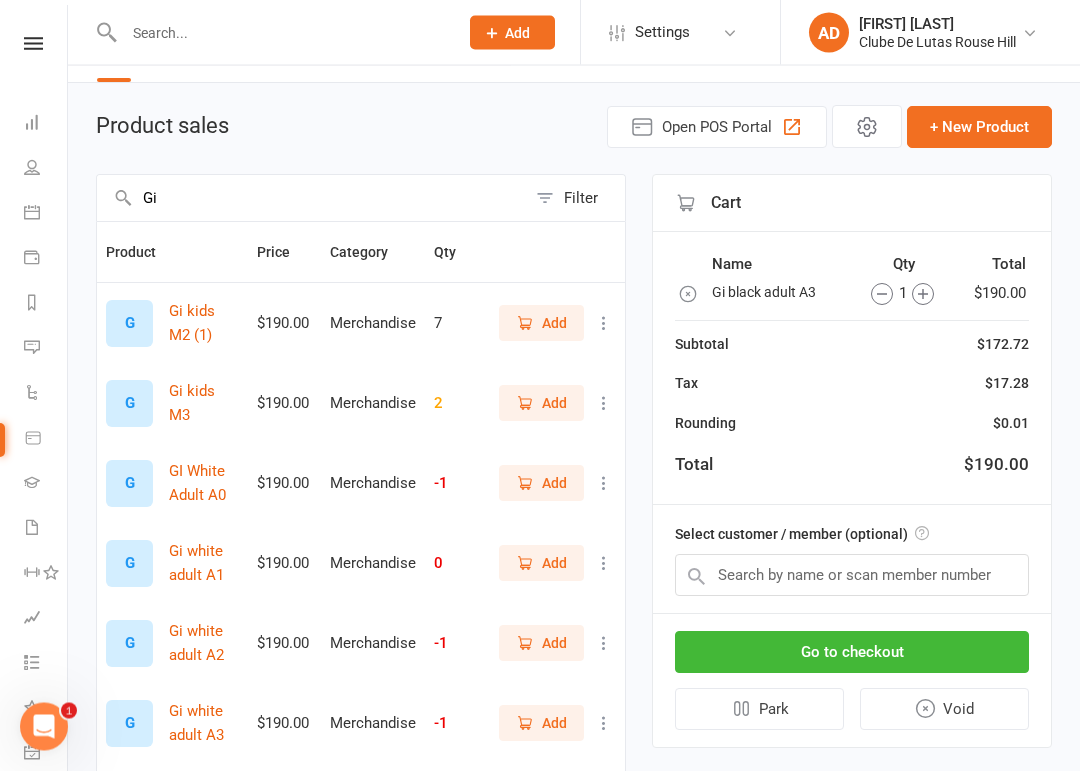 click at bounding box center [604, 404] 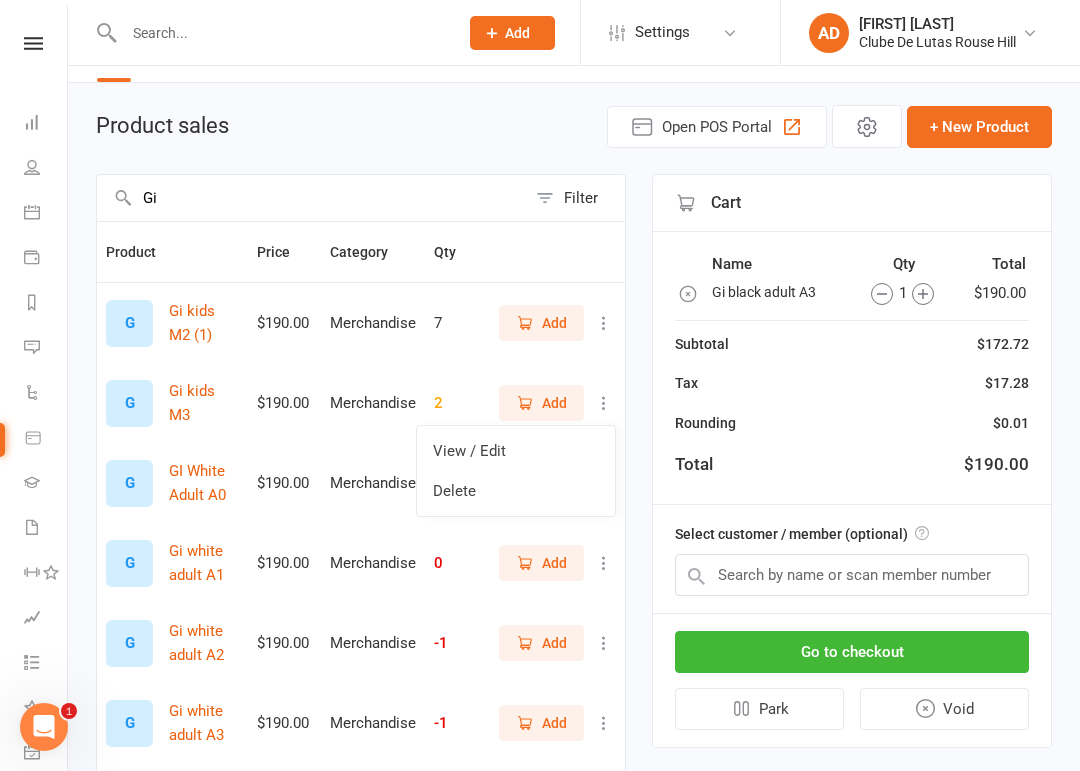 click on "View / Edit" at bounding box center (516, 451) 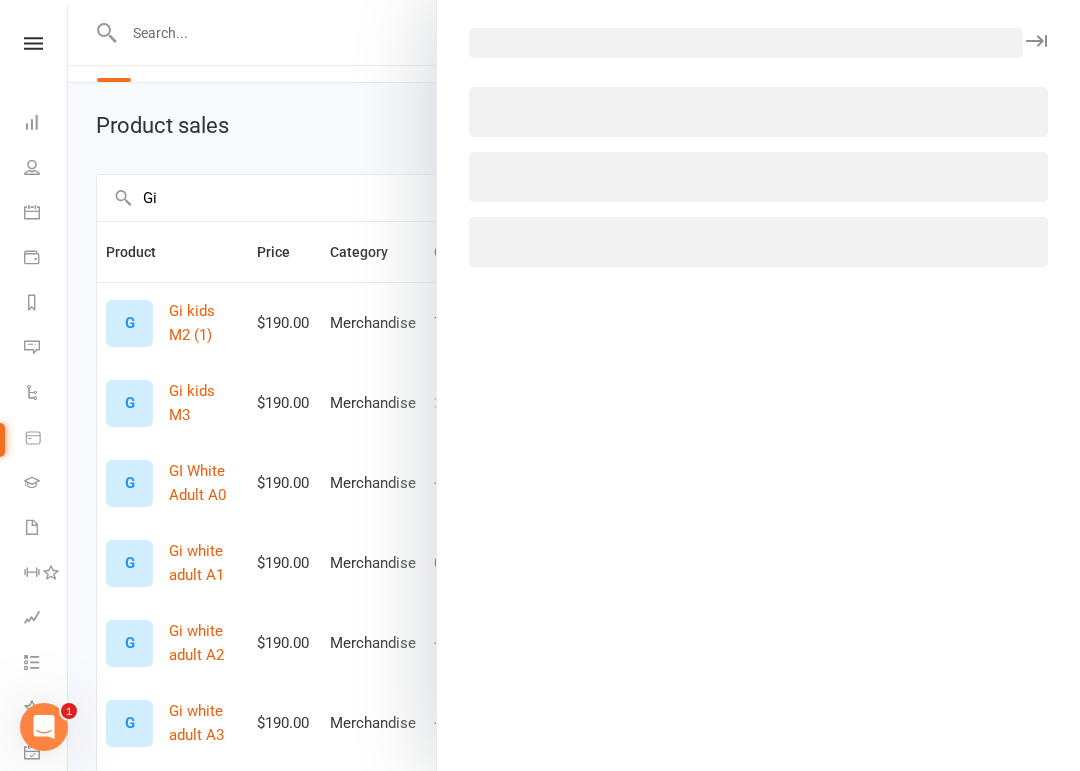 select on "3588" 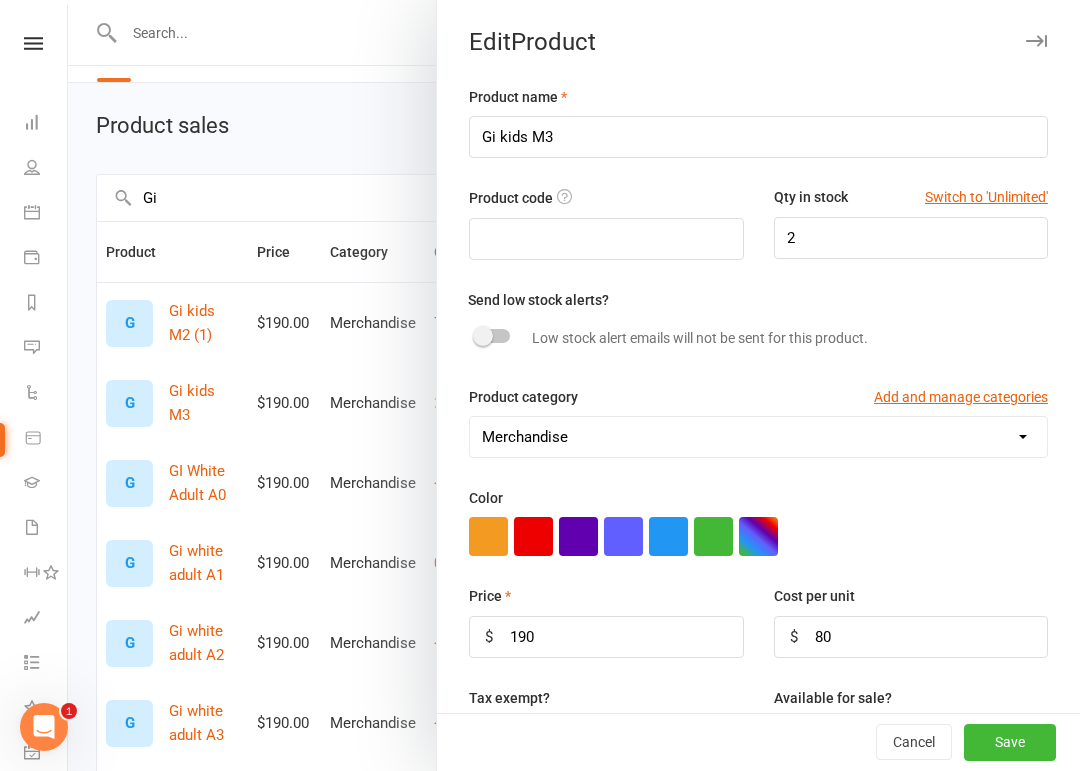 select on "1494" 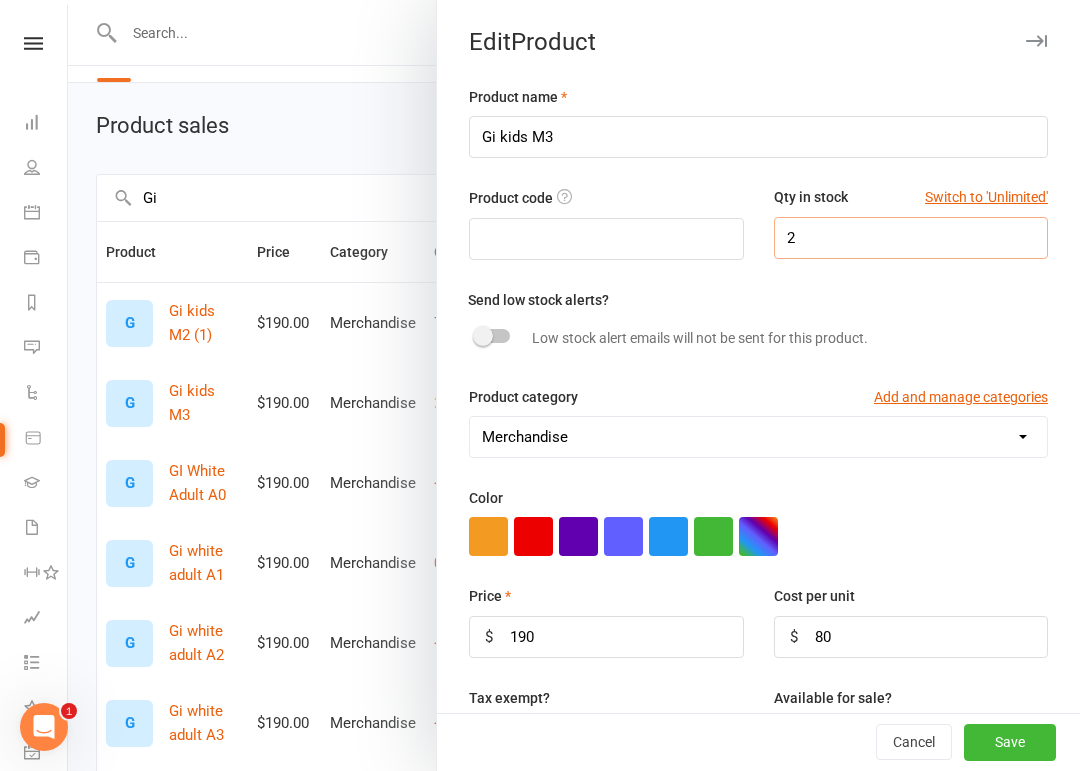 click on "2" at bounding box center (911, 238) 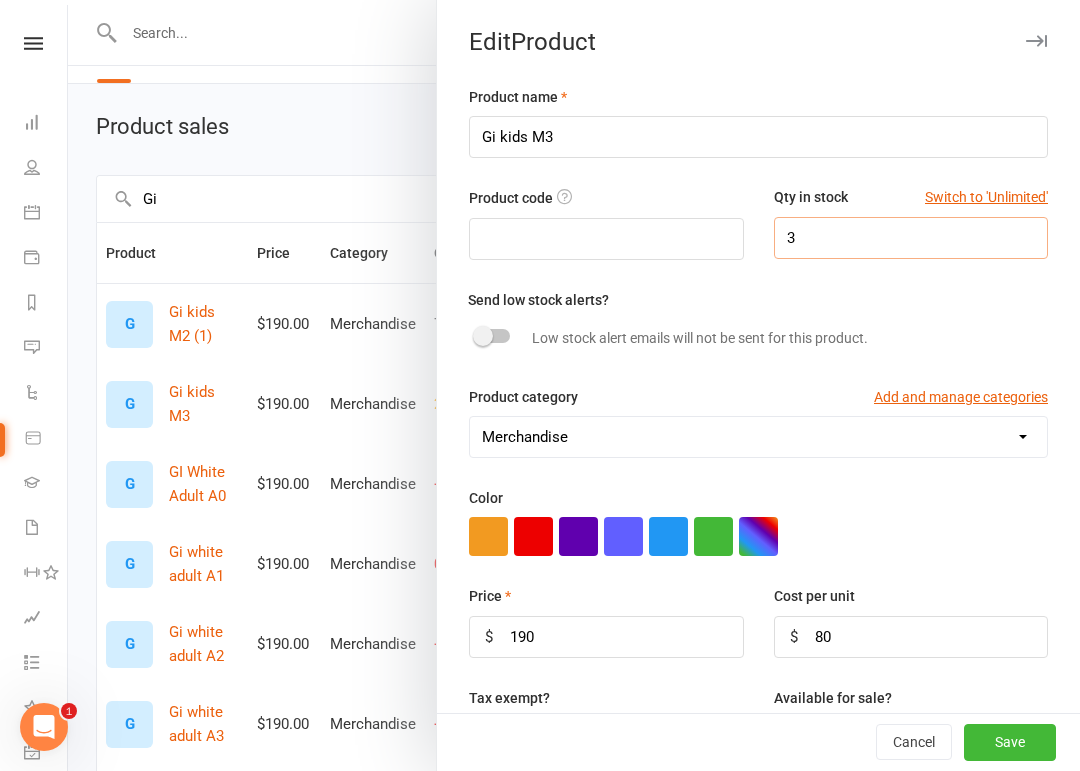 type on "3" 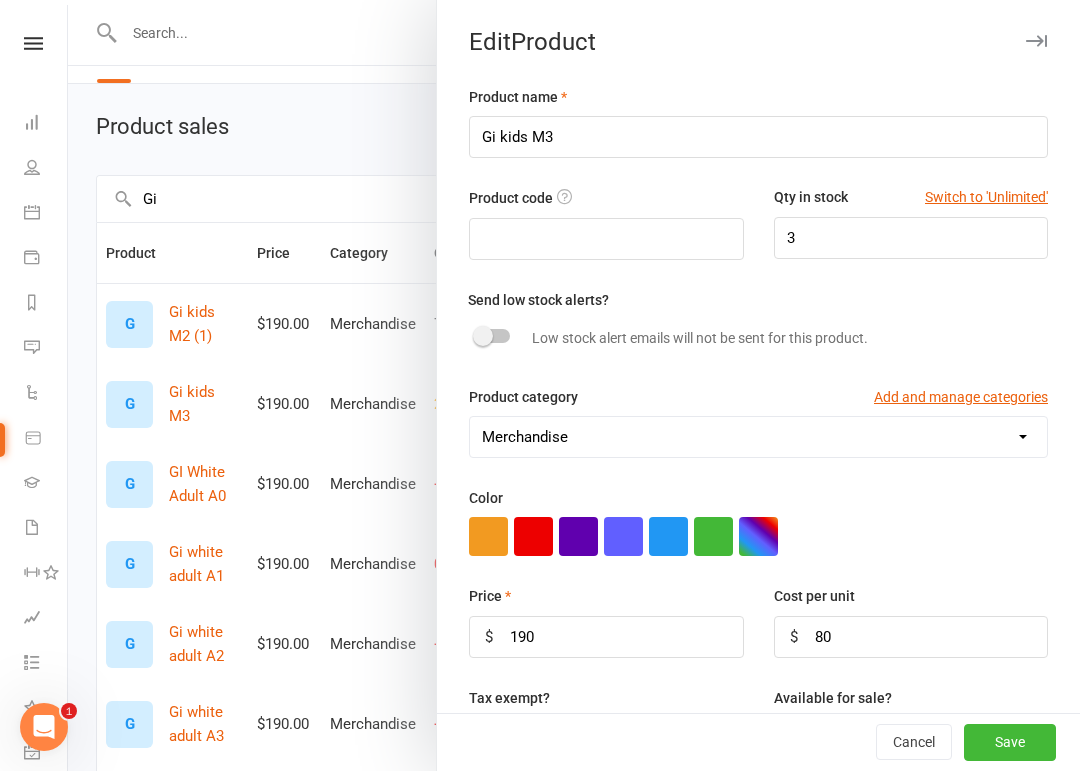 scroll, scrollTop: 317, scrollLeft: 0, axis: vertical 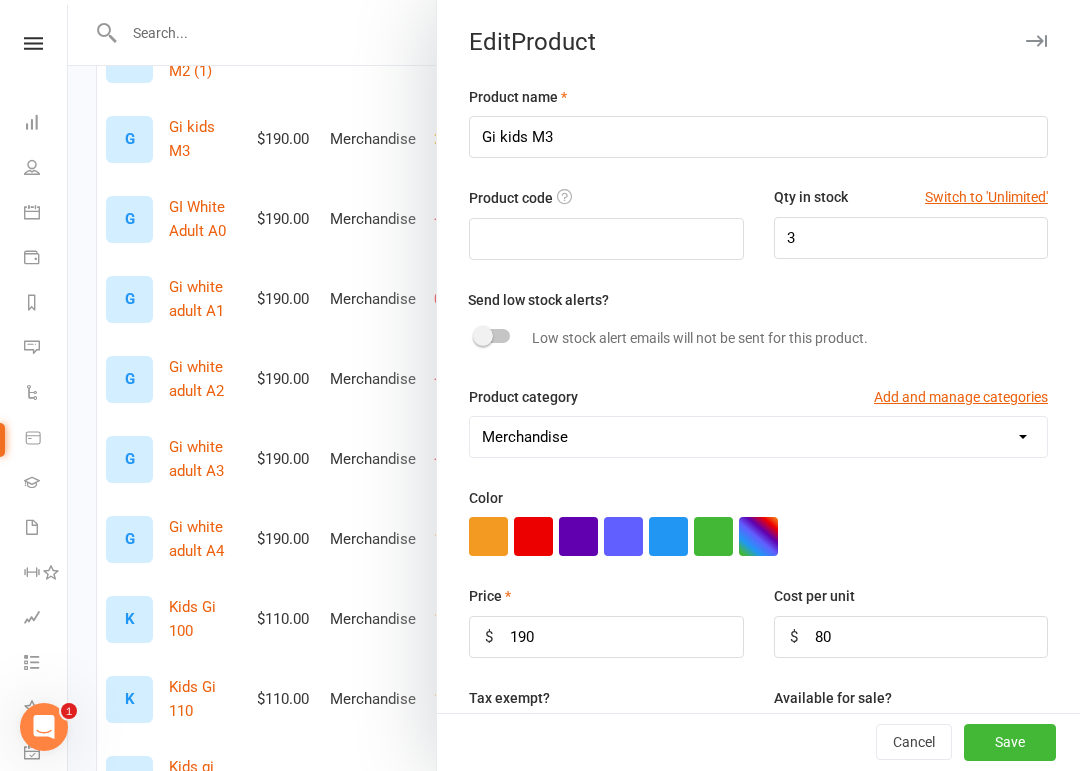 click on "Save" at bounding box center [1010, 743] 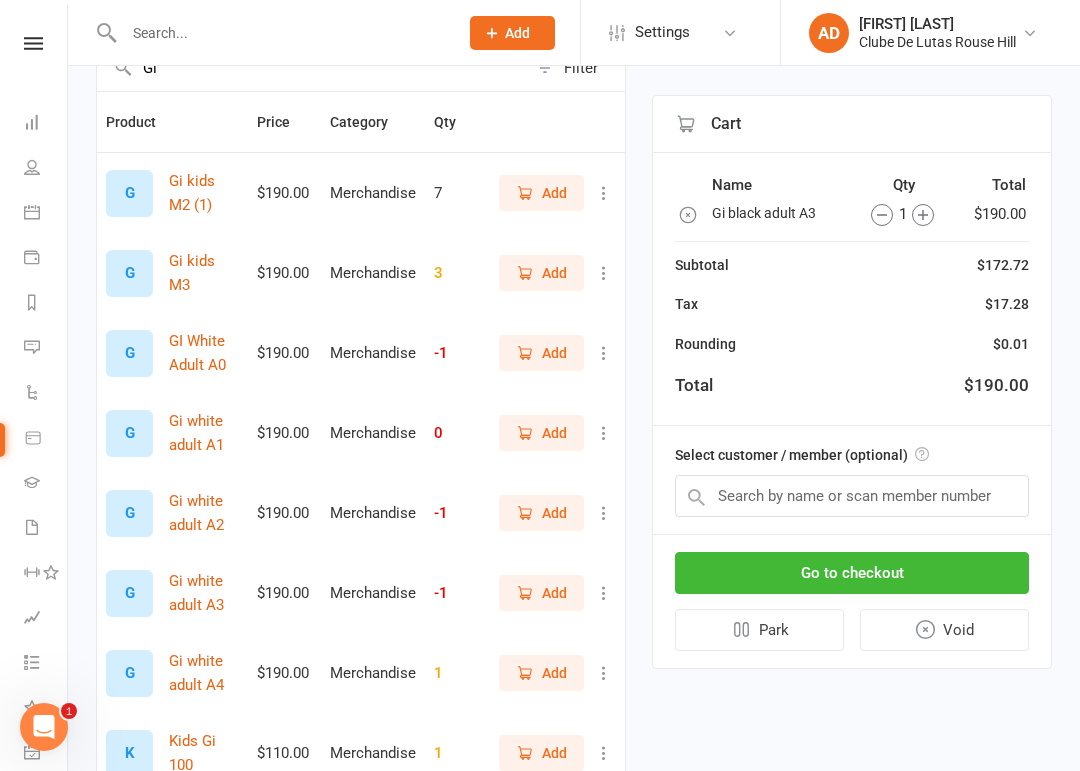 scroll, scrollTop: 182, scrollLeft: 0, axis: vertical 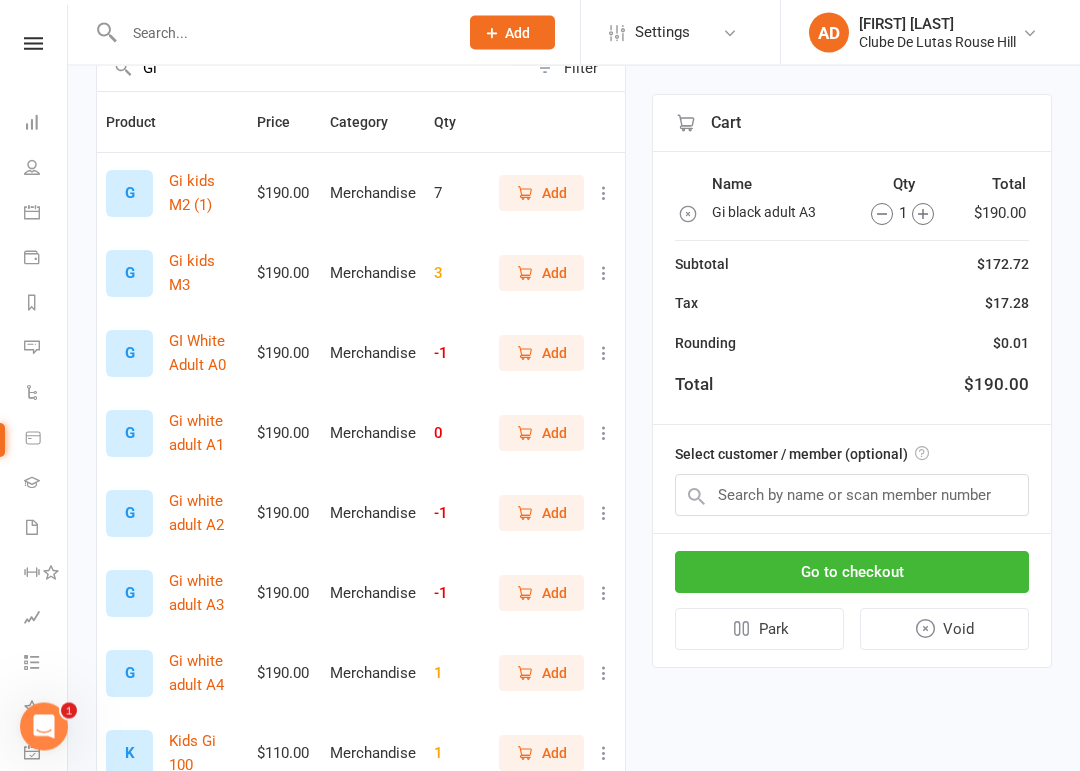 click at bounding box center [604, 354] 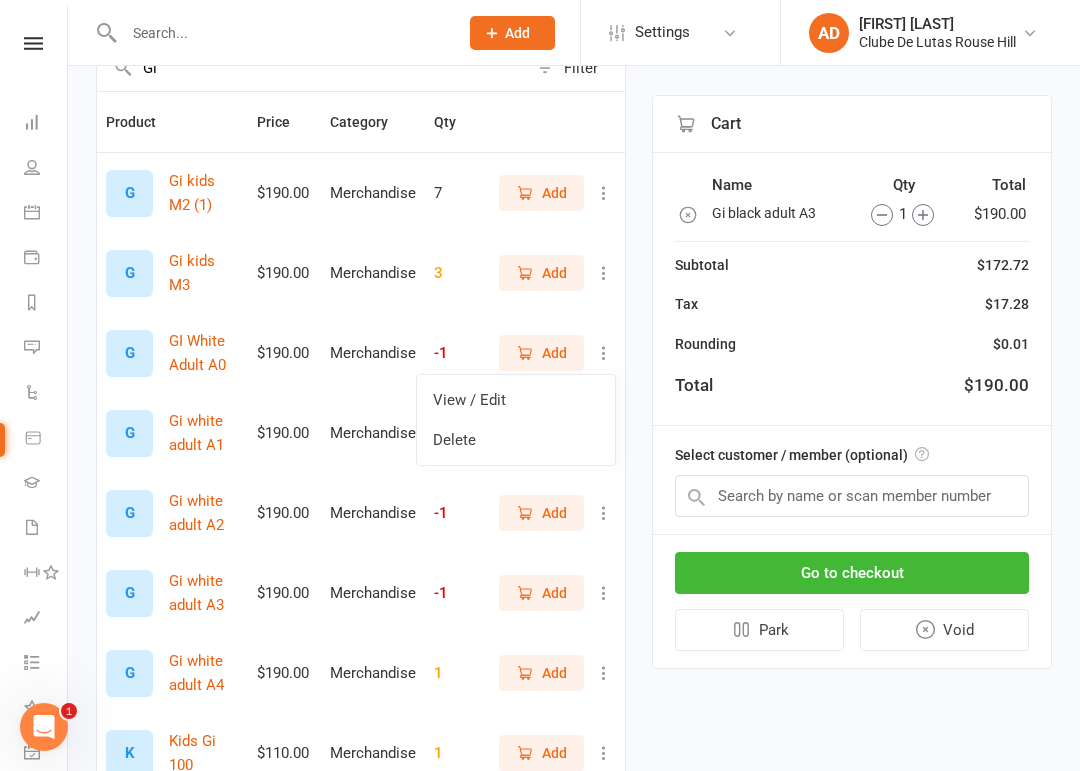 click on "View / Edit" at bounding box center (516, 400) 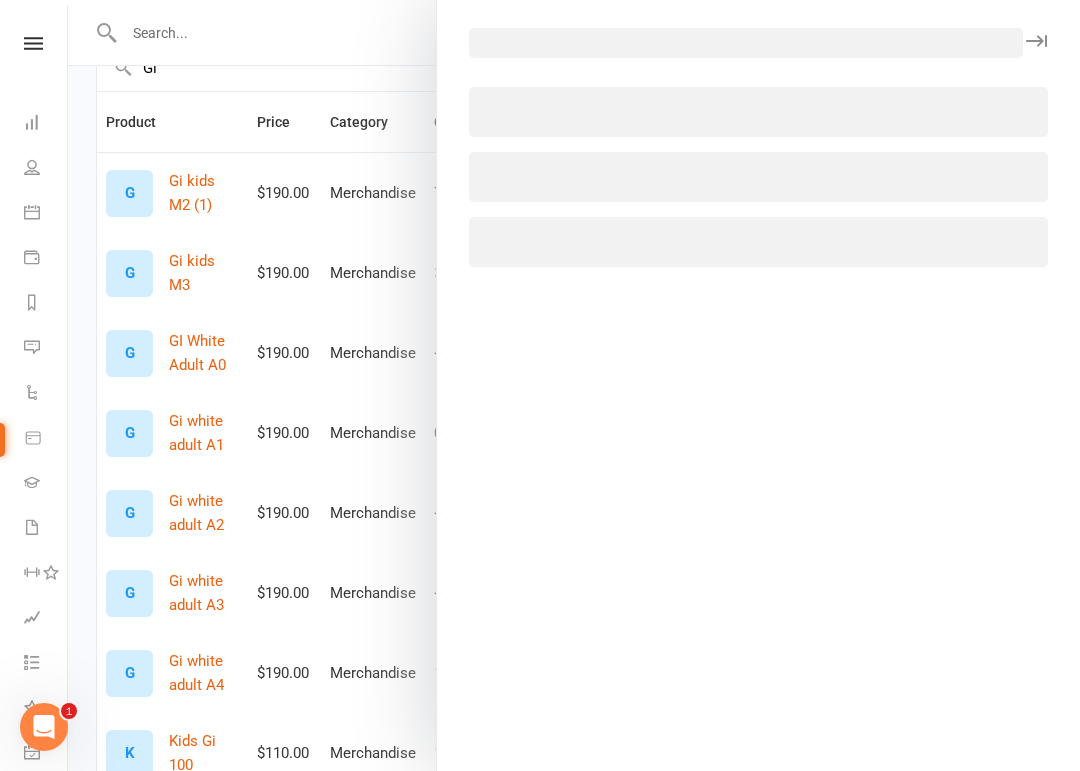 select on "3588" 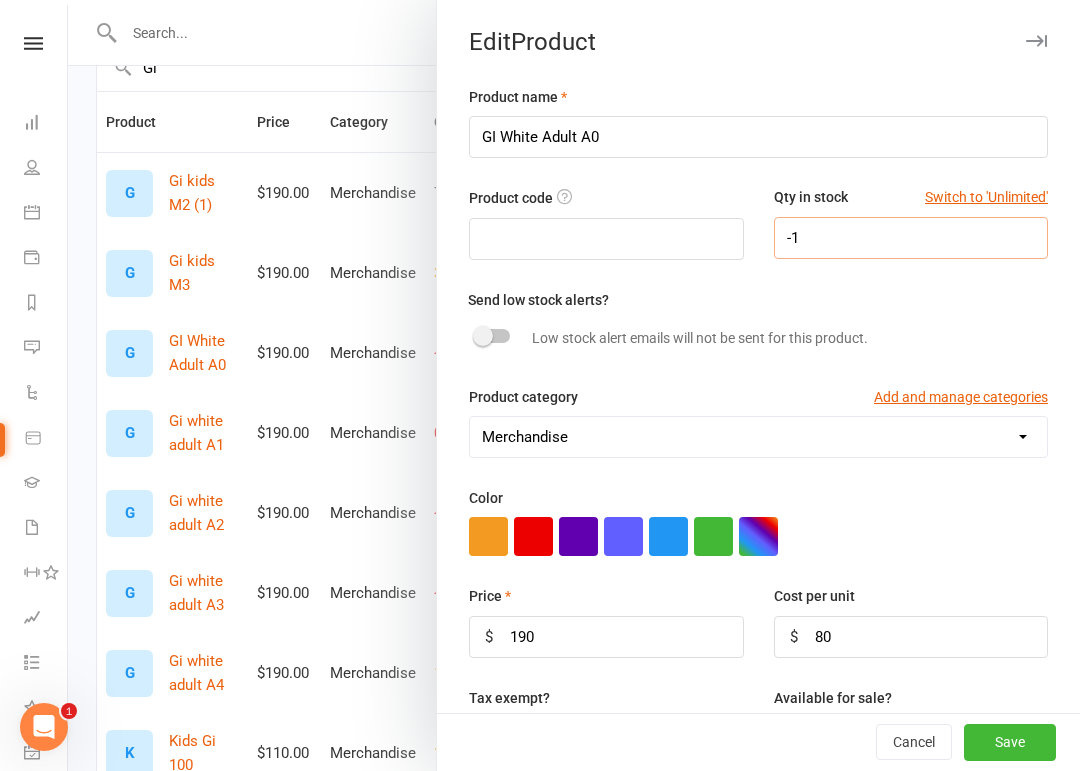 click on "-1" at bounding box center (911, 238) 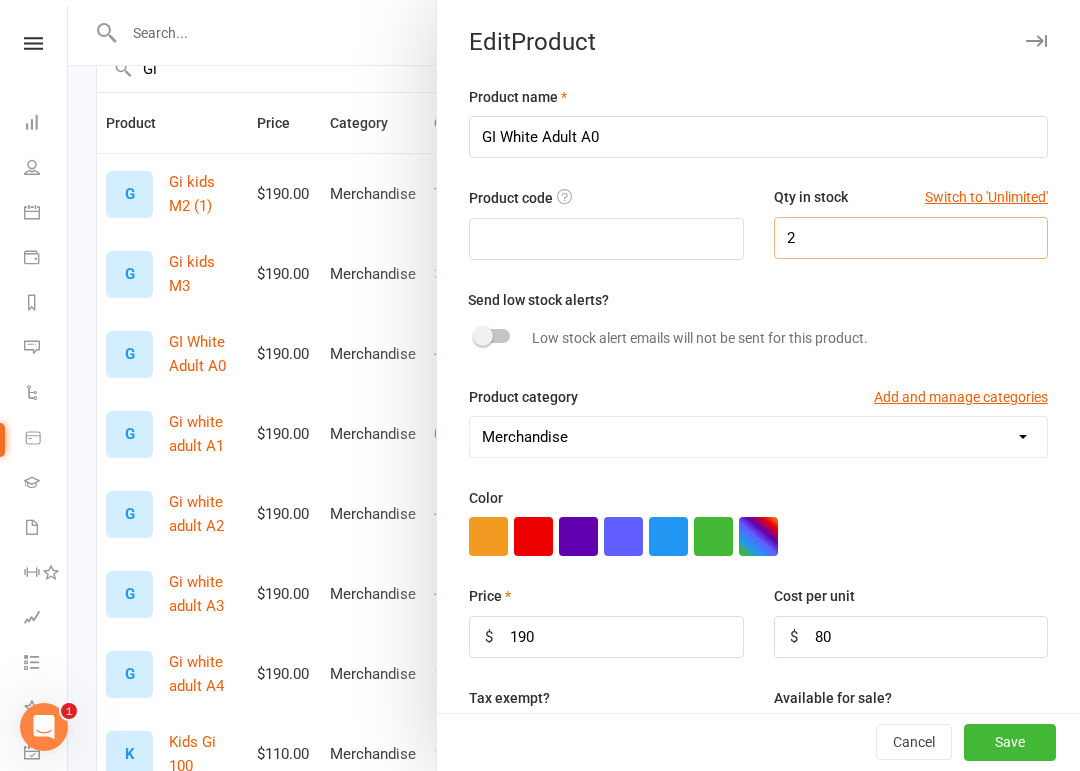 type on "2" 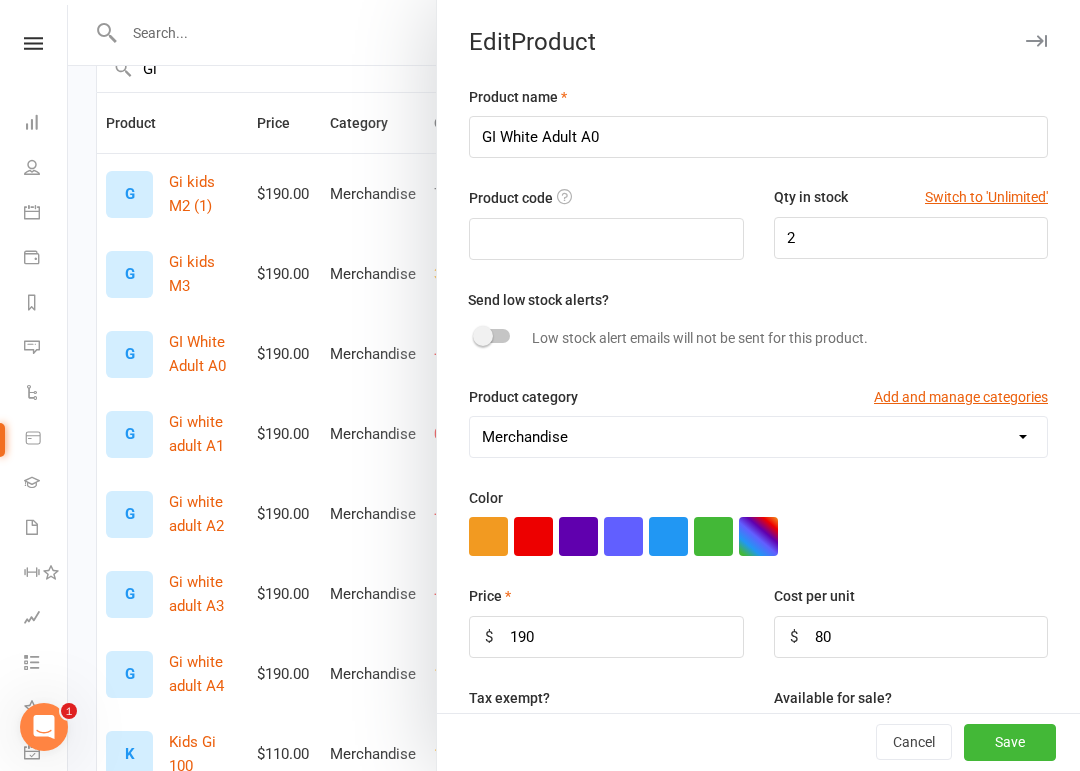 scroll, scrollTop: 447, scrollLeft: 0, axis: vertical 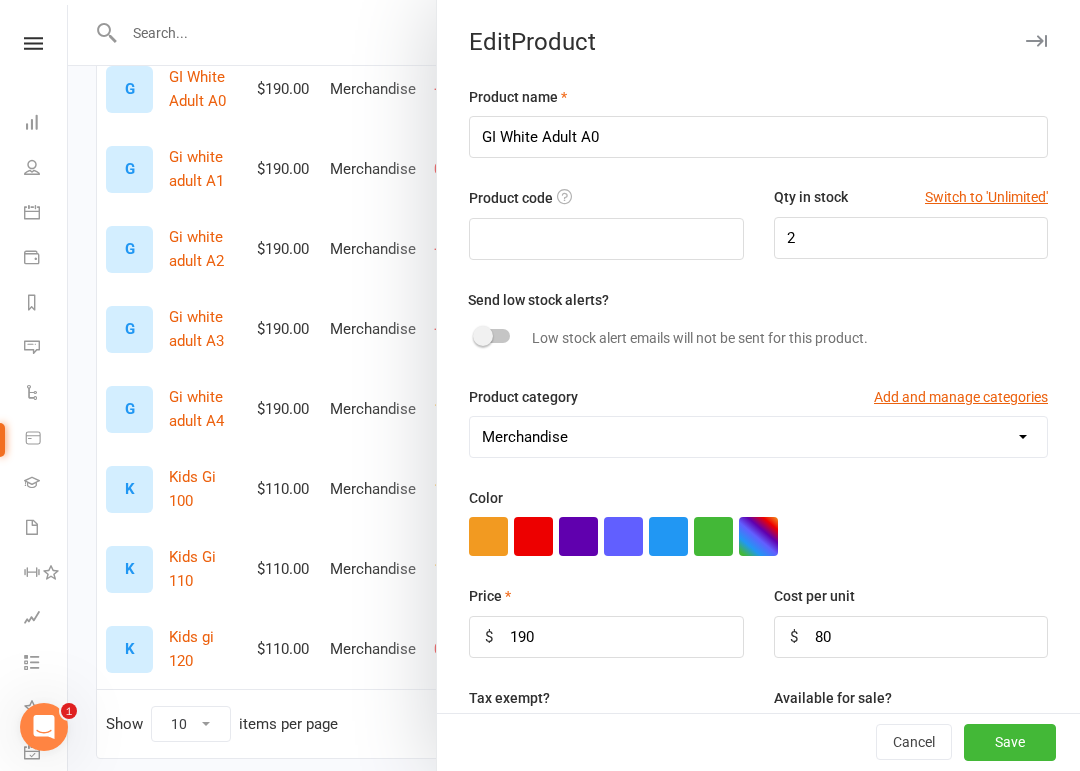 click on "Save" at bounding box center [1010, 743] 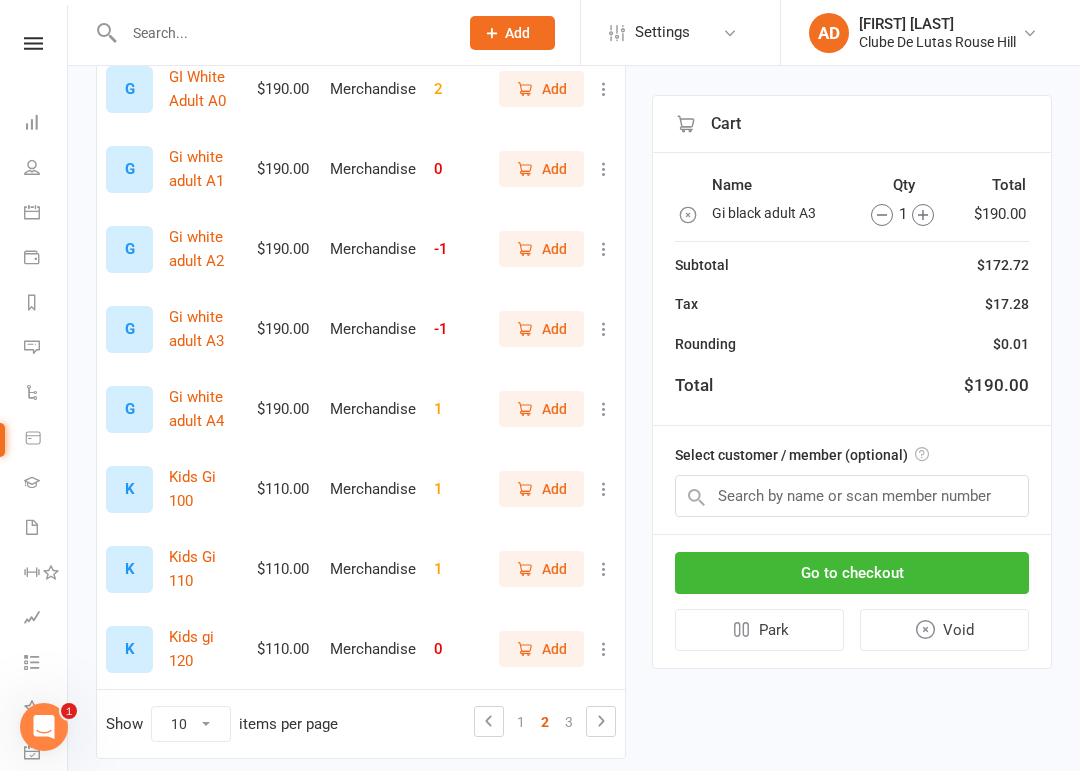 click at bounding box center [604, 169] 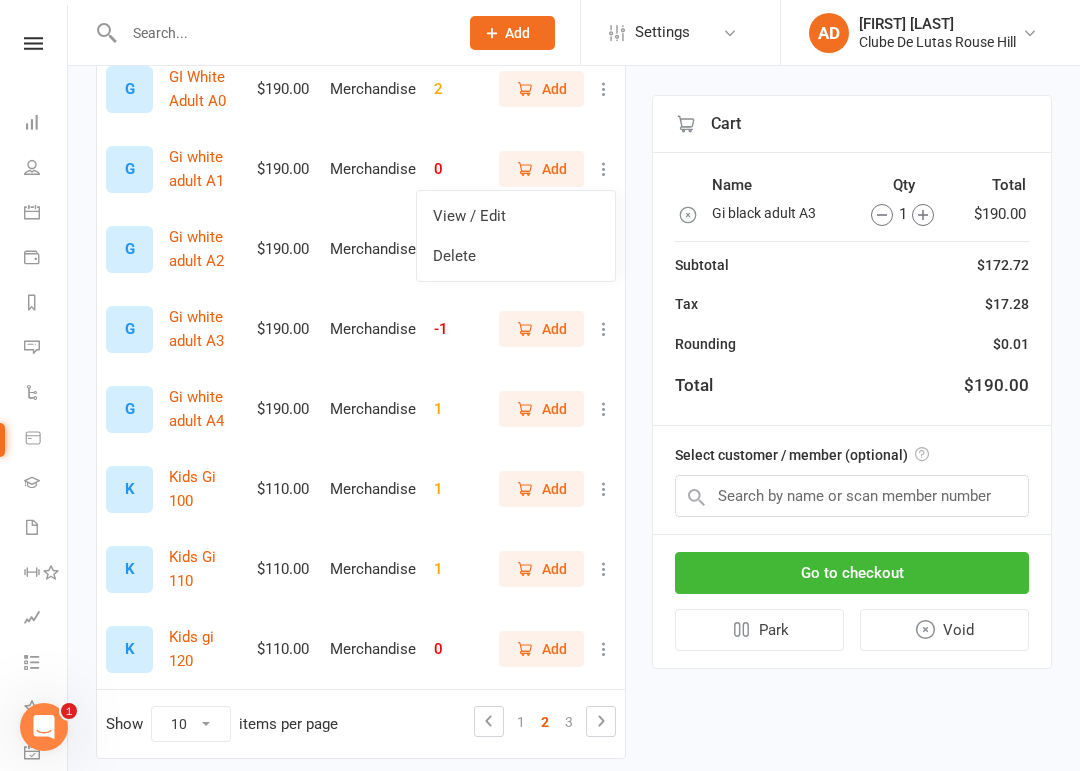 click on "View / Edit" at bounding box center (516, 216) 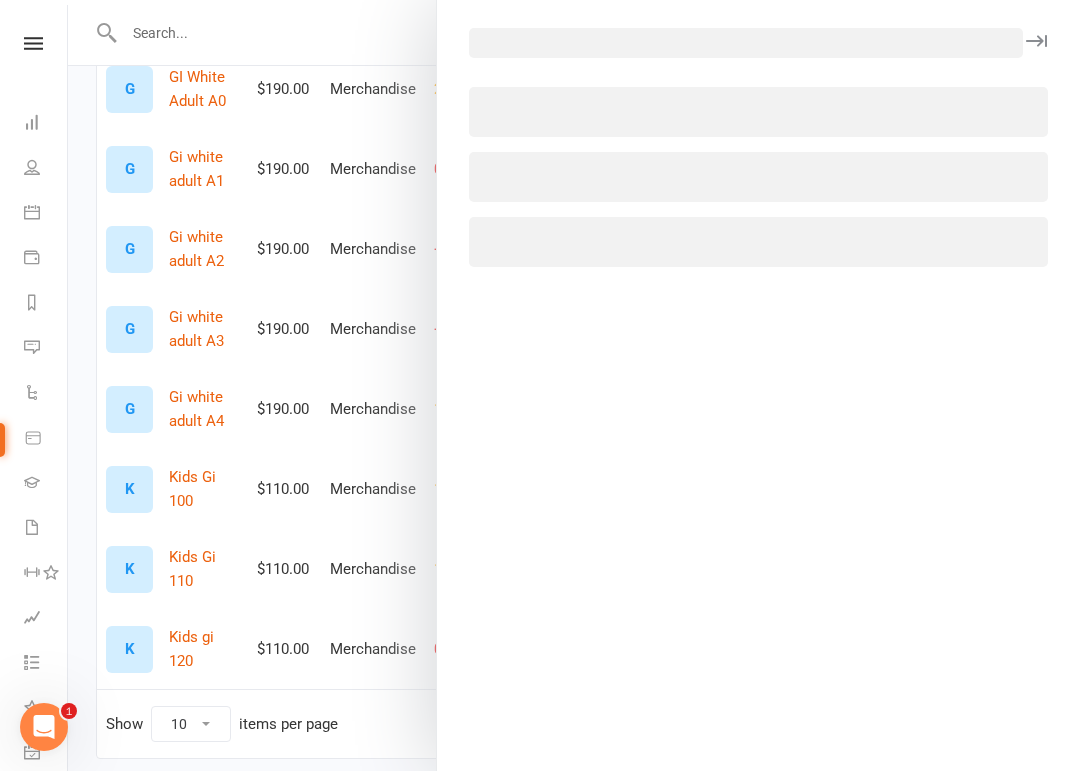 select on "3588" 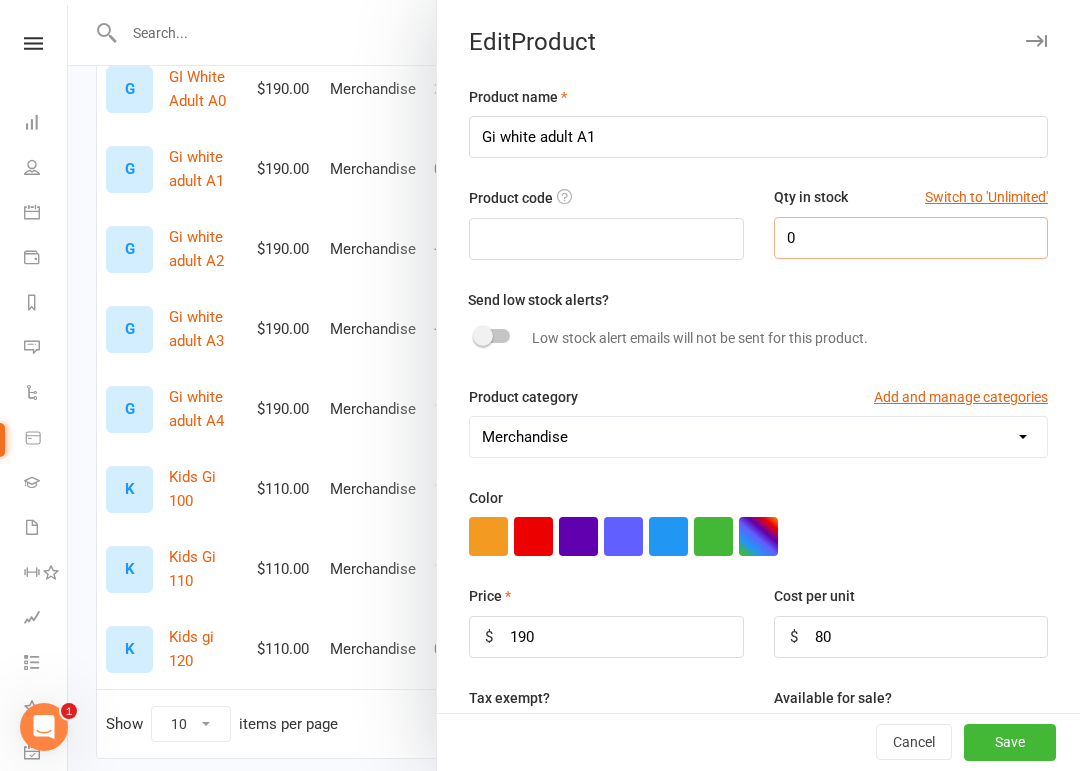 click on "0" at bounding box center [911, 238] 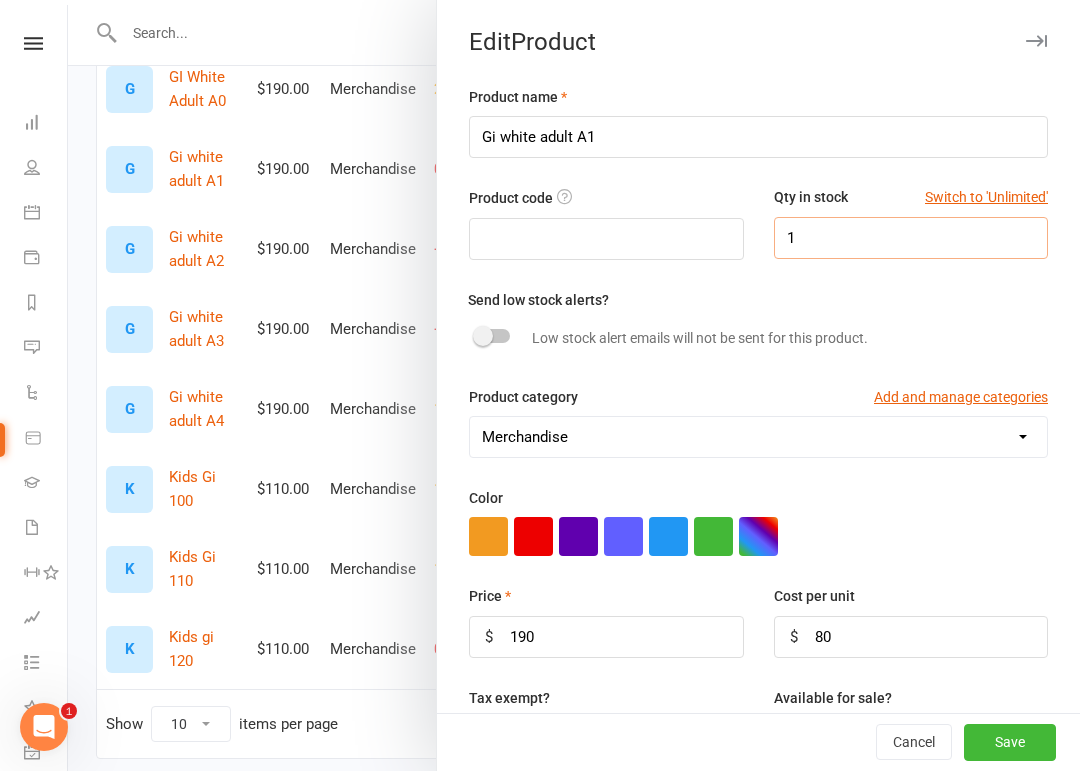type on "1" 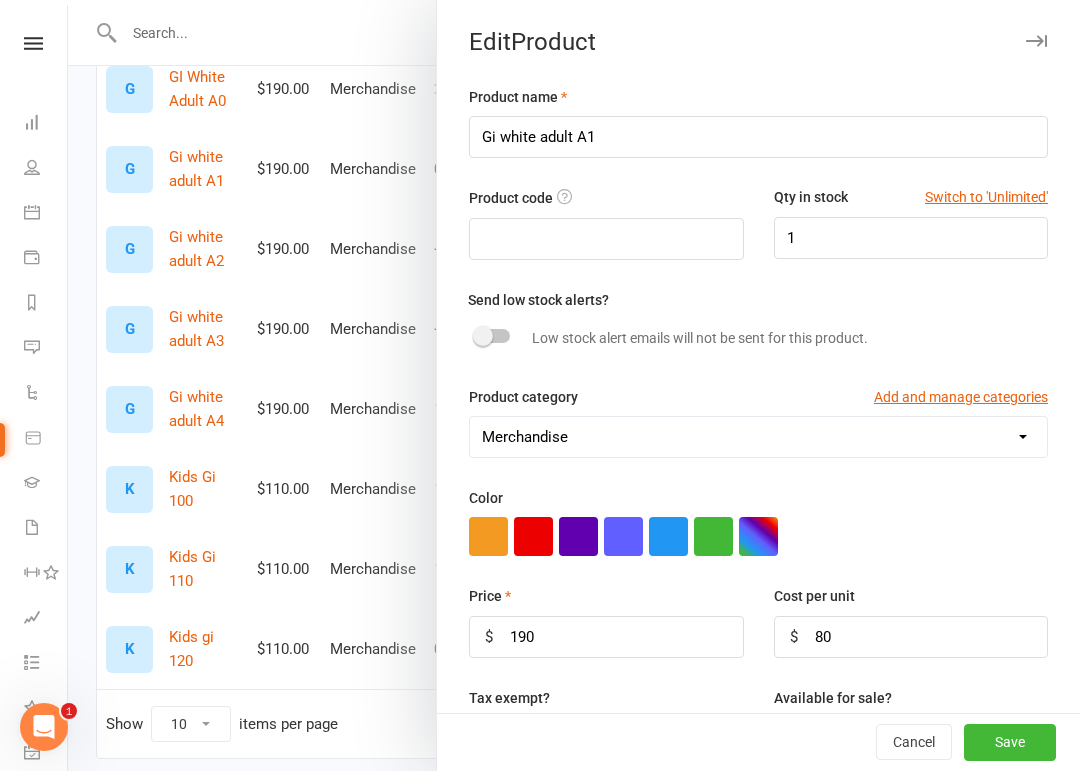 scroll, scrollTop: 528, scrollLeft: 0, axis: vertical 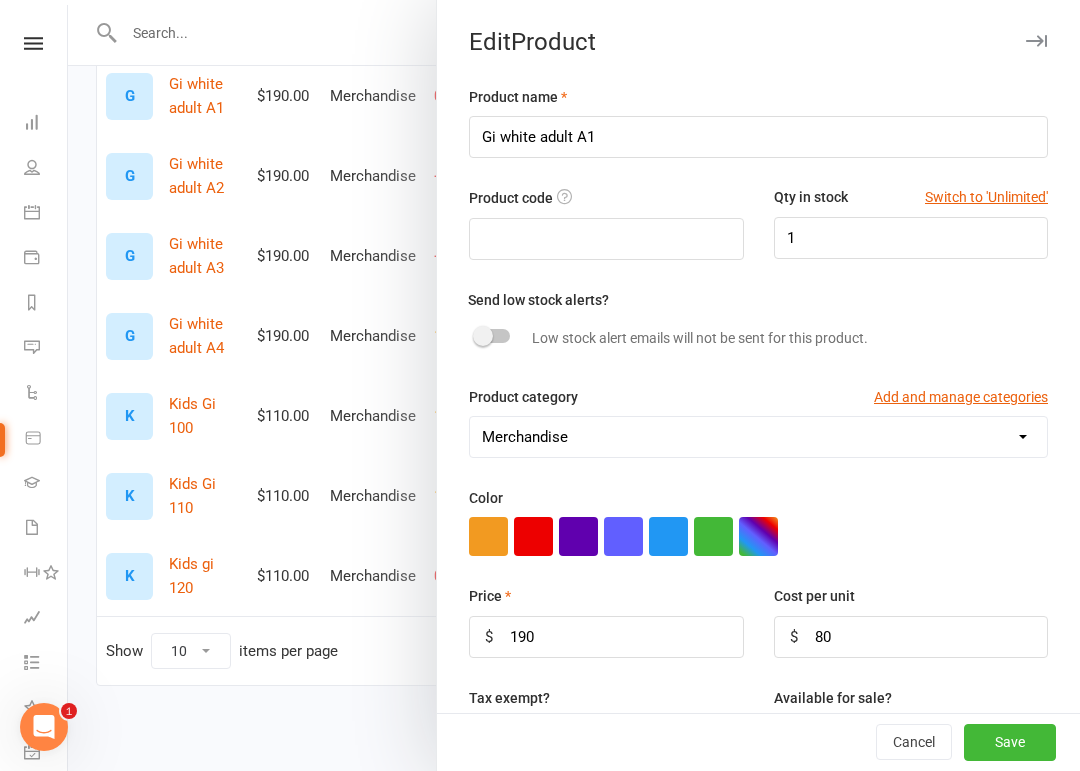 click on "Save" at bounding box center (1010, 743) 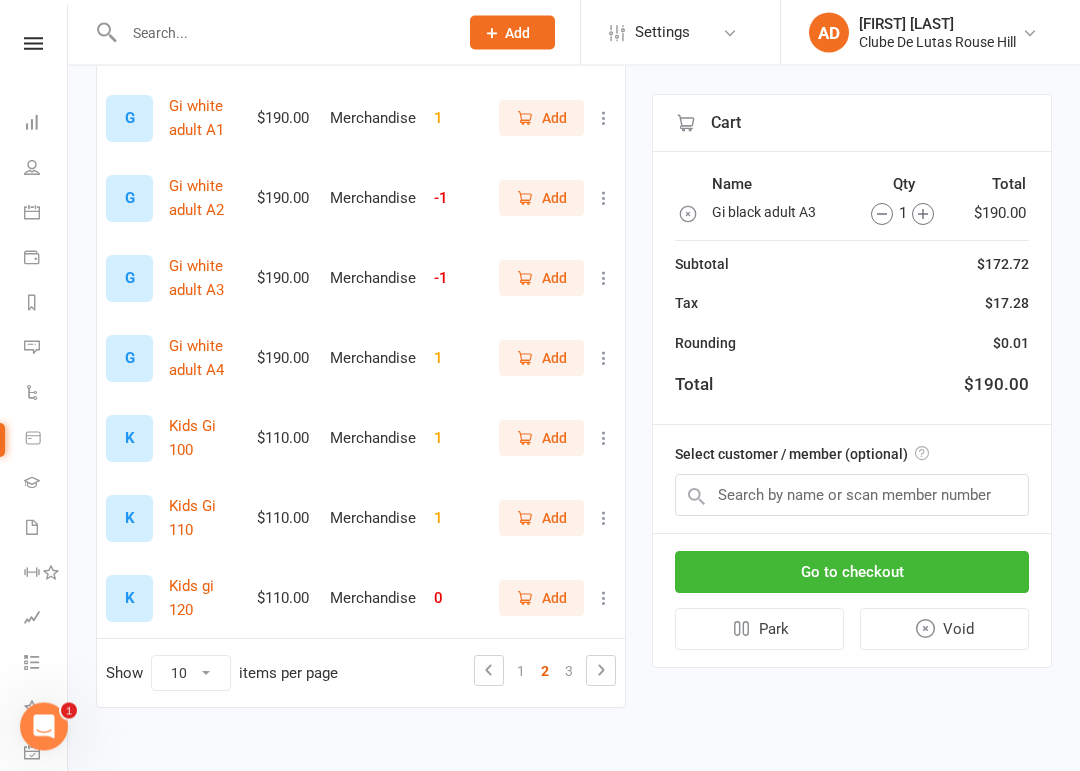 scroll, scrollTop: 494, scrollLeft: 0, axis: vertical 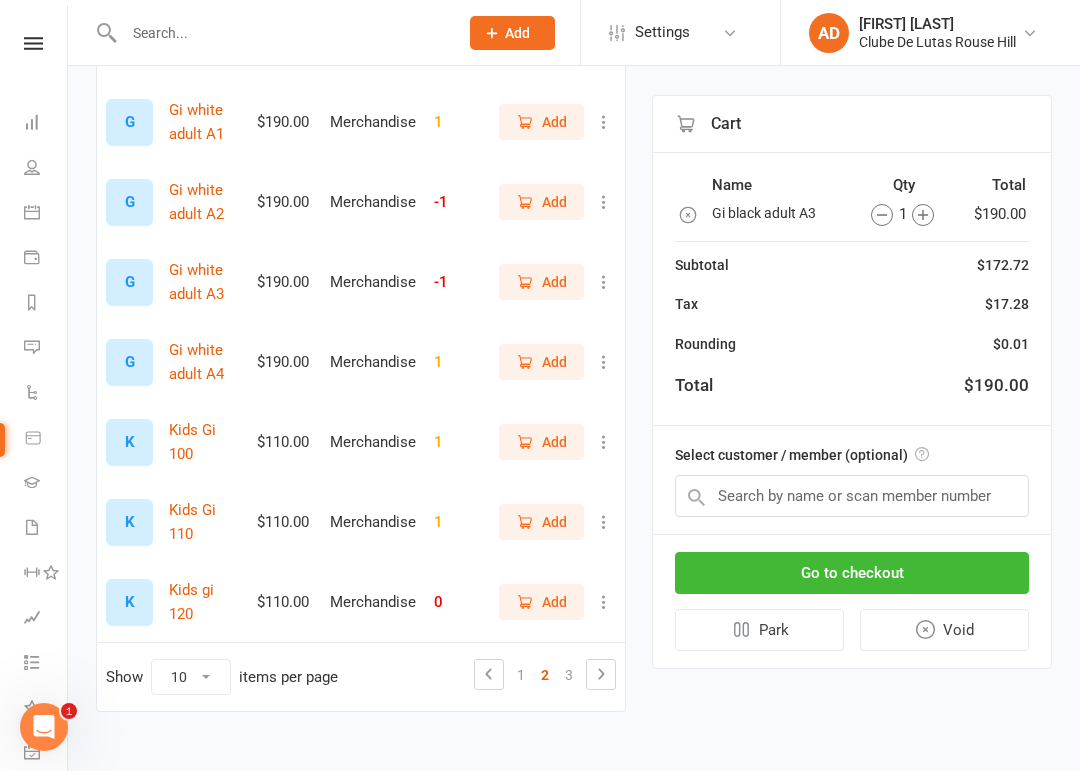 click at bounding box center [604, 202] 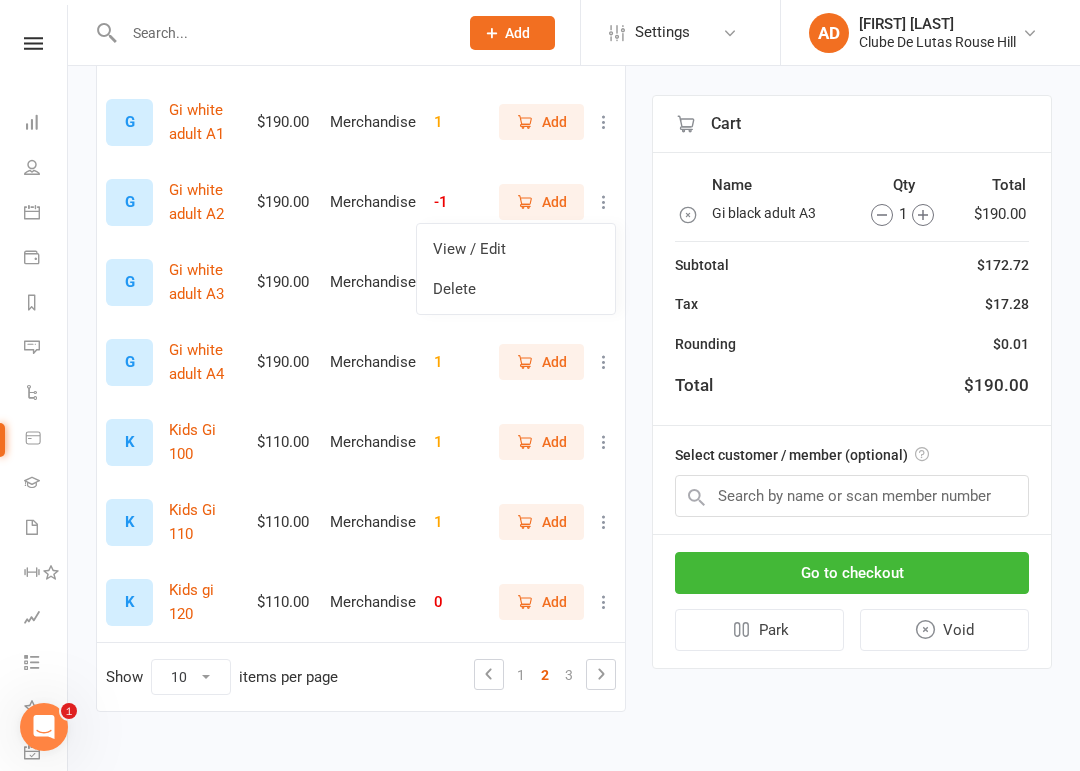 click on "View / Edit" at bounding box center [516, 249] 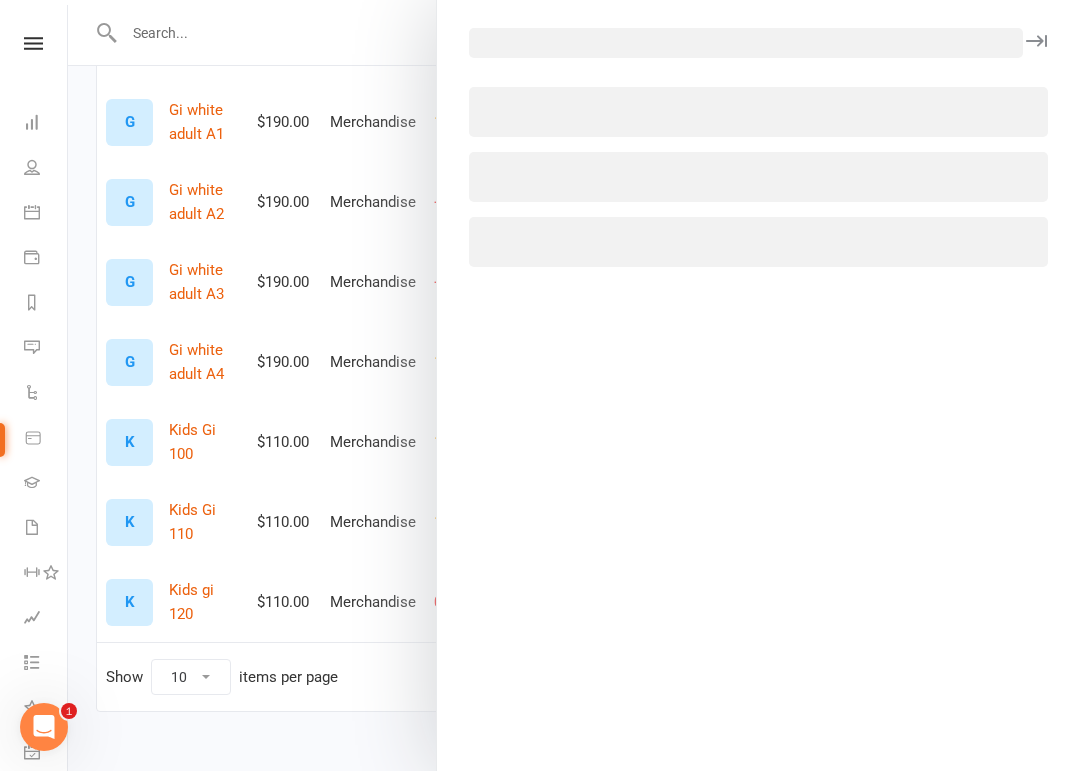 select on "3588" 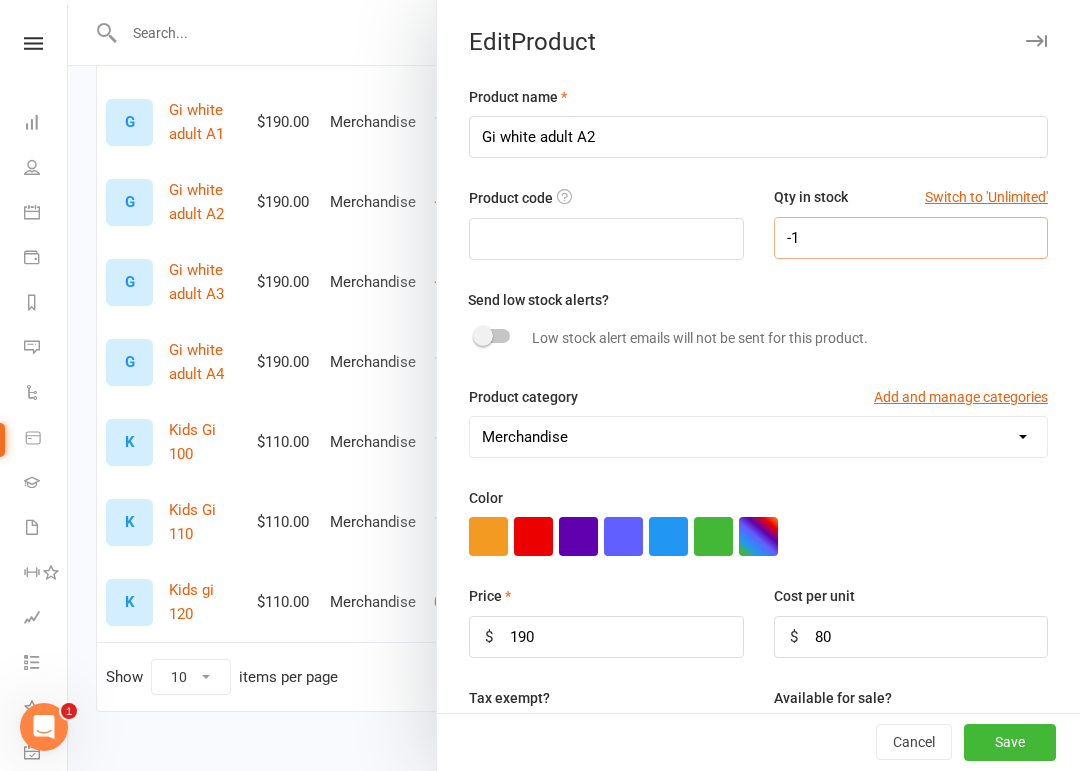 click on "-1" at bounding box center (911, 238) 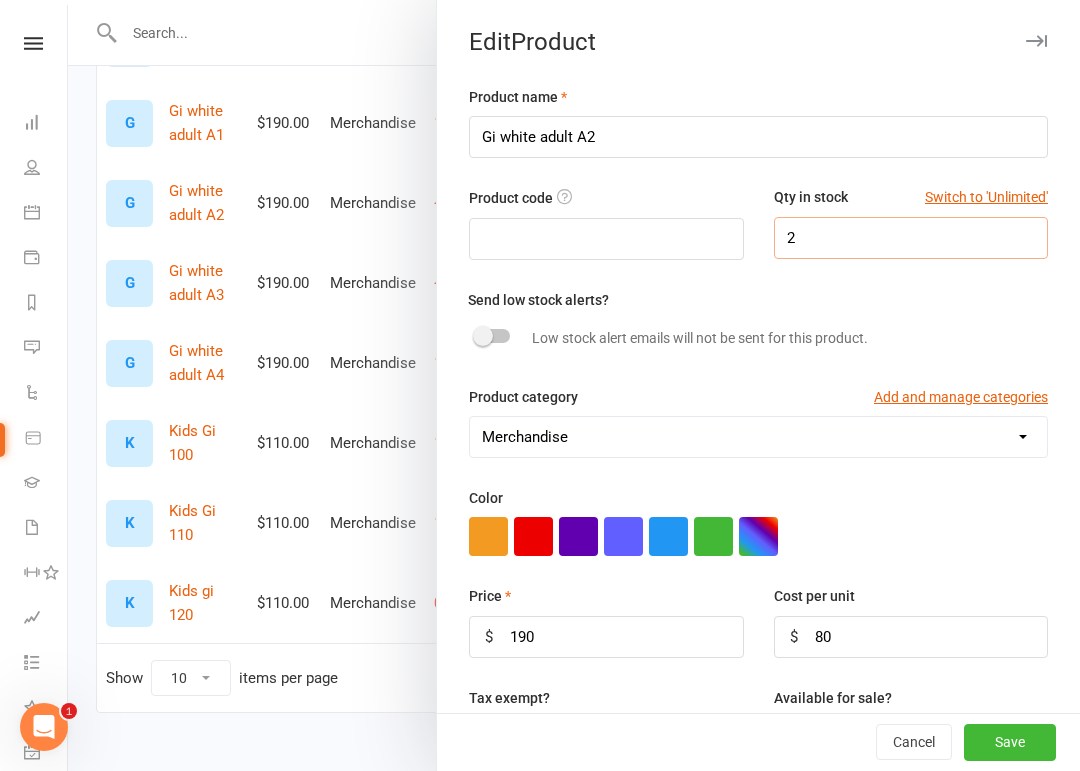 type on "2" 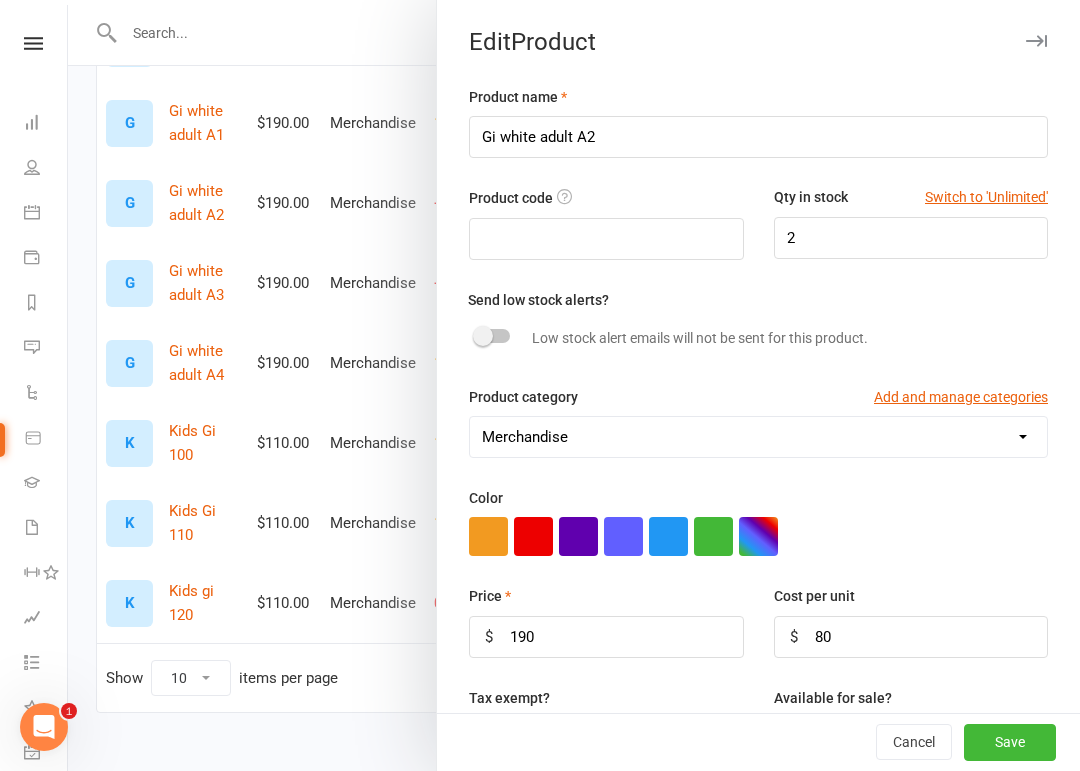 scroll, scrollTop: 528, scrollLeft: 0, axis: vertical 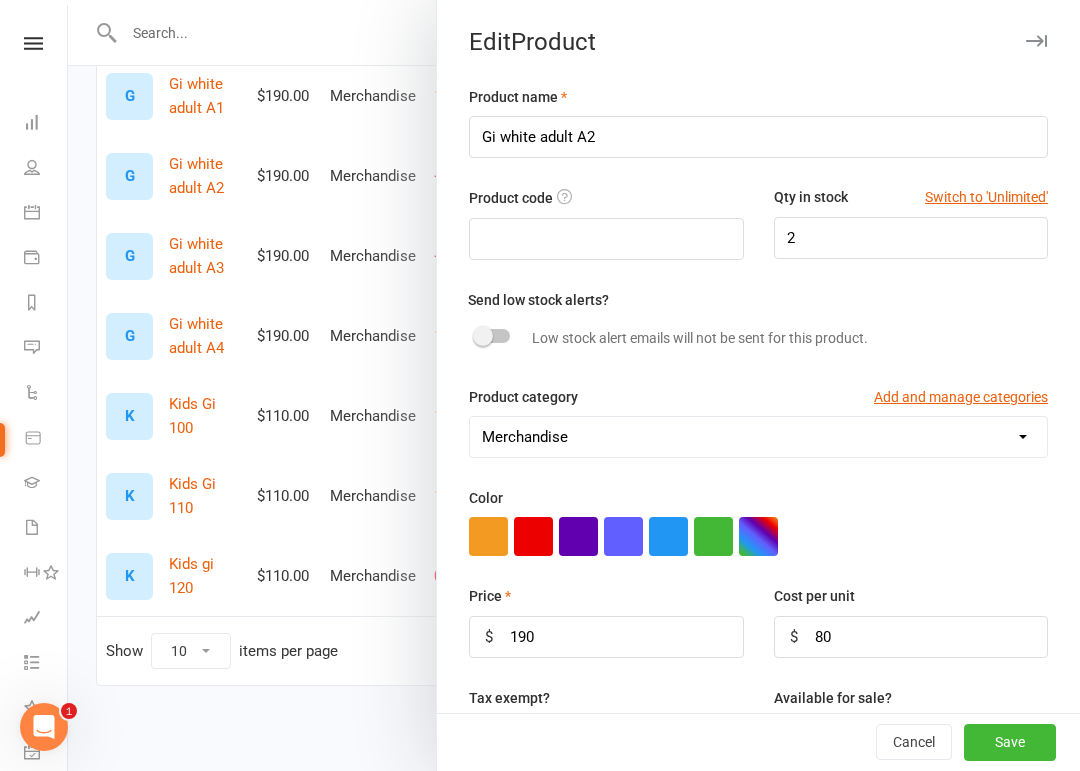 click on "Save" at bounding box center [1010, 743] 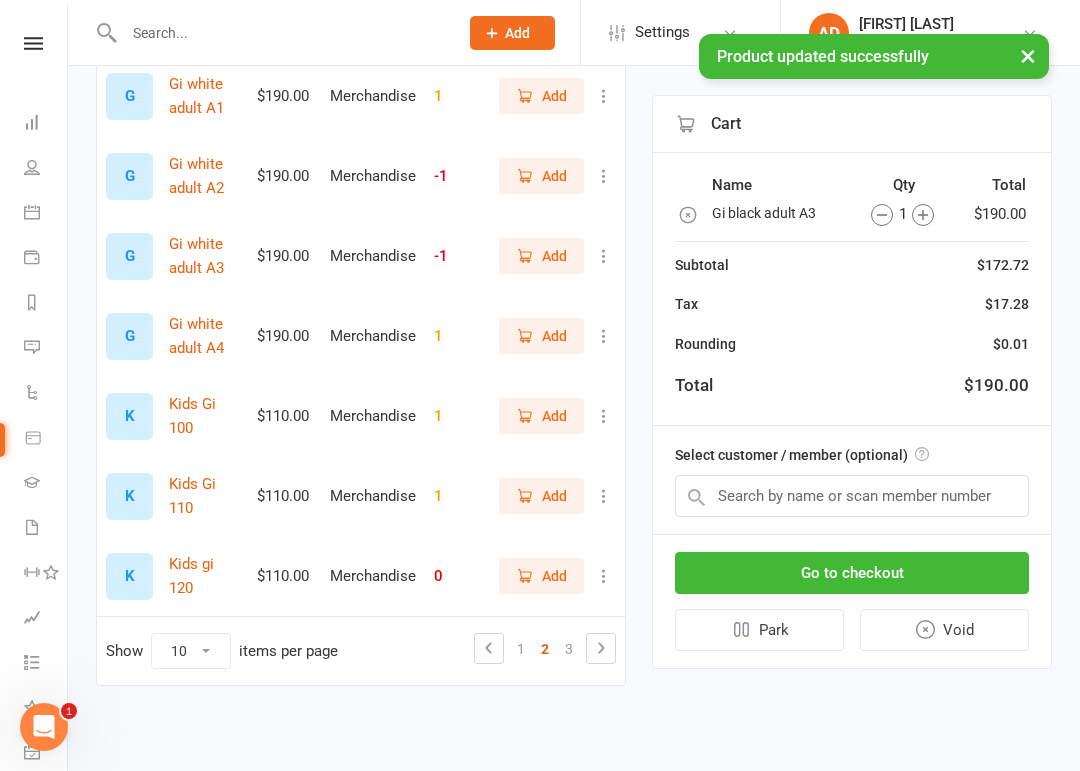 scroll, scrollTop: 523, scrollLeft: 0, axis: vertical 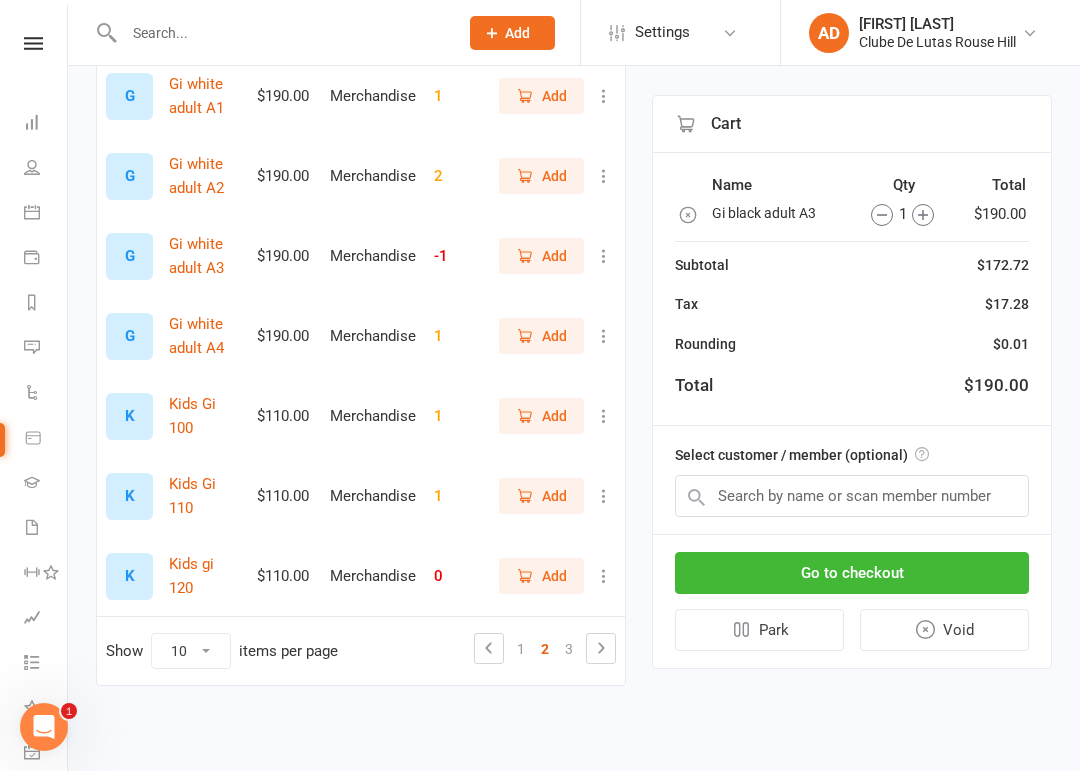 click on "Void" at bounding box center (945, 630) 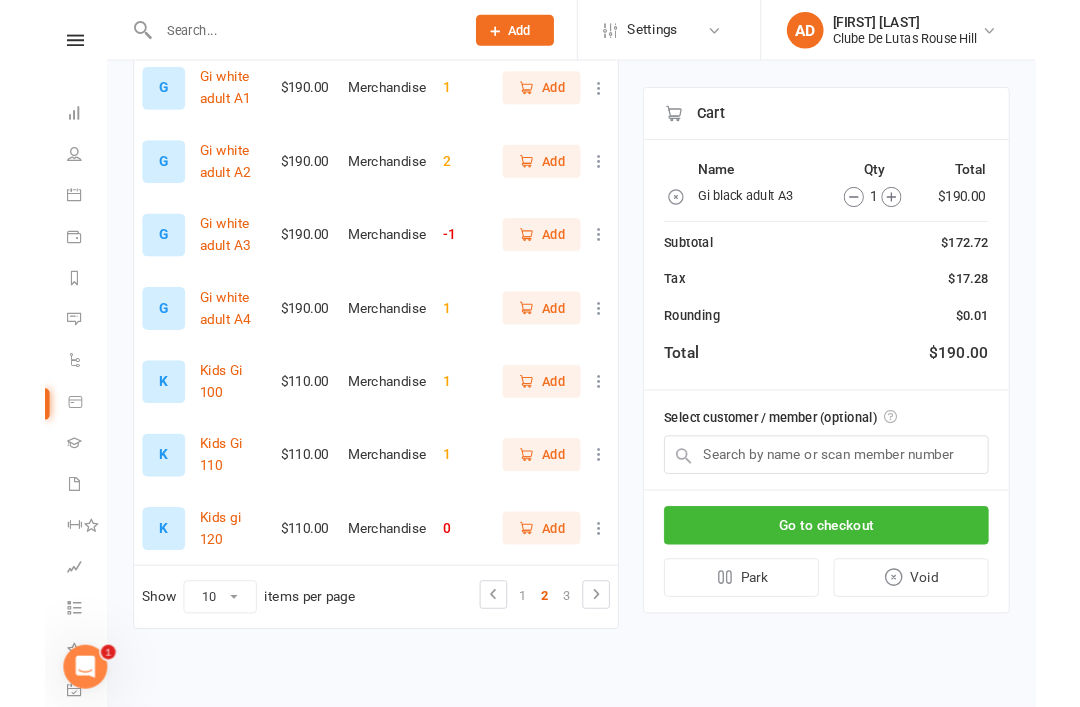 scroll, scrollTop: 587, scrollLeft: 0, axis: vertical 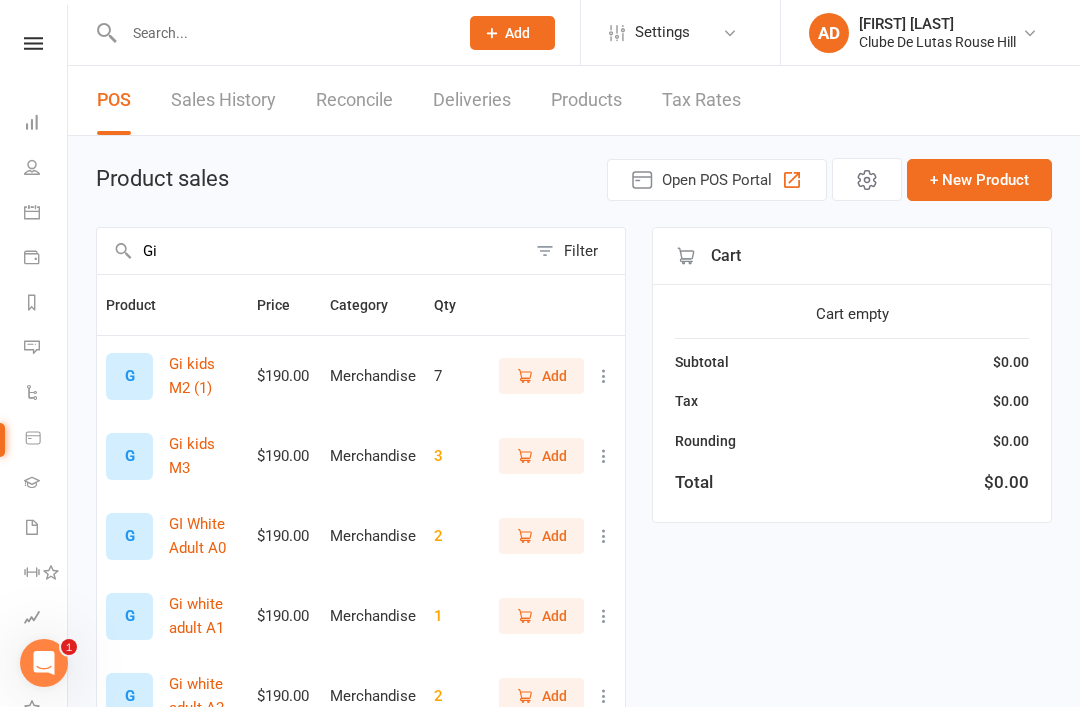 click on "Sales History" at bounding box center (223, 100) 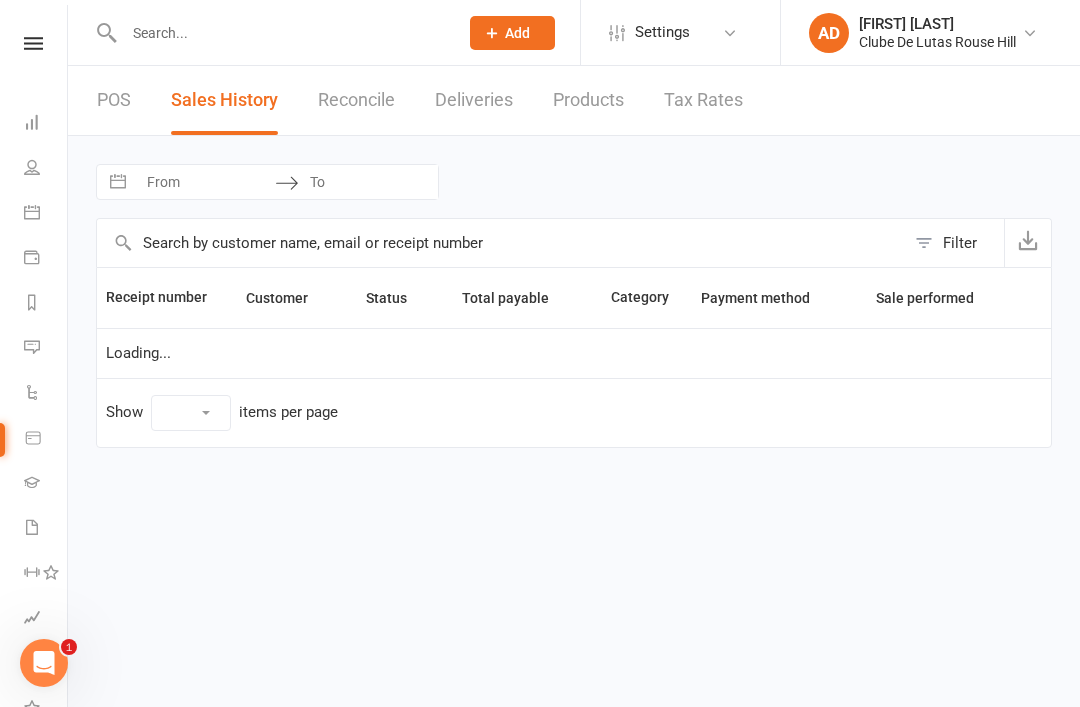 select on "25" 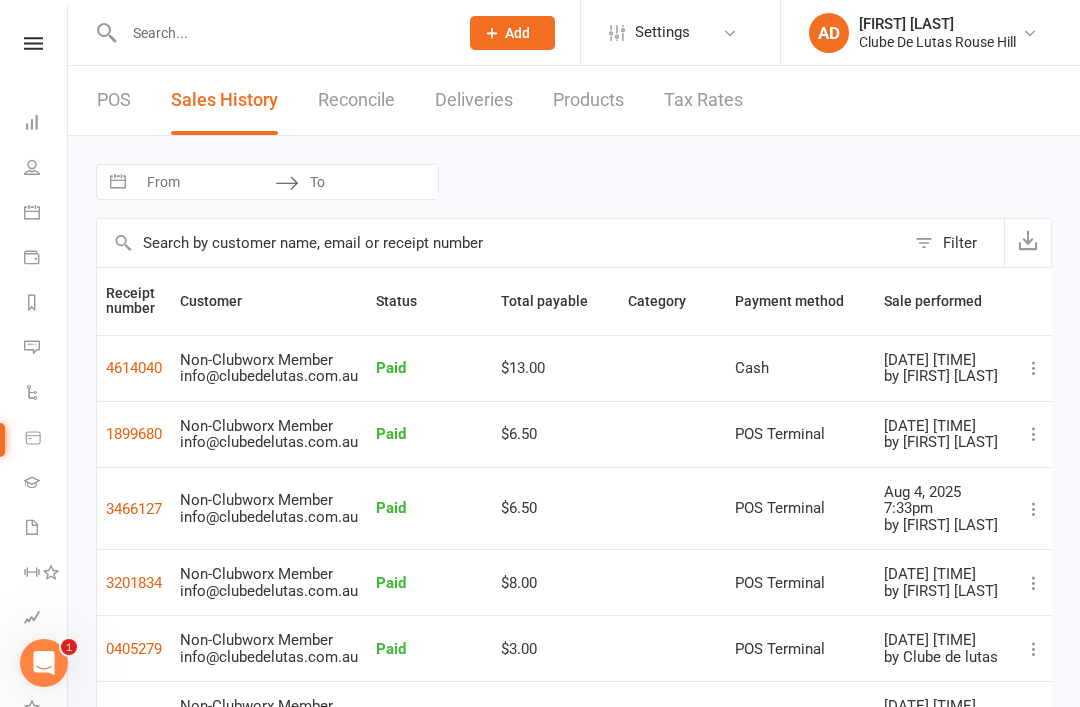 click on "Non-Clubworx Member" at bounding box center (256, 360) 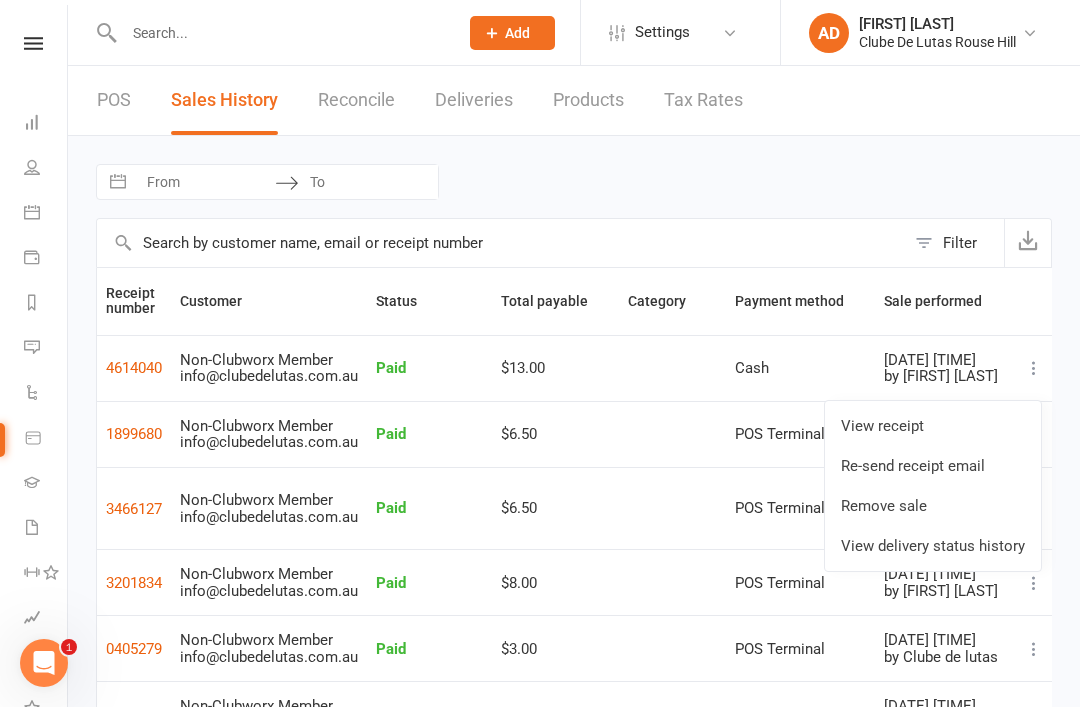 click on "Remove sale" at bounding box center [933, 506] 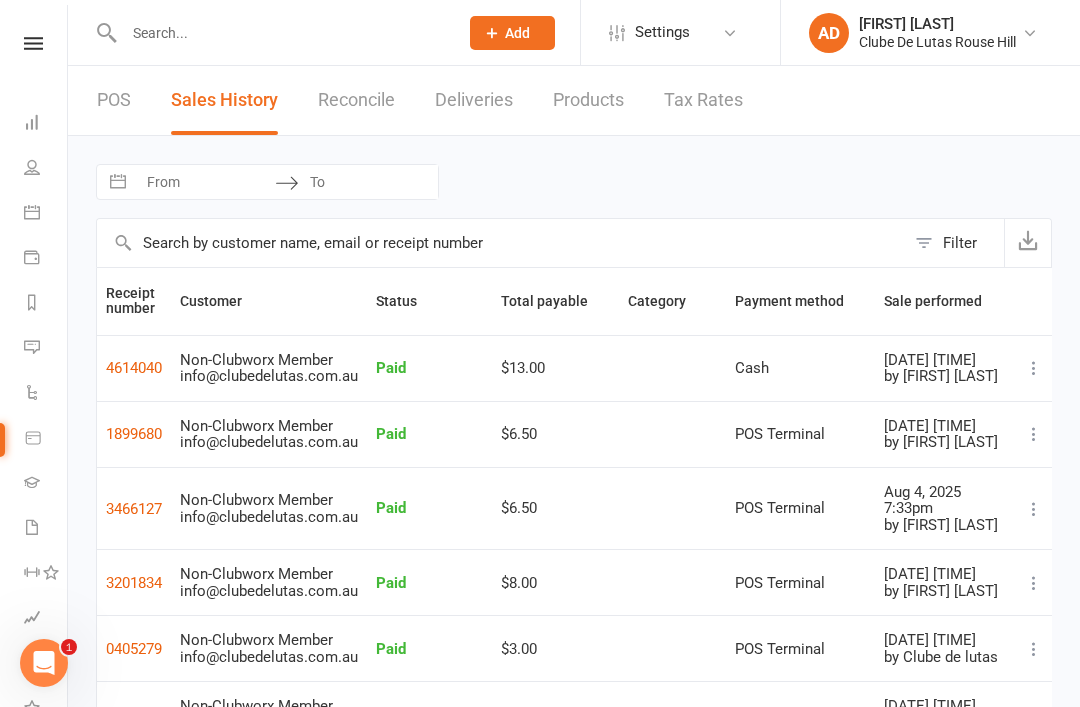 click at bounding box center (1034, 368) 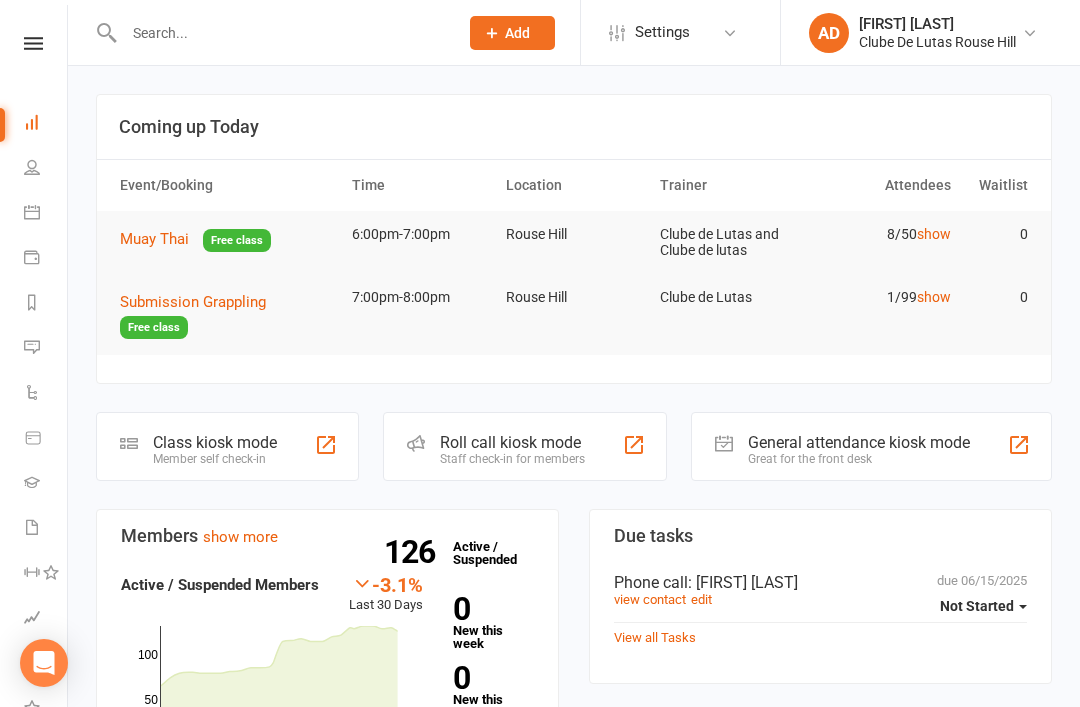 scroll, scrollTop: 0, scrollLeft: 0, axis: both 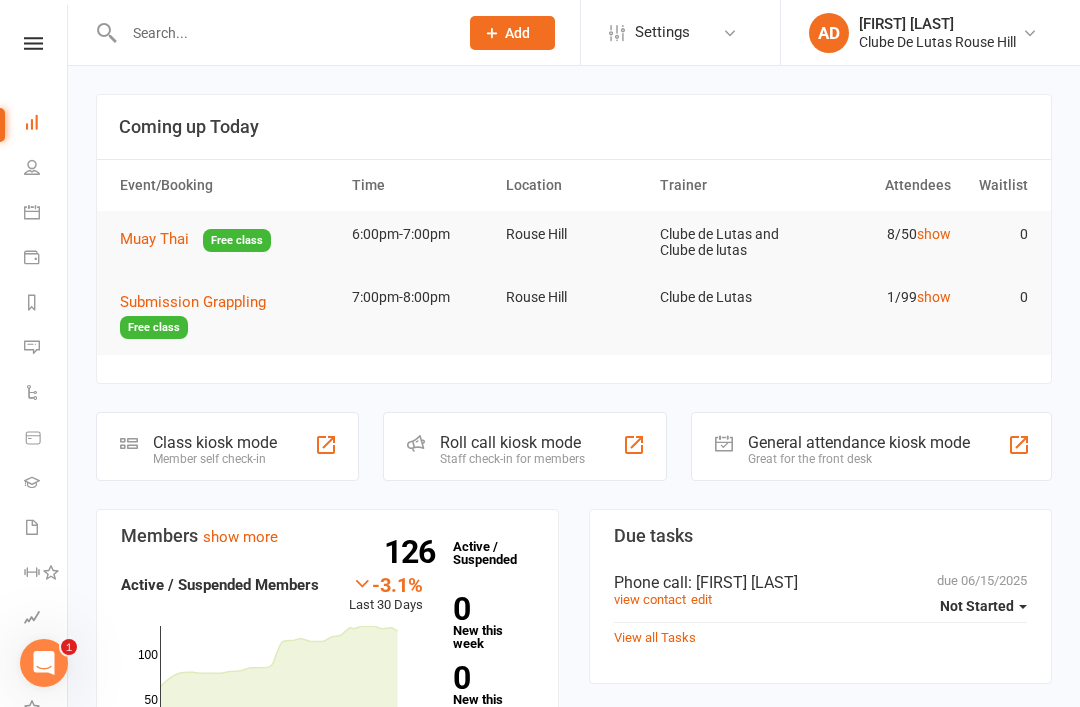 click 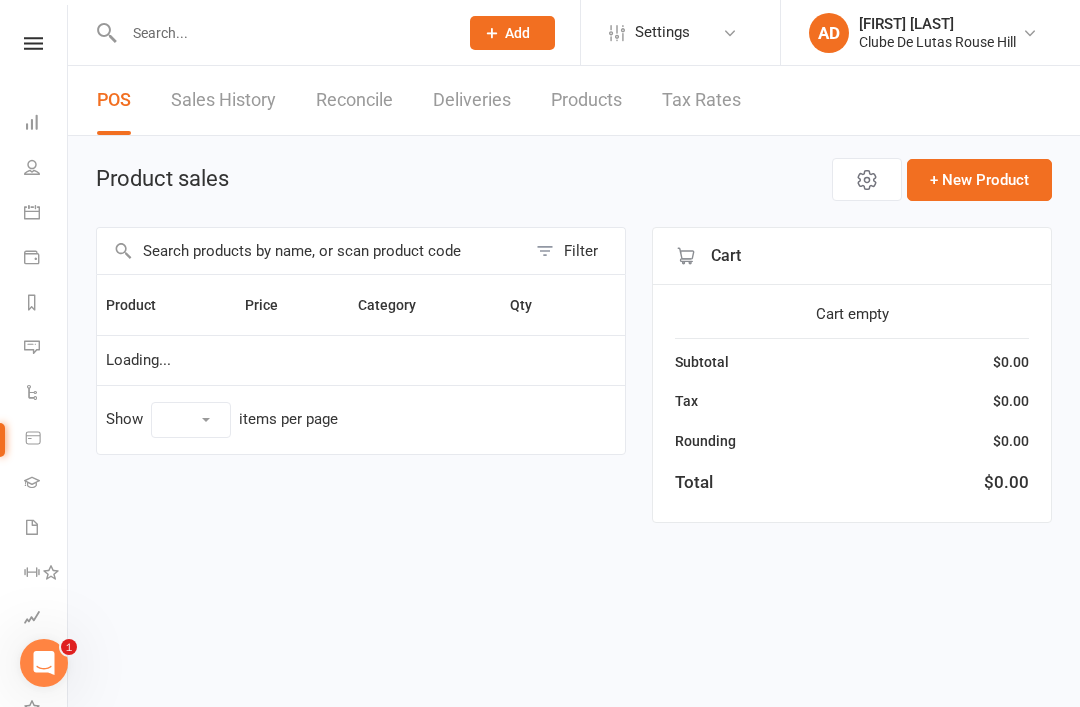 select on "10" 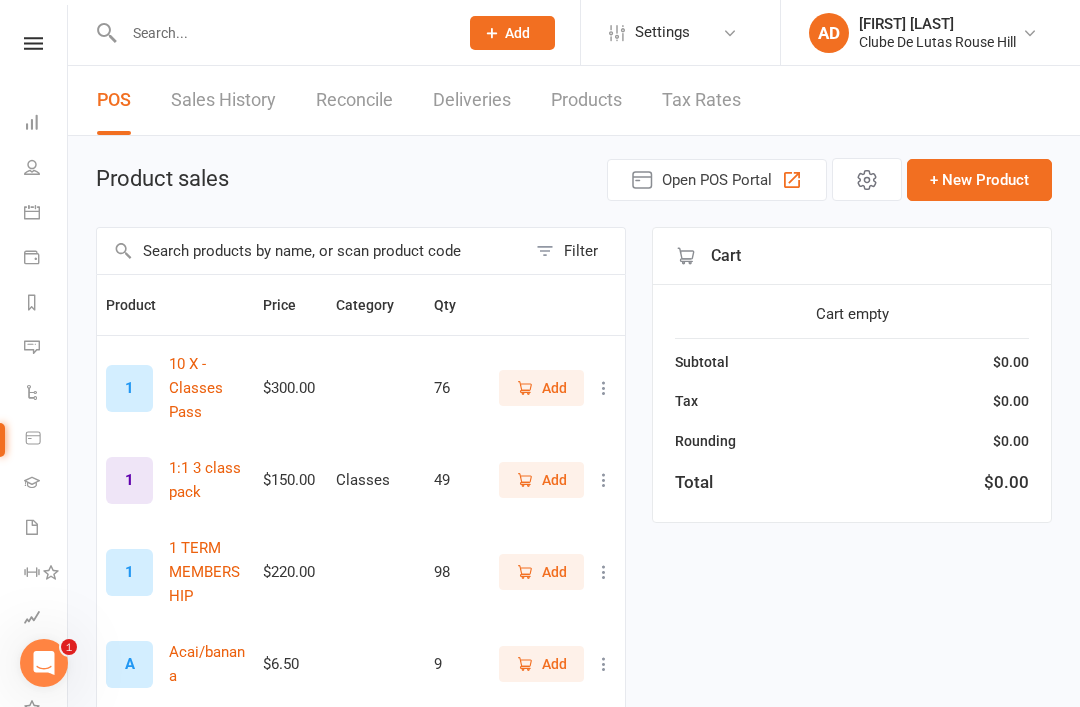 click on "Sales History" at bounding box center (223, 100) 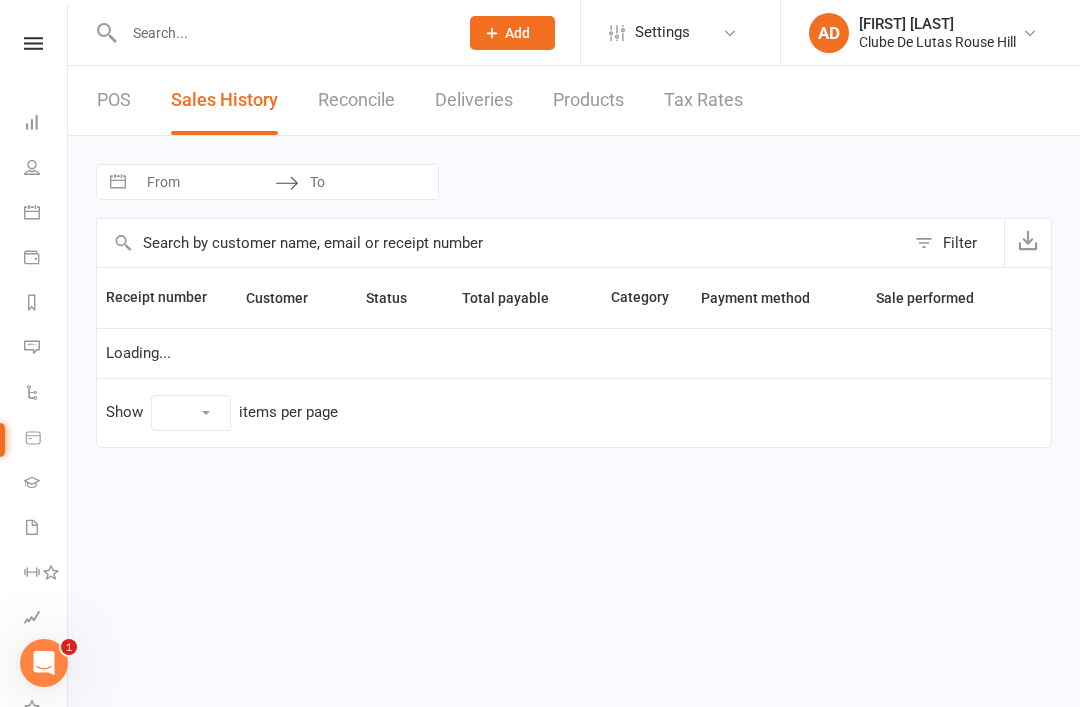 select on "25" 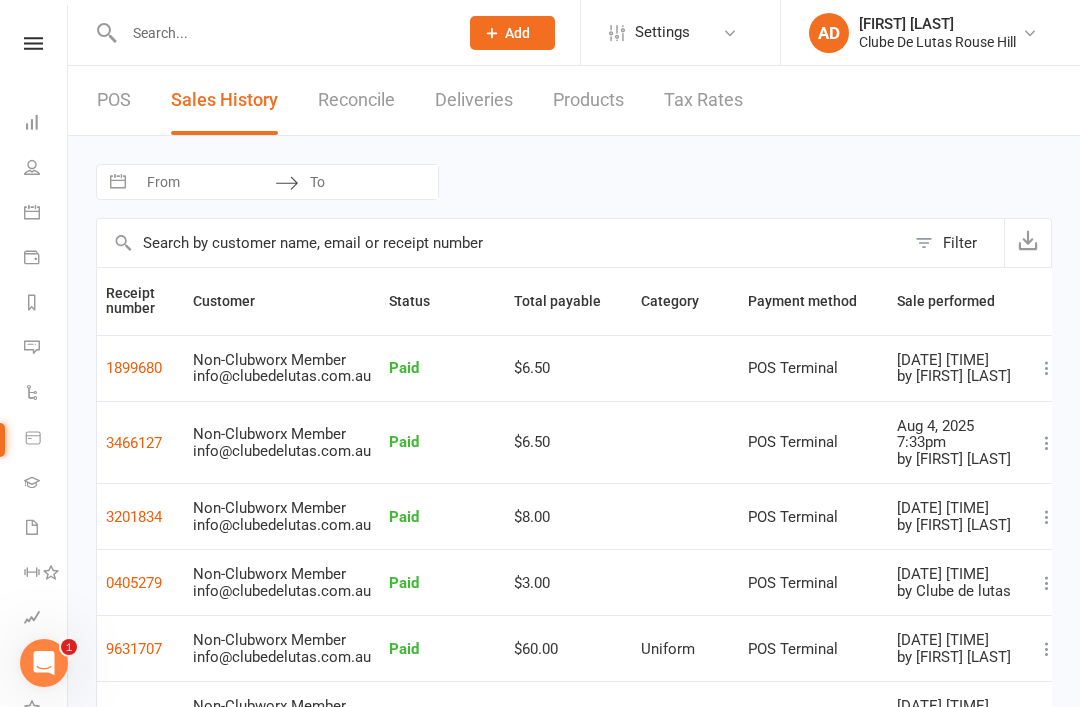 click on "POS" at bounding box center (114, 100) 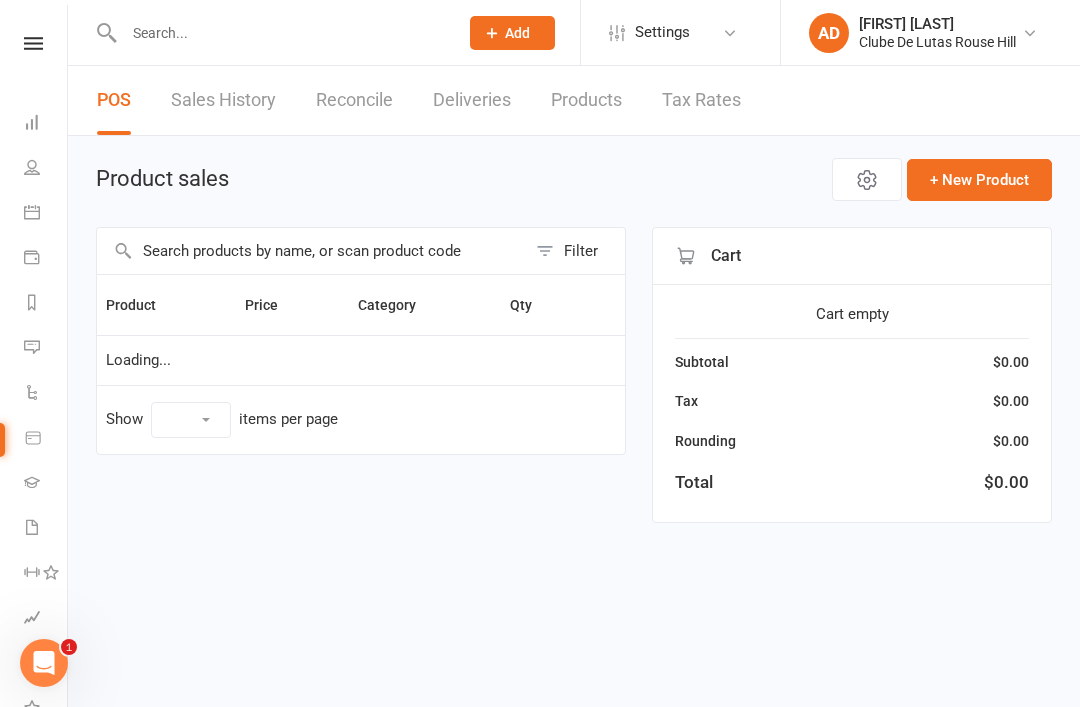 select on "10" 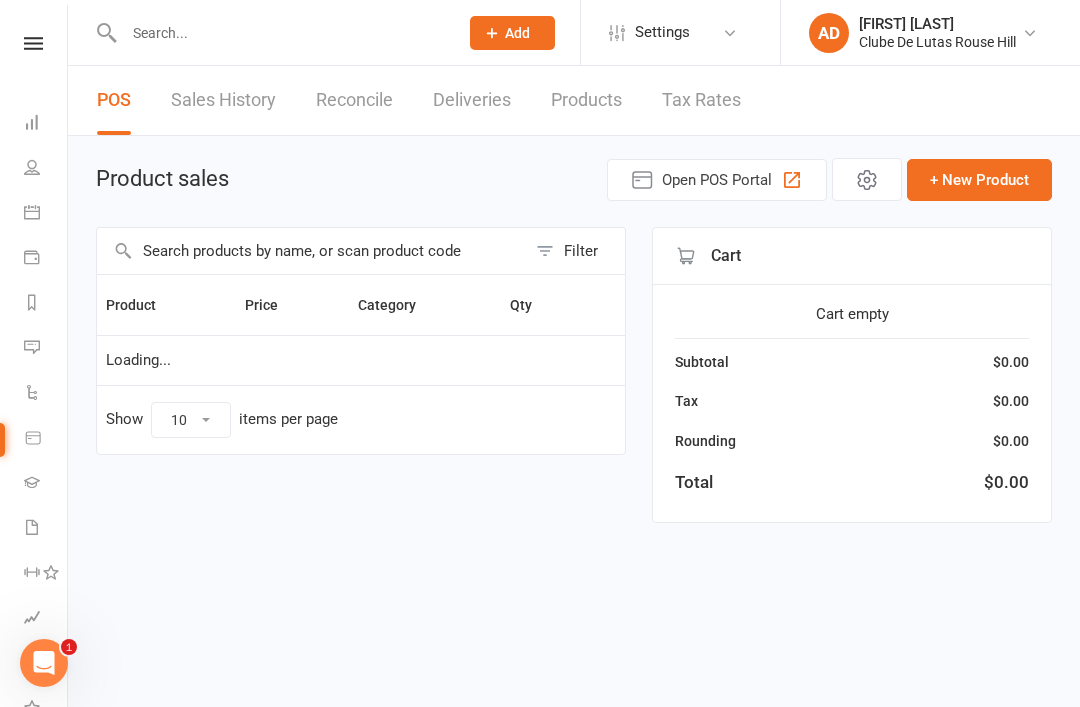 click at bounding box center (311, 251) 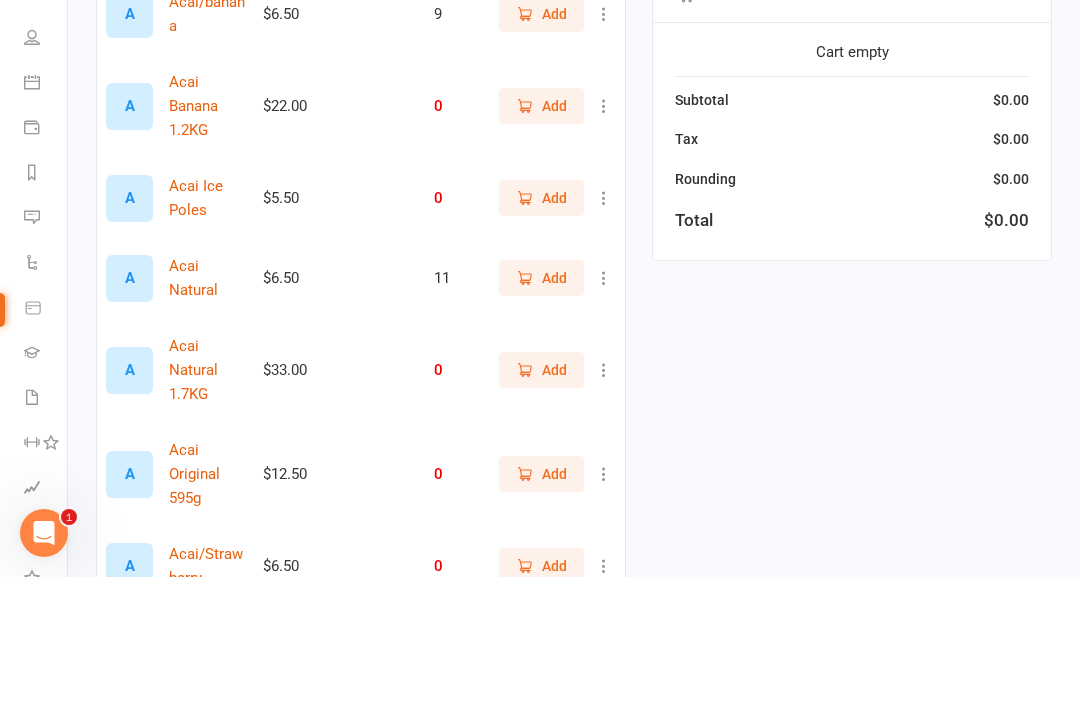 scroll, scrollTop: 231, scrollLeft: 0, axis: vertical 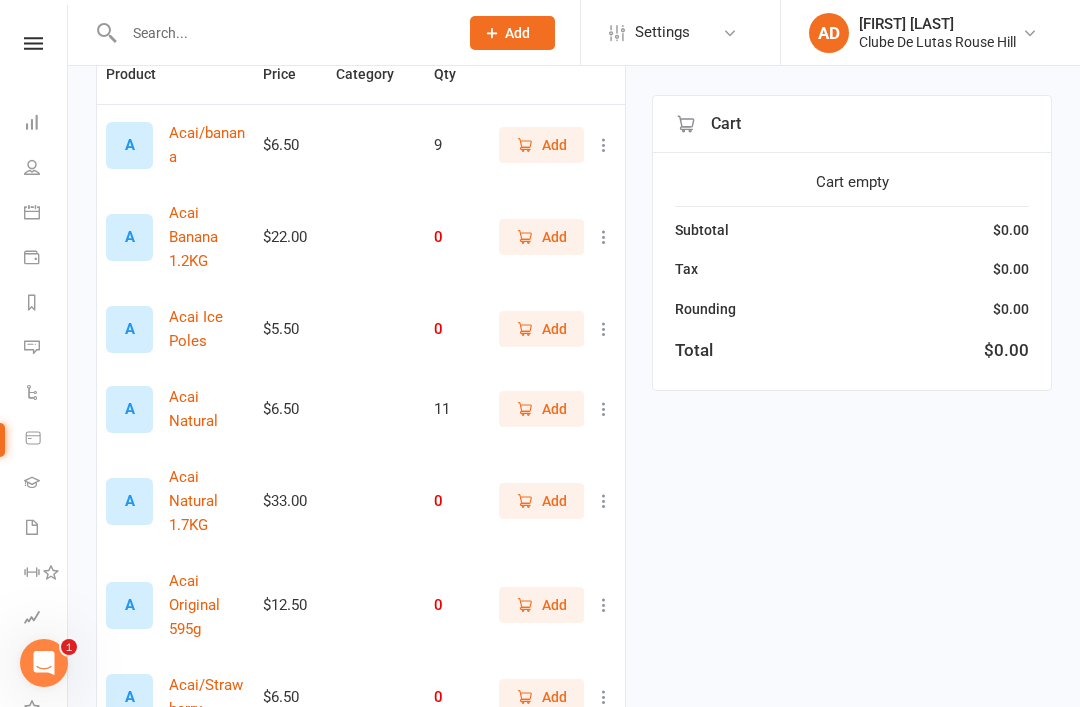 type on "Aca" 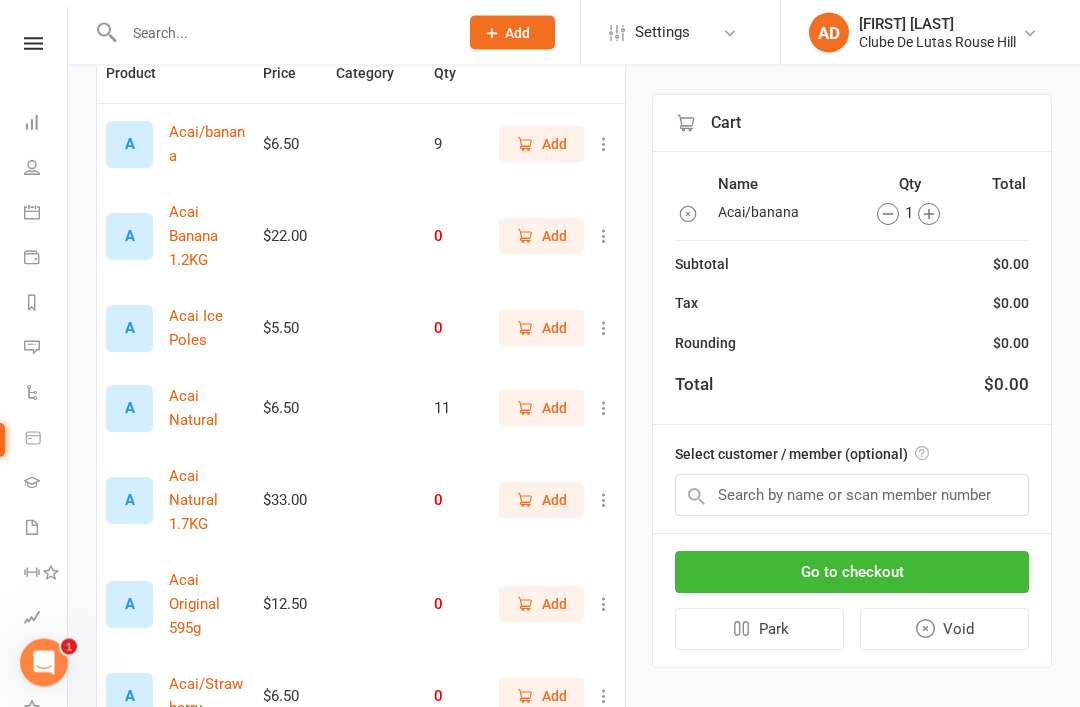 scroll, scrollTop: 232, scrollLeft: 0, axis: vertical 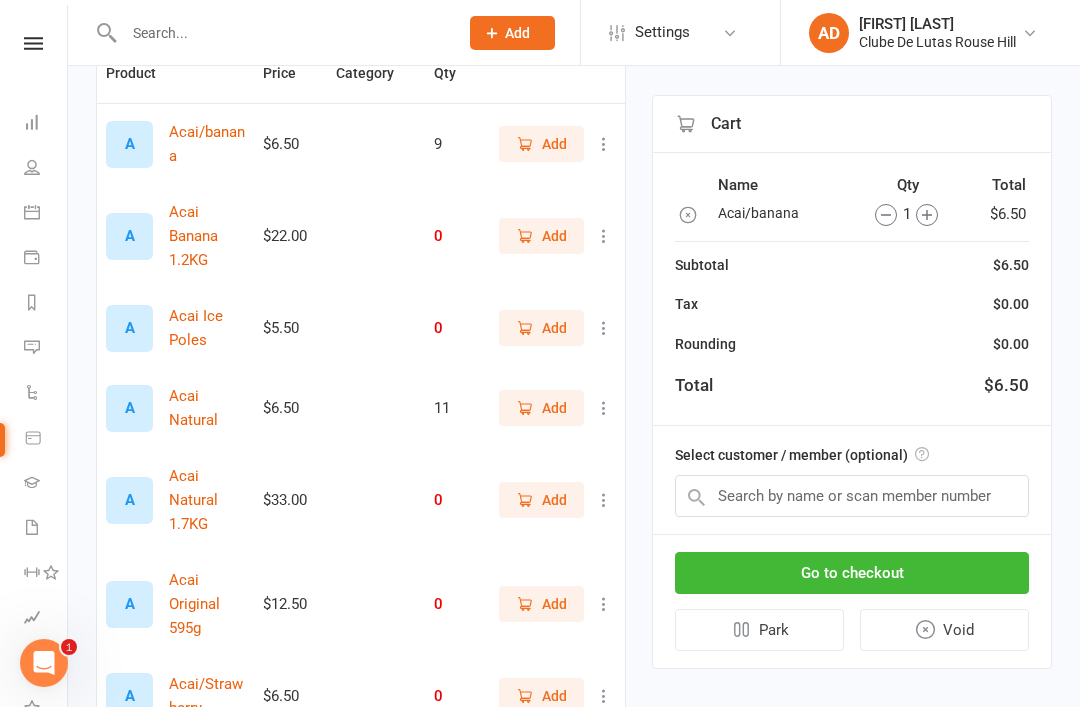 click 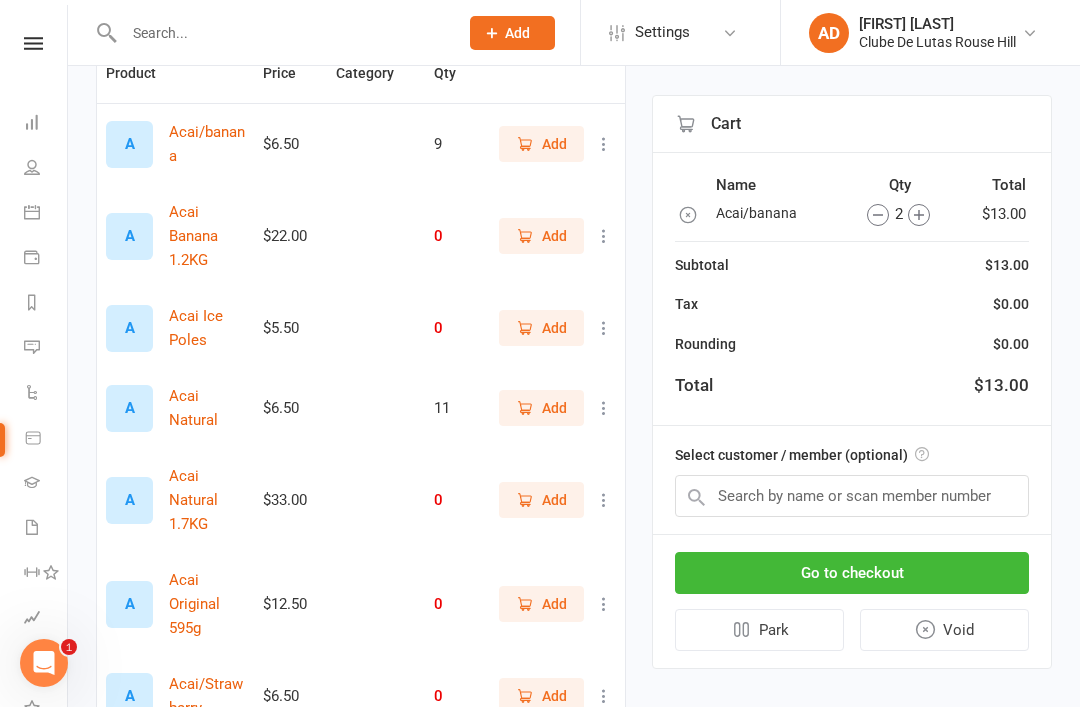 click on "Go to checkout" at bounding box center (852, 573) 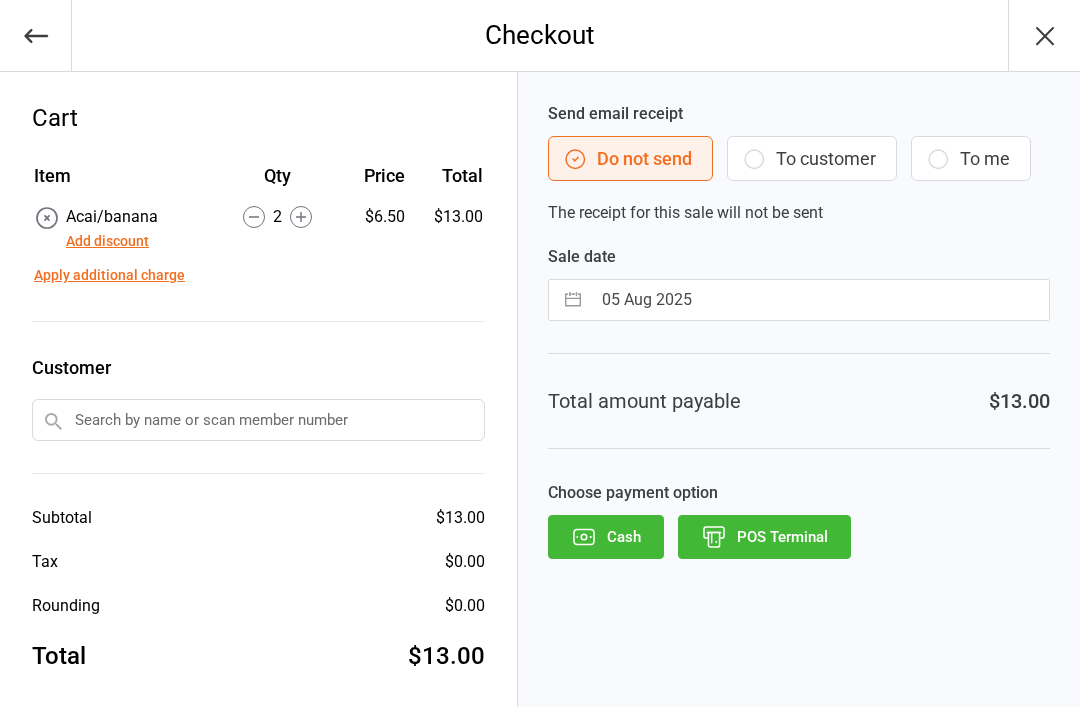 scroll, scrollTop: 0, scrollLeft: 0, axis: both 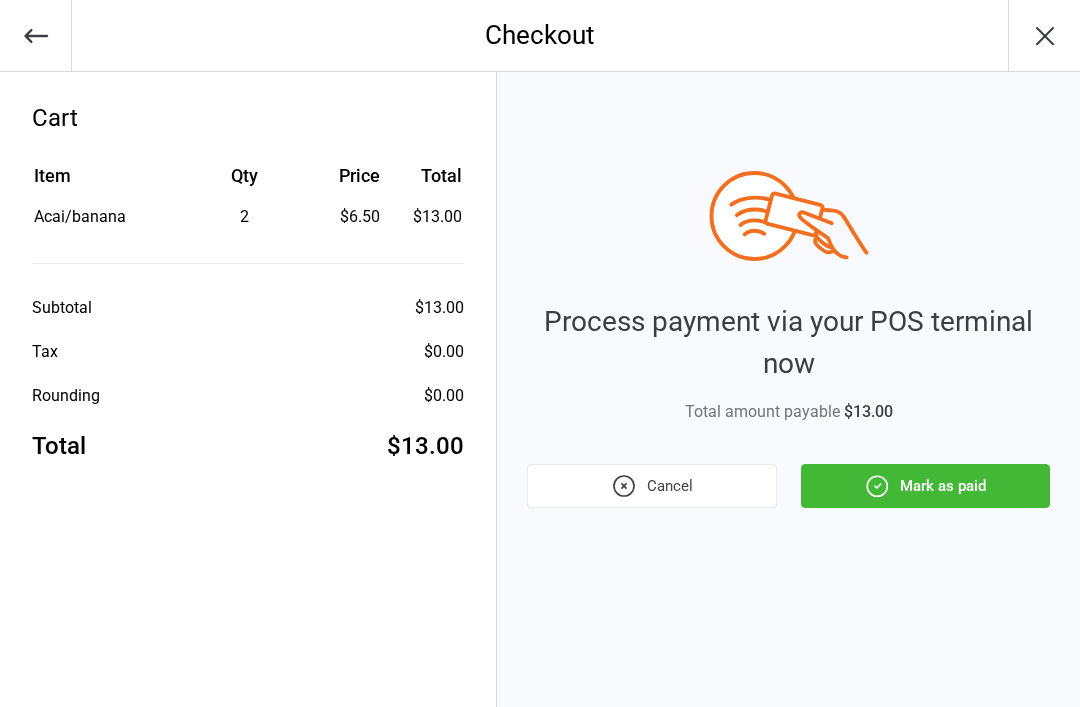 click on "Mark as paid" at bounding box center (925, 486) 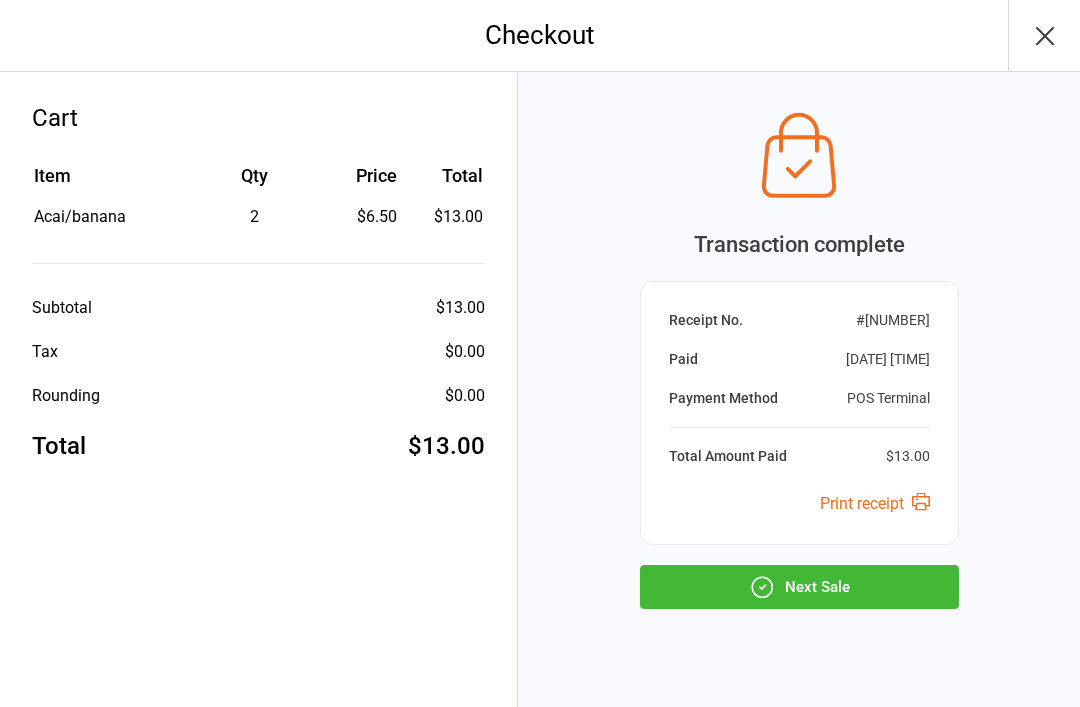 click on "Next Sale" at bounding box center (799, 587) 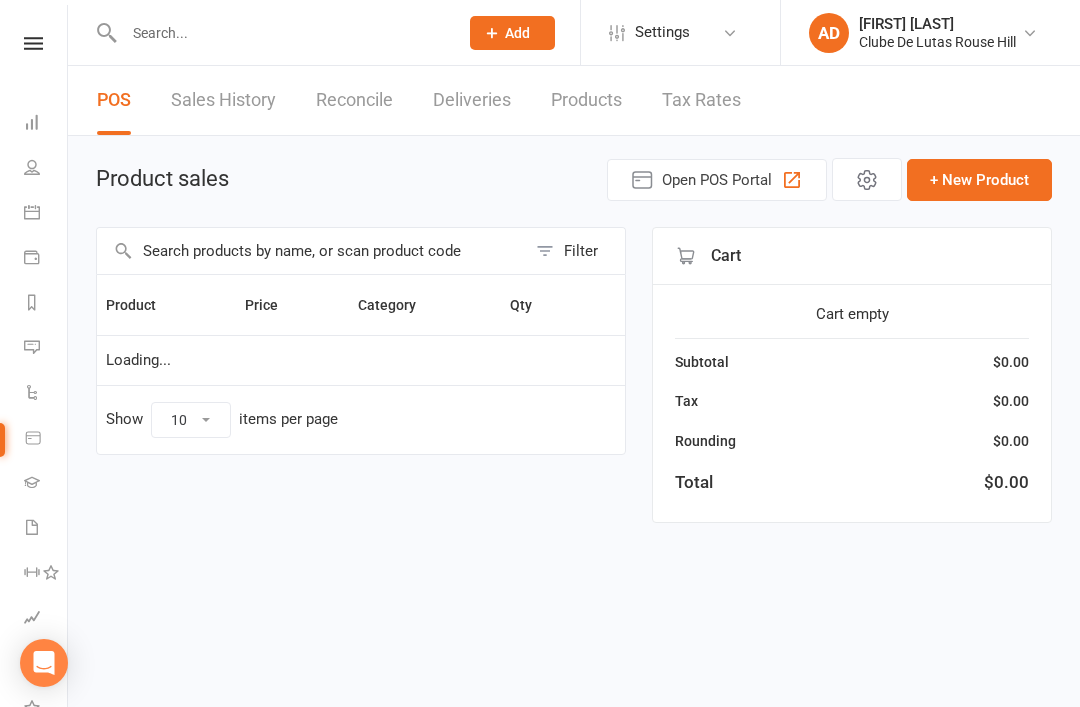 scroll, scrollTop: 0, scrollLeft: 0, axis: both 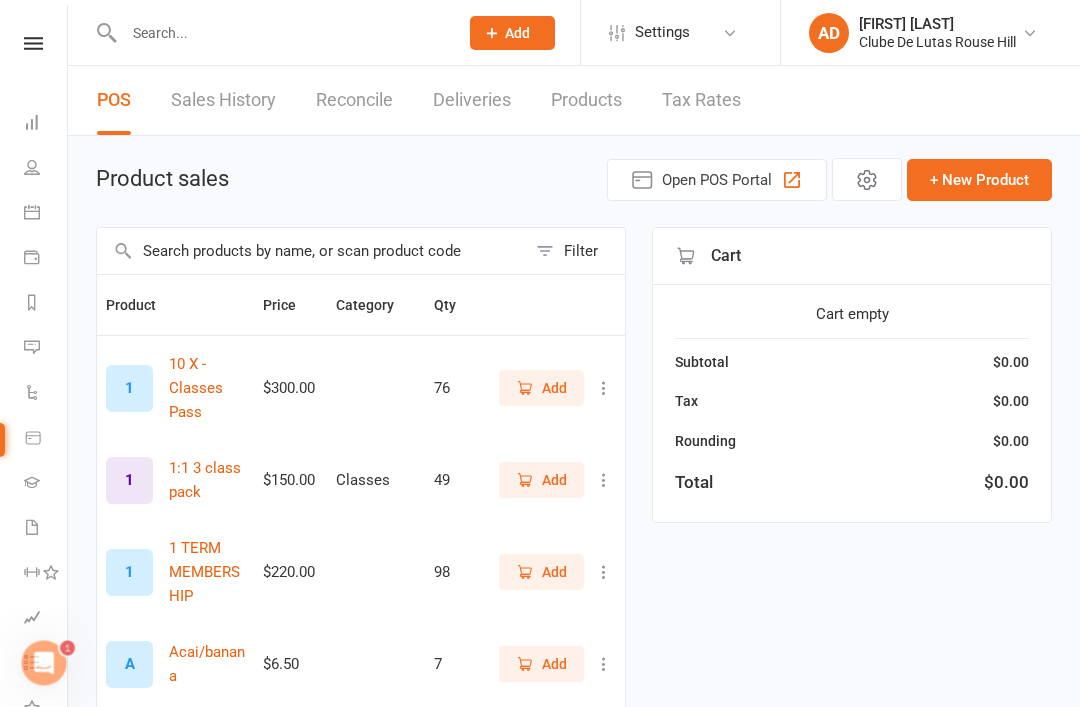 click at bounding box center [311, 251] 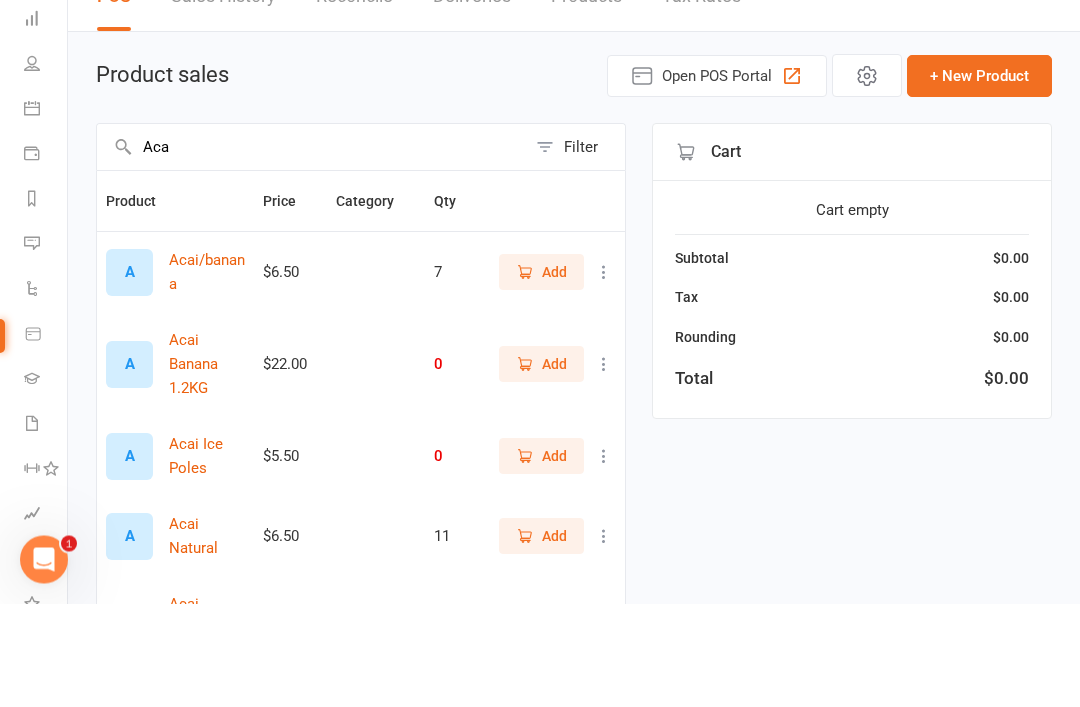 type on "Aca" 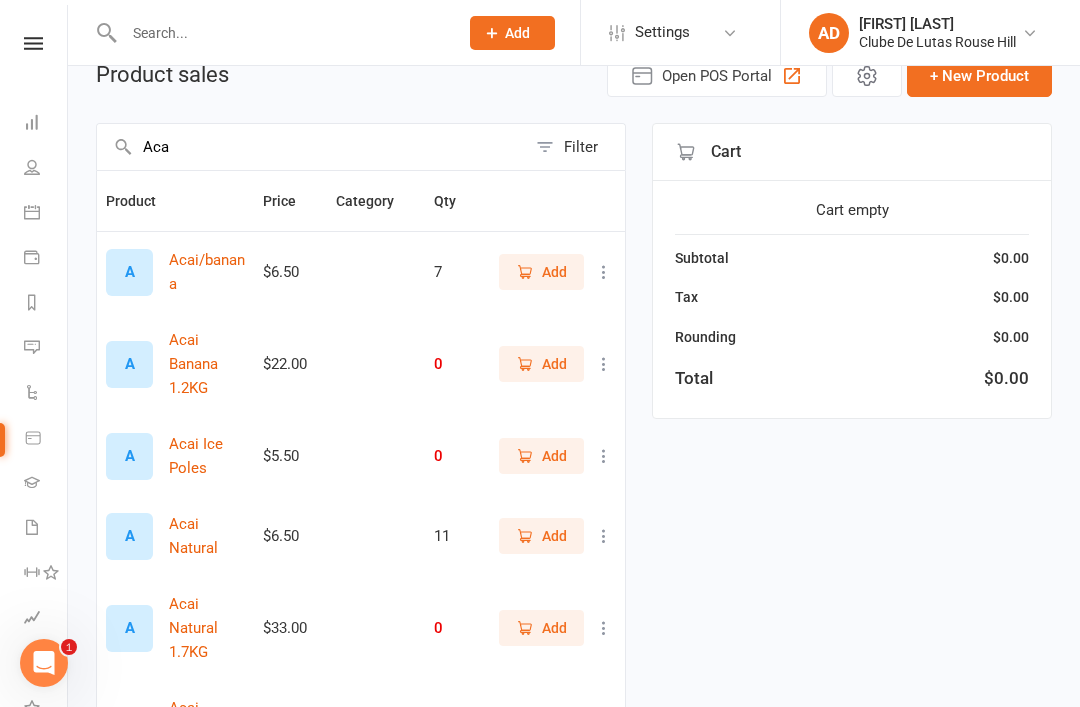 click at bounding box center (604, 272) 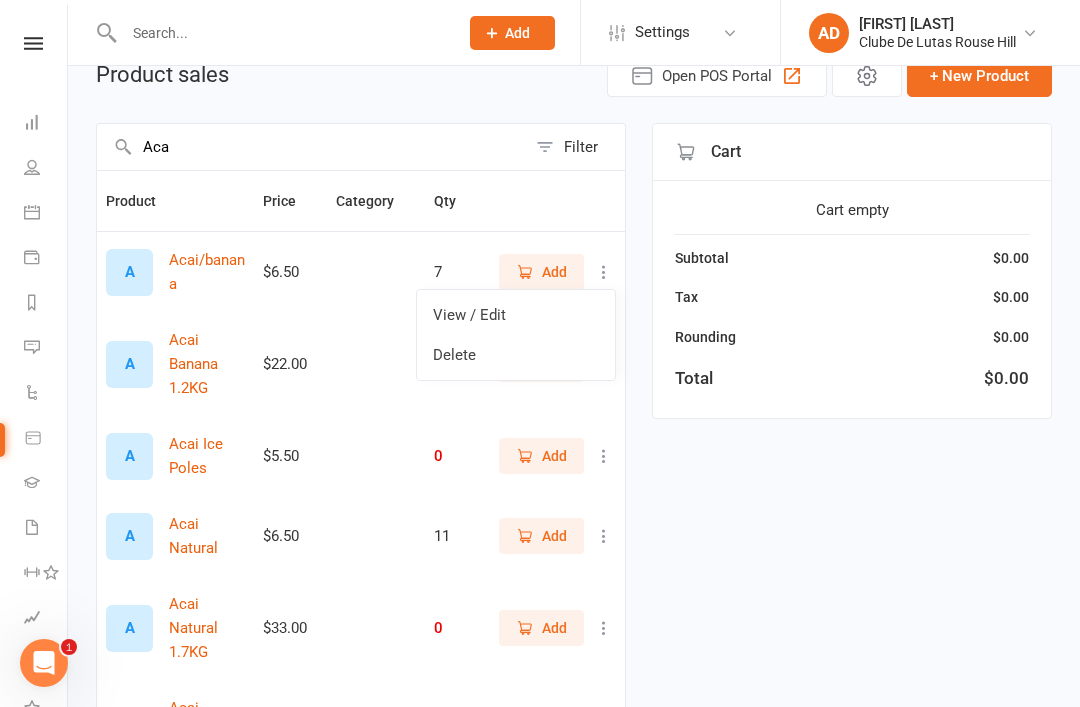 click on "View / Edit" at bounding box center [516, 315] 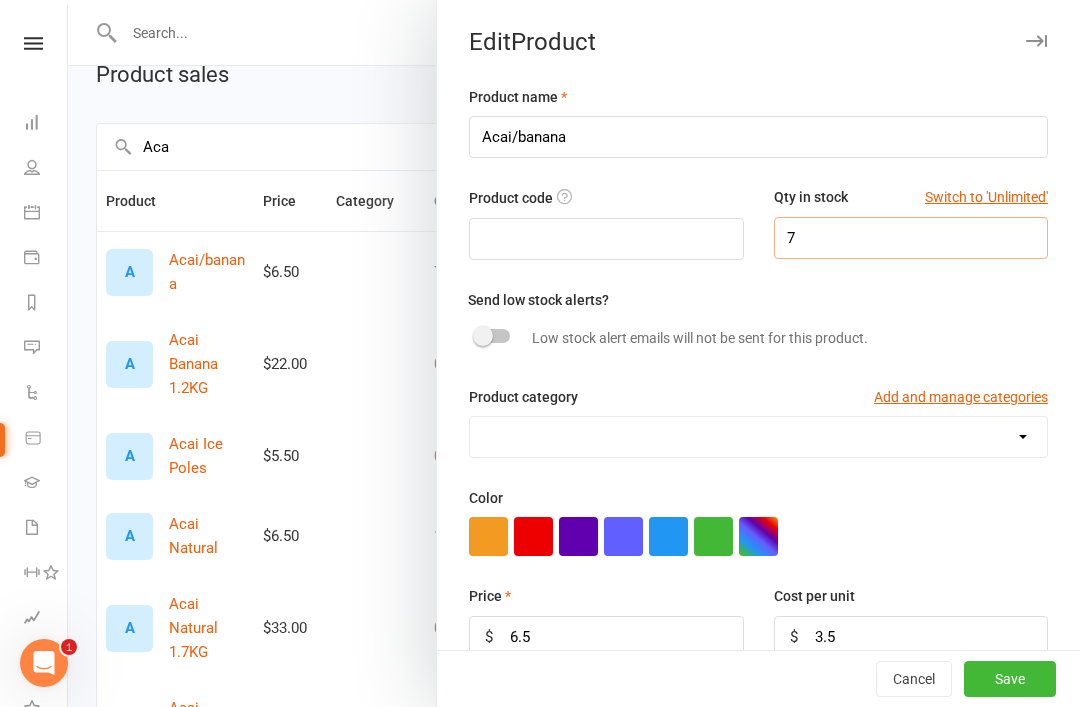 click on "7" at bounding box center (911, 238) 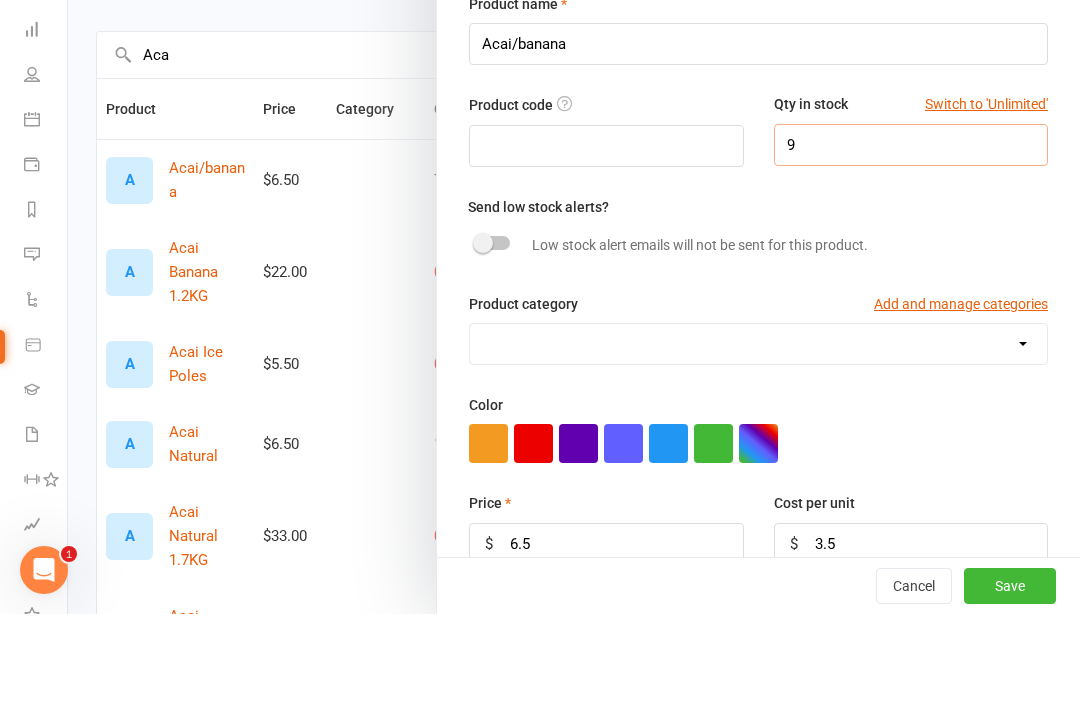 type on "9" 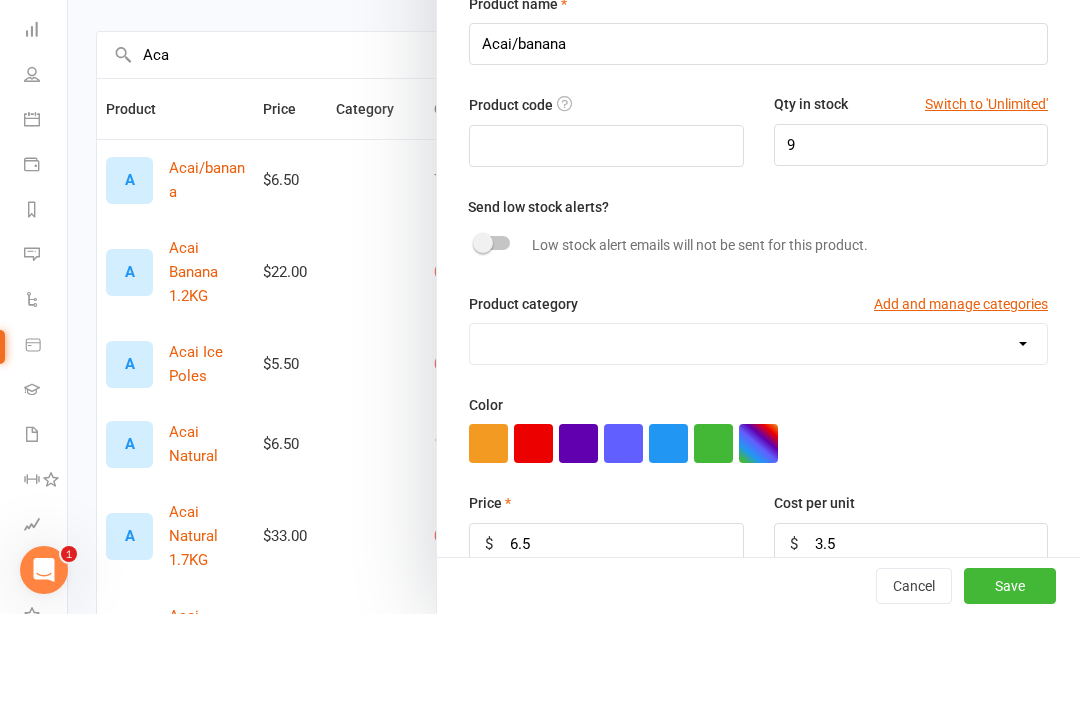 scroll, scrollTop: 400, scrollLeft: 0, axis: vertical 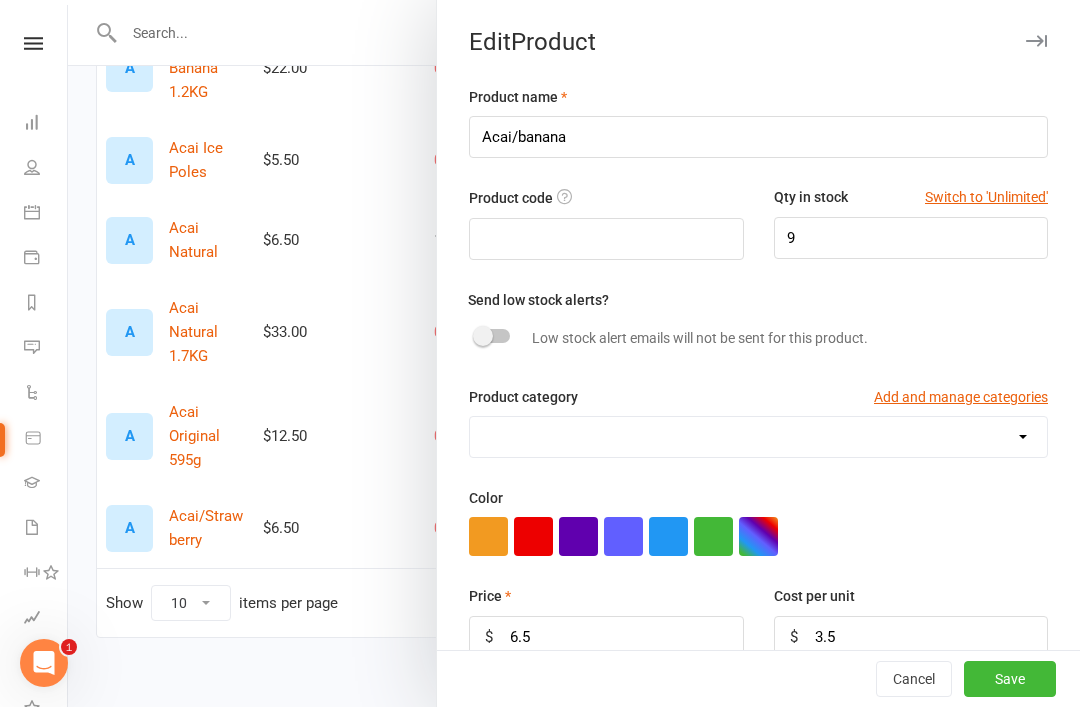 click on "Save" at bounding box center (1010, 679) 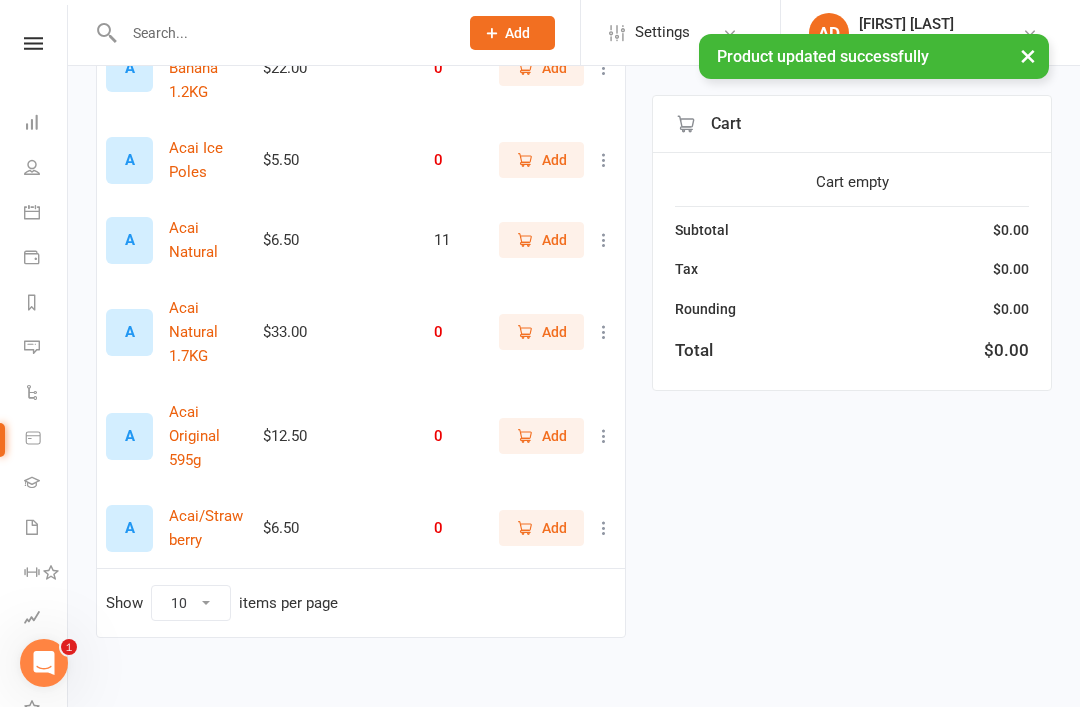 click at bounding box center [281, 33] 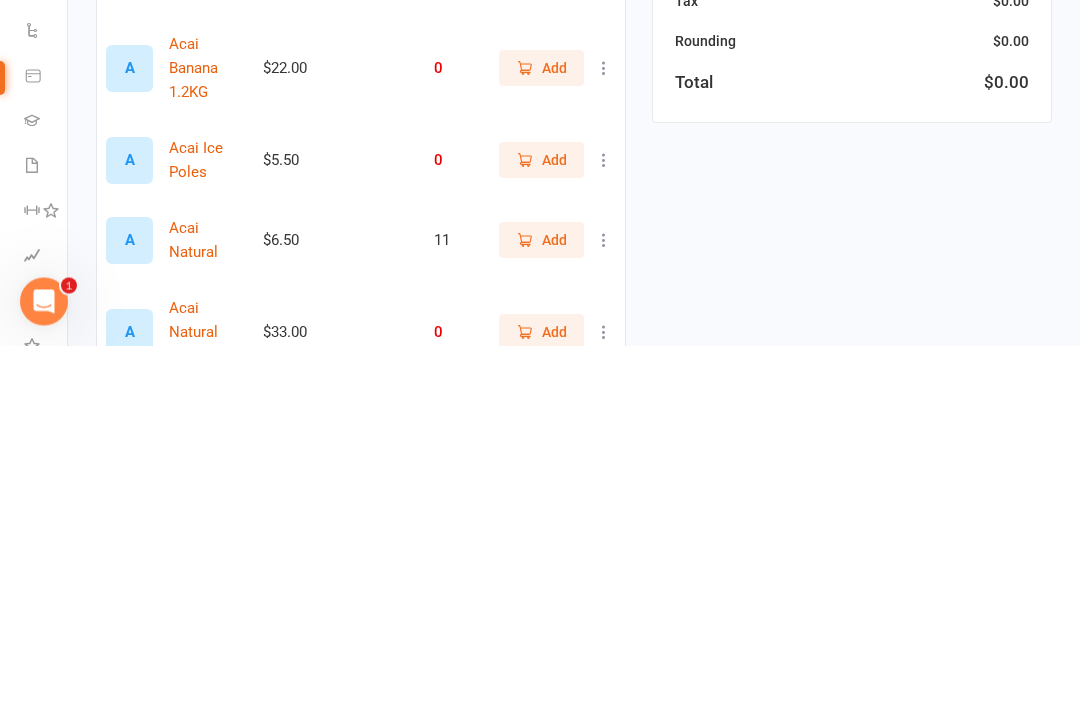 scroll, scrollTop: 32, scrollLeft: 0, axis: vertical 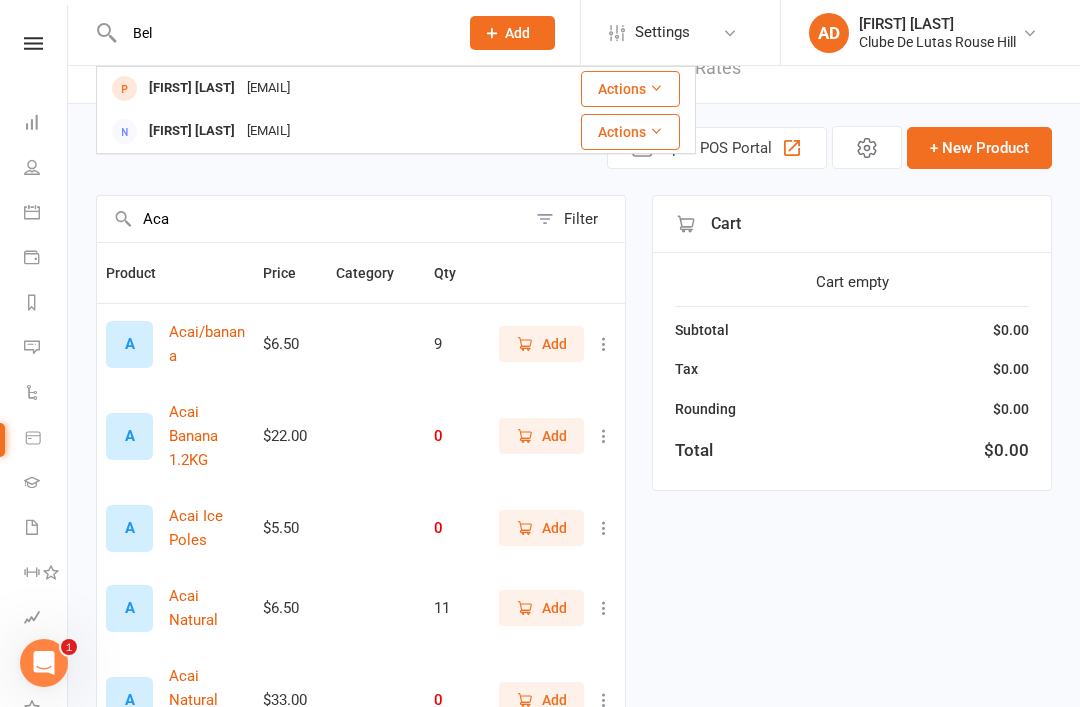 type on "Bel" 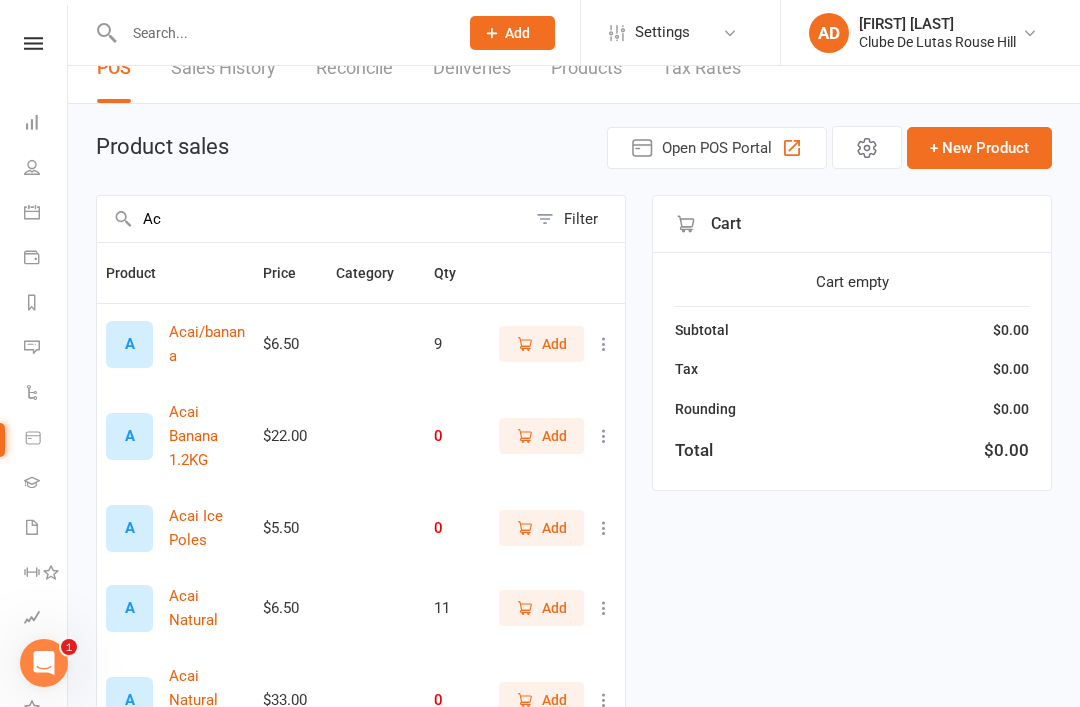 type on "A" 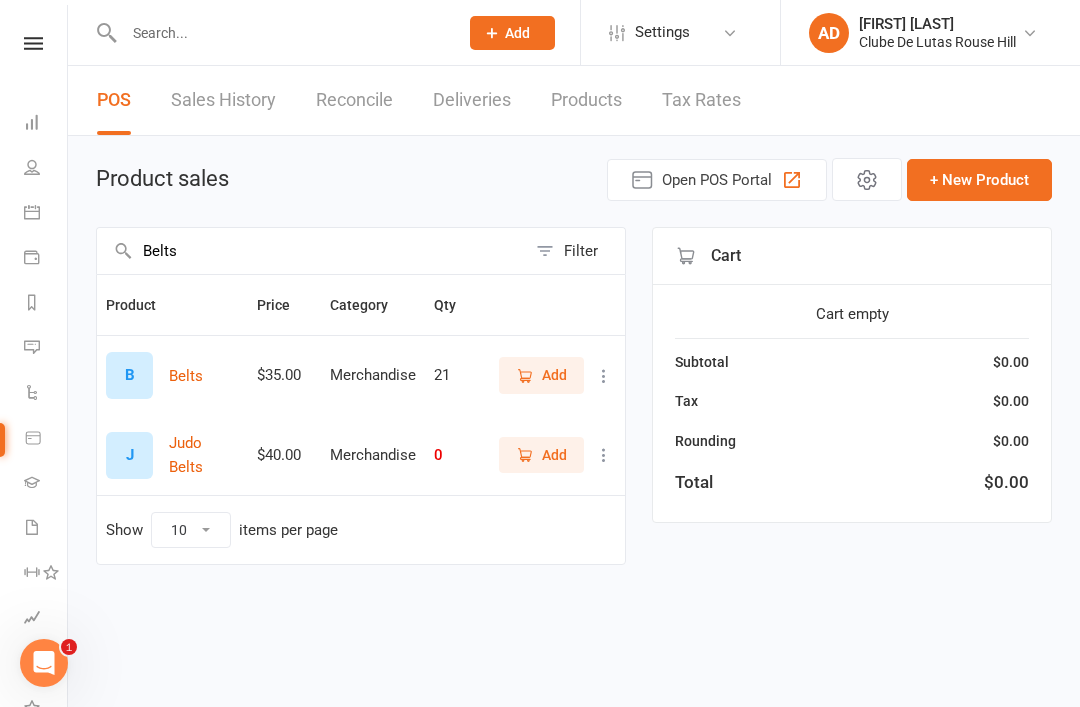 scroll, scrollTop: 0, scrollLeft: 0, axis: both 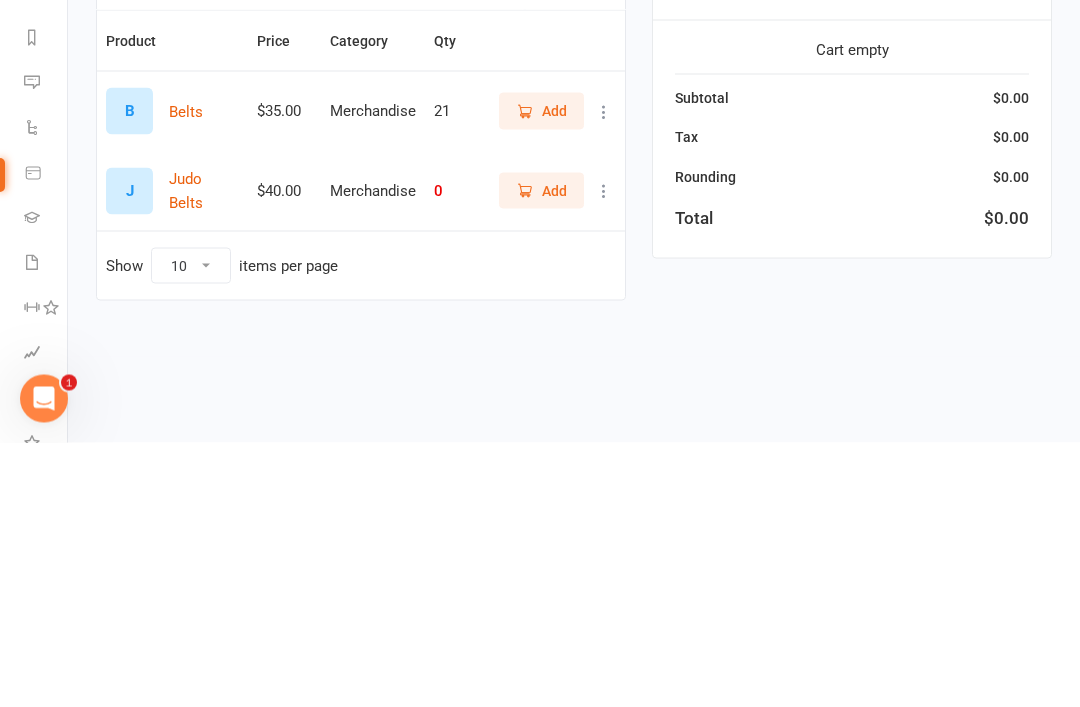 type on "Belts" 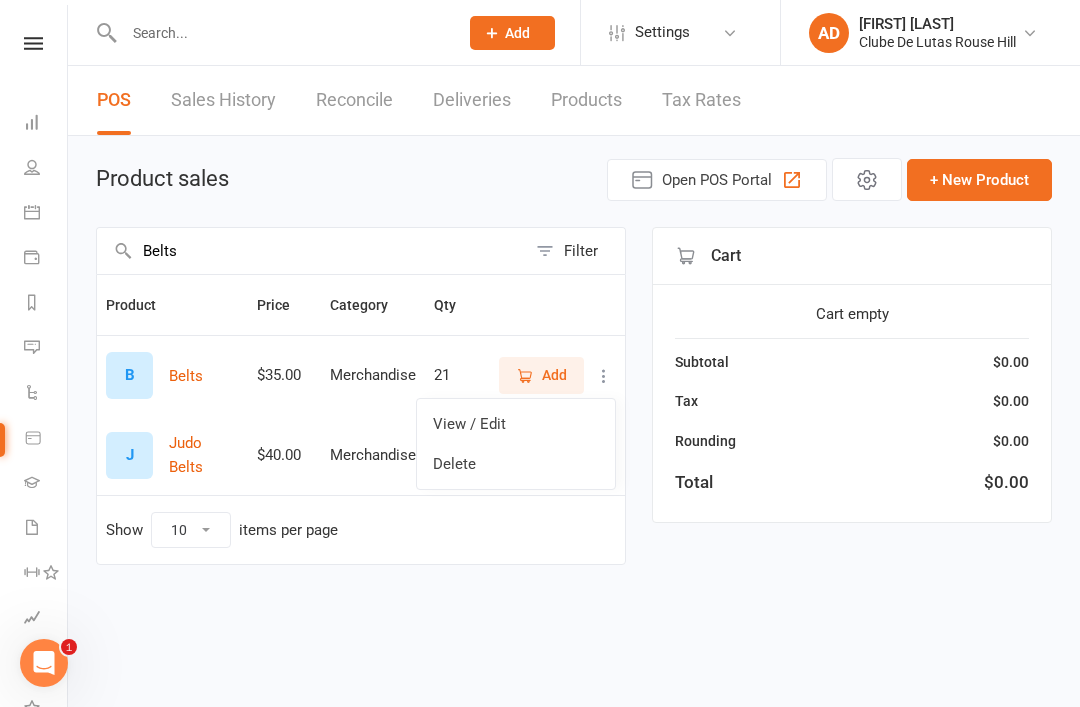 click on "View / Edit" at bounding box center [516, 424] 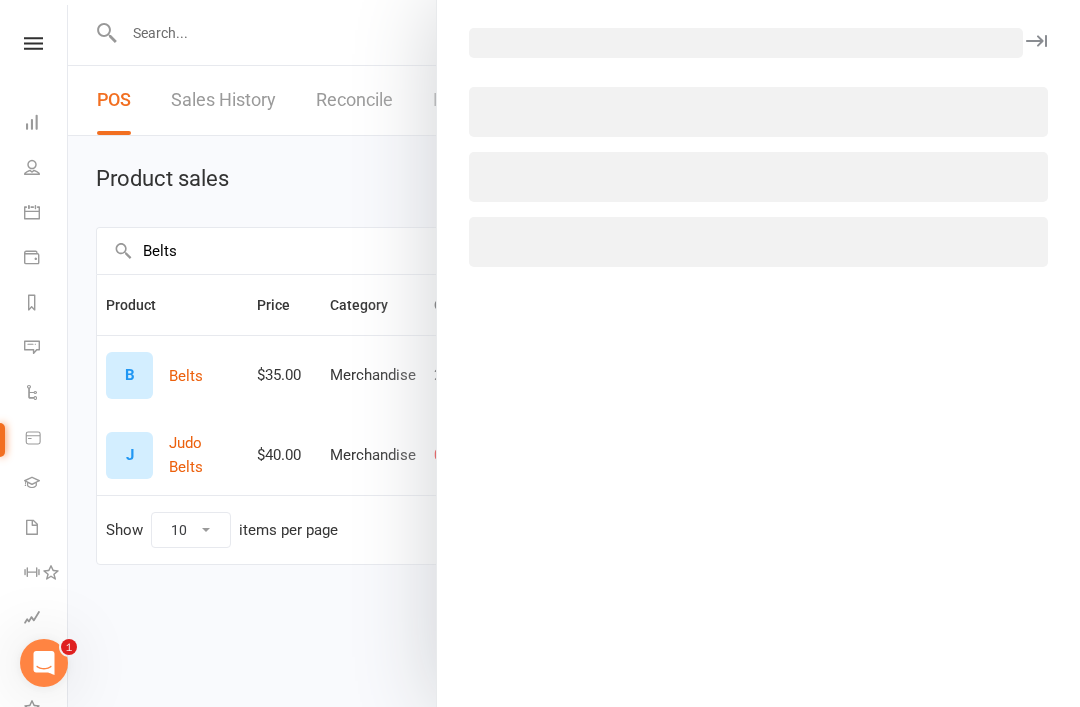 select on "3588" 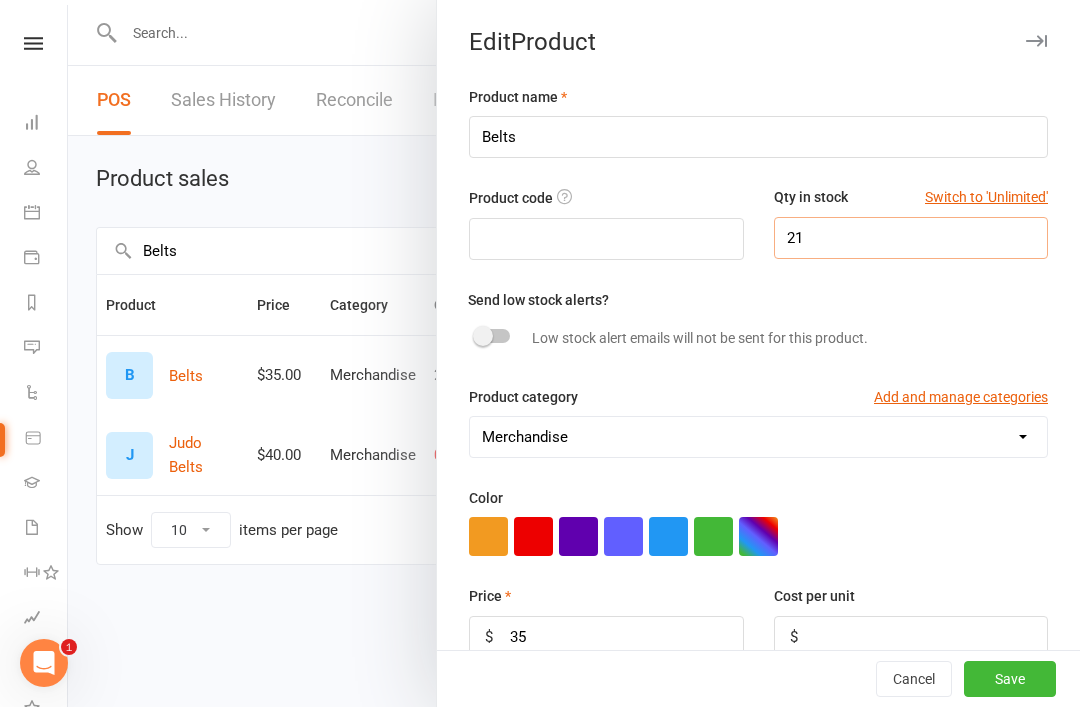 click on "21" at bounding box center (911, 238) 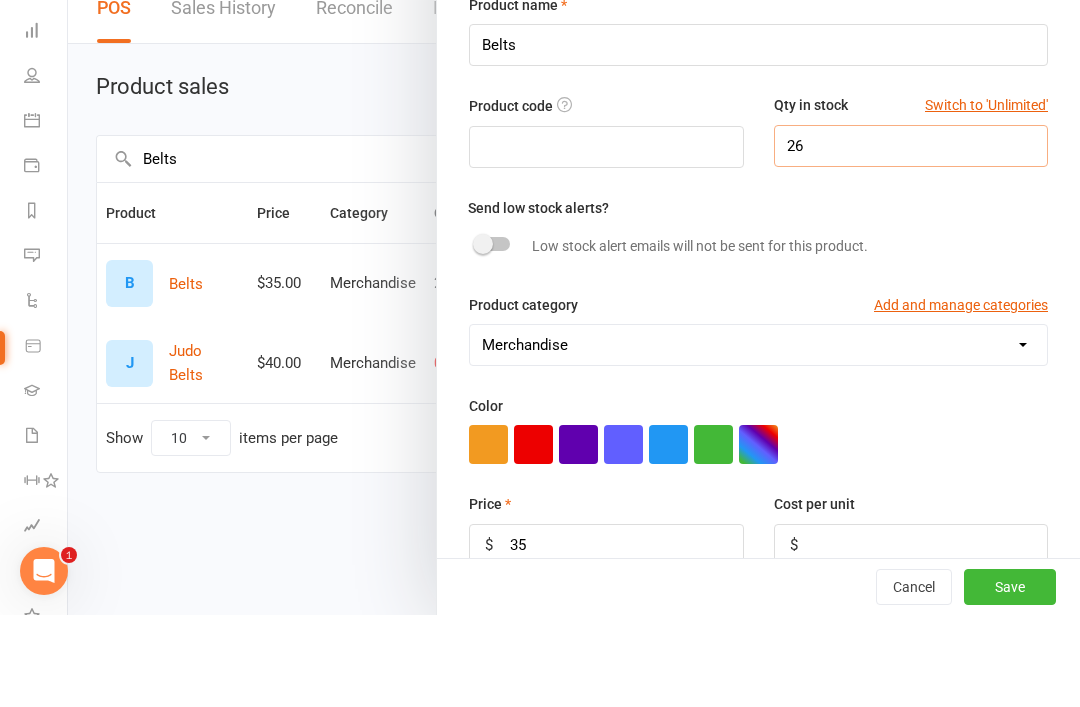 type on "26" 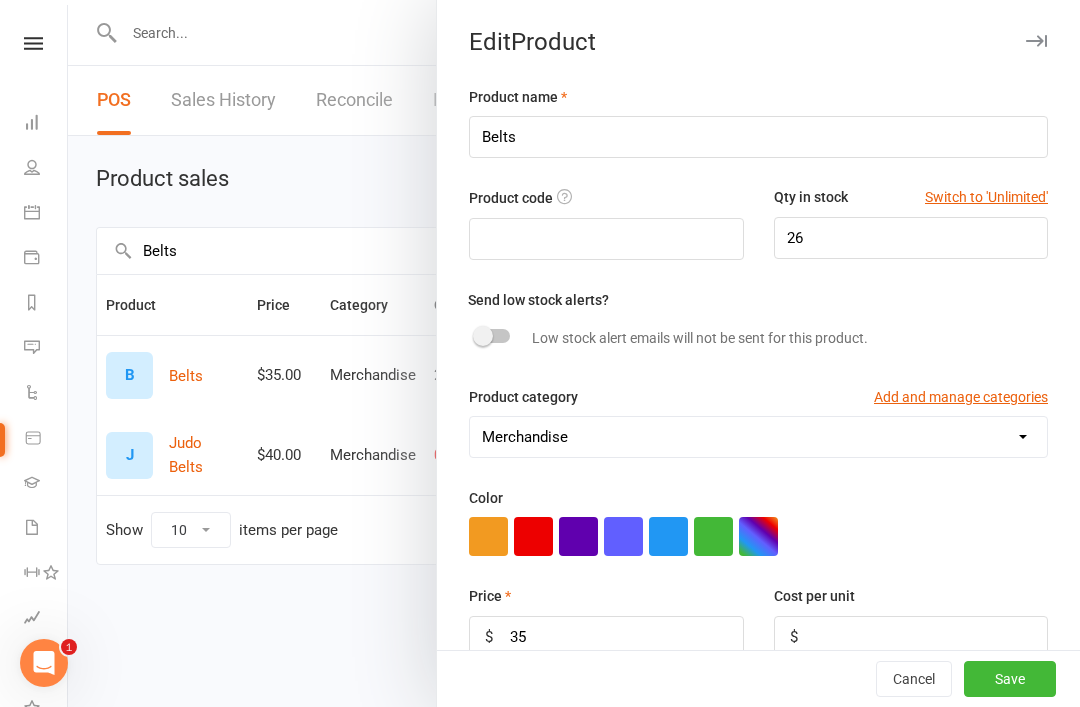 click on "Save" at bounding box center [1010, 679] 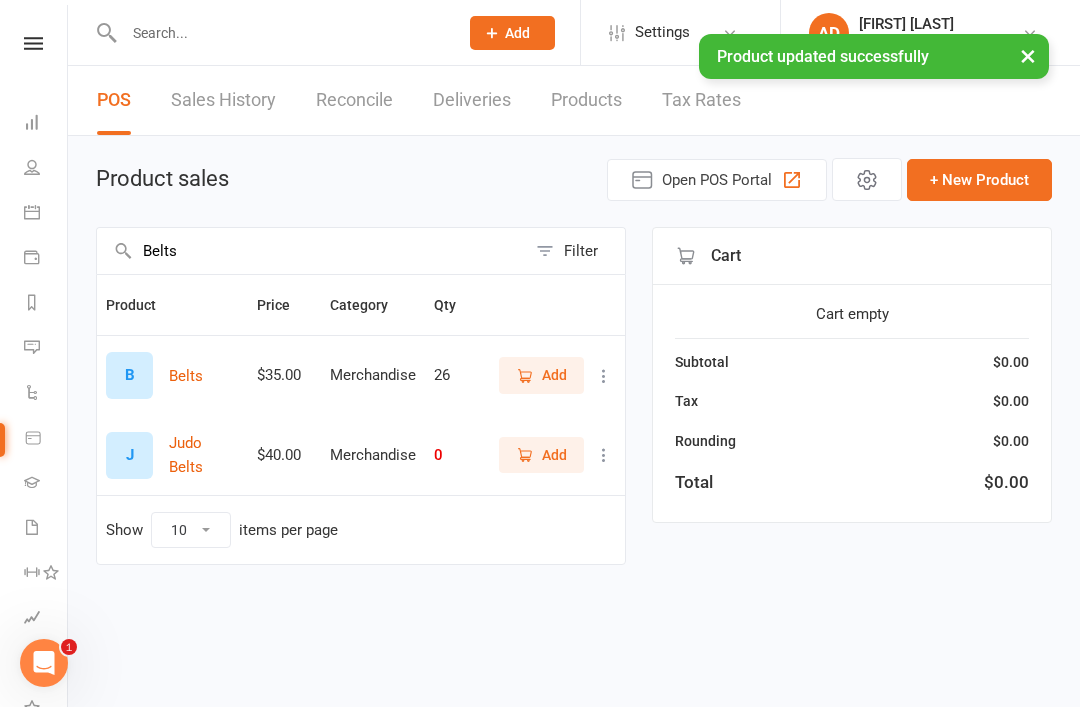 click on "Belts" at bounding box center (311, 251) 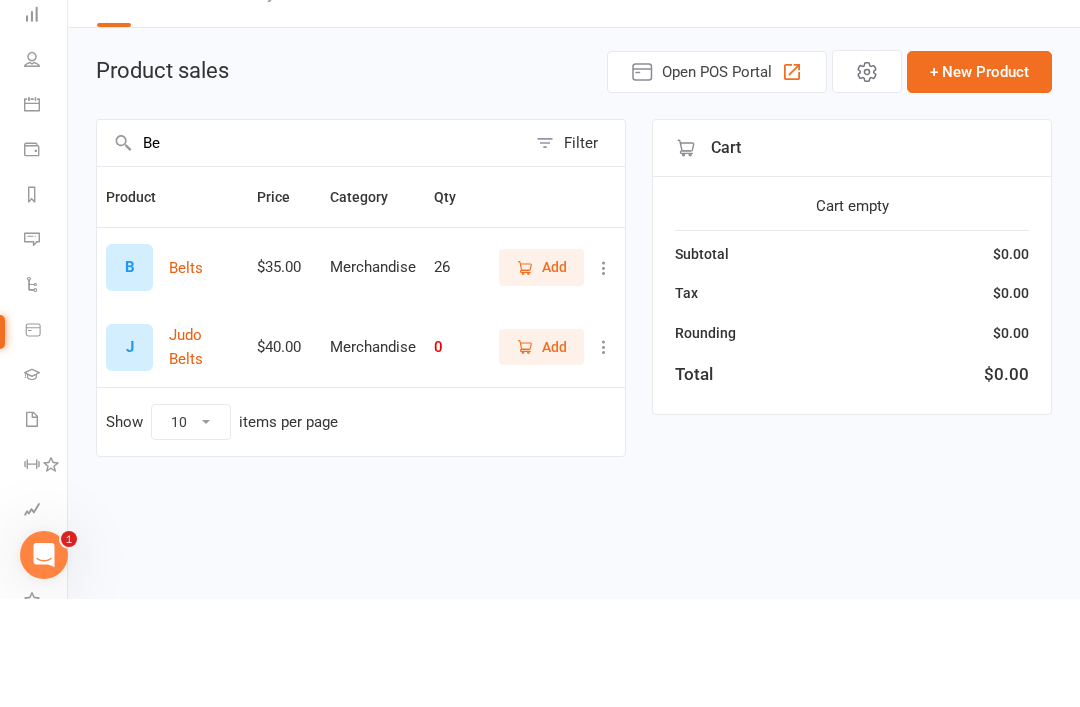 type on "B" 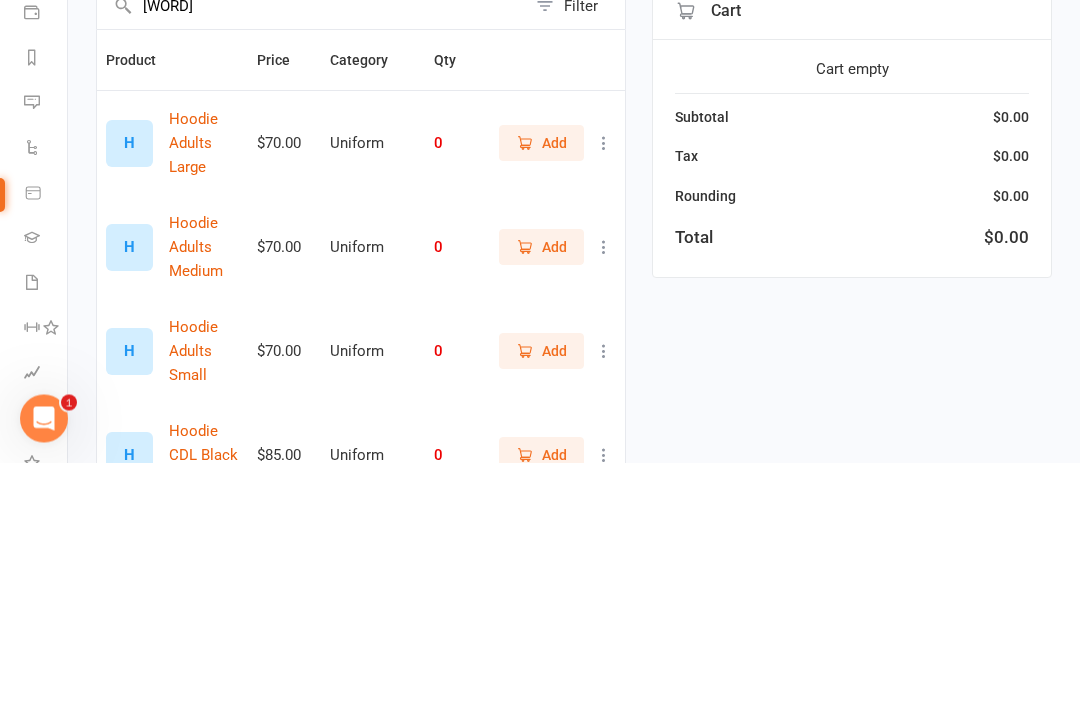 type on "[WORD]" 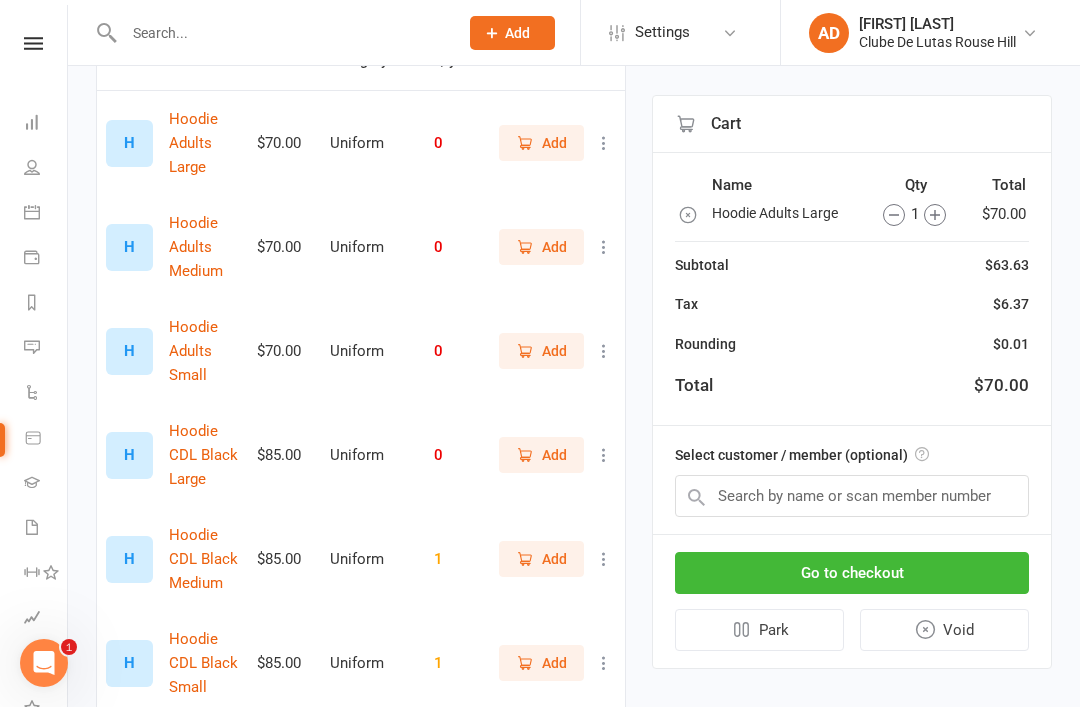click at bounding box center [604, 143] 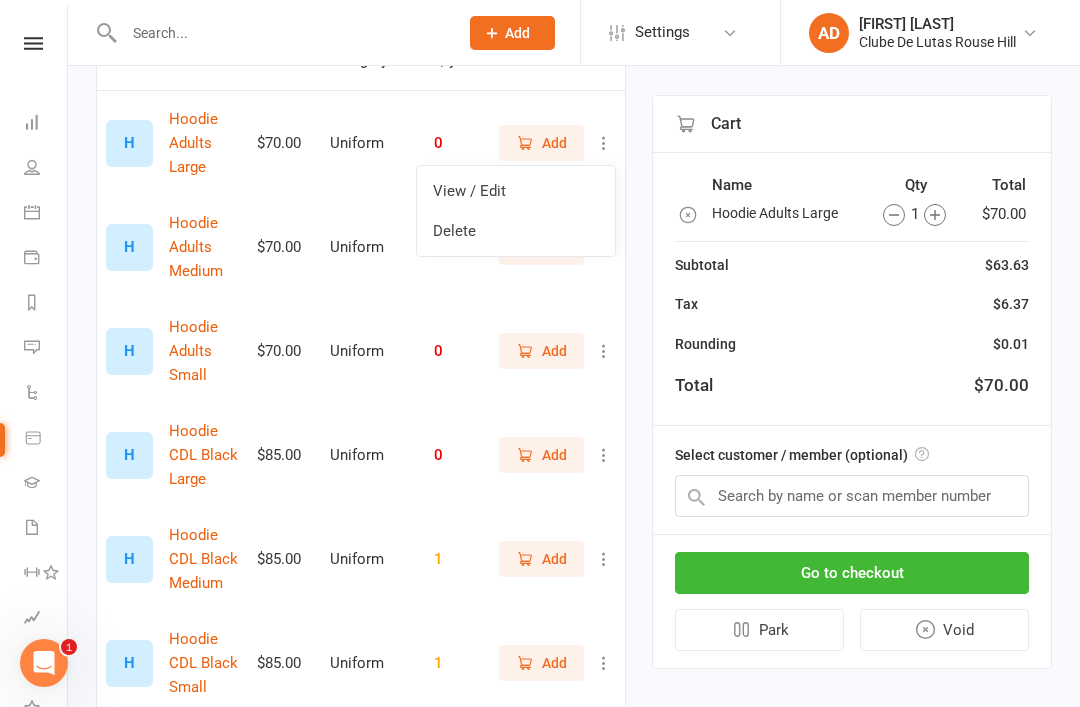 click on "View / Edit" at bounding box center (516, 191) 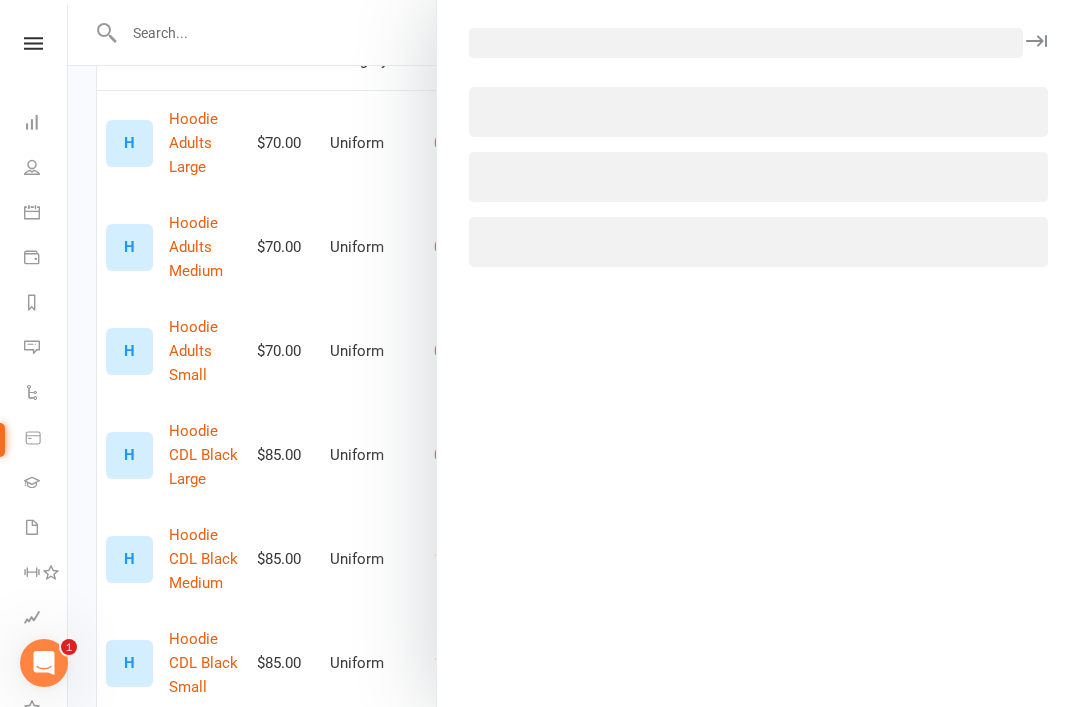 select on "3590" 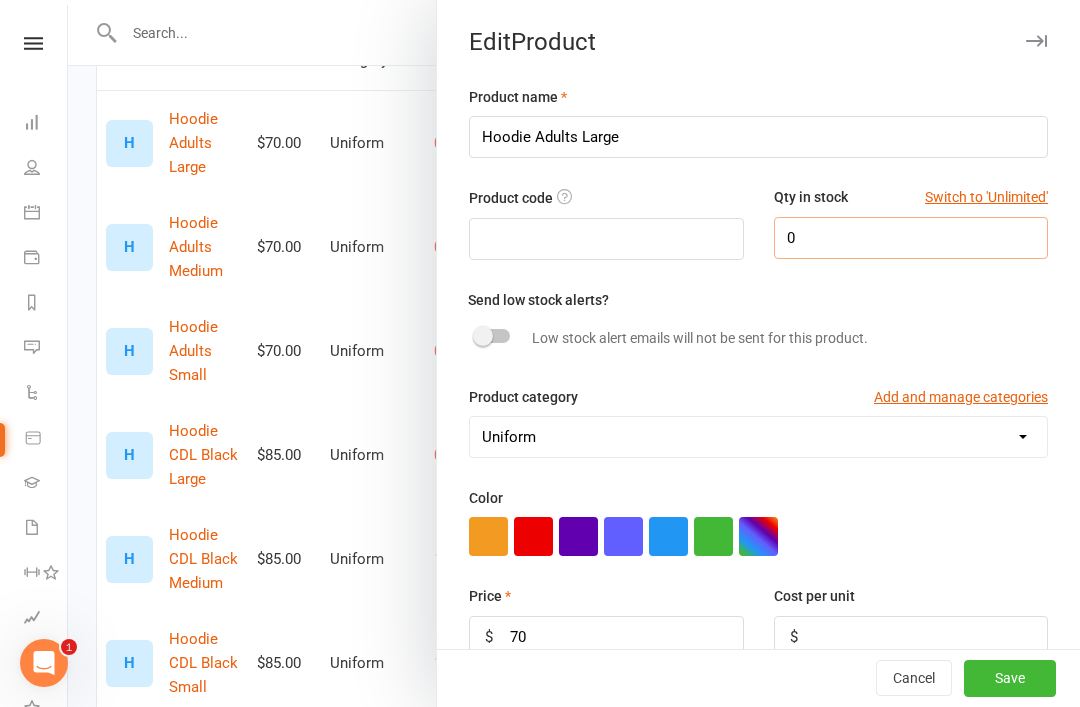 click on "0" at bounding box center (911, 238) 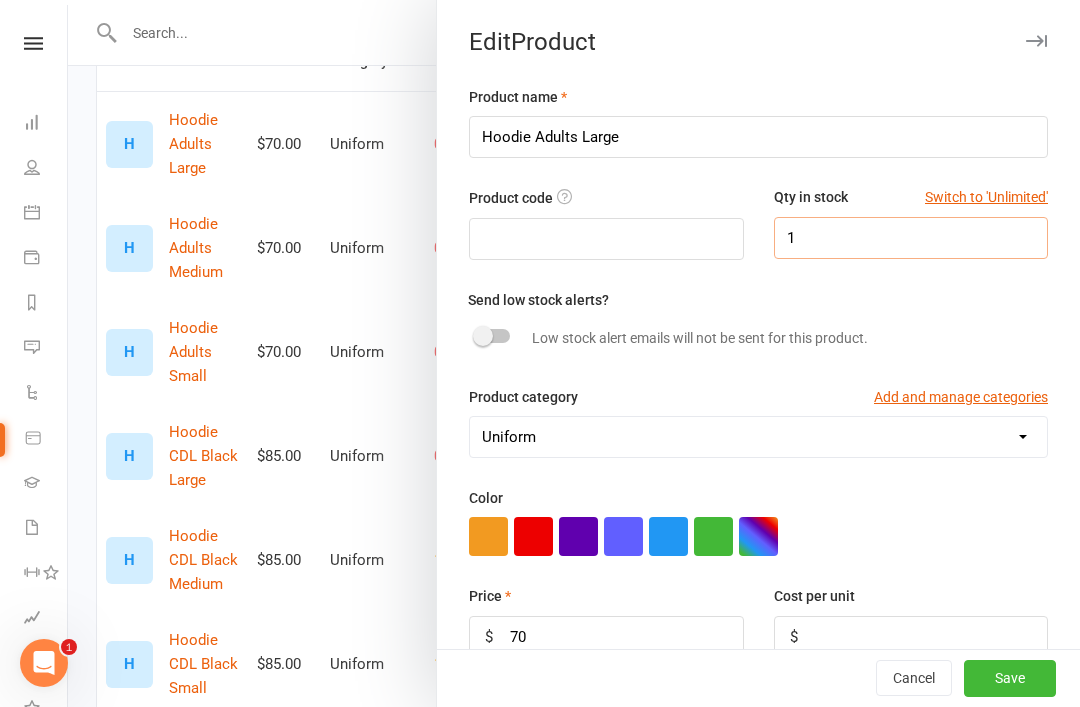 type on "1" 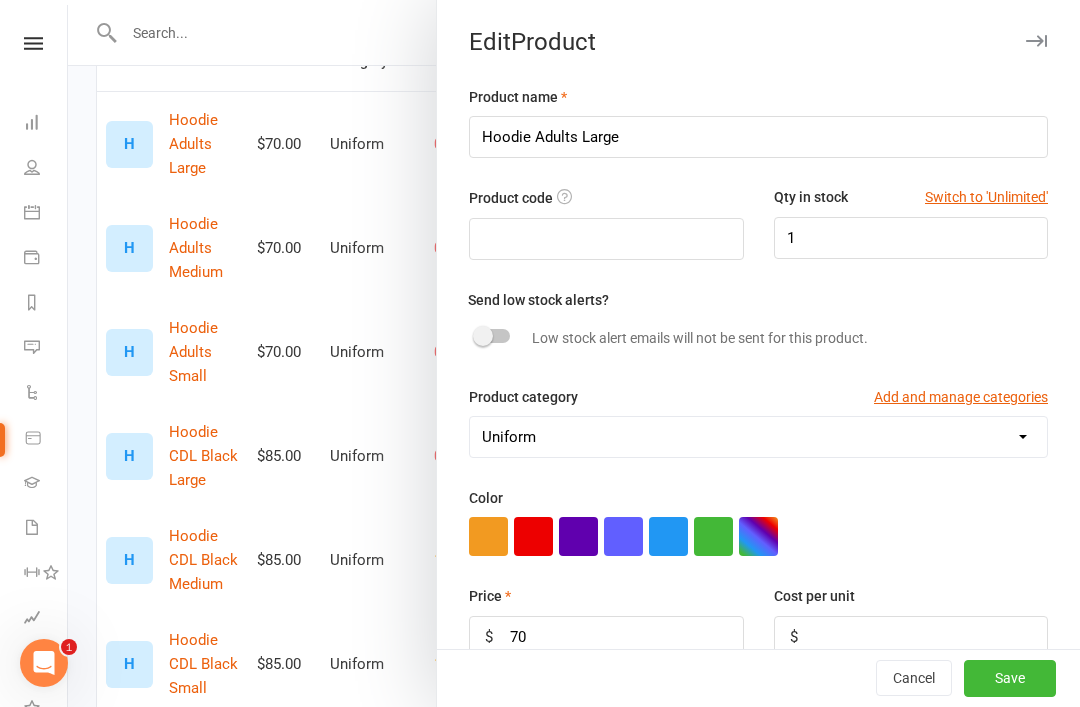 scroll, scrollTop: 509, scrollLeft: 0, axis: vertical 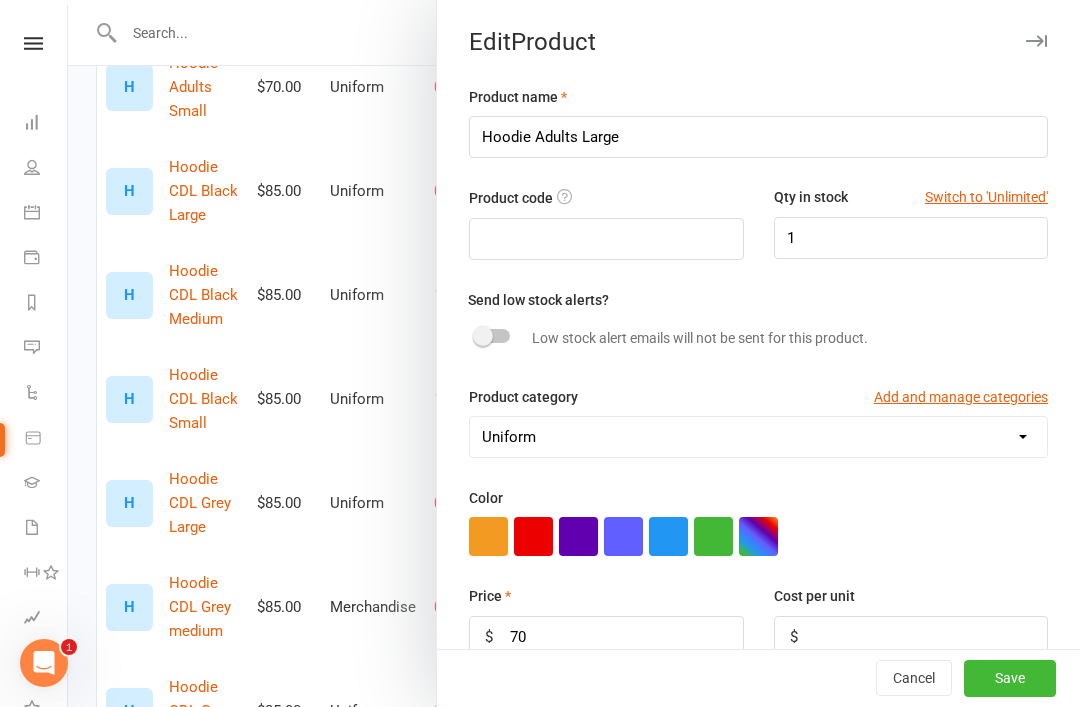 click on "Save" at bounding box center [1010, 679] 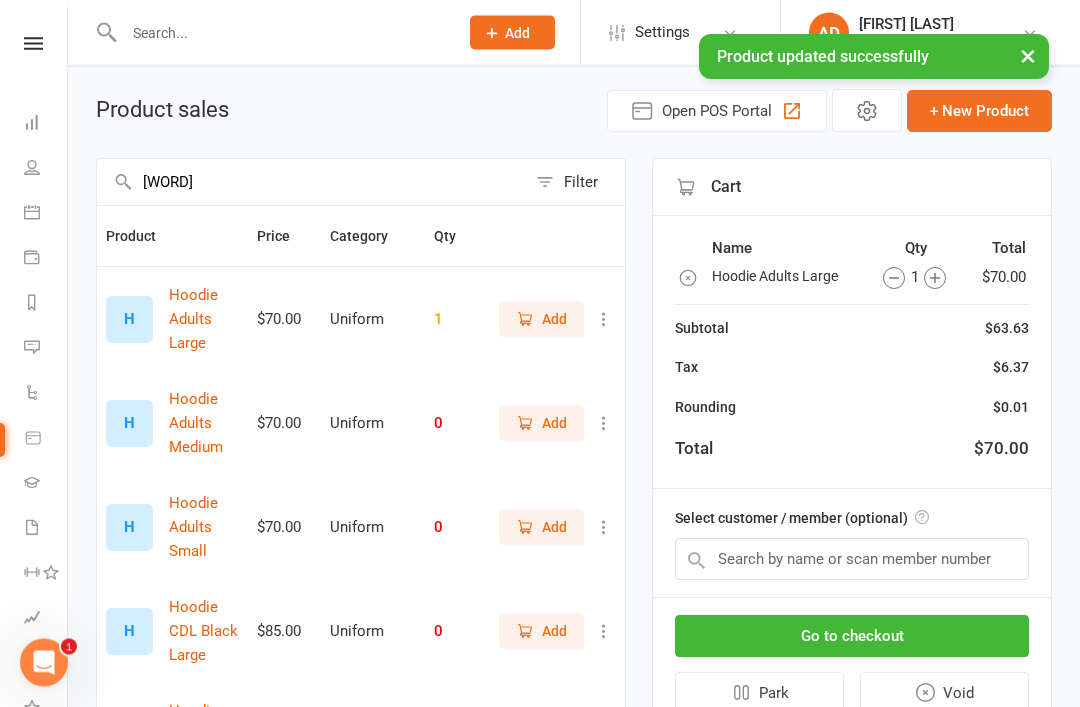 scroll, scrollTop: 0, scrollLeft: 0, axis: both 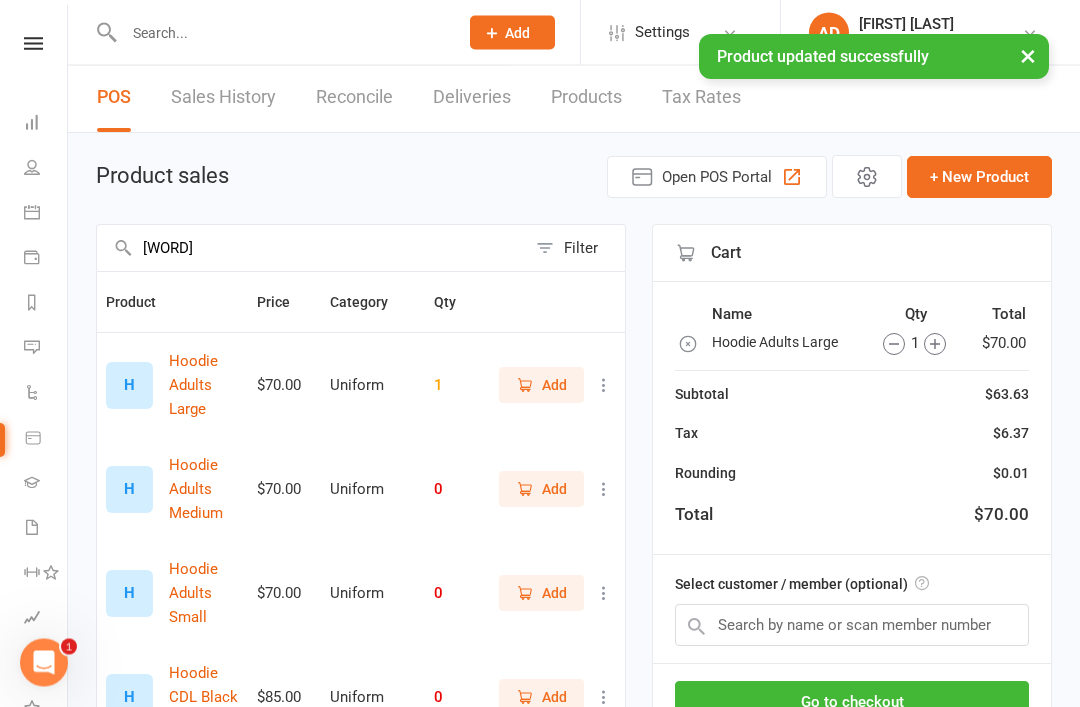 click at bounding box center [604, 490] 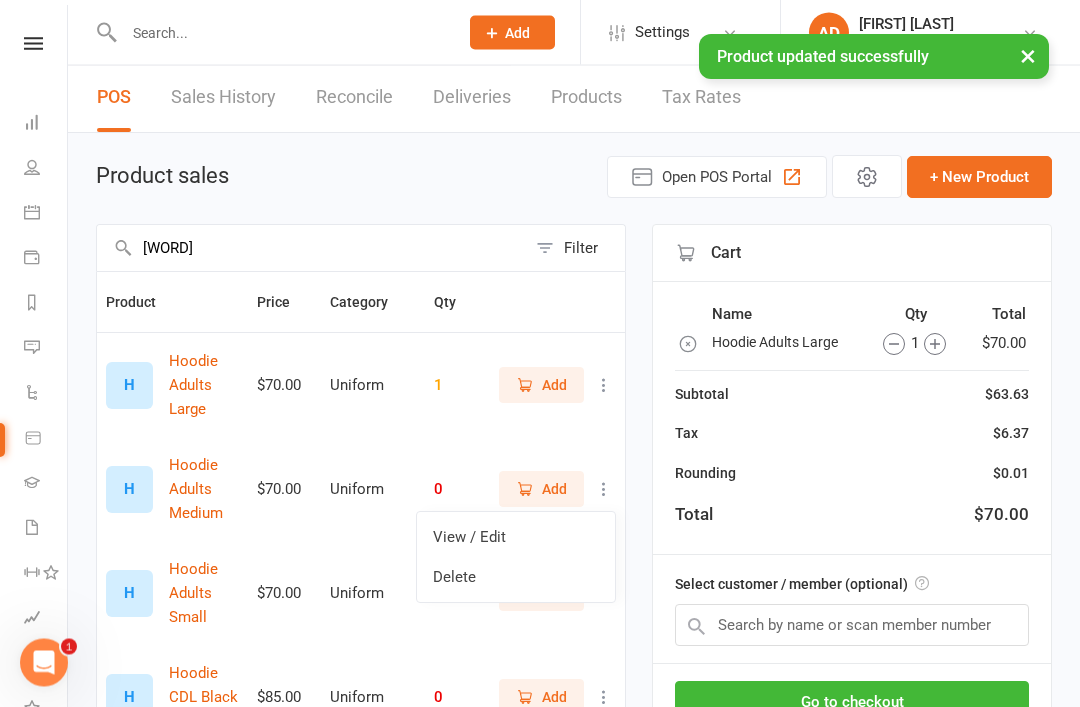 scroll, scrollTop: 3, scrollLeft: 0, axis: vertical 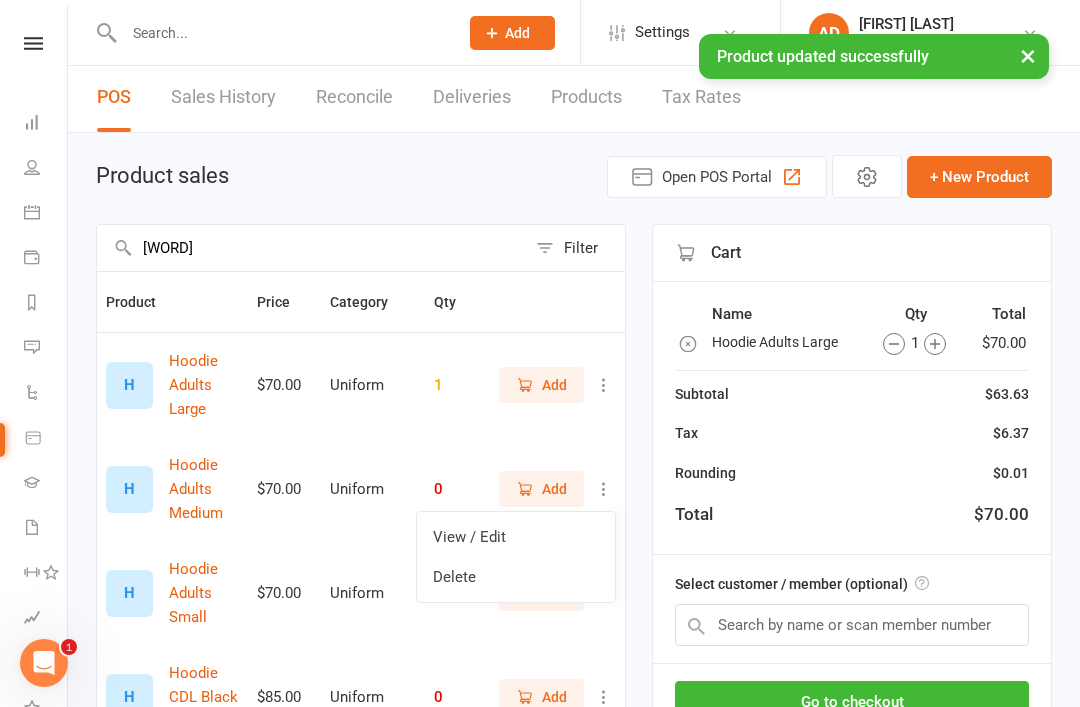 click on "View / Edit" at bounding box center (516, 537) 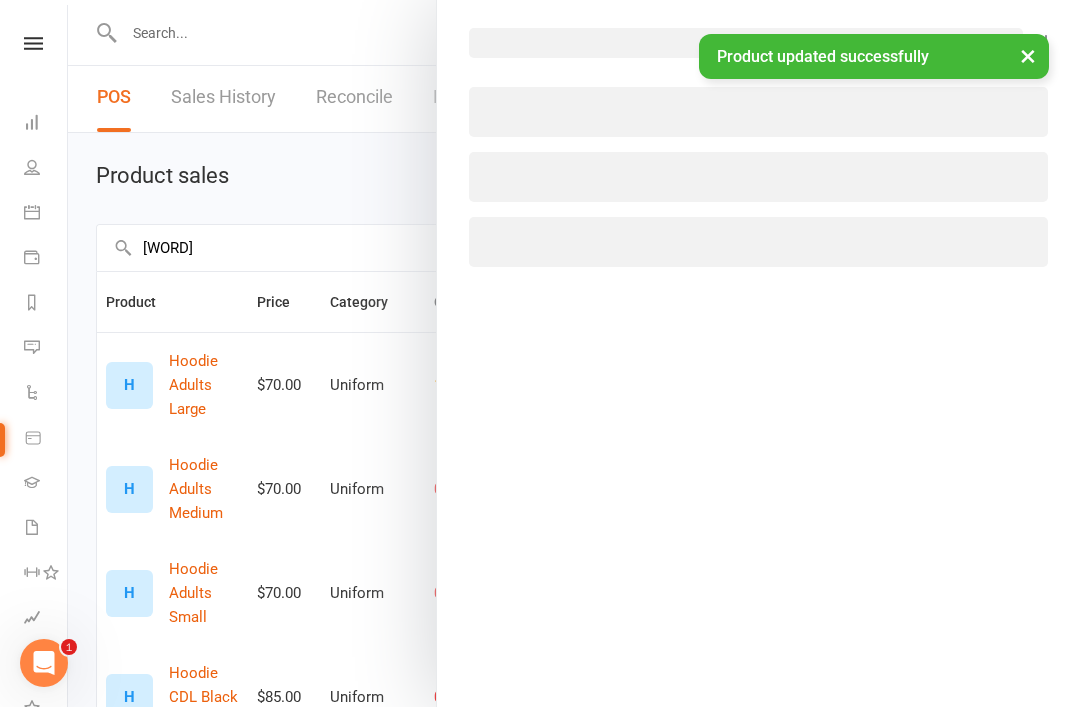select on "3590" 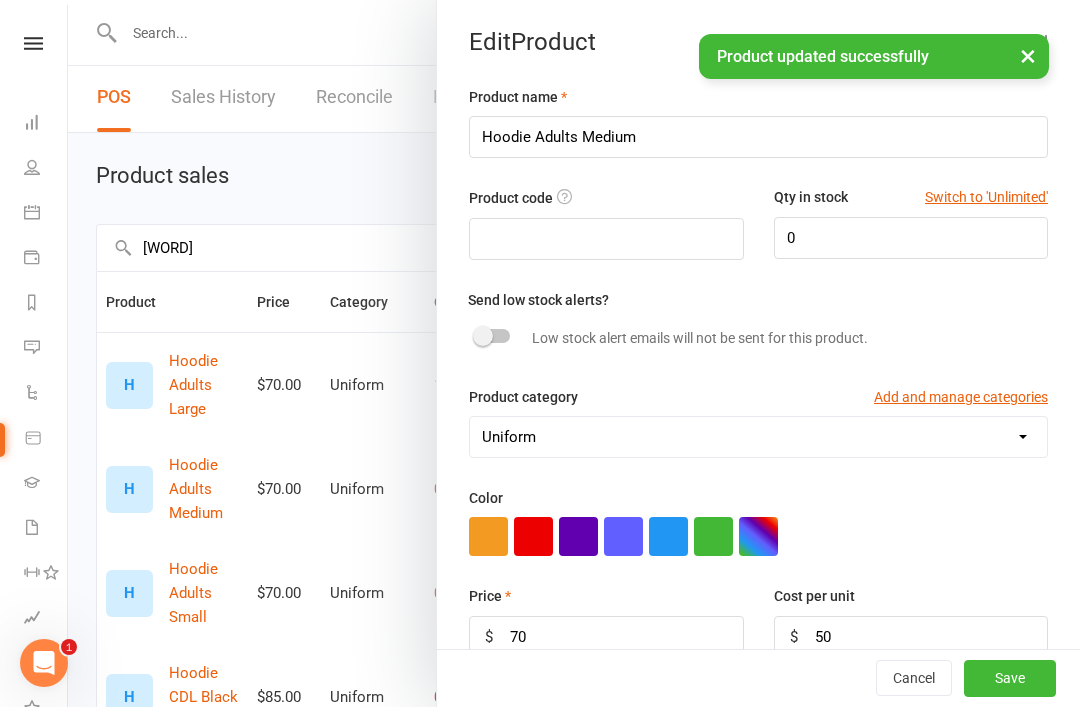 select on "1494" 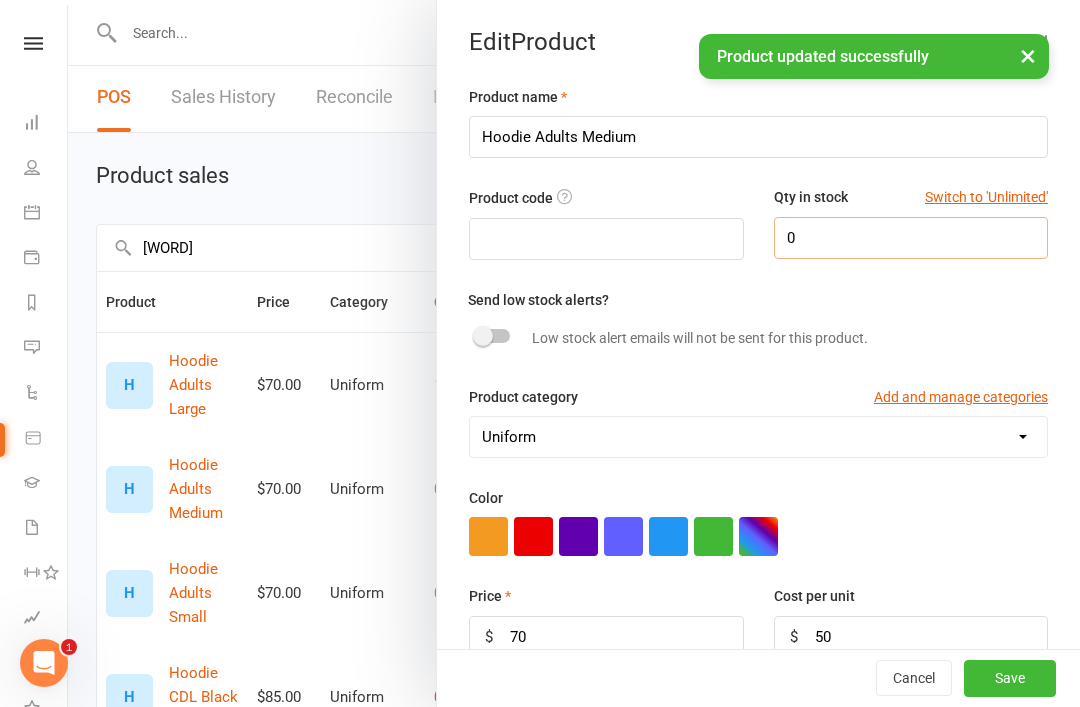 click on "0" at bounding box center (911, 238) 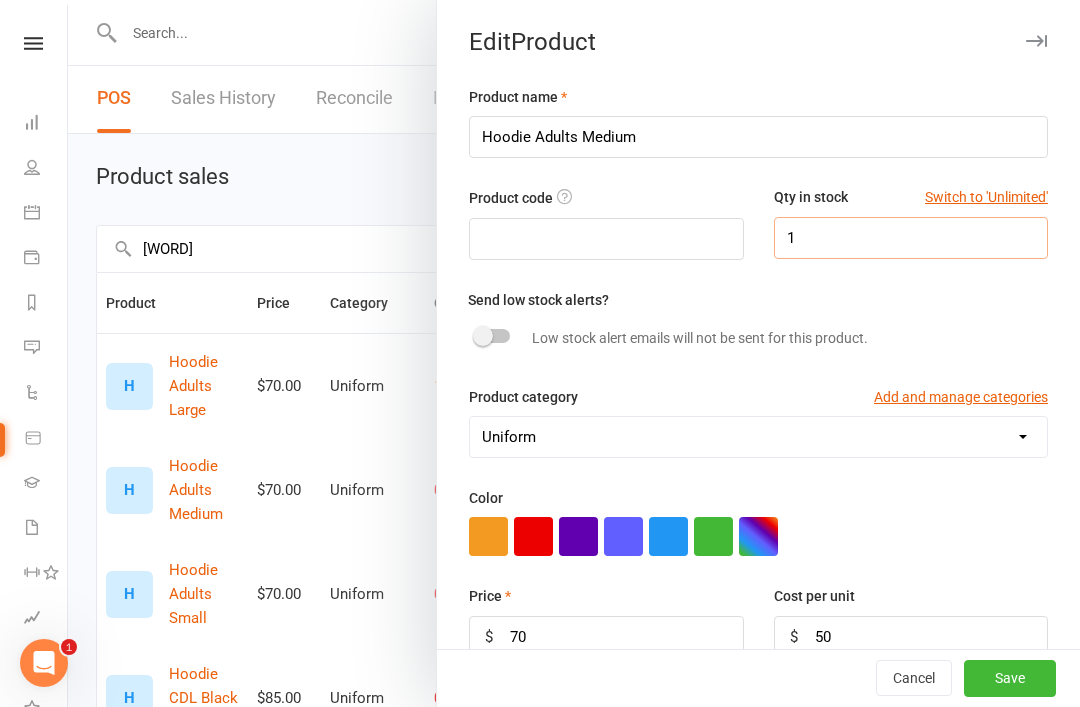 type on "1" 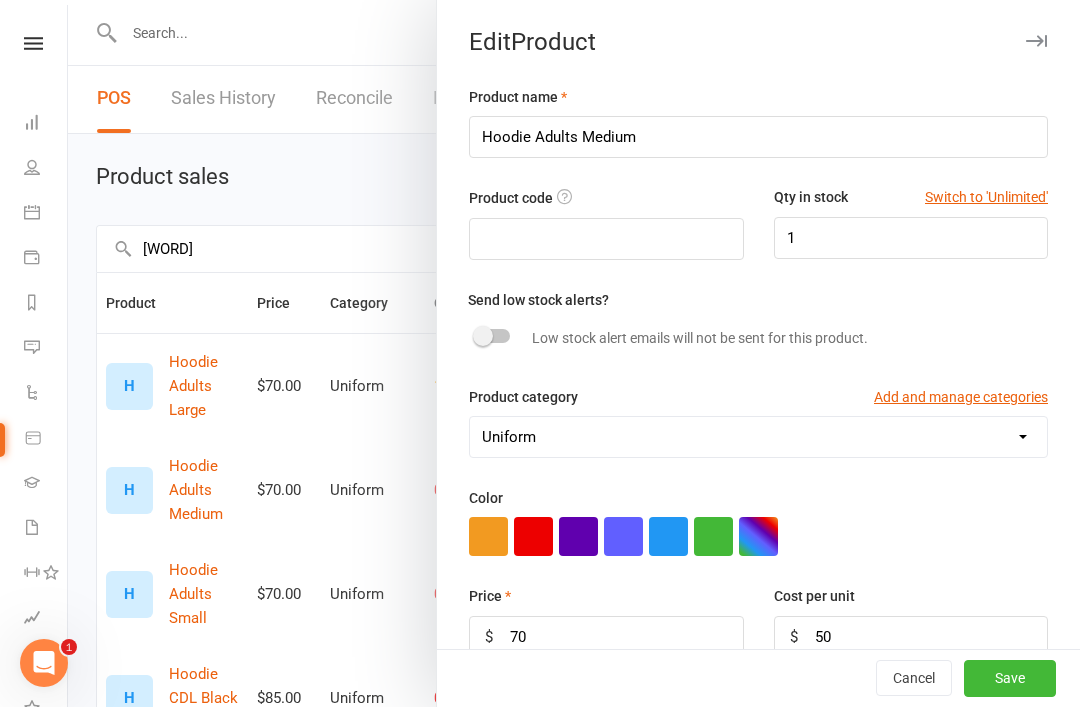 scroll, scrollTop: 267, scrollLeft: 0, axis: vertical 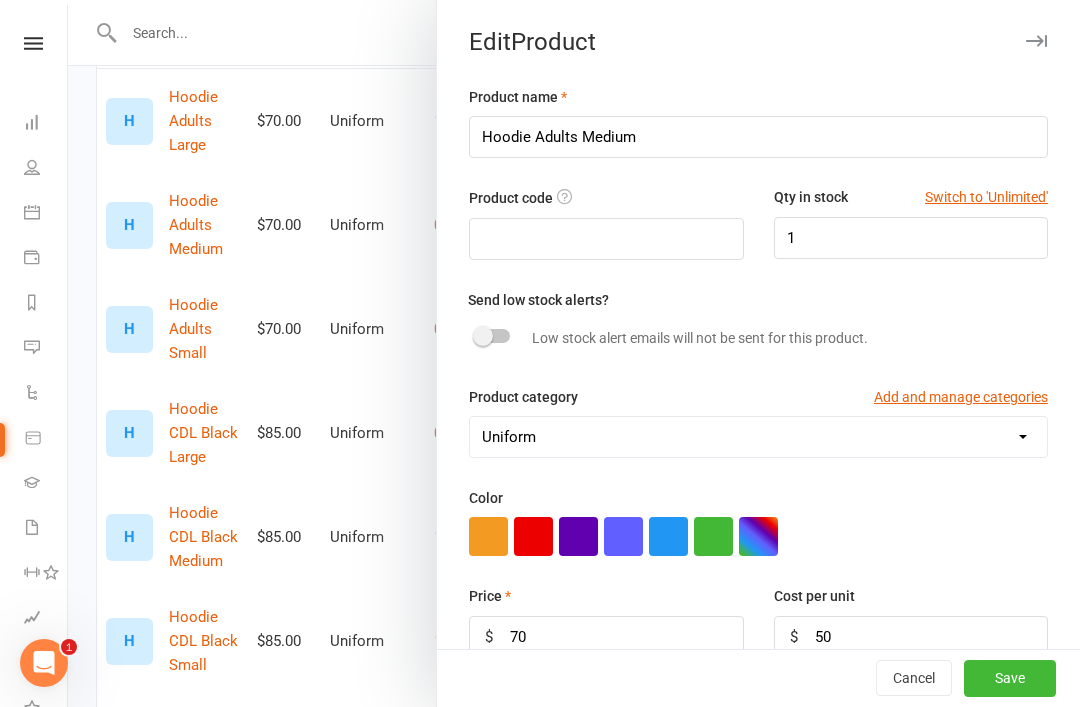 click on "Save" at bounding box center (1010, 679) 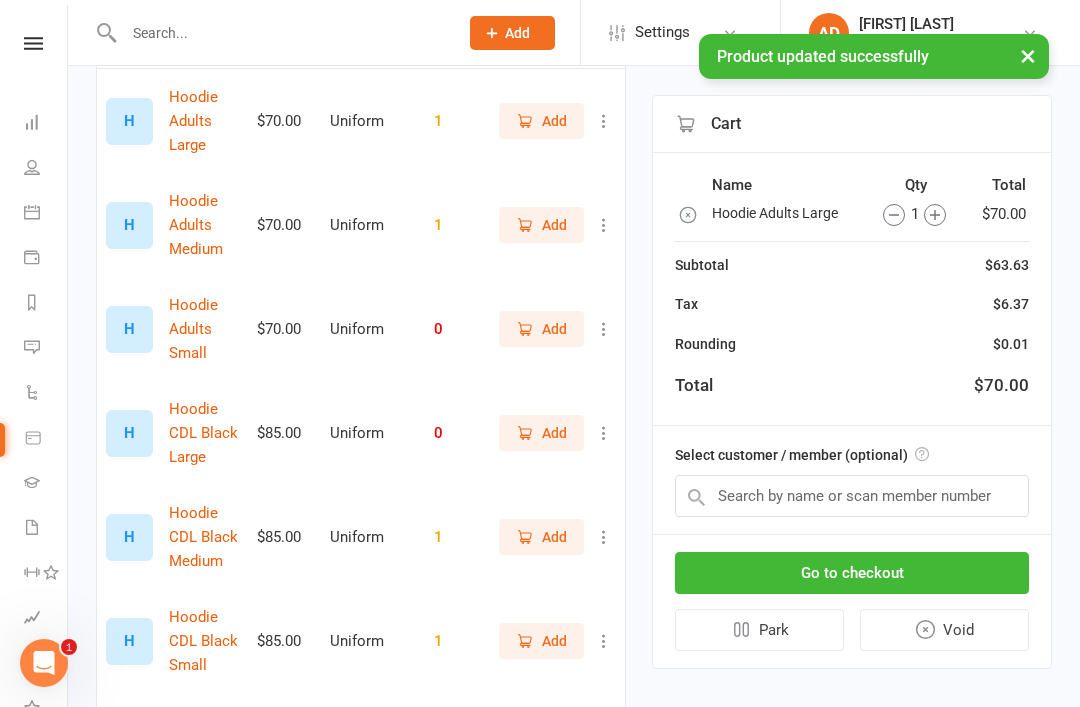 click at bounding box center (604, 329) 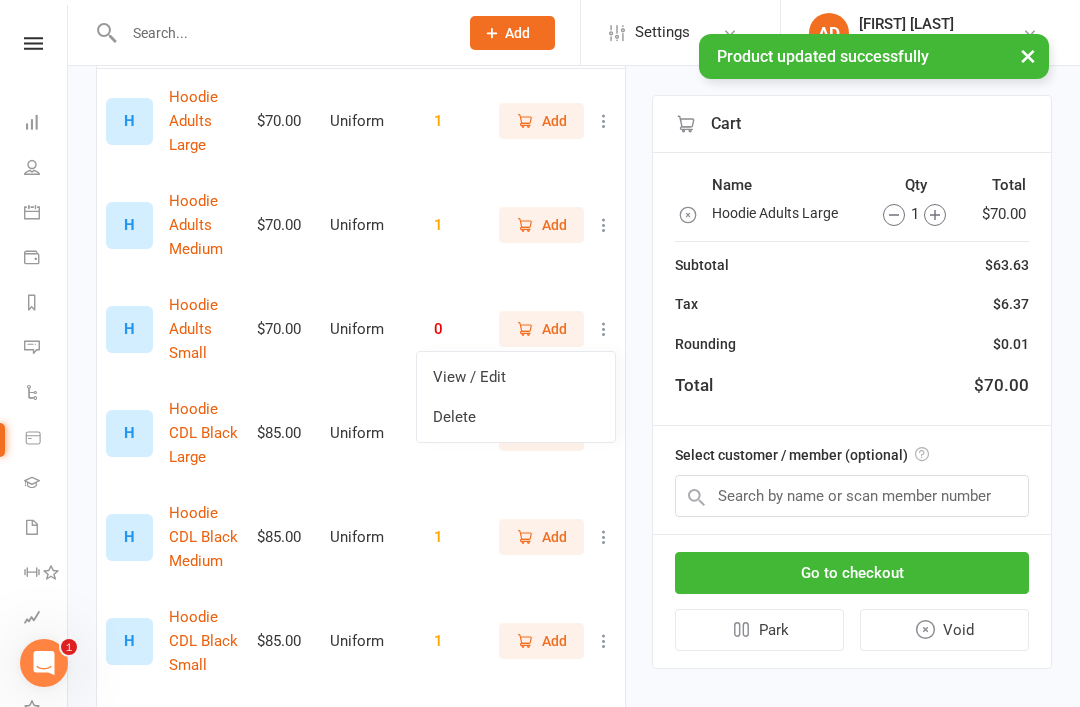 click on "View / Edit" at bounding box center [516, 377] 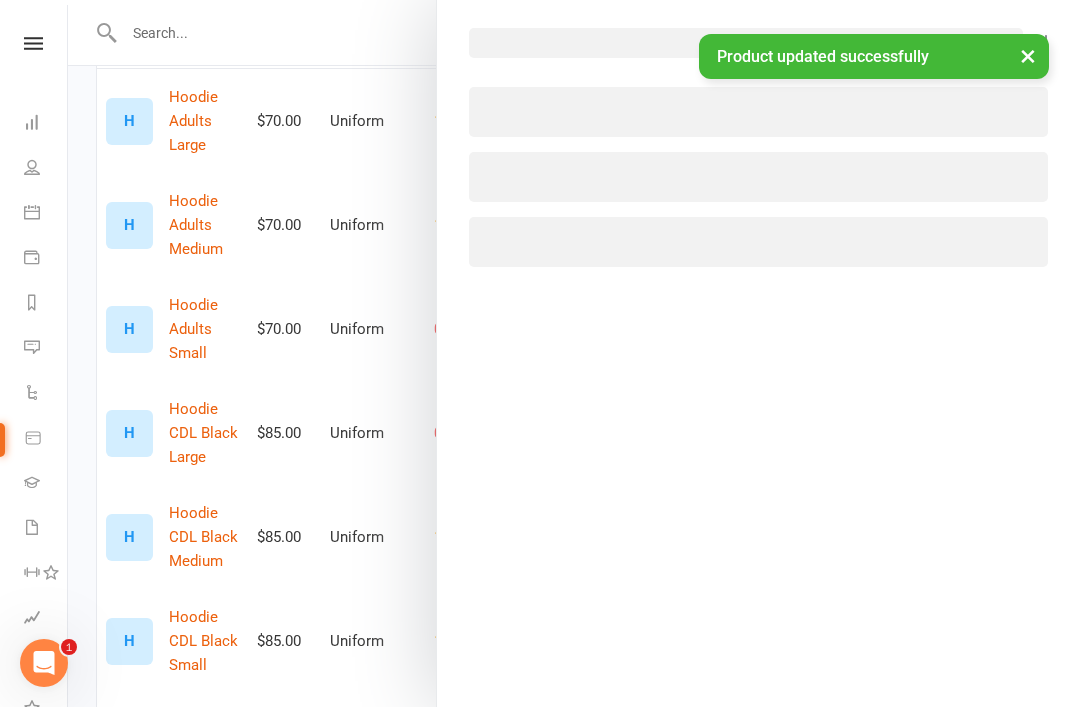 select on "3590" 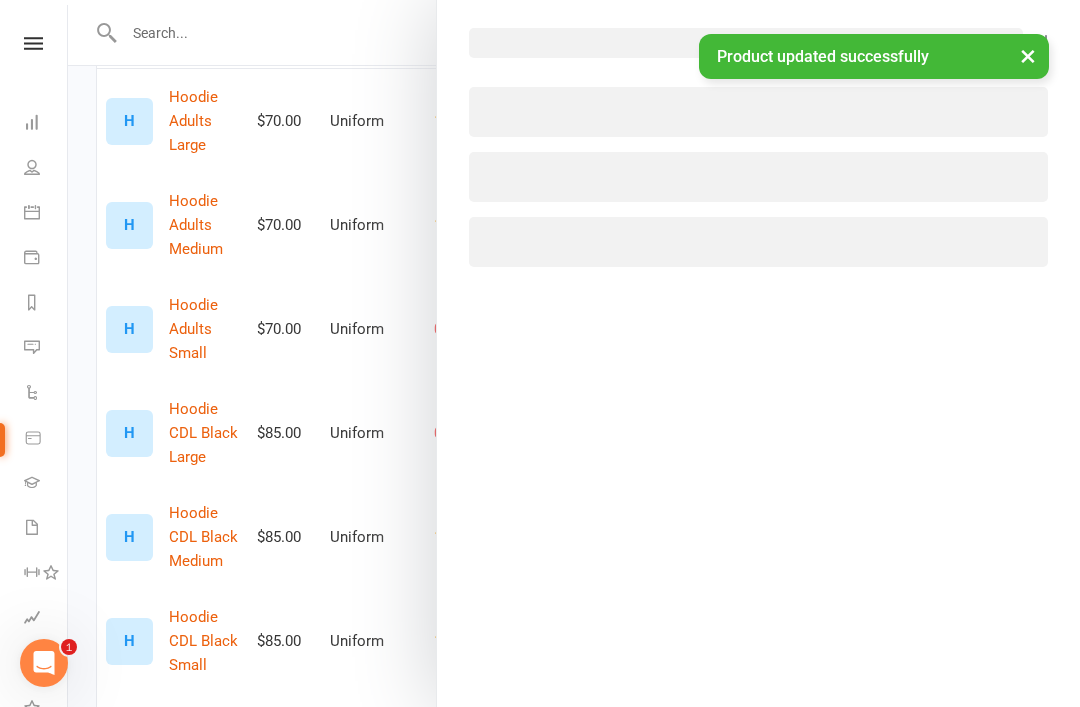 select on "1494" 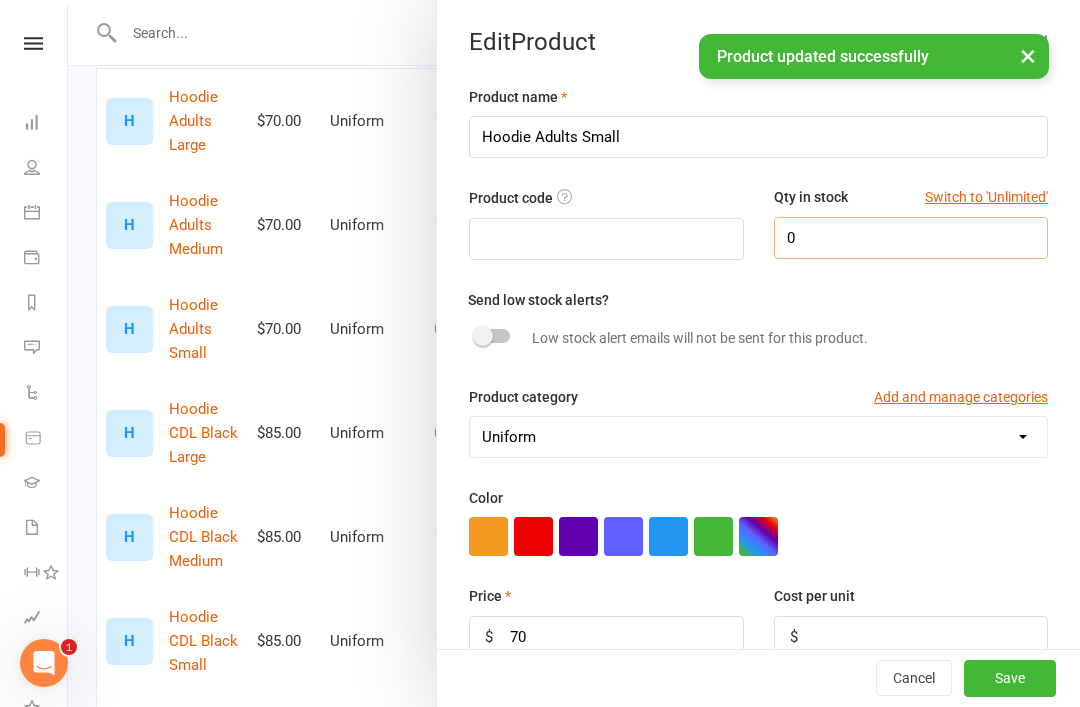 click on "0" at bounding box center (911, 238) 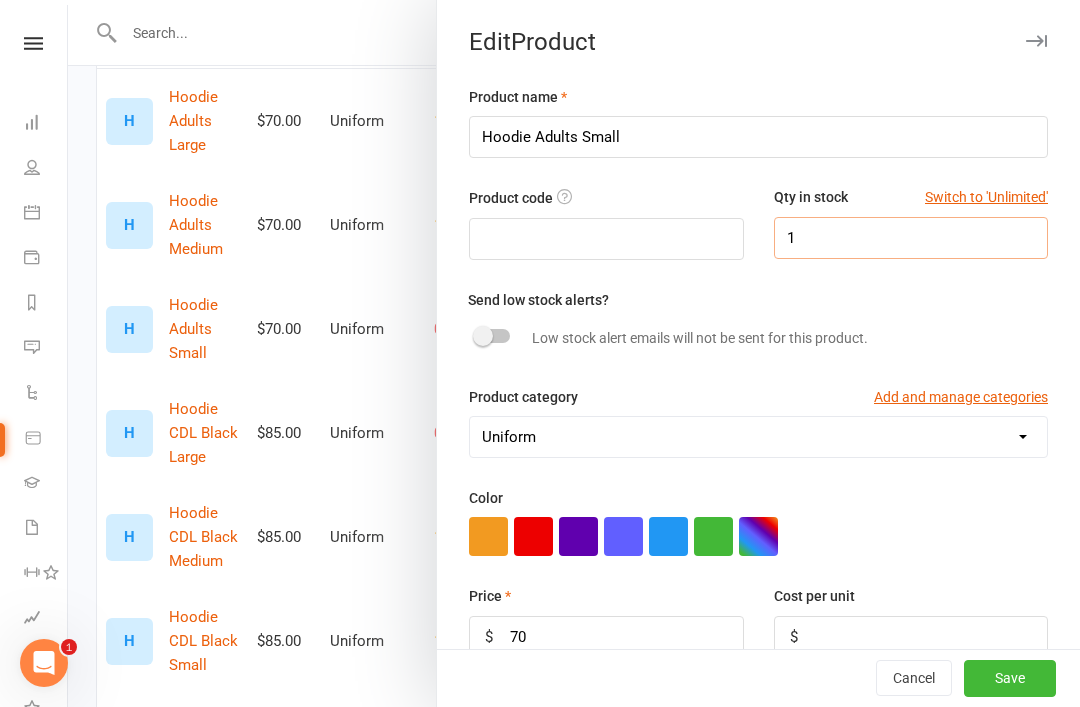 type on "1" 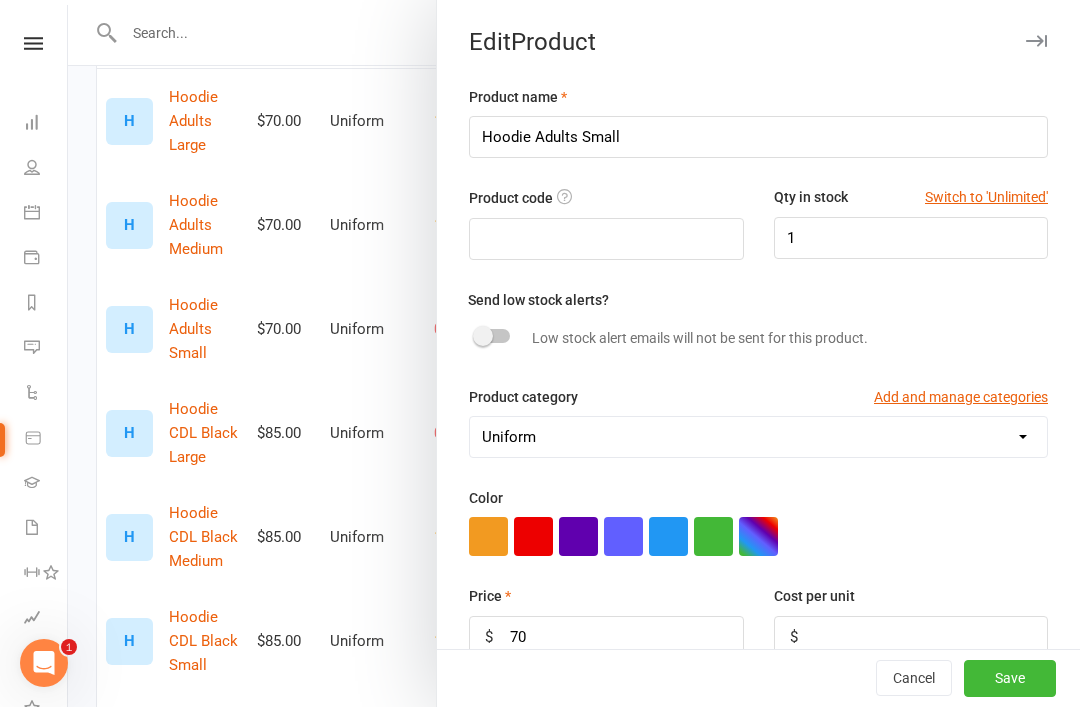 scroll, scrollTop: 532, scrollLeft: 0, axis: vertical 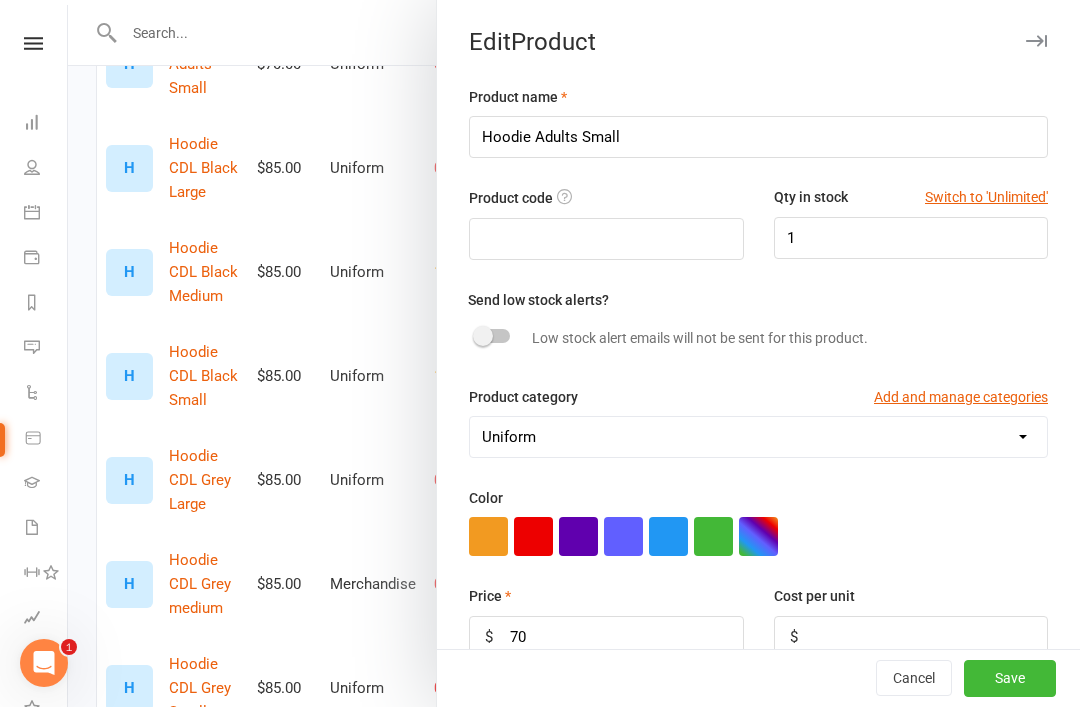 click on "Save" at bounding box center (1010, 679) 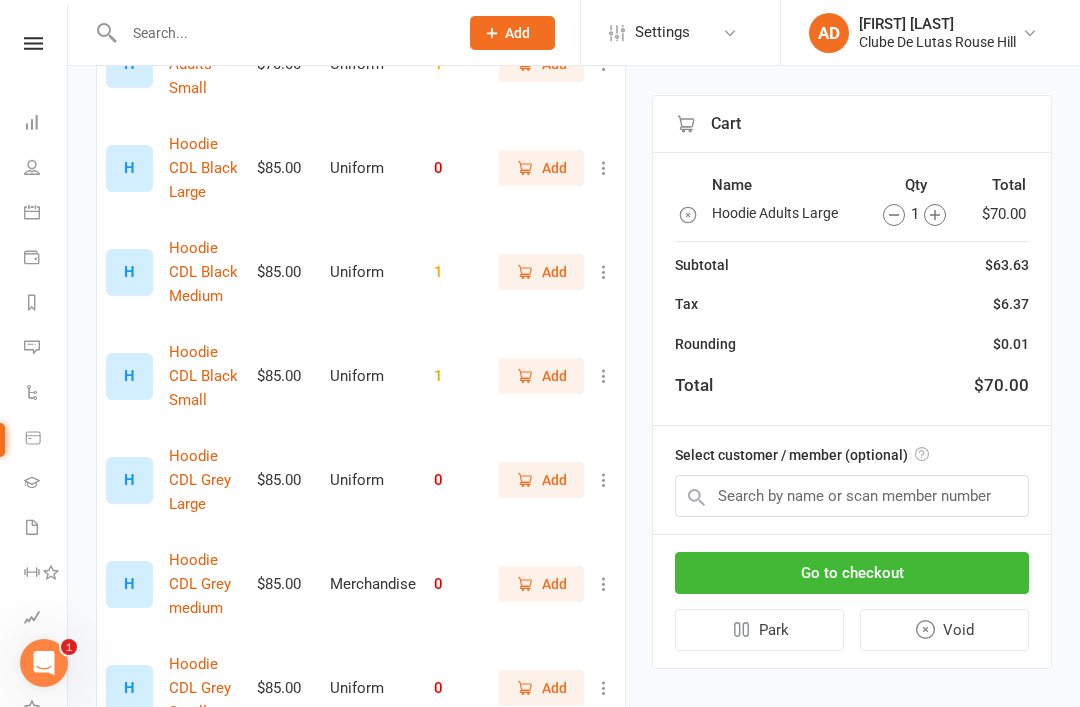 click at bounding box center [32, 212] 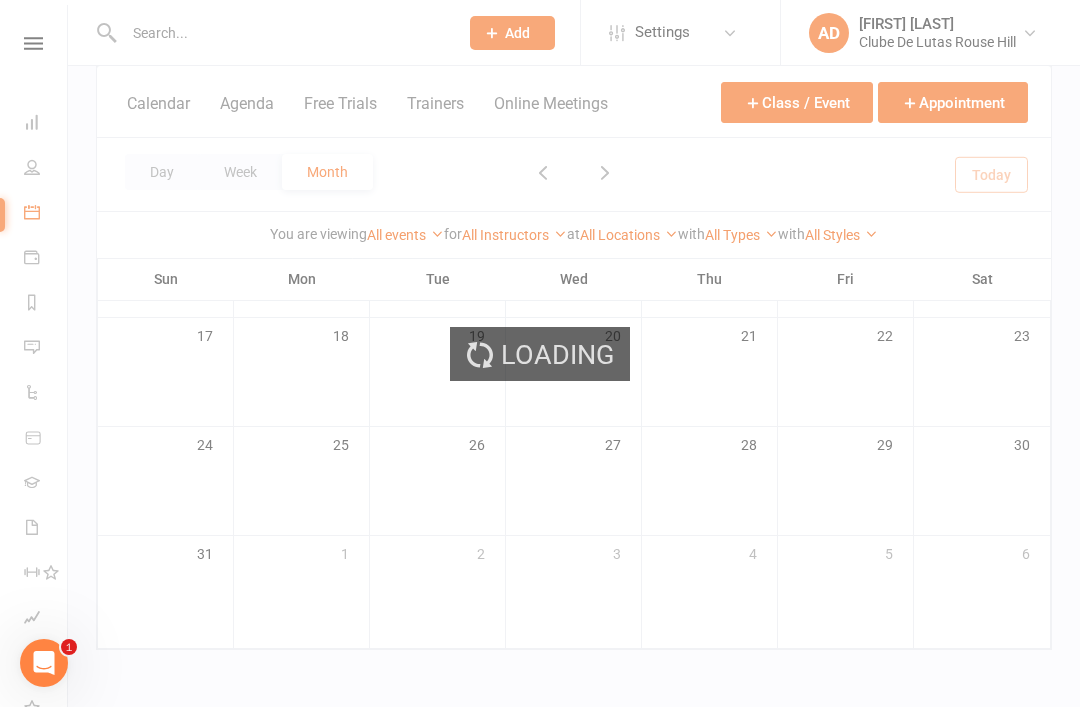 scroll, scrollTop: 0, scrollLeft: 0, axis: both 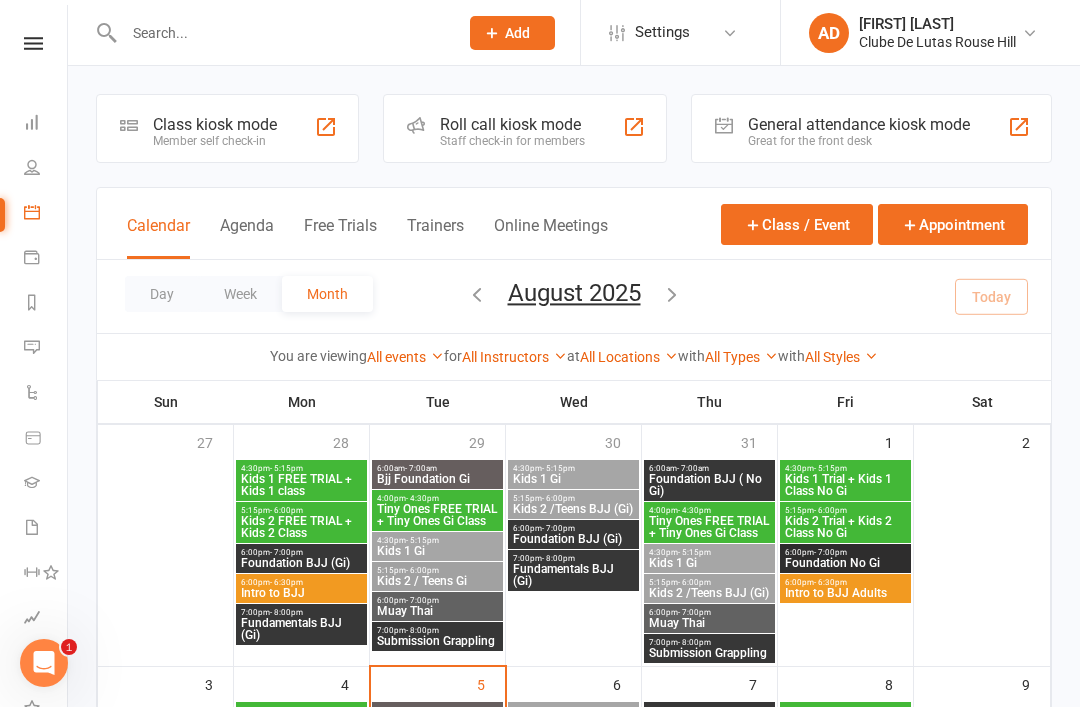 click on "Member self check-in" at bounding box center [215, 141] 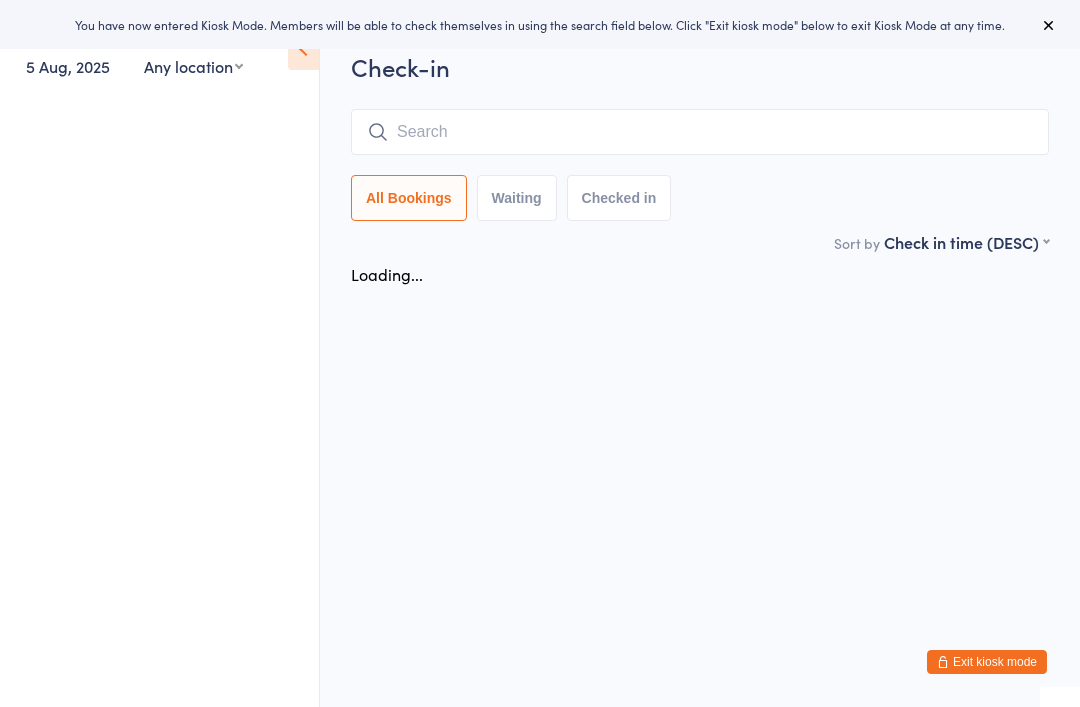 scroll, scrollTop: 0, scrollLeft: 0, axis: both 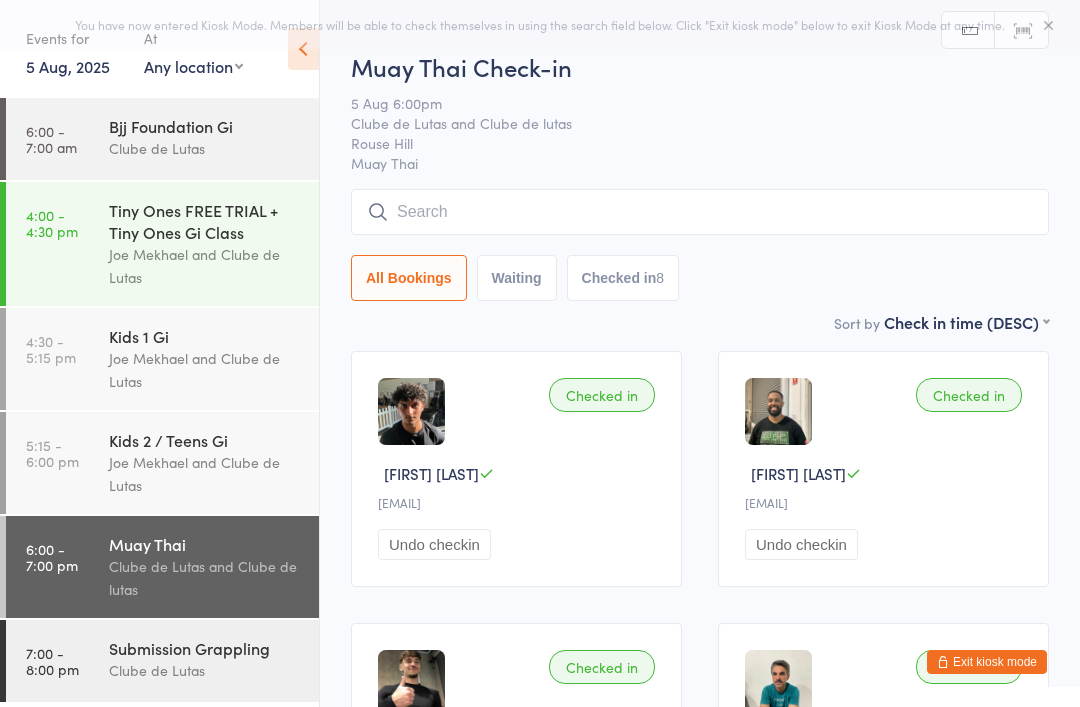 click at bounding box center (700, 212) 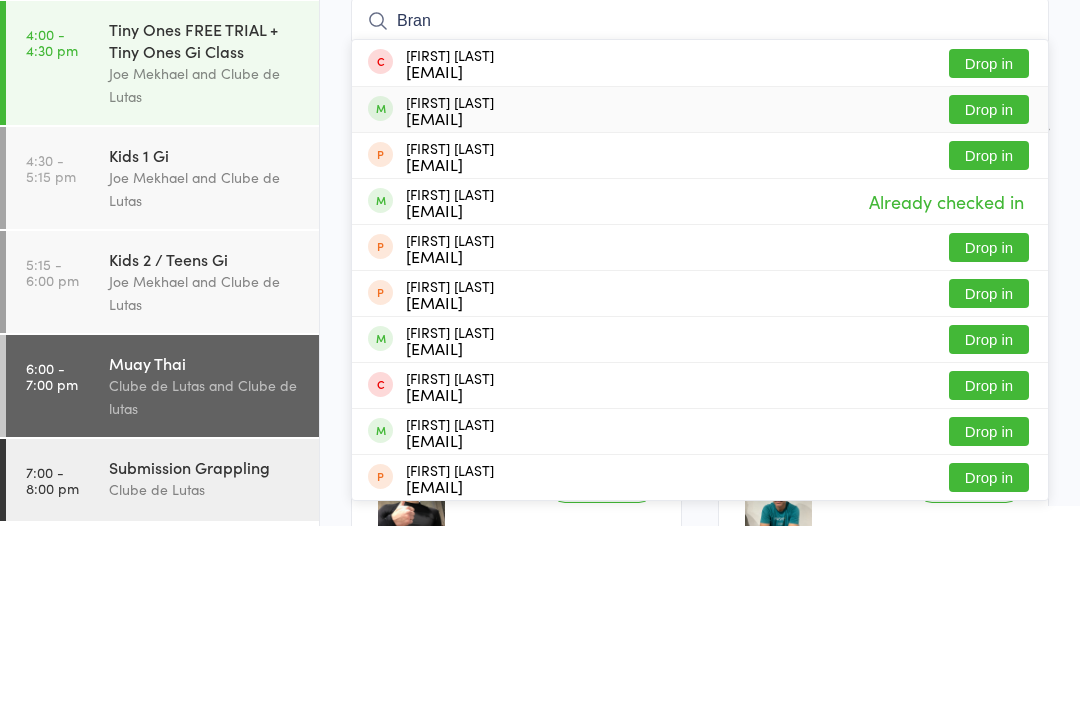 type on "Bran" 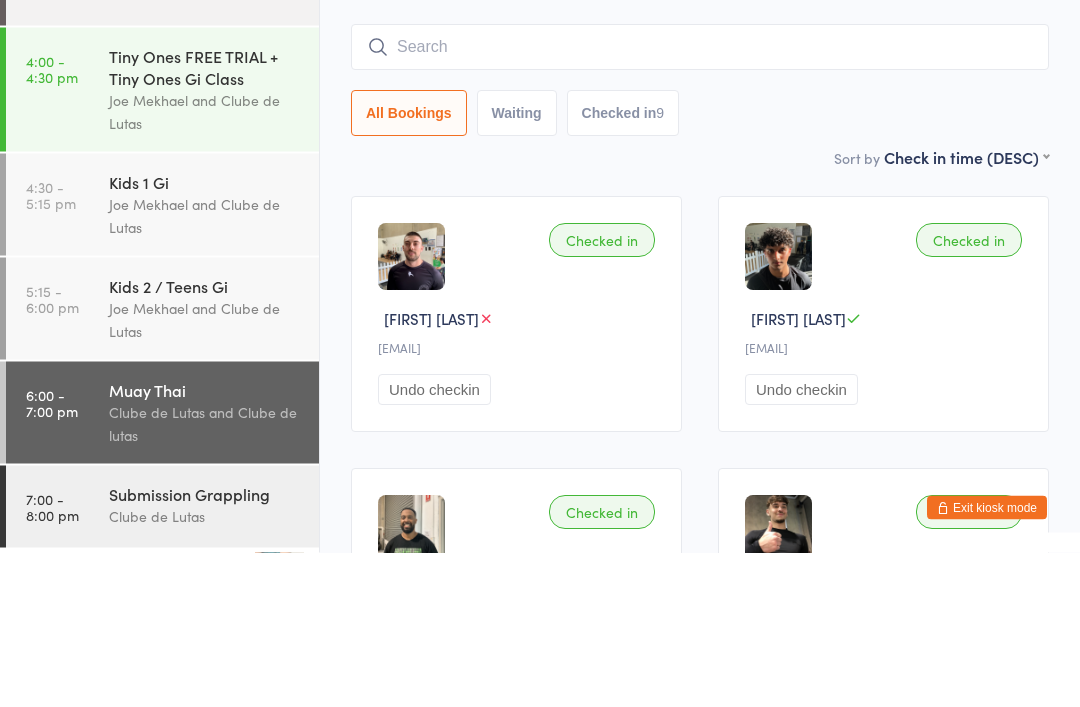scroll, scrollTop: 155, scrollLeft: 0, axis: vertical 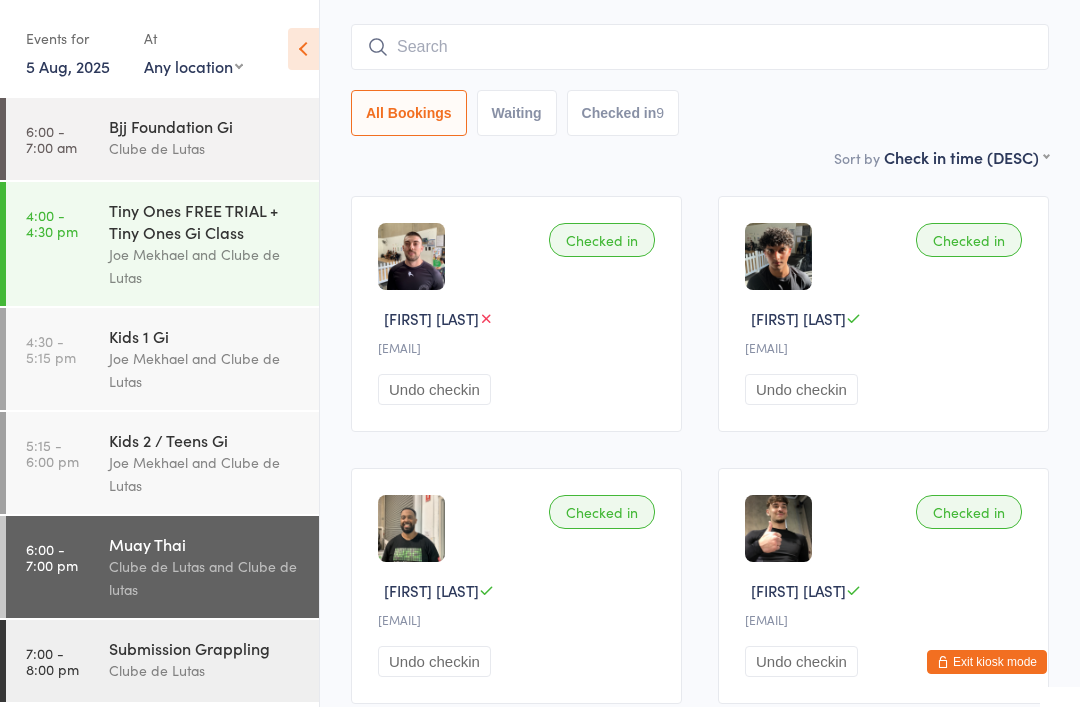 click on "6:00 - 7:00 pm" at bounding box center (52, 557) 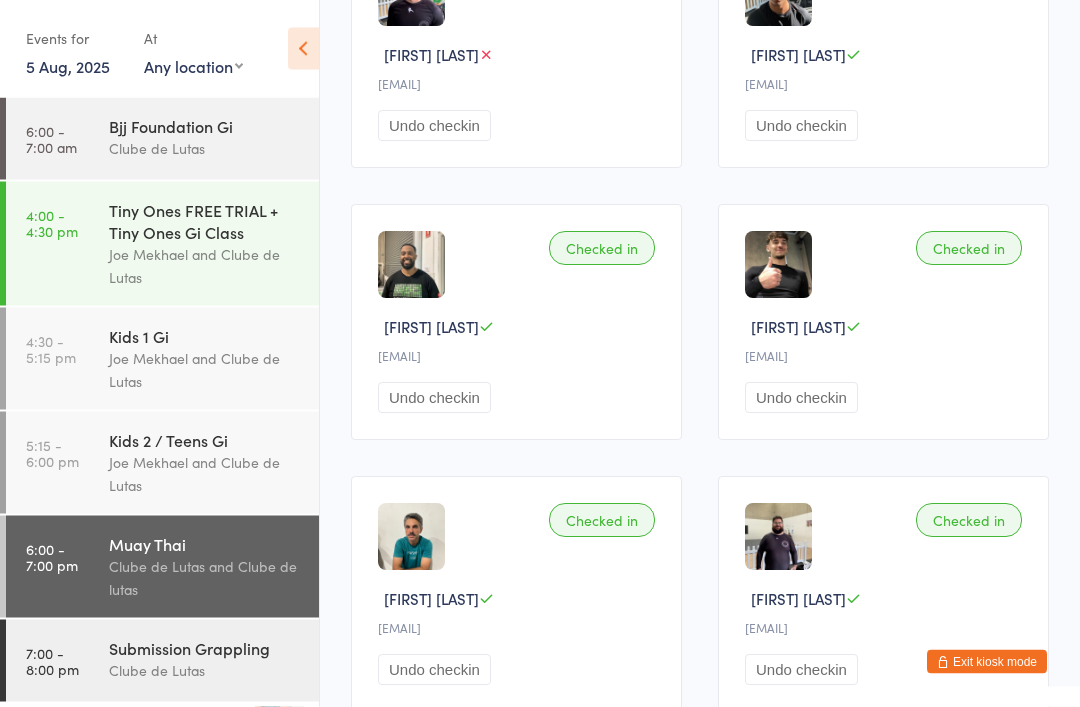 scroll, scrollTop: 420, scrollLeft: 0, axis: vertical 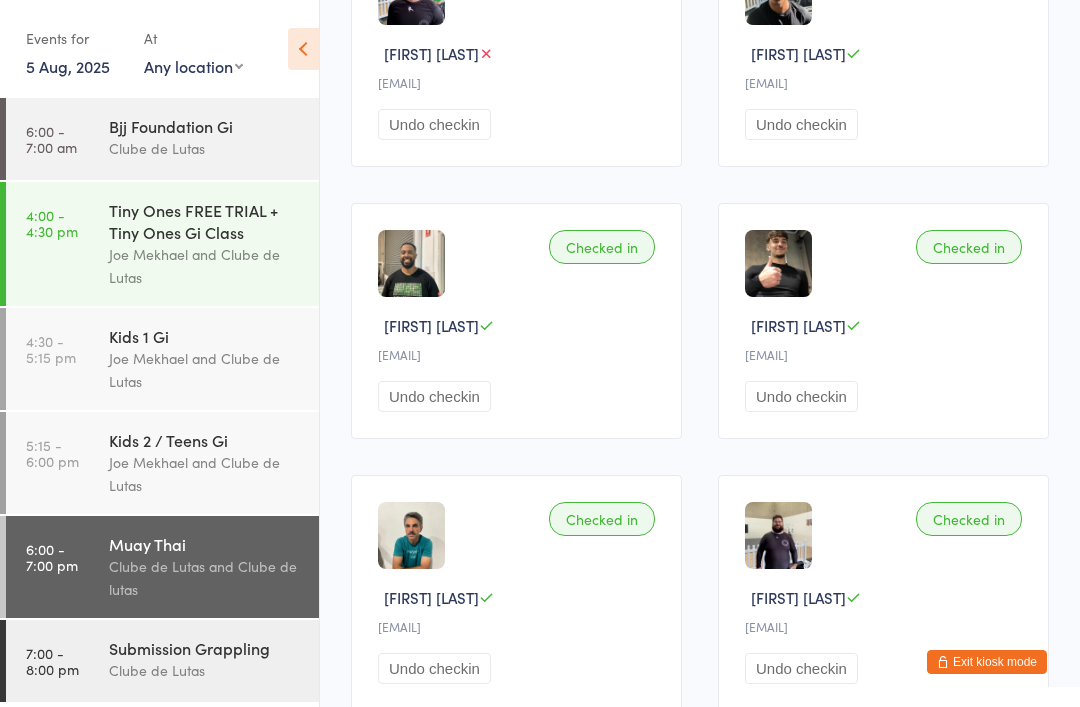 click on "Clube de Lutas" at bounding box center [205, 670] 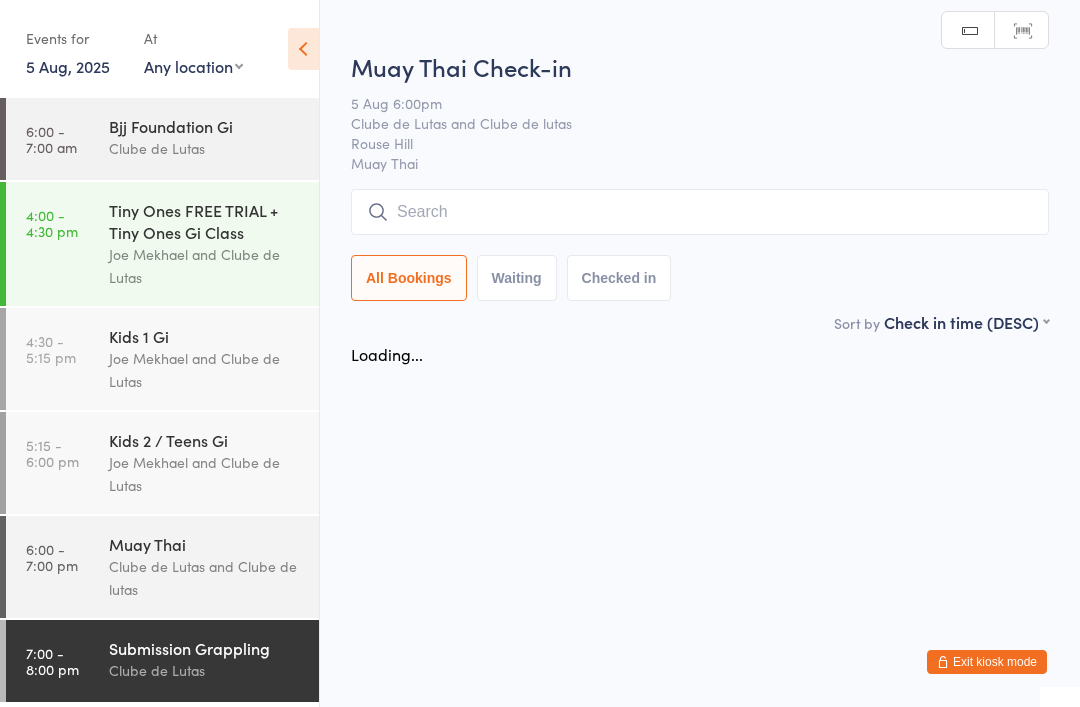 scroll, scrollTop: 0, scrollLeft: 0, axis: both 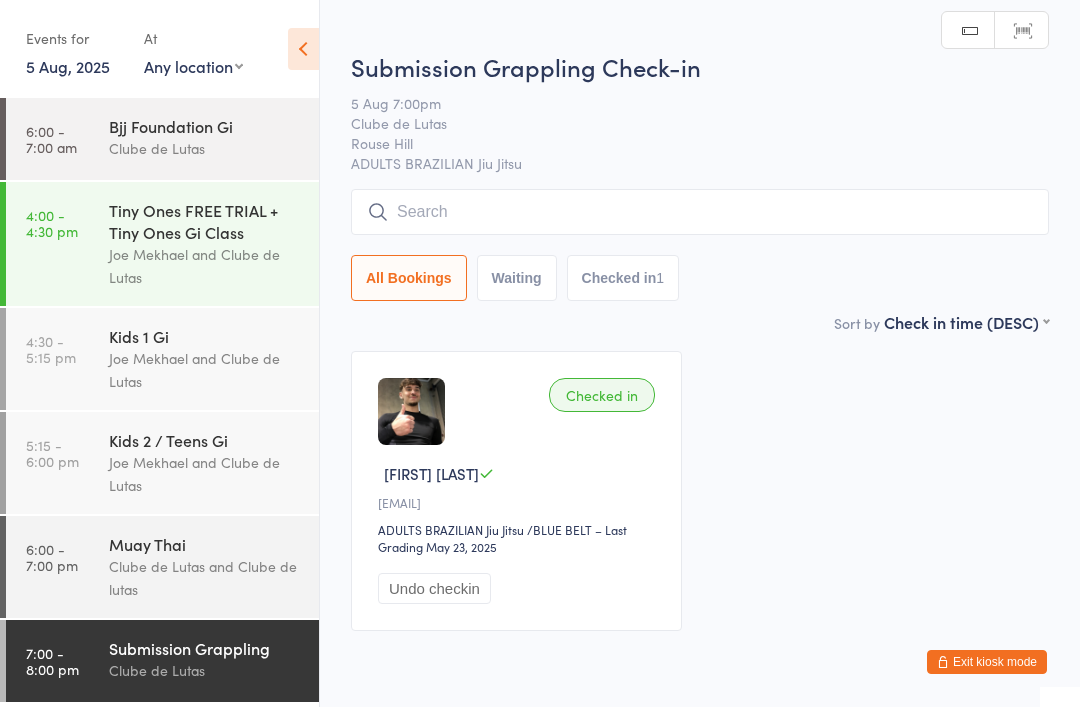 click at bounding box center (700, 212) 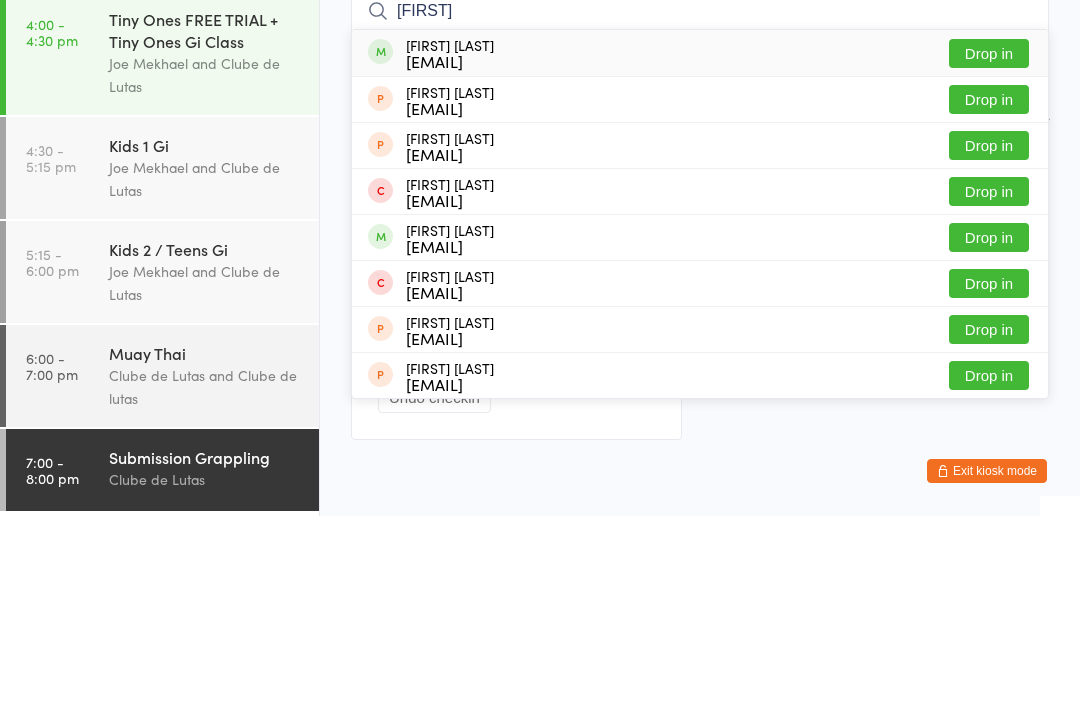 type on "[FIRST]" 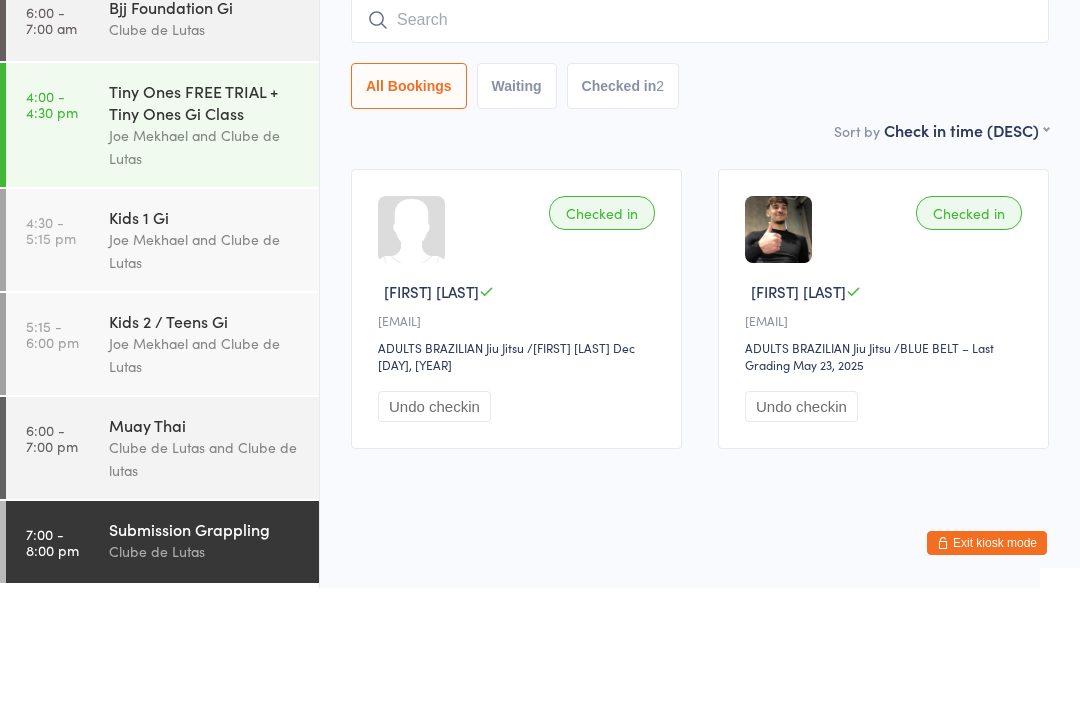 scroll, scrollTop: 84, scrollLeft: 0, axis: vertical 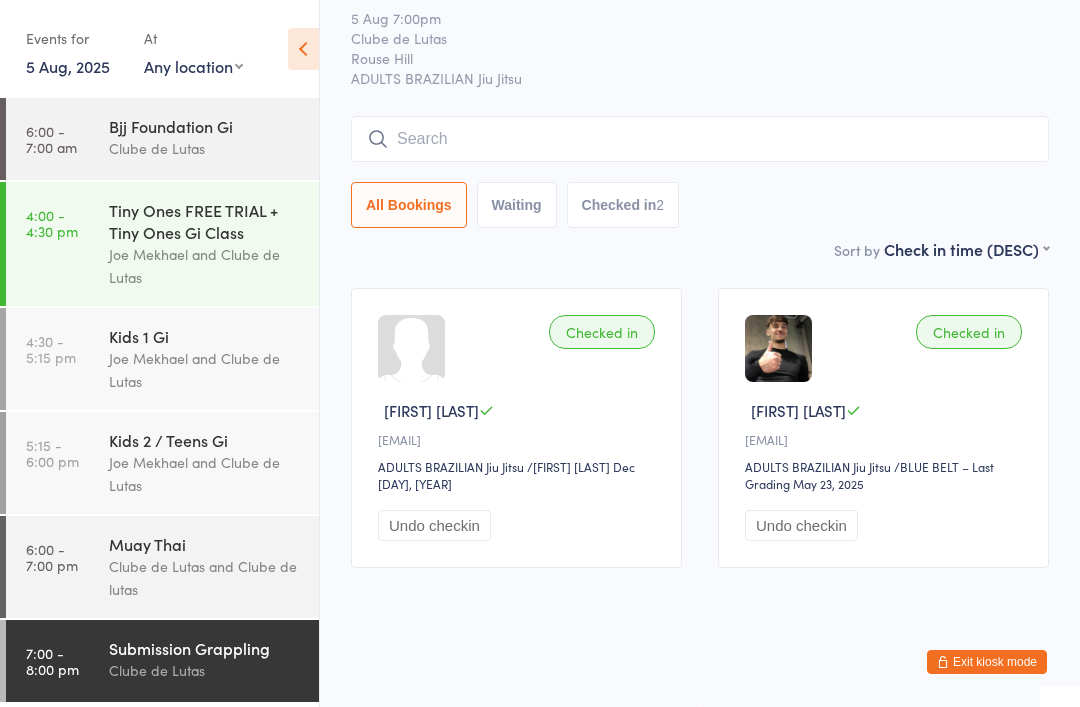 click on "Exit kiosk mode" at bounding box center (987, 662) 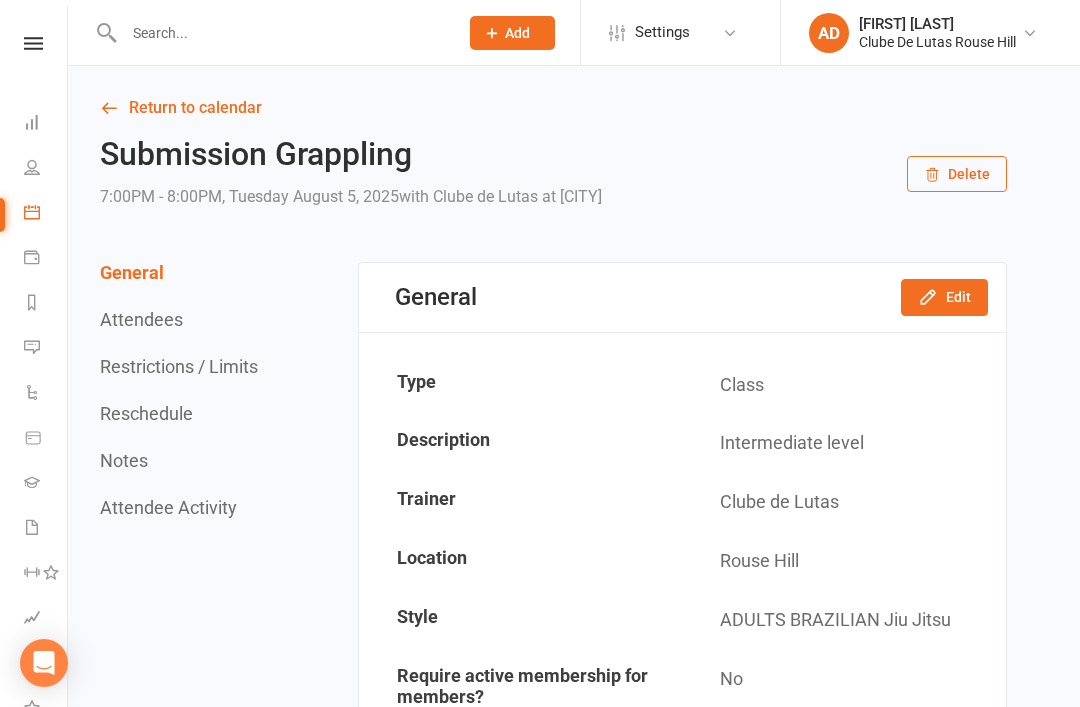 scroll, scrollTop: 0, scrollLeft: 0, axis: both 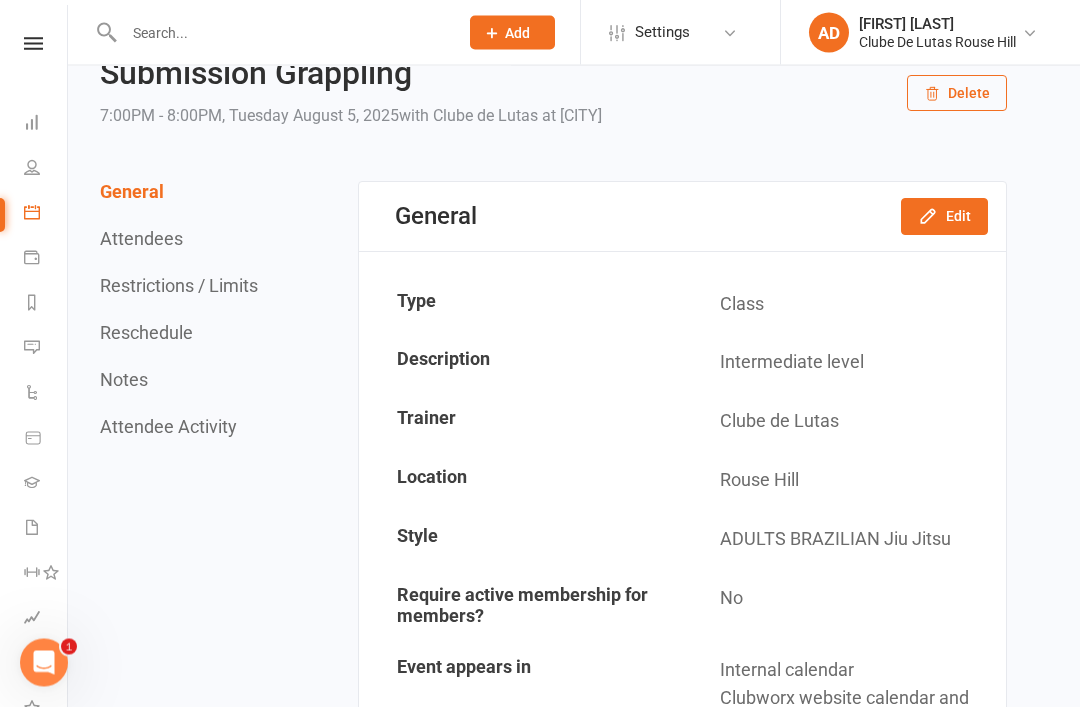 click at bounding box center (281, 33) 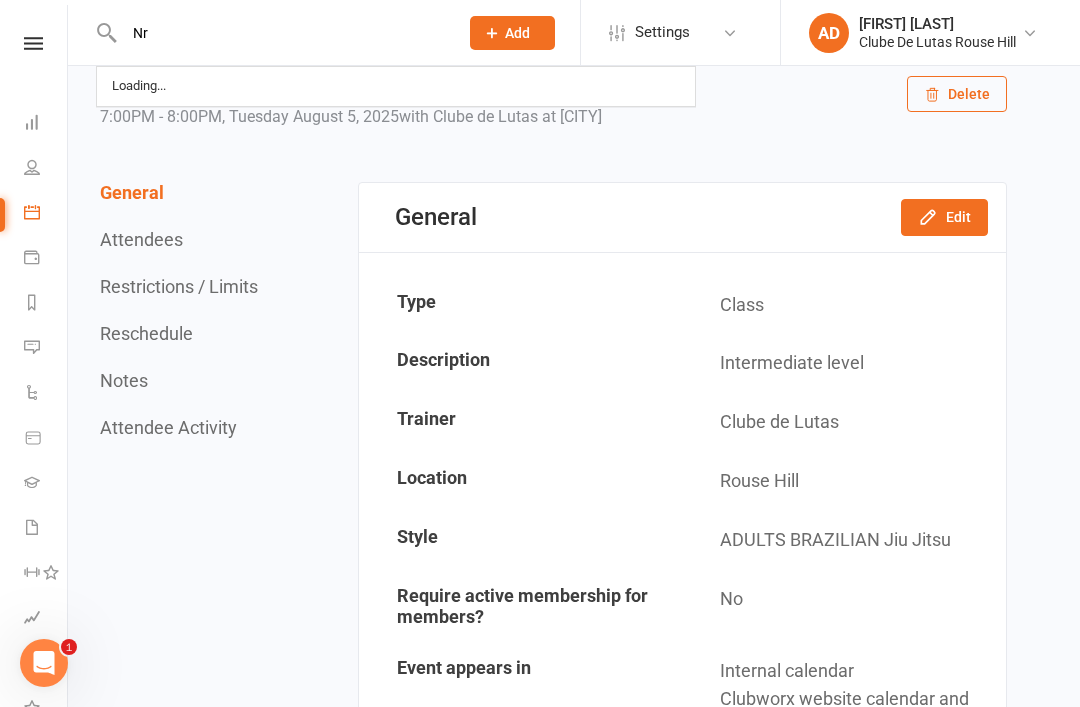 type on "N" 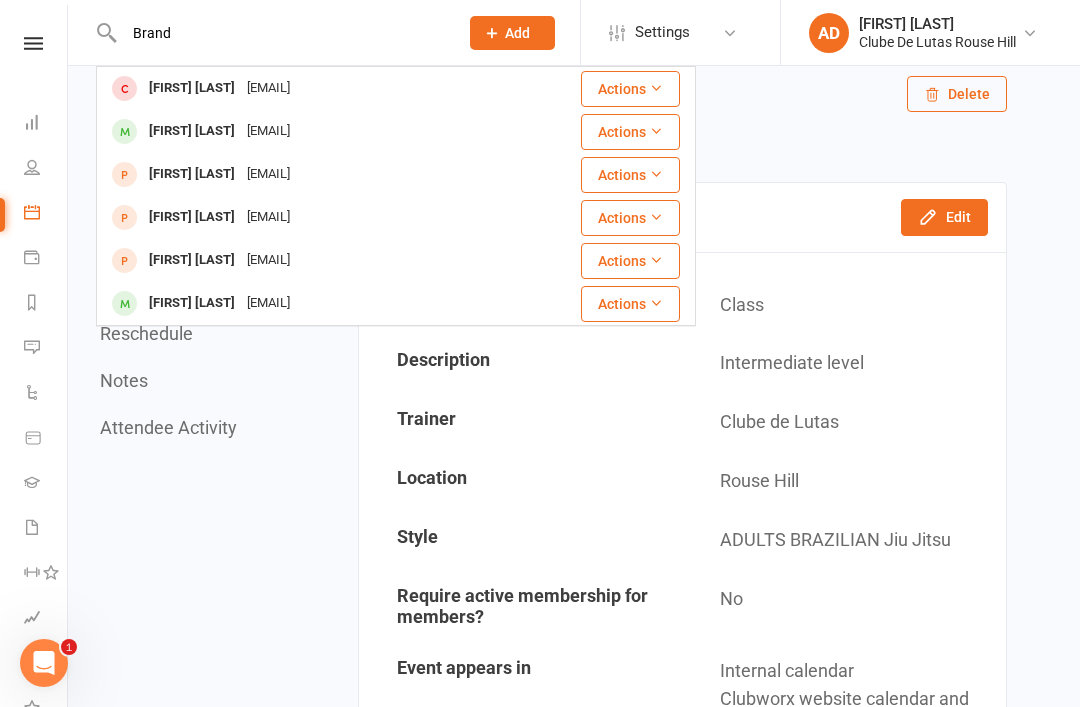 type on "Brand" 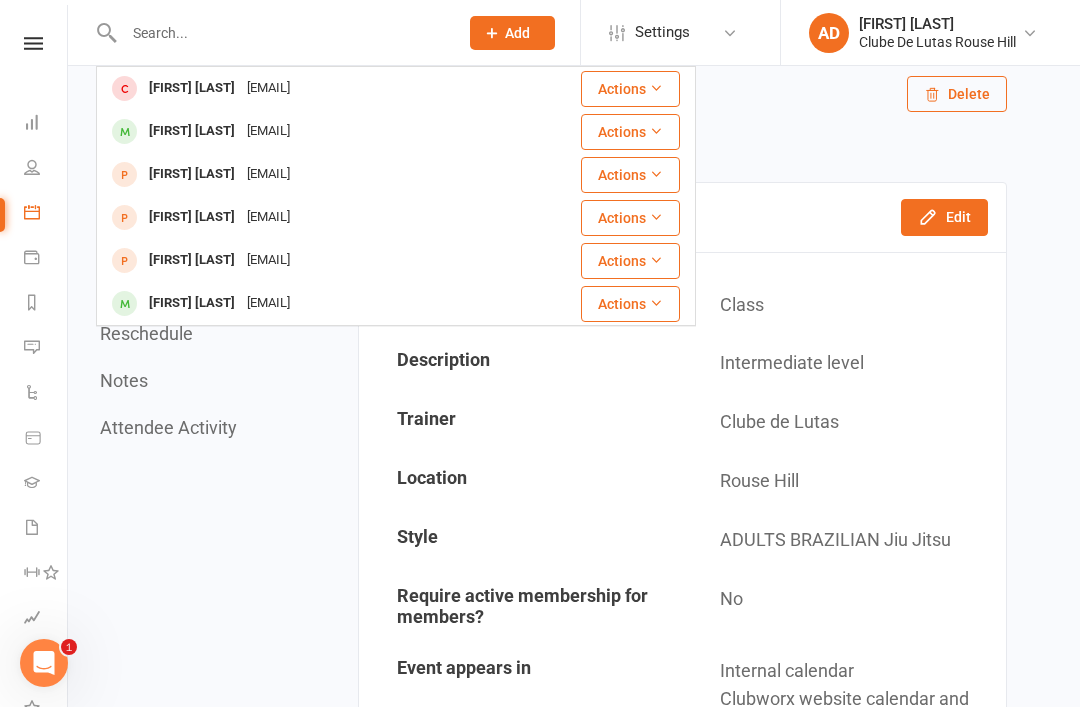 scroll, scrollTop: 81, scrollLeft: 0, axis: vertical 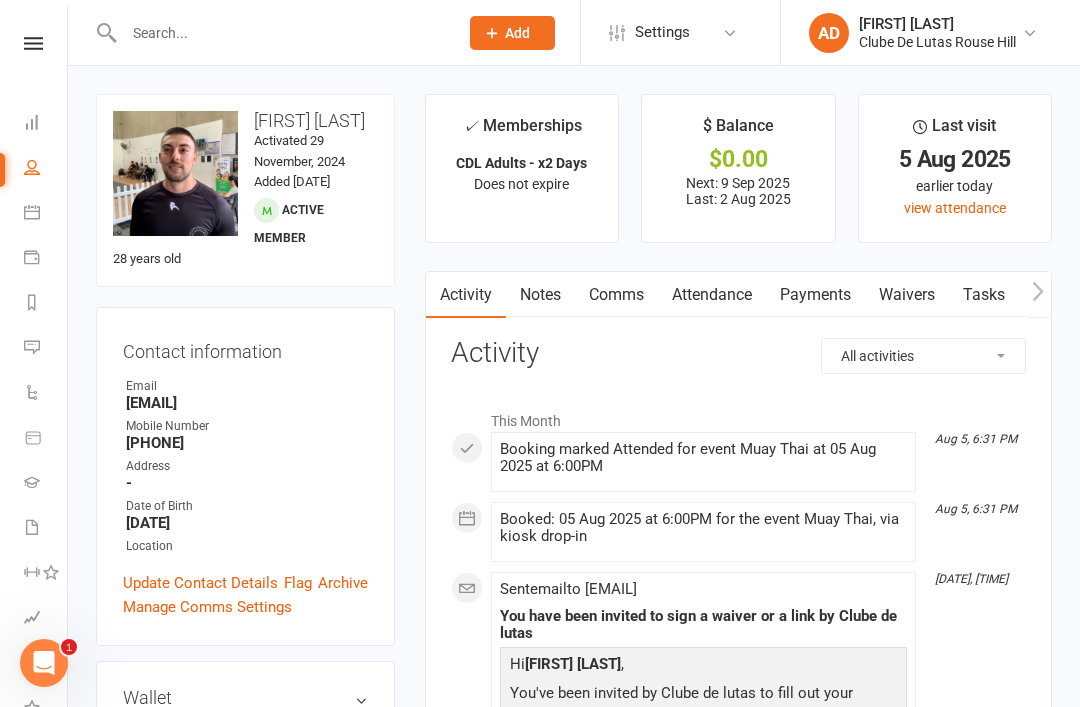 click on "Waivers" at bounding box center [907, 295] 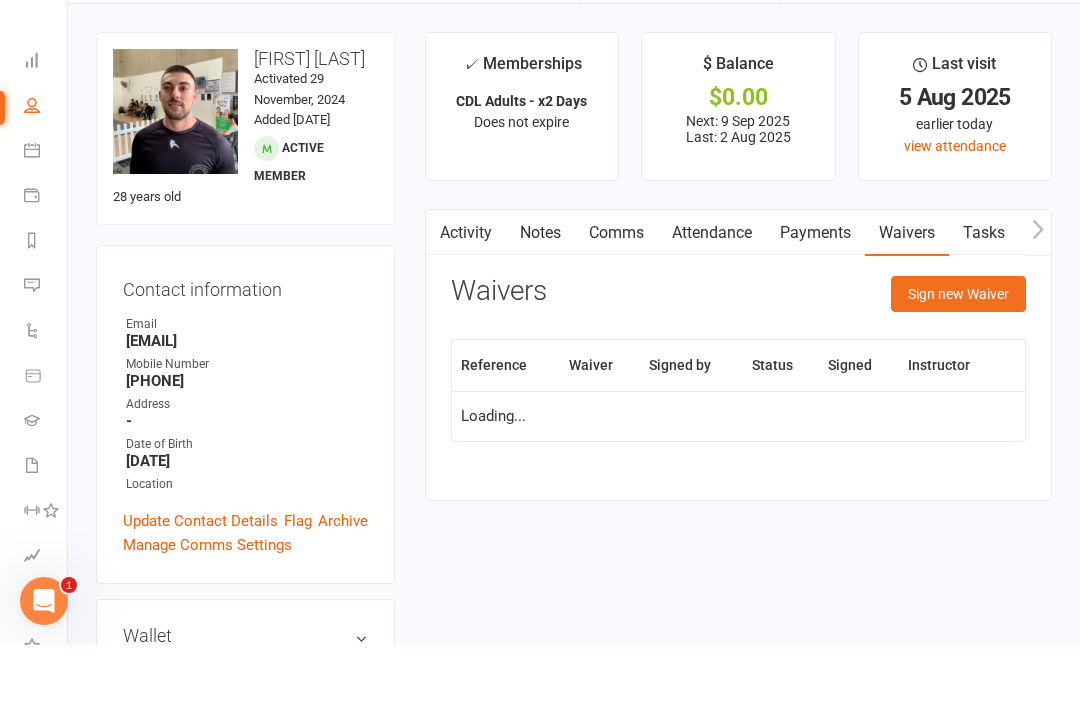 scroll, scrollTop: 64, scrollLeft: 0, axis: vertical 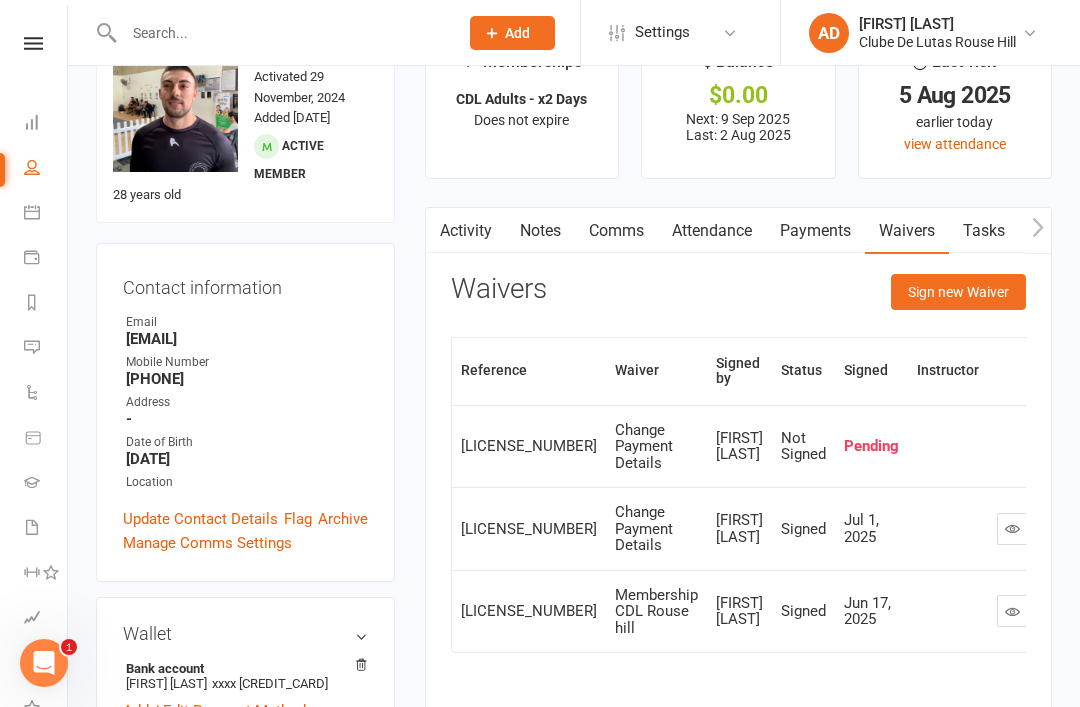 click on "Sign new Waiver" at bounding box center [958, 292] 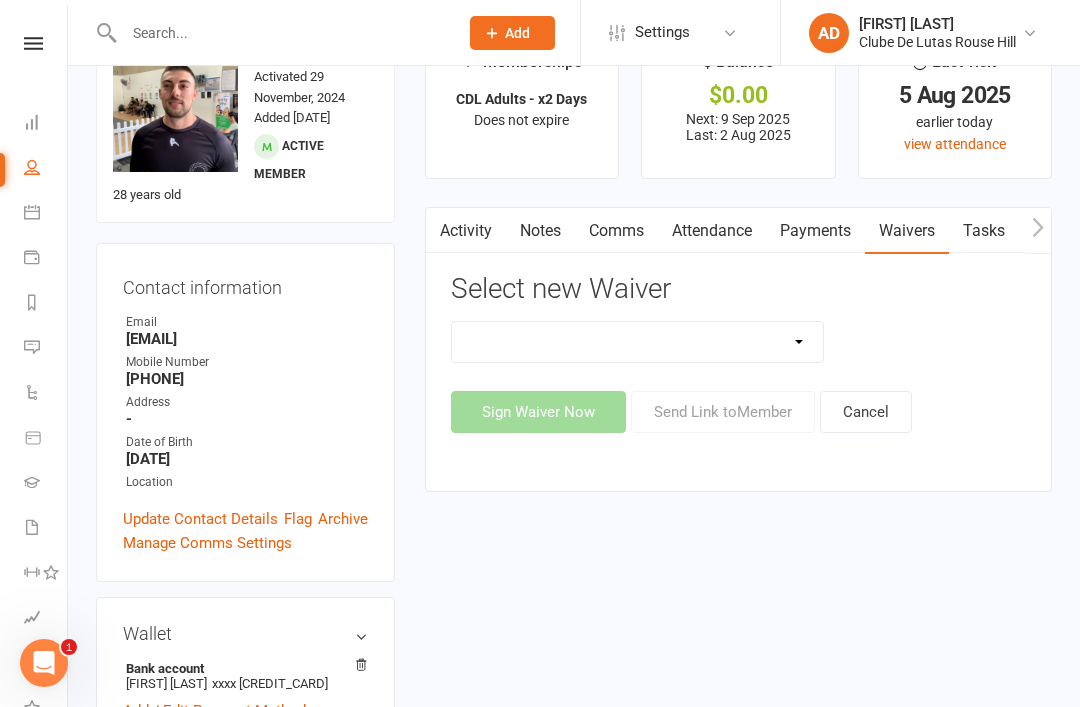 click on "Change Payment Details Membership CDL Rouse hill Trial Waiver" at bounding box center [638, 342] 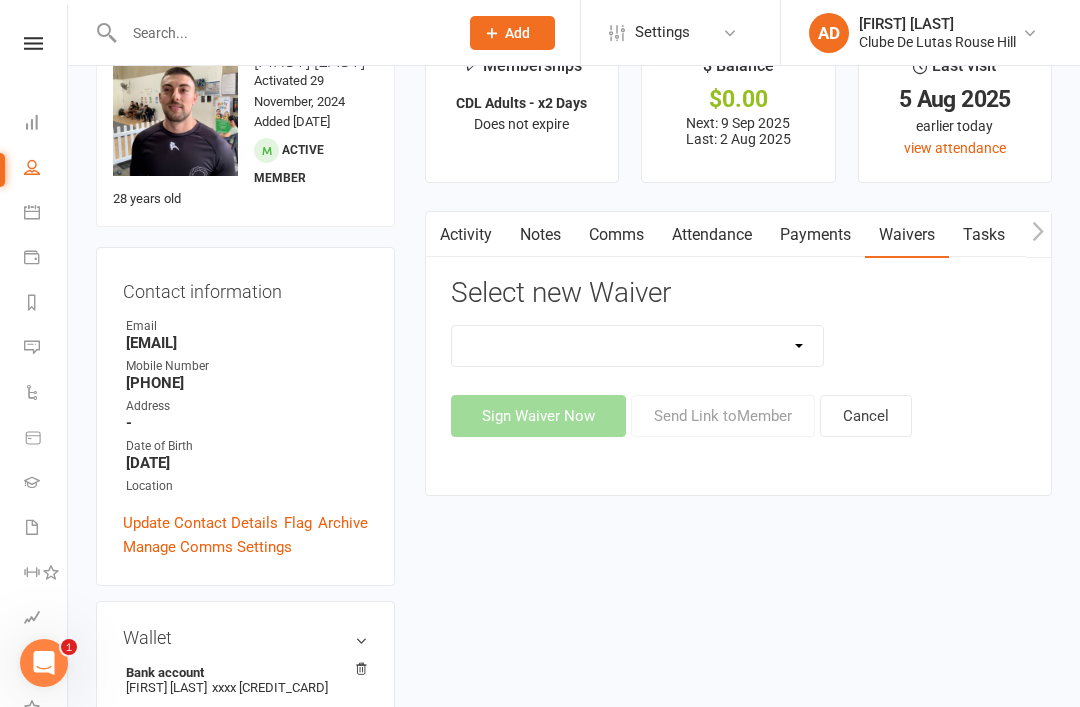 scroll, scrollTop: 63, scrollLeft: 0, axis: vertical 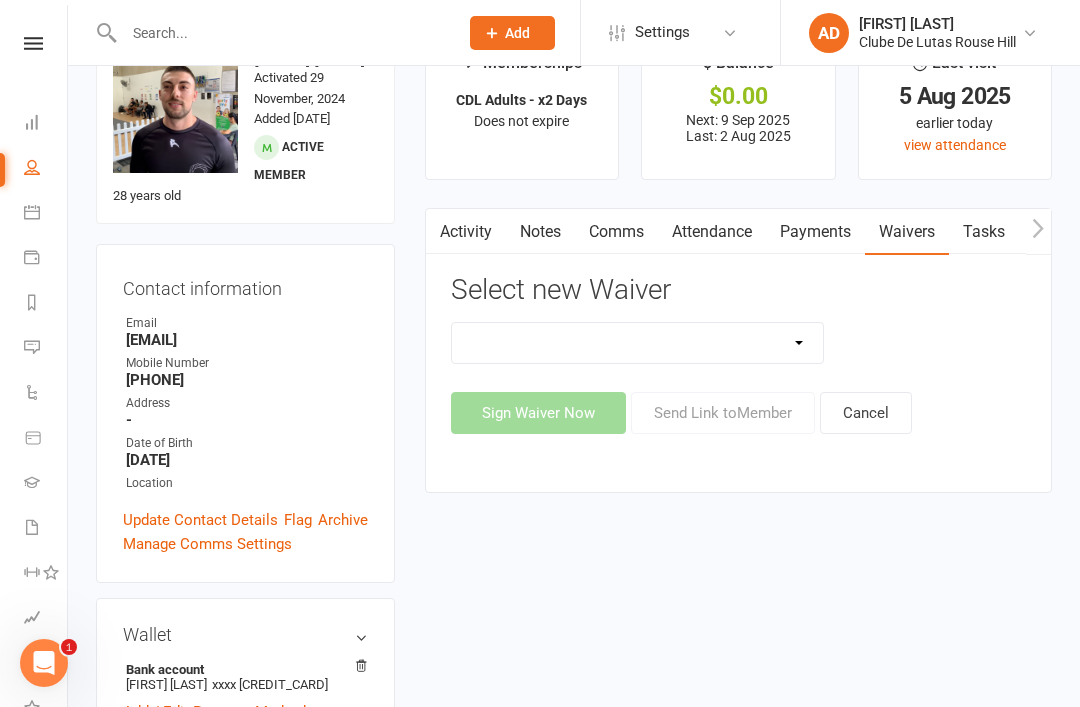 click on "Change Payment Details Membership CDL Rouse hill Trial Waiver Sign Waiver Now Send Link to Member Cancel" at bounding box center [738, 378] 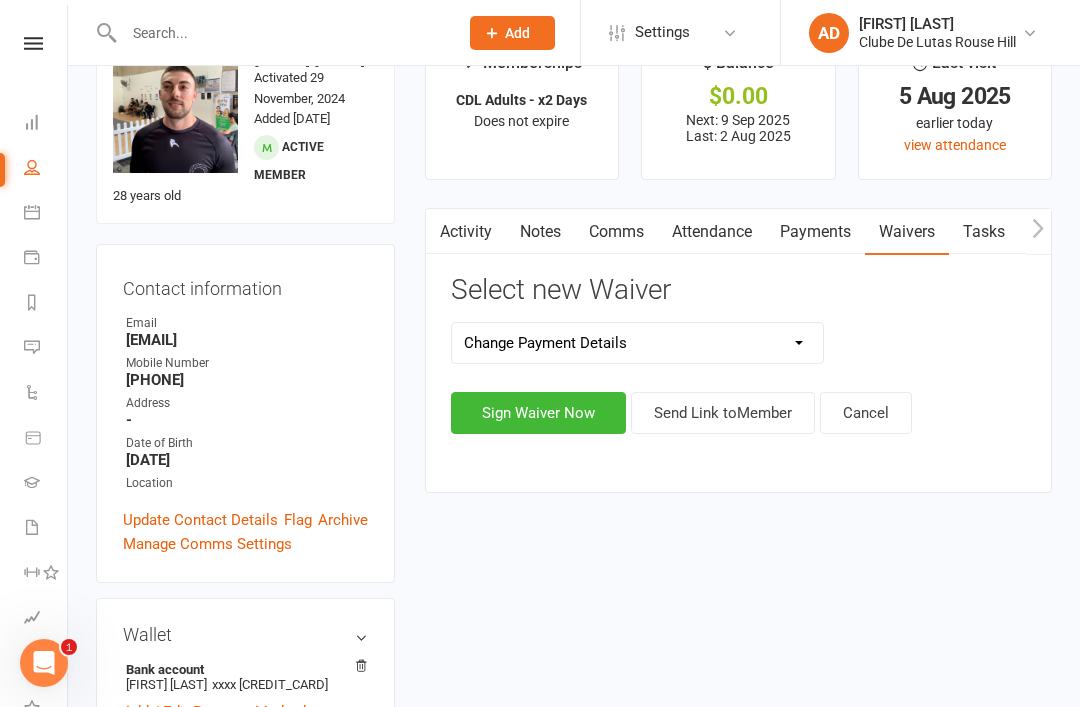 click on "Sign Waiver Now" at bounding box center (538, 413) 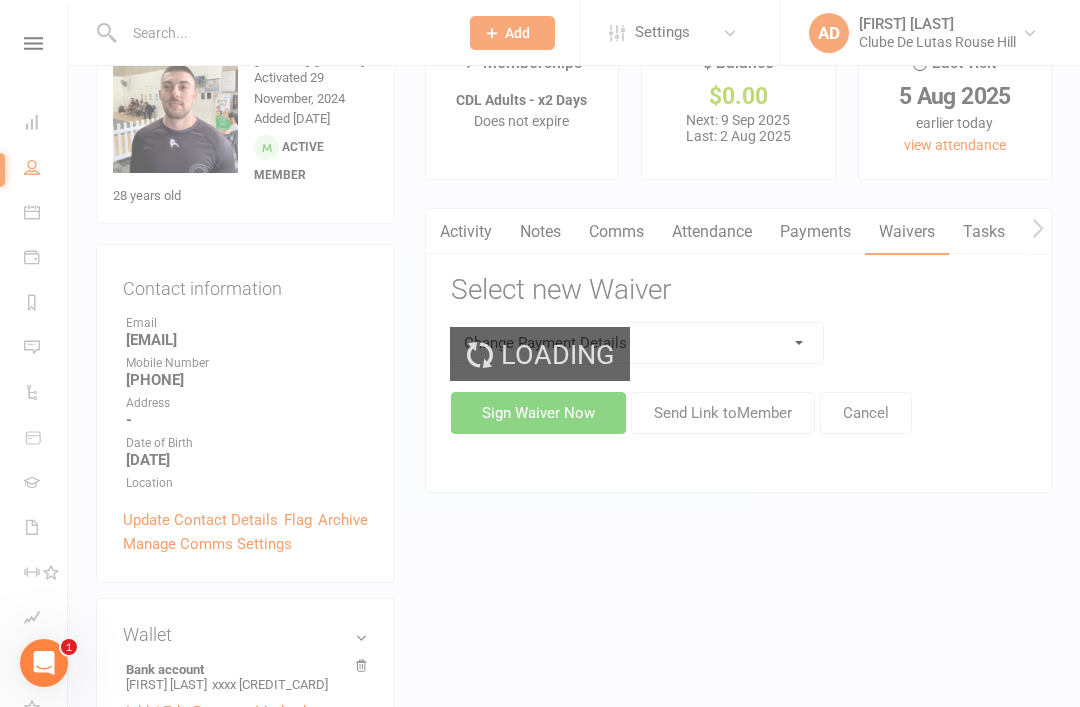 scroll, scrollTop: 0, scrollLeft: 0, axis: both 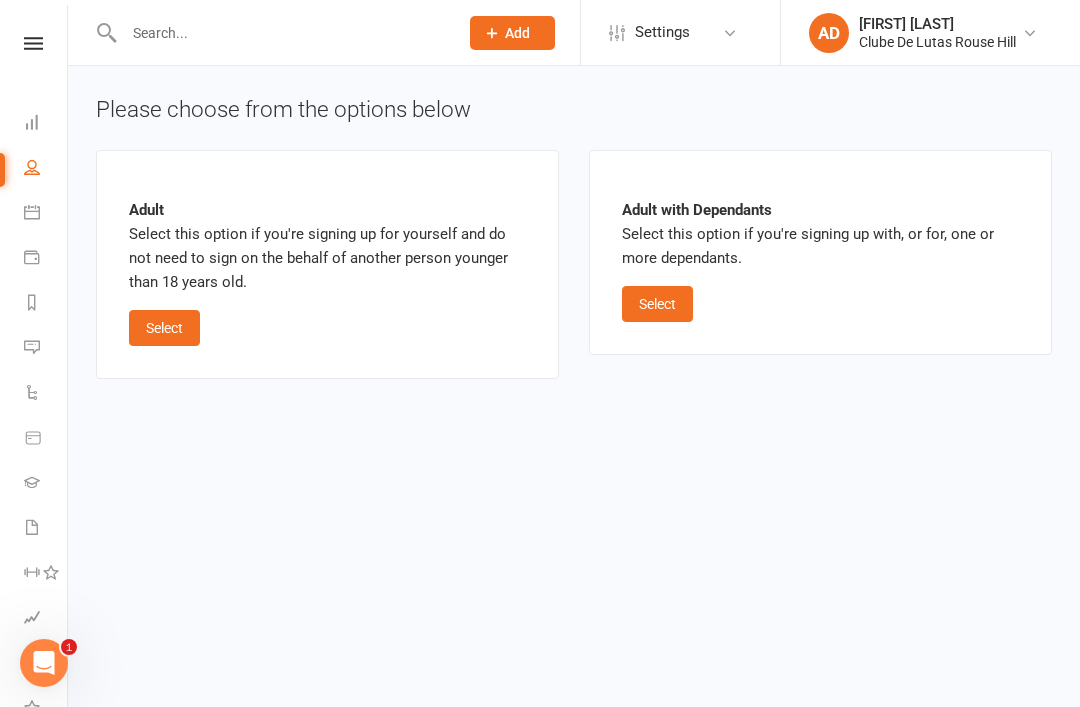 click on "Select" at bounding box center (164, 328) 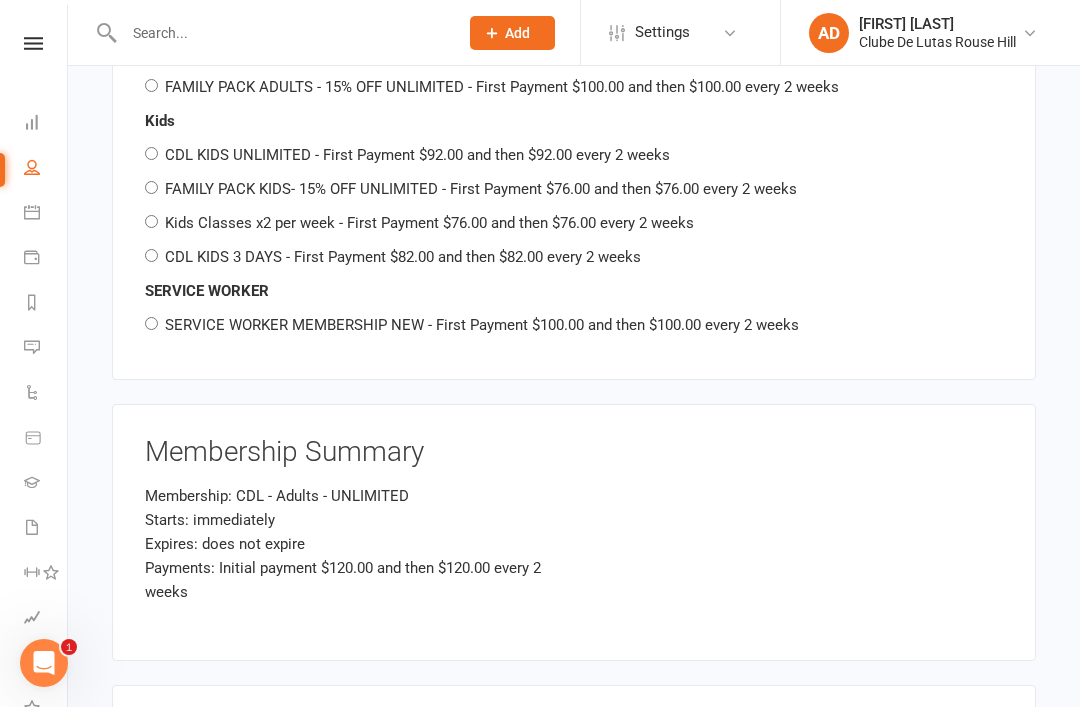 scroll, scrollTop: 2233, scrollLeft: 0, axis: vertical 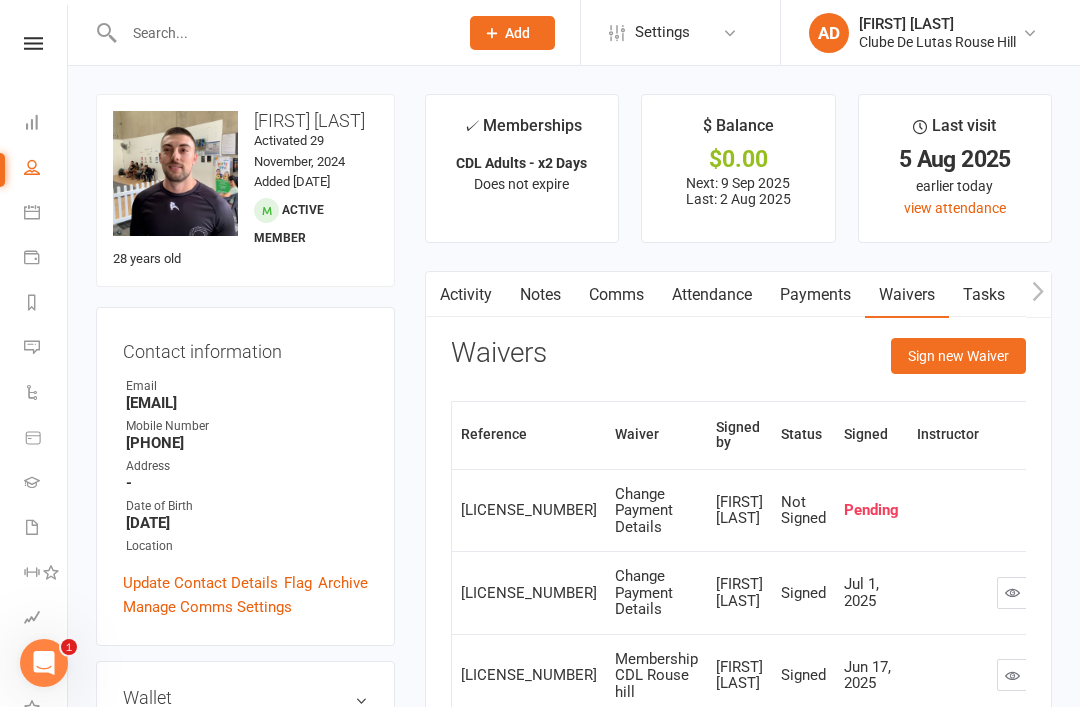 click on "Calendar" at bounding box center (46, 214) 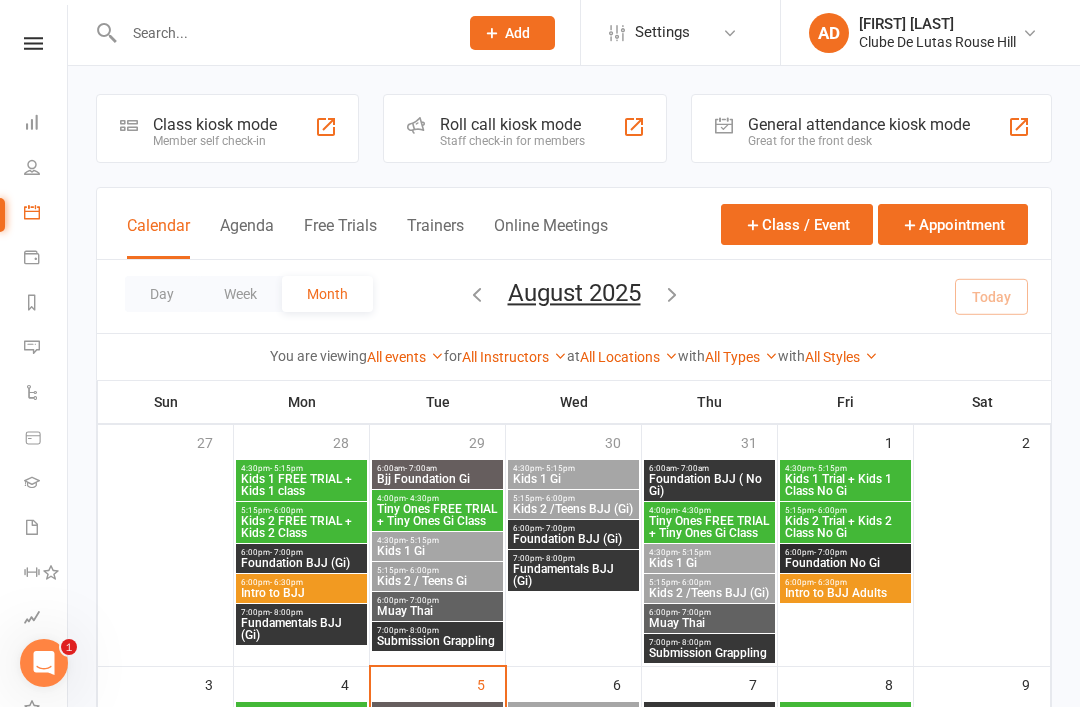click on "Class kiosk mode Member self check-in" at bounding box center [227, 128] 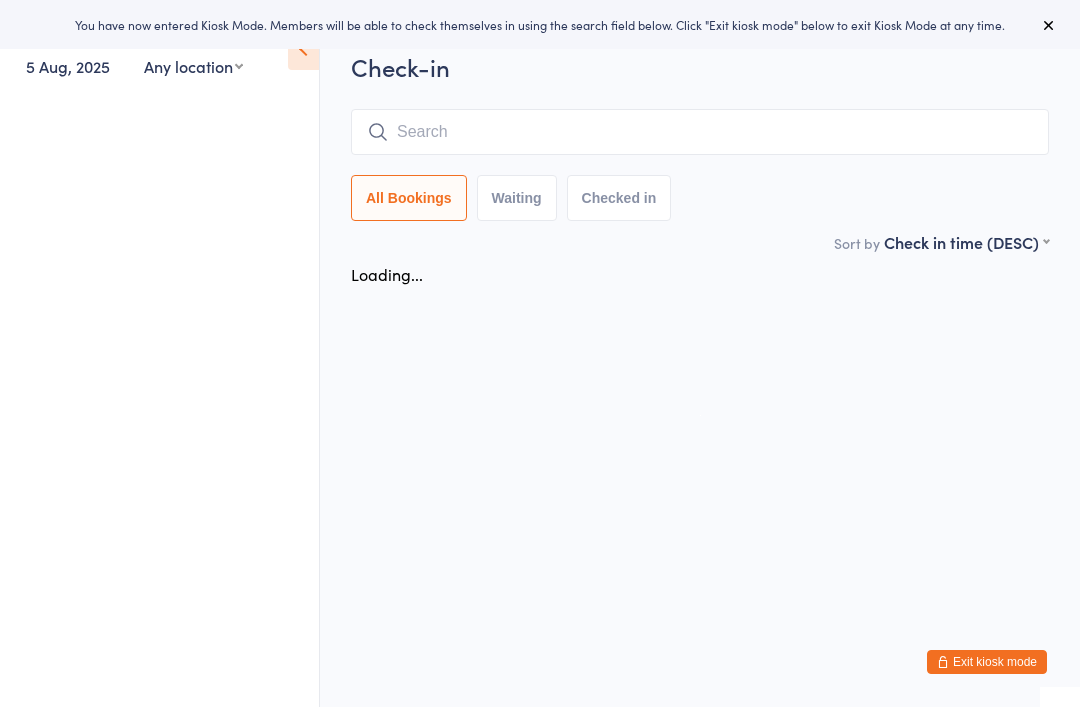 scroll, scrollTop: 0, scrollLeft: 0, axis: both 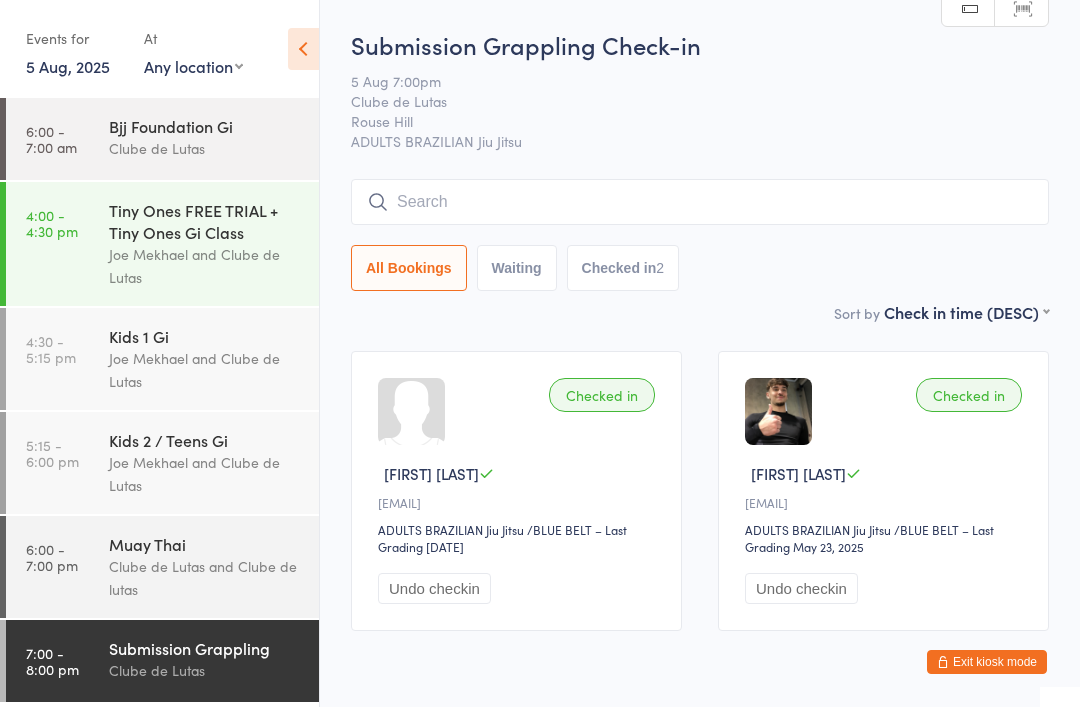 click on "Exit kiosk mode" at bounding box center (987, 662) 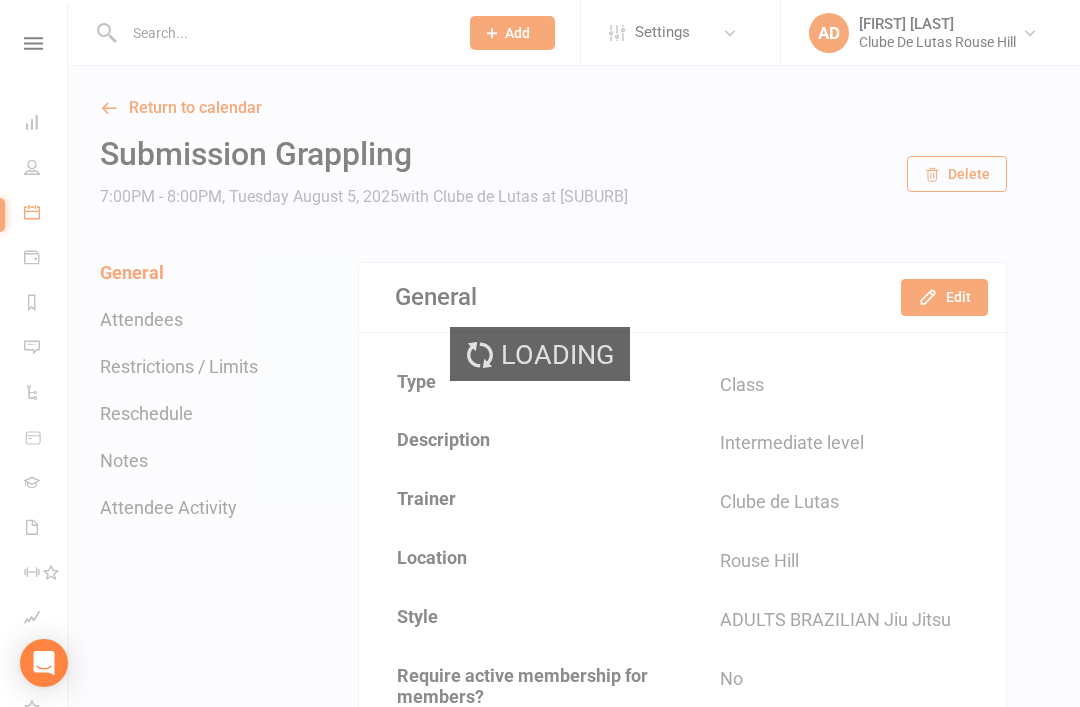 scroll, scrollTop: 0, scrollLeft: 0, axis: both 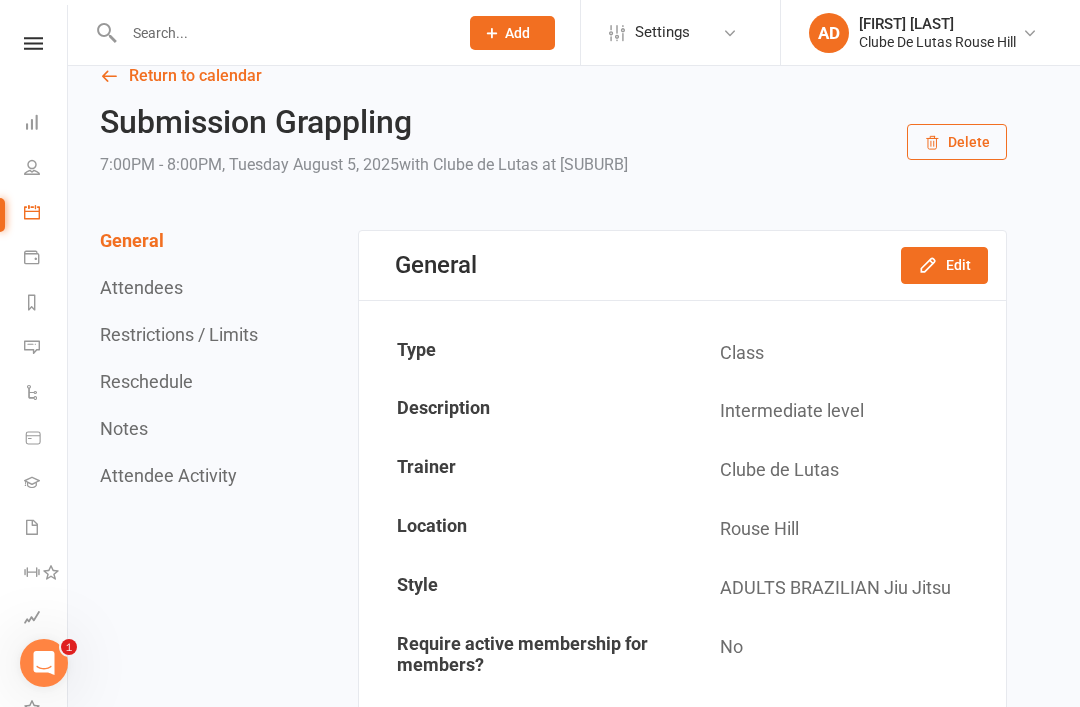 click at bounding box center [281, 33] 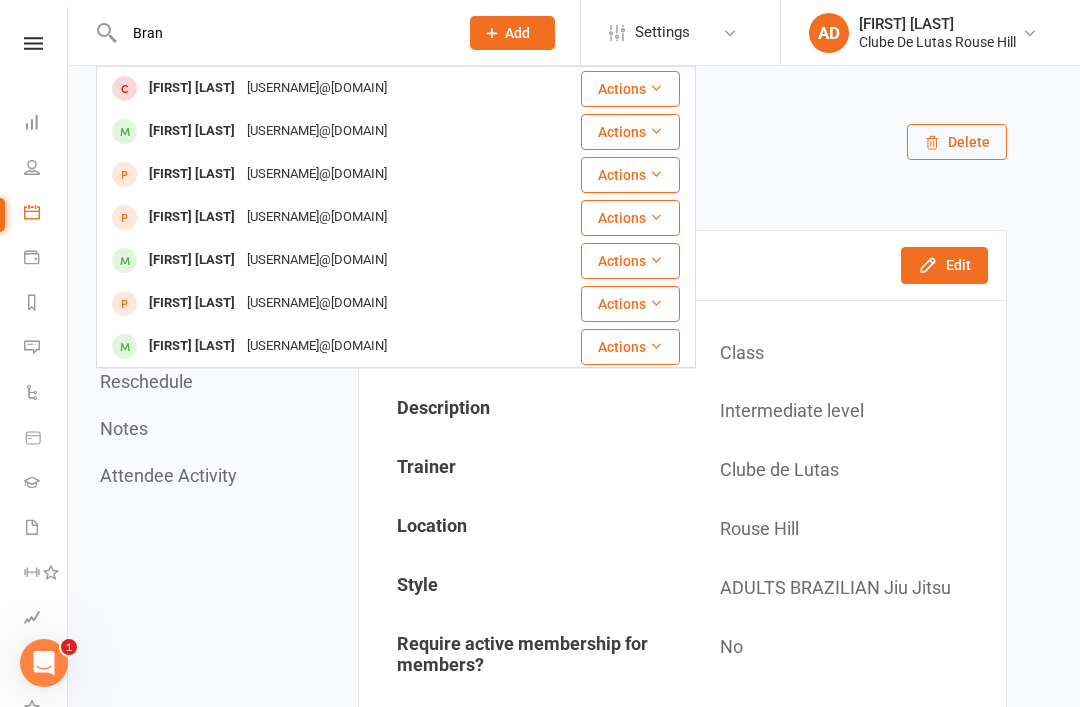type on "Bran" 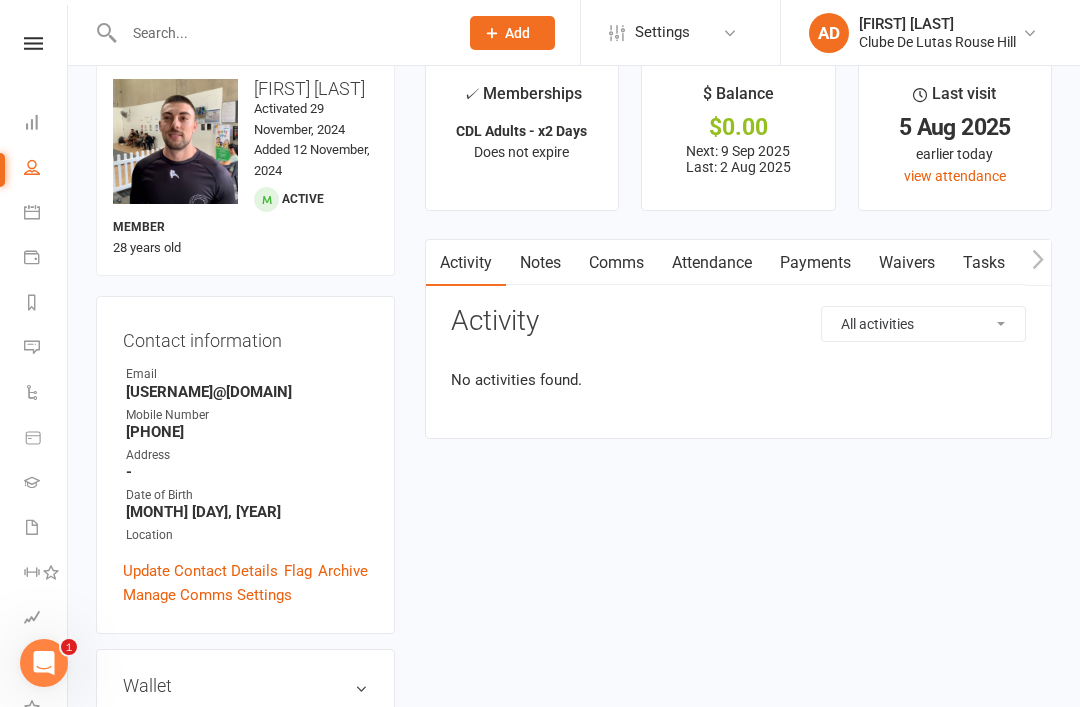 scroll, scrollTop: 0, scrollLeft: 0, axis: both 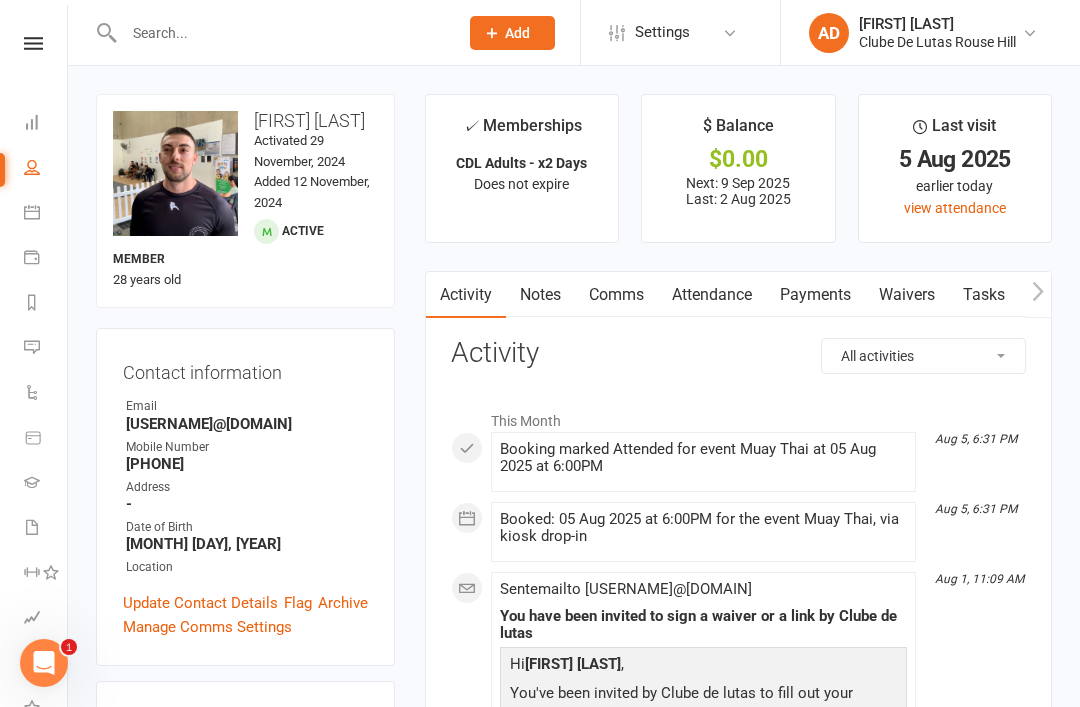 click on "Calendar" at bounding box center (46, 214) 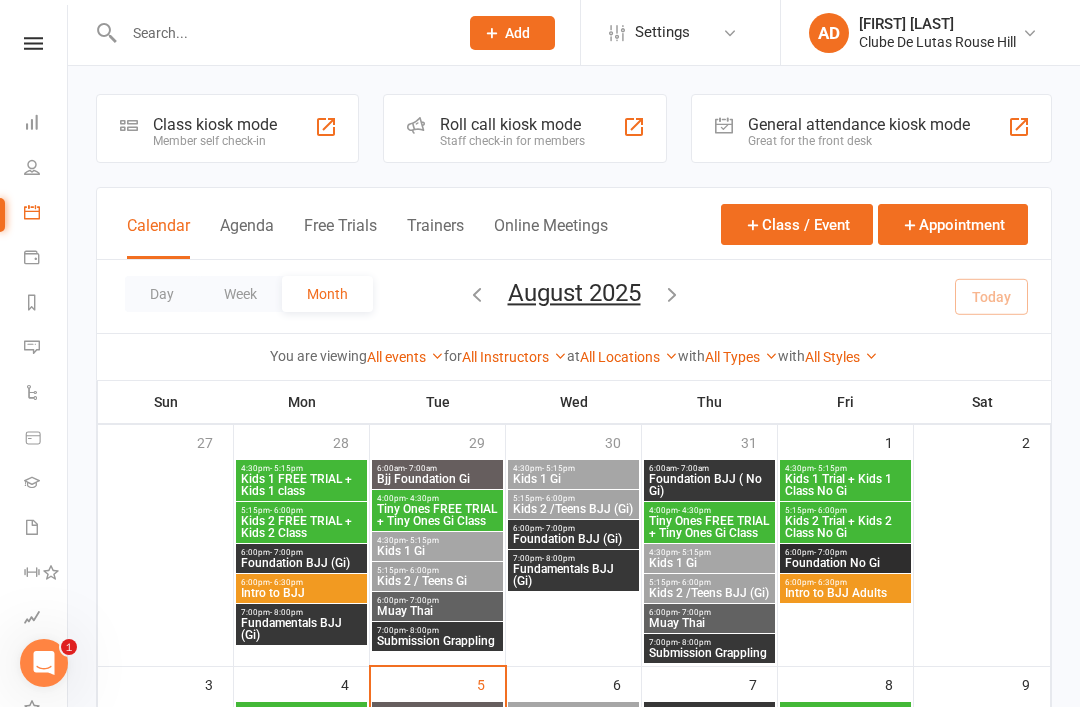 click on "People" at bounding box center (46, 169) 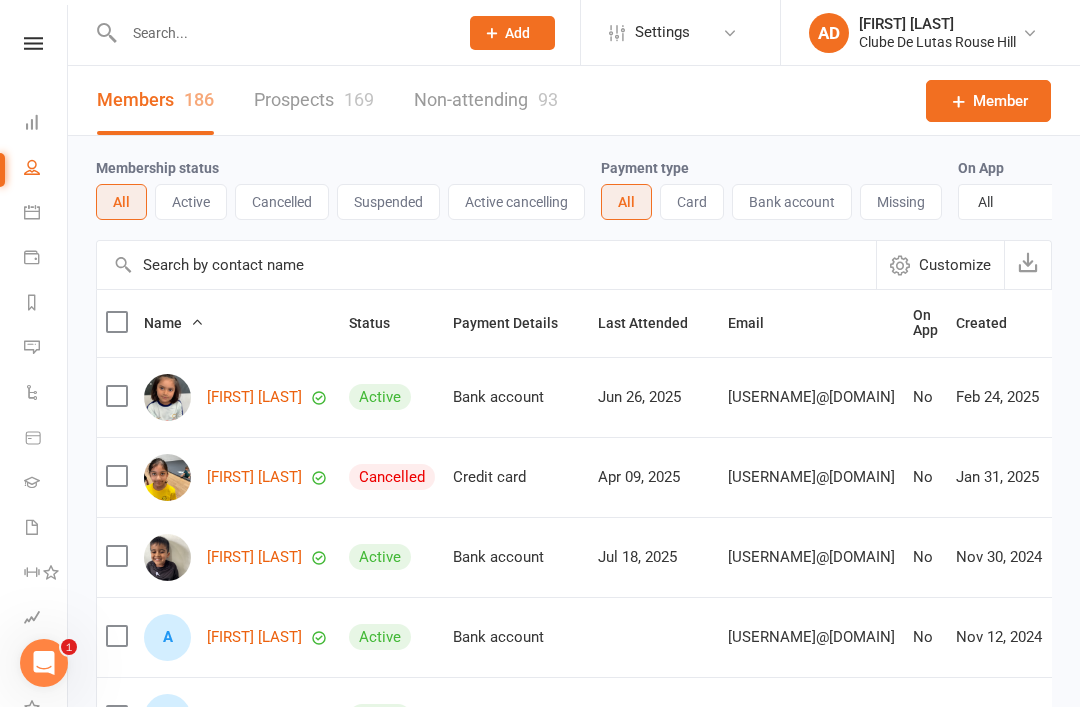 click at bounding box center [281, 33] 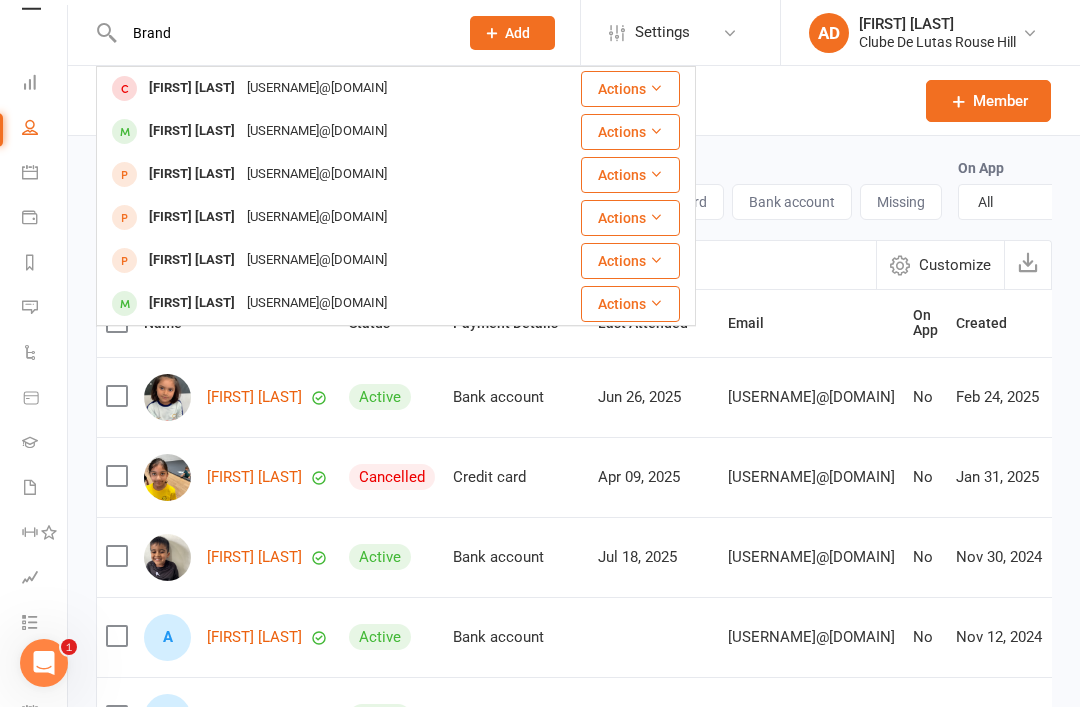 scroll, scrollTop: 43, scrollLeft: 2, axis: both 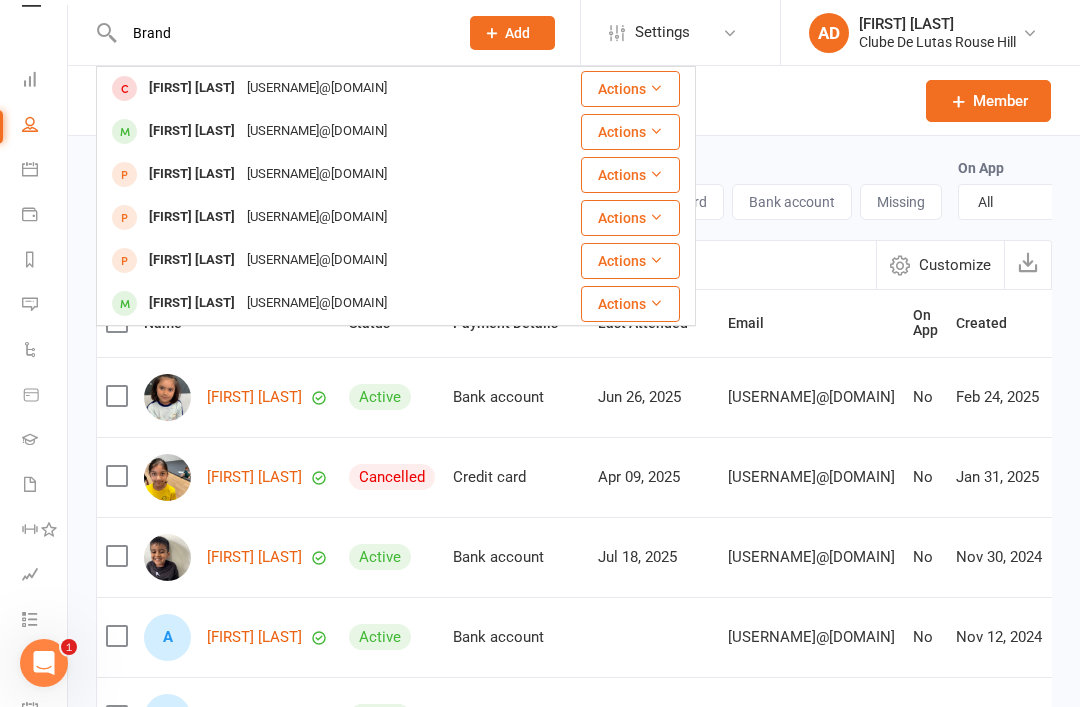 type on "Brand" 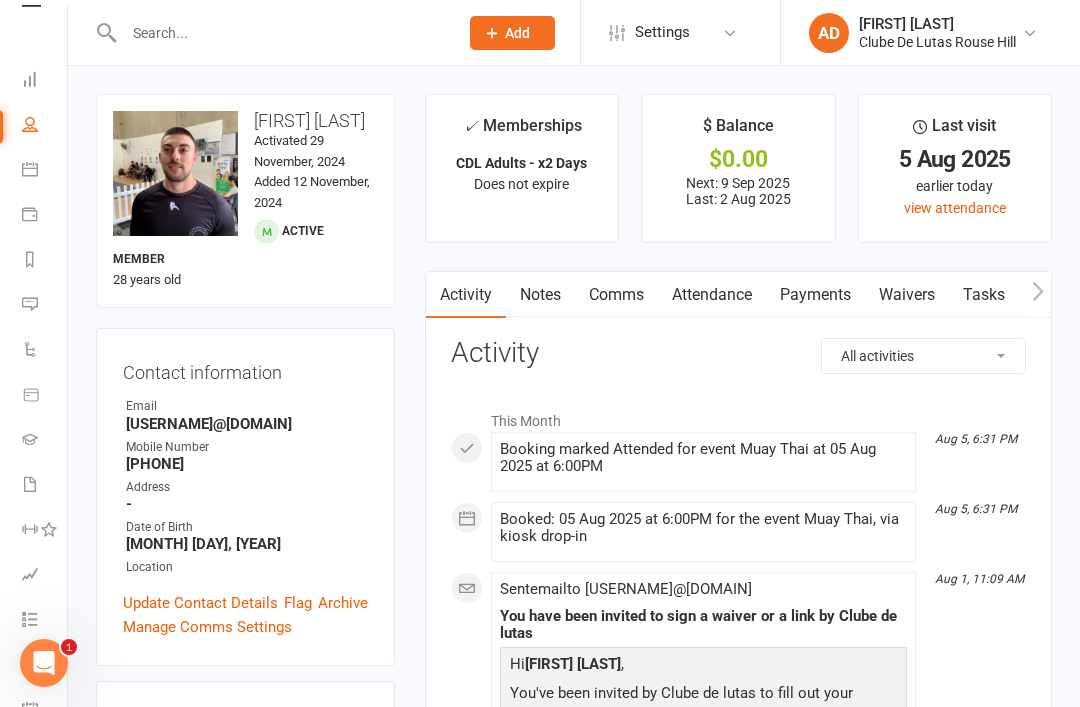 click on "Waivers" at bounding box center (907, 295) 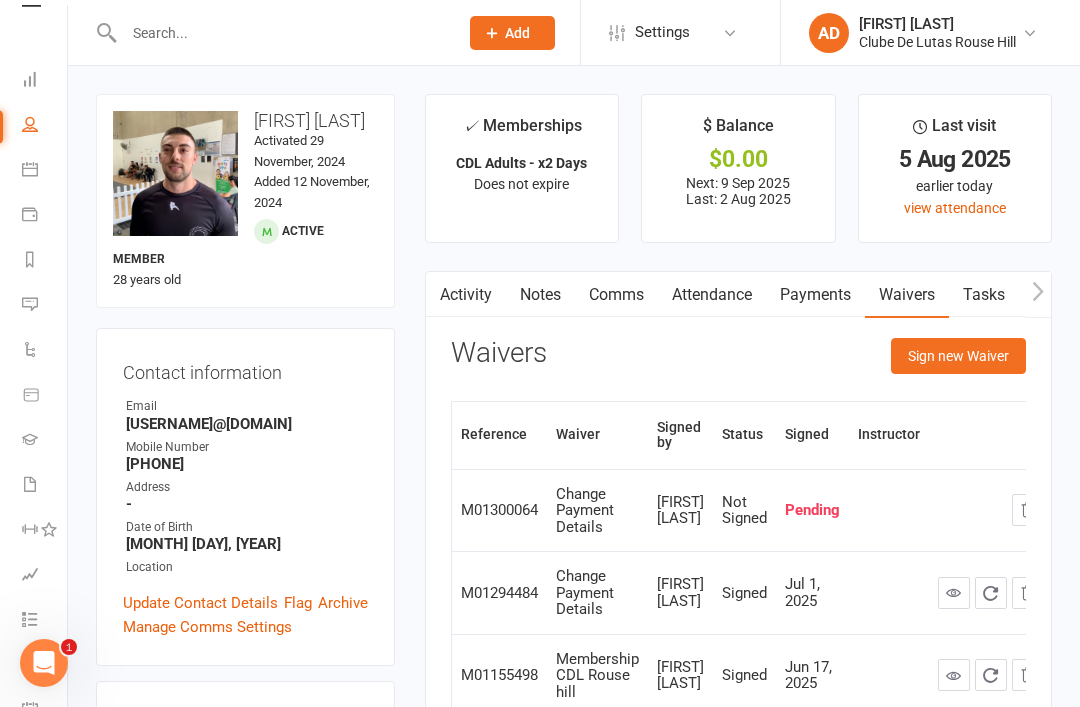click on "Sign new Waiver" at bounding box center [958, 356] 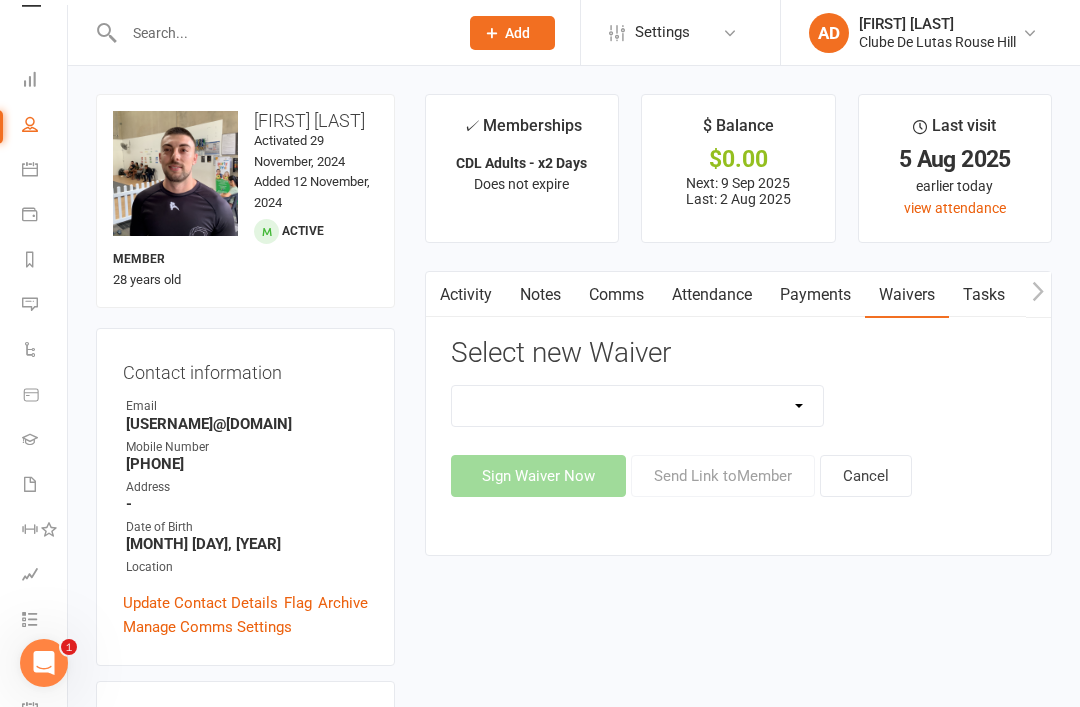 click on "Change Payment Details Membership CDL Rouse hill Trial Waiver" at bounding box center (638, 406) 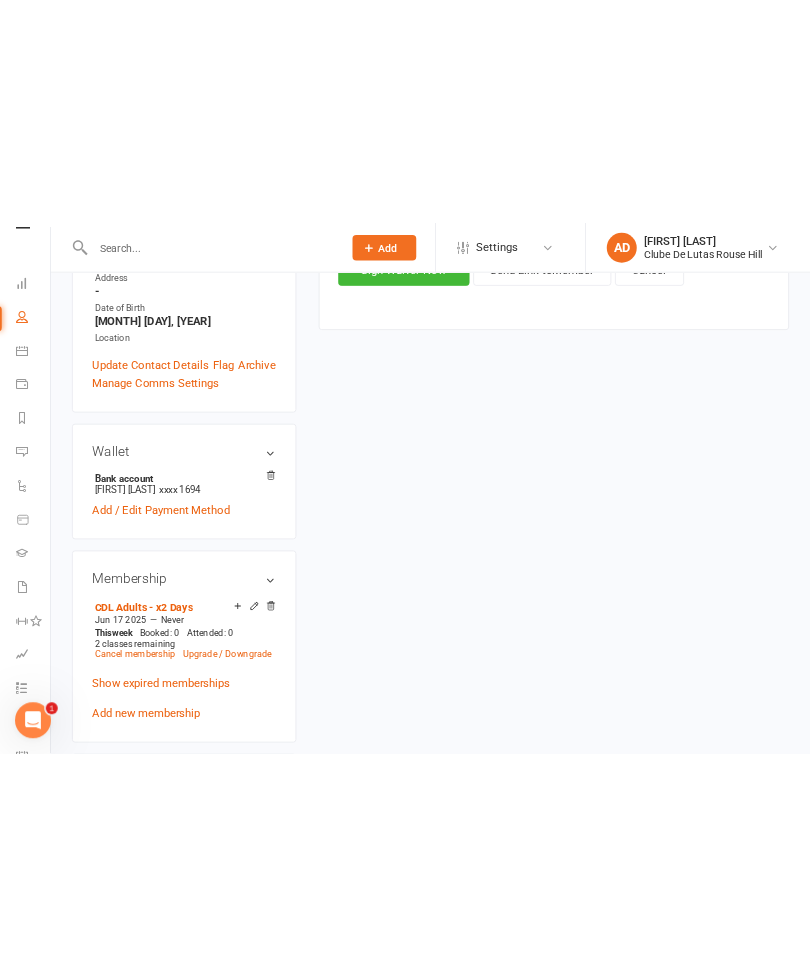 scroll, scrollTop: 508, scrollLeft: 0, axis: vertical 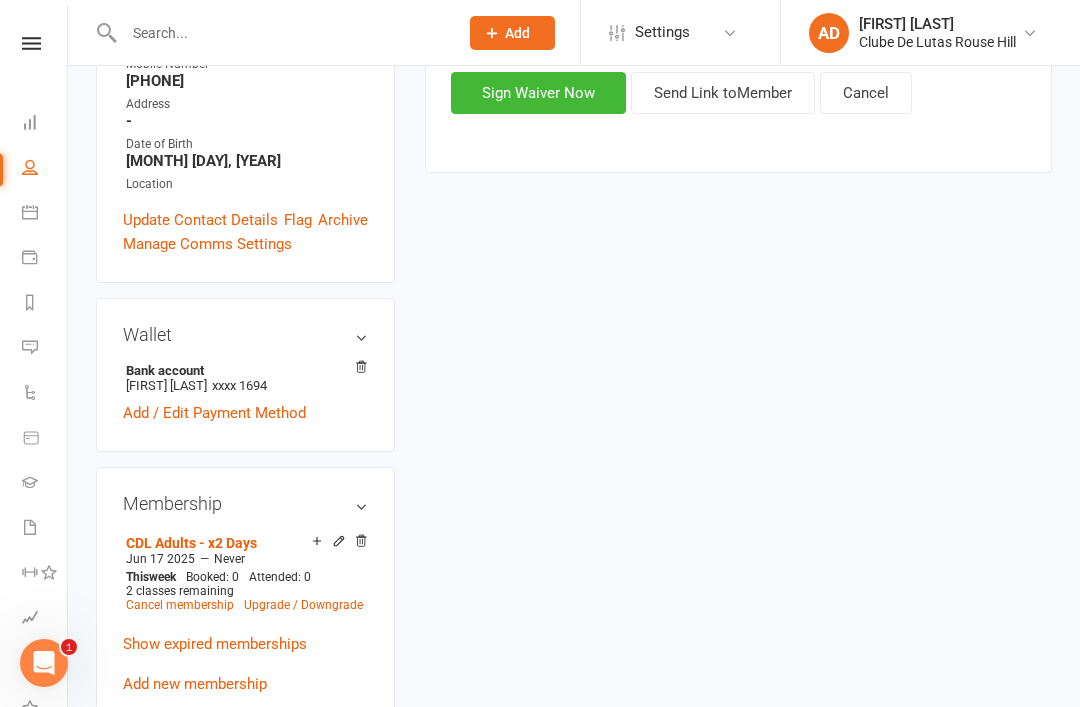 click on "Calendar" at bounding box center [44, 214] 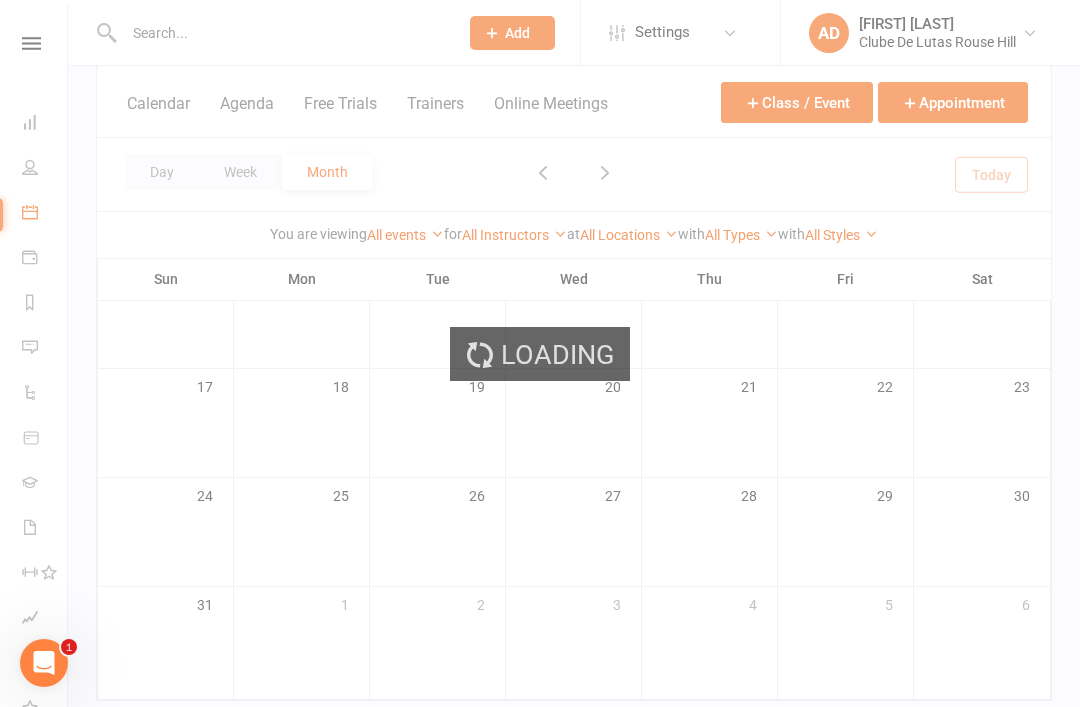 scroll, scrollTop: 0, scrollLeft: 0, axis: both 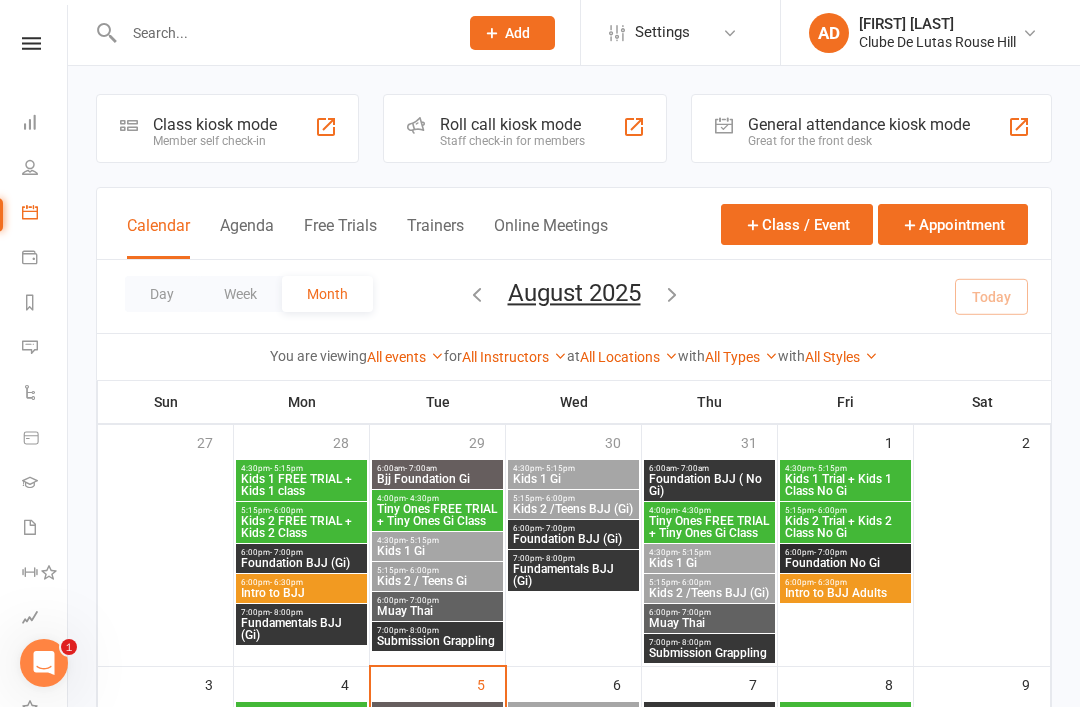 click at bounding box center [30, 212] 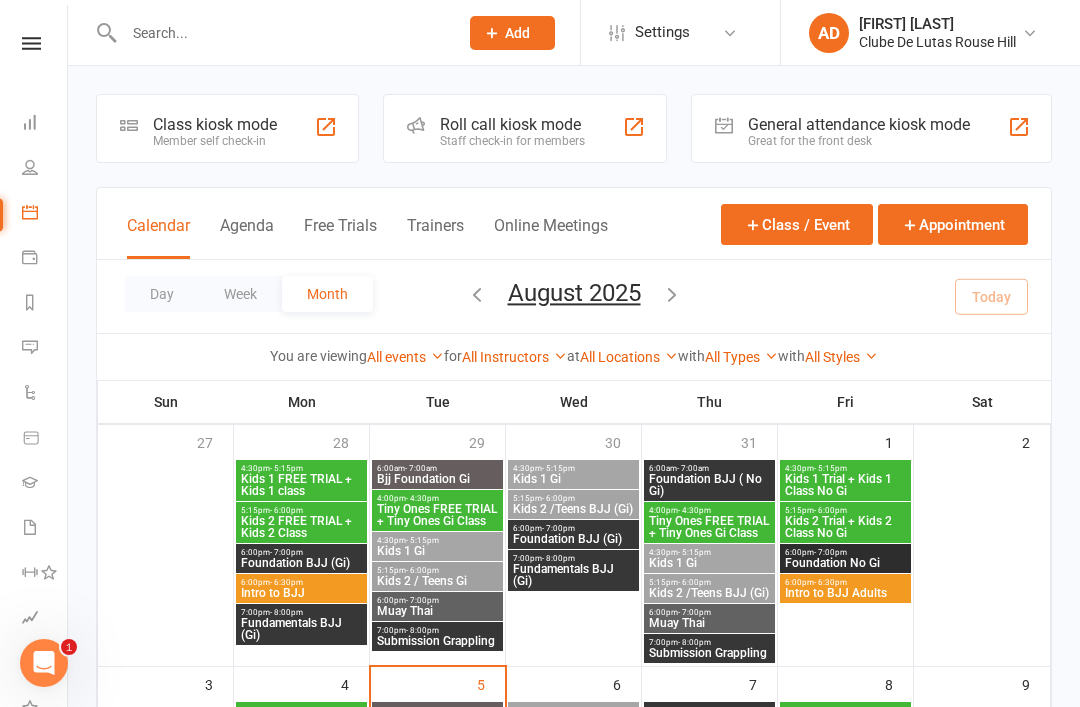 click at bounding box center (129, 125) 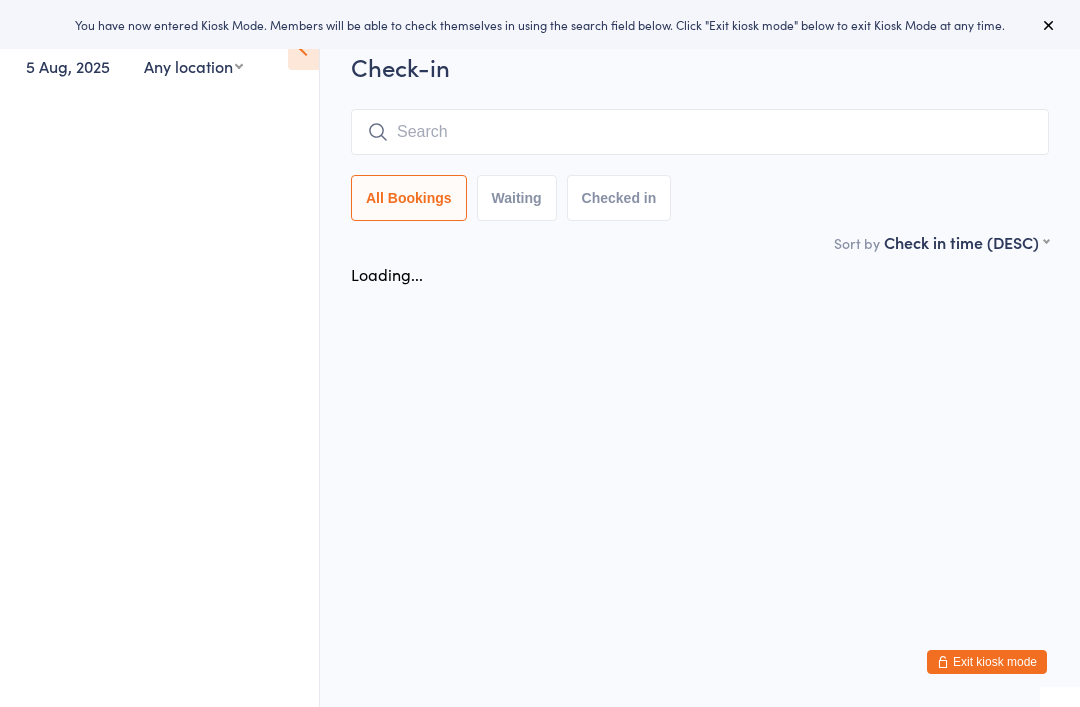 scroll, scrollTop: 0, scrollLeft: 0, axis: both 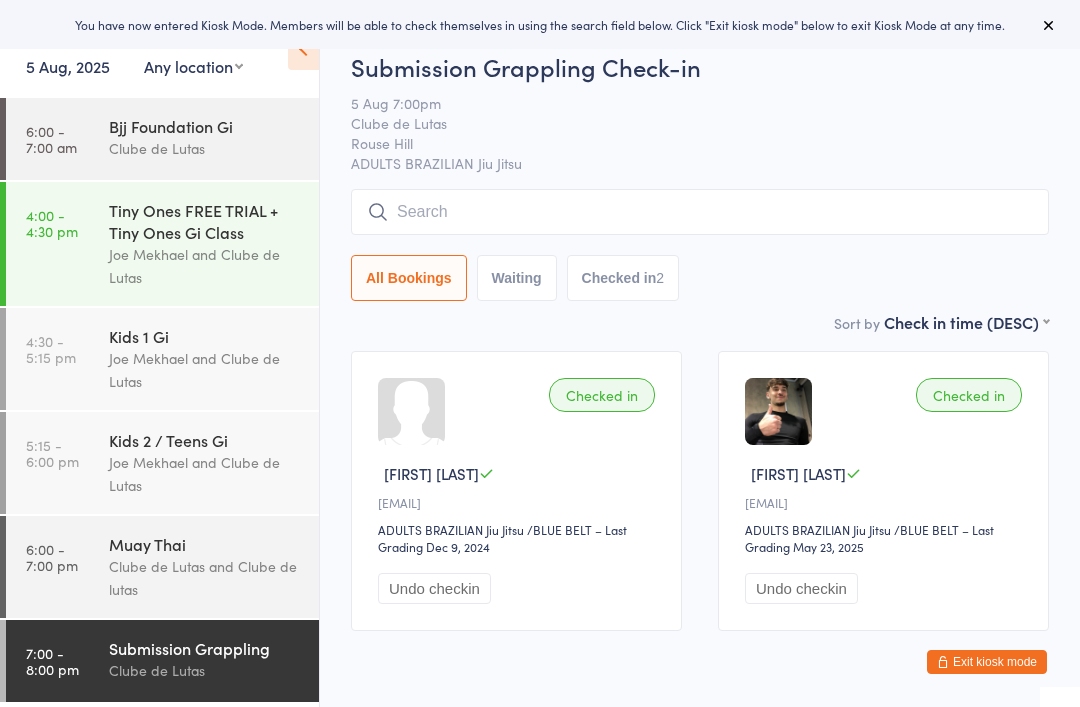 click on "Exit kiosk mode" at bounding box center (987, 662) 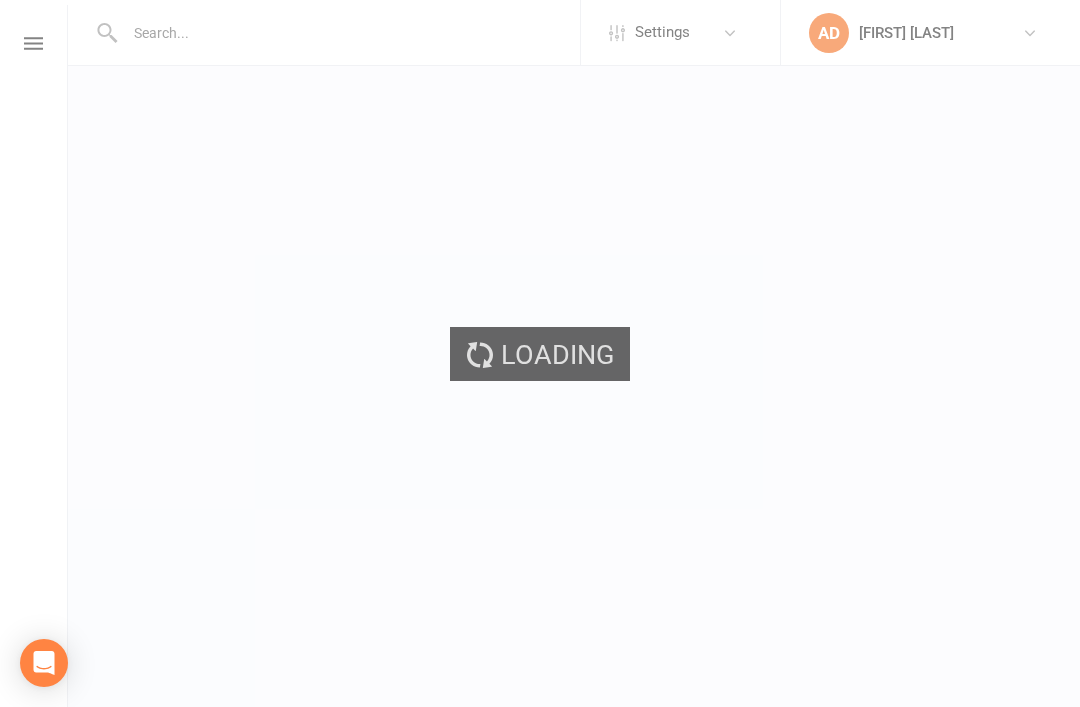 scroll, scrollTop: 0, scrollLeft: 0, axis: both 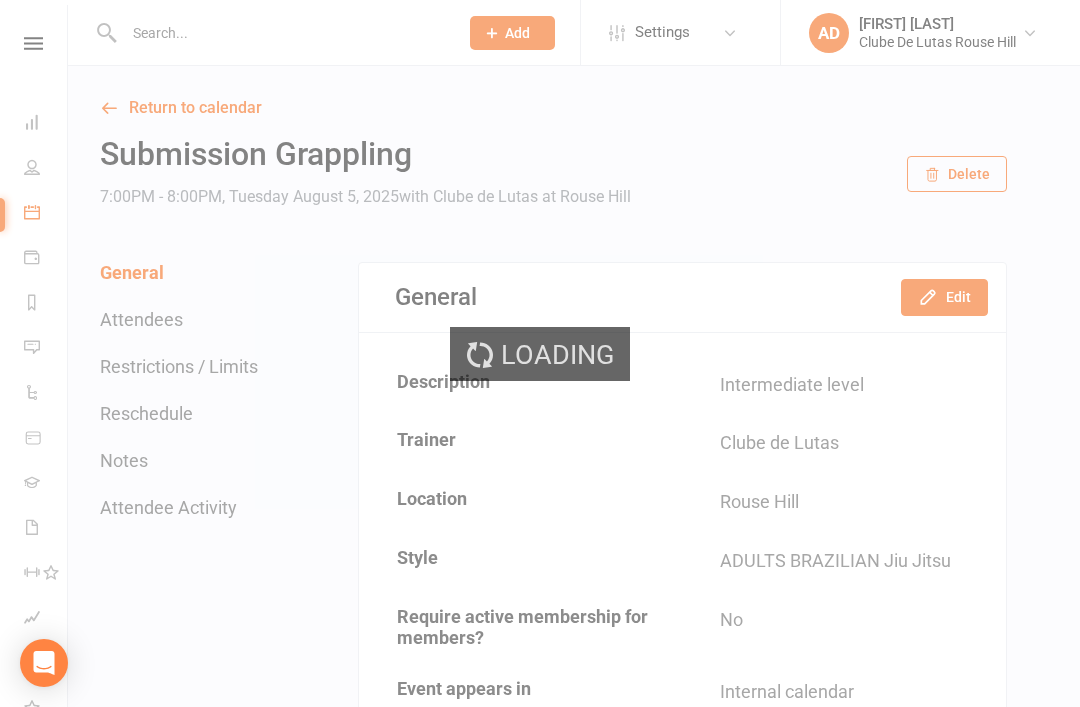 click on "Loading" at bounding box center [540, 353] 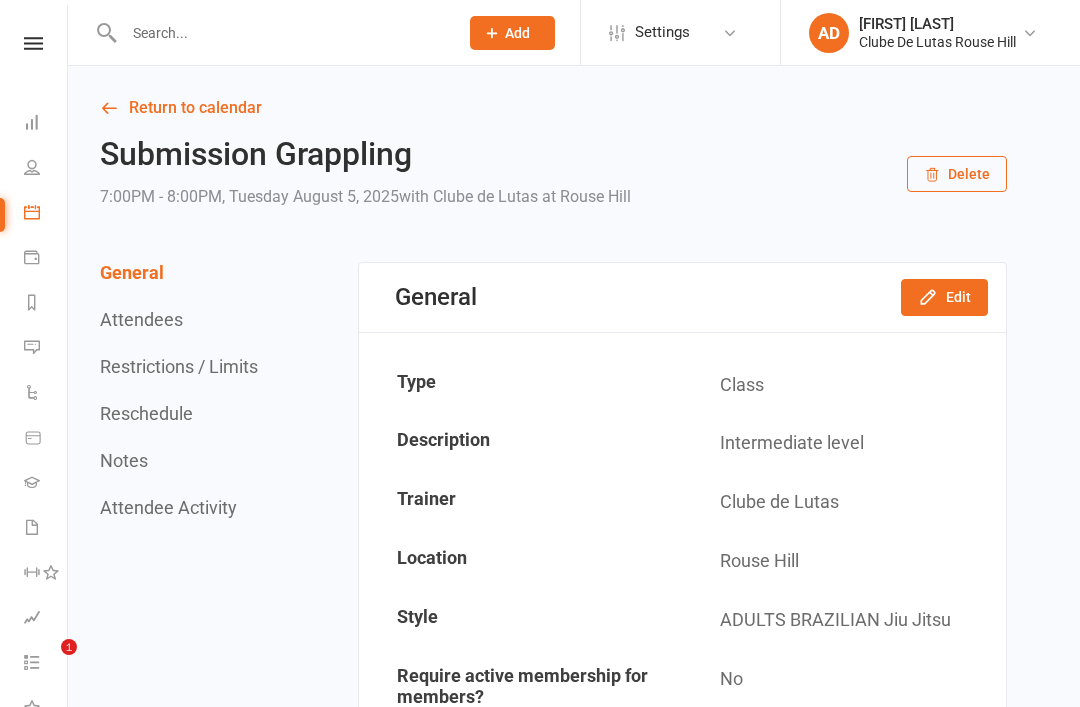 click at bounding box center [281, 33] 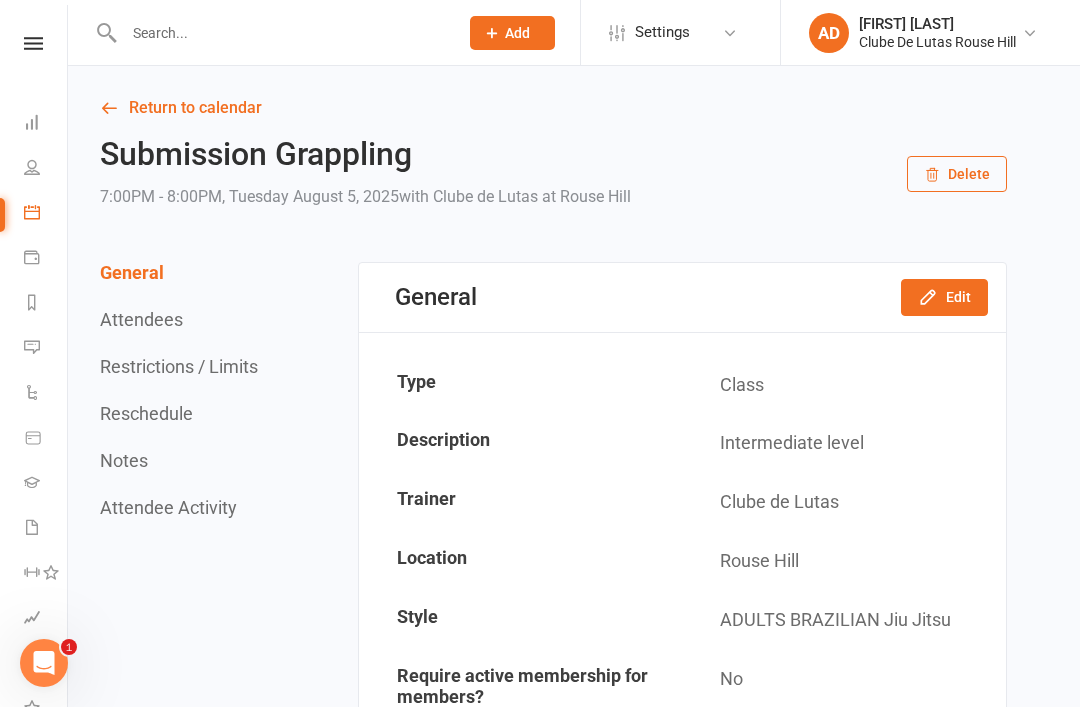 scroll, scrollTop: 0, scrollLeft: 0, axis: both 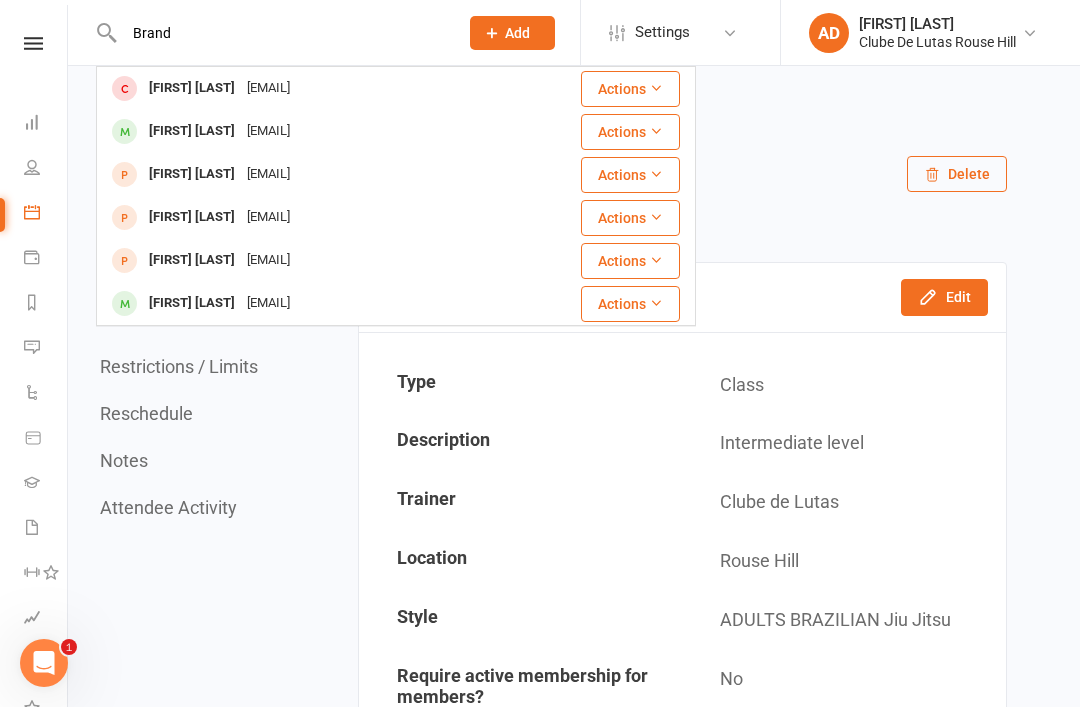 type on "Brand" 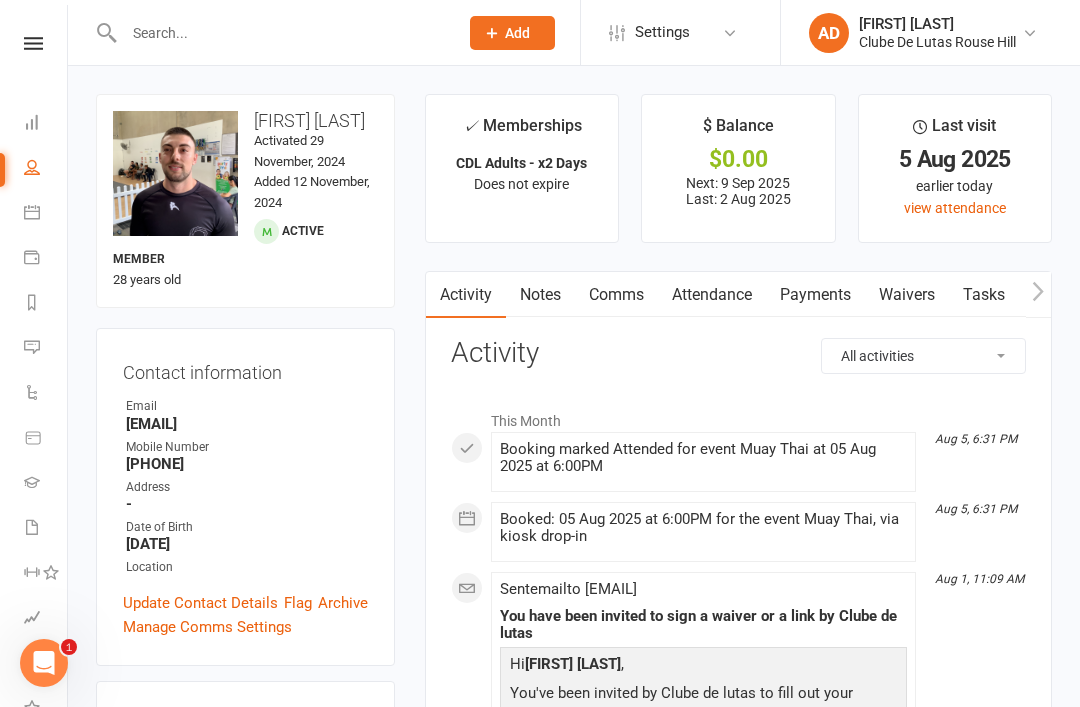 click on "Waivers" at bounding box center (907, 295) 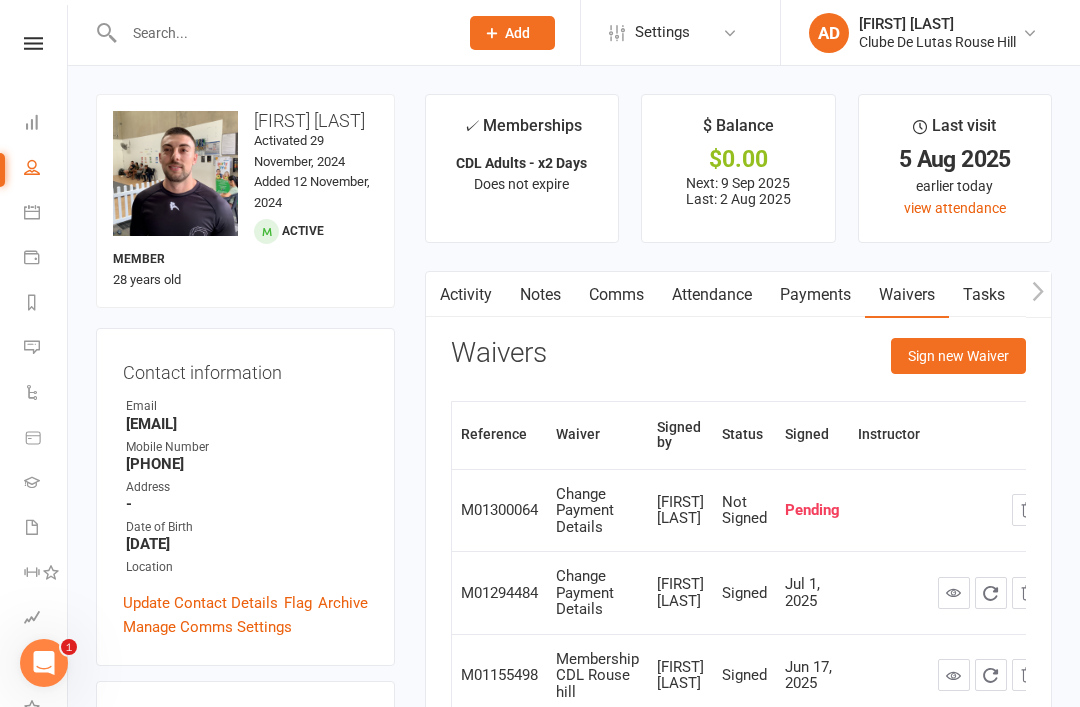 click on "Sign new Waiver" at bounding box center [958, 356] 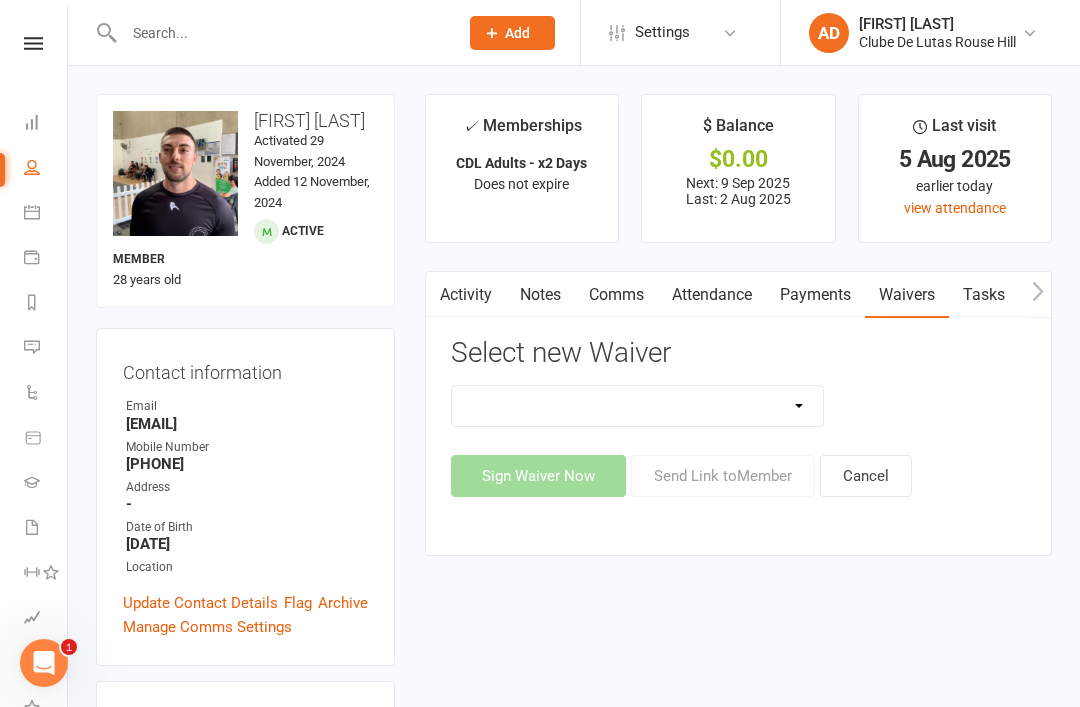 click on "Change Payment Details Membership CDL Rouse hill Trial Waiver" at bounding box center (638, 406) 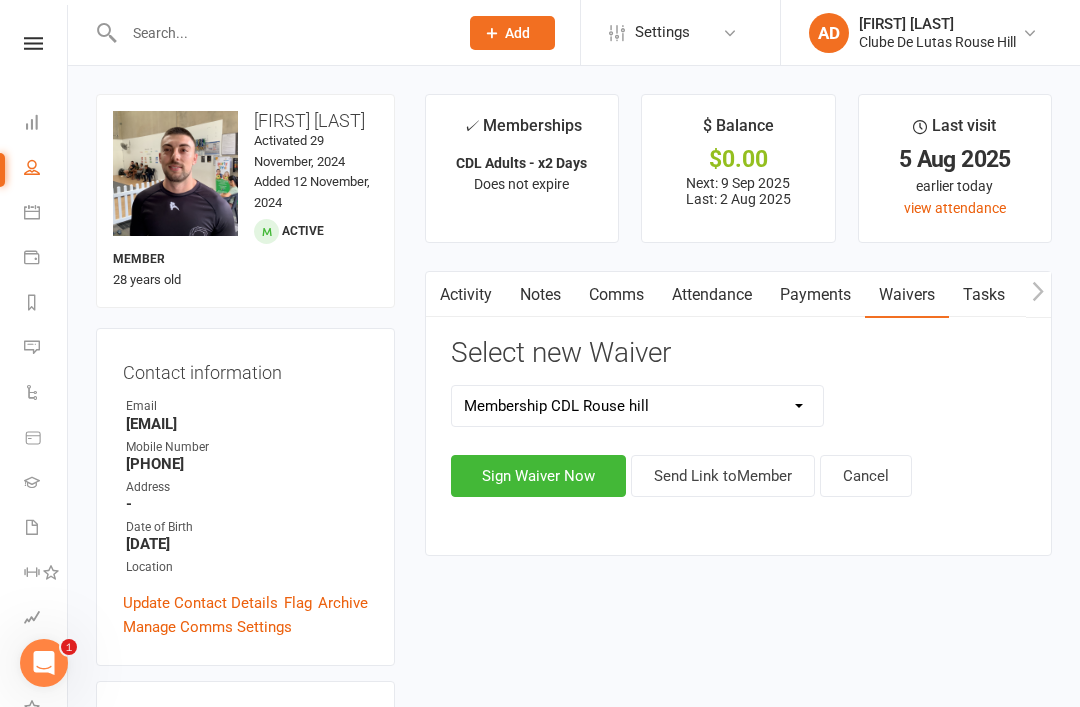 click on "Sign Waiver Now" at bounding box center (538, 476) 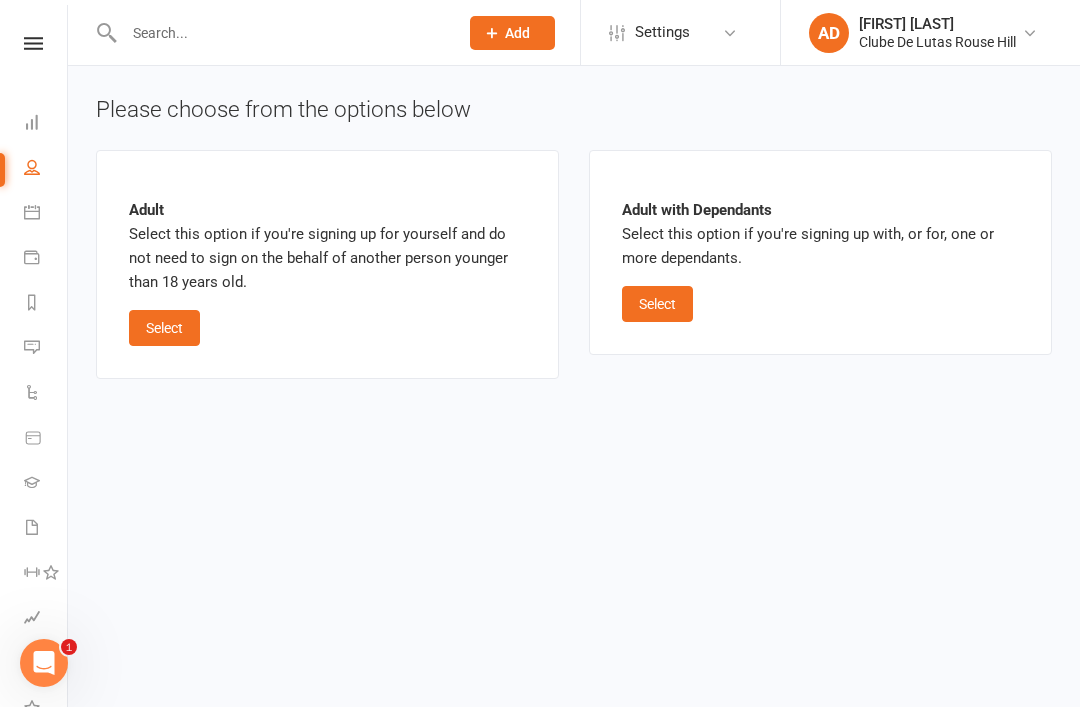 click on "Select" at bounding box center [164, 328] 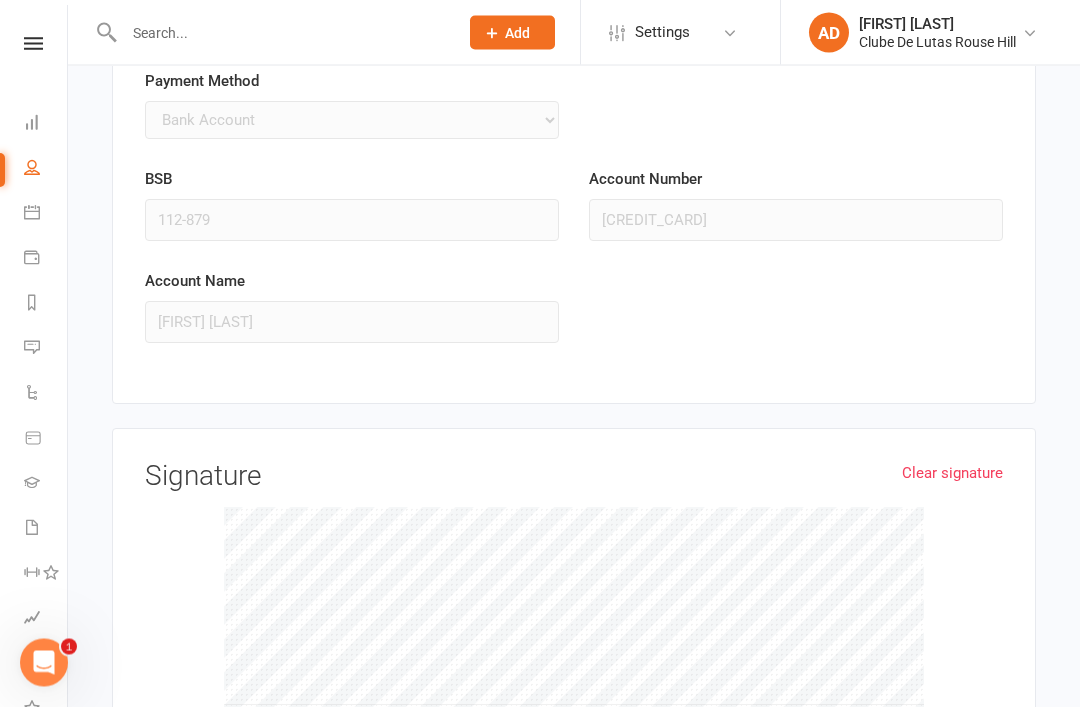 scroll, scrollTop: 3400, scrollLeft: 0, axis: vertical 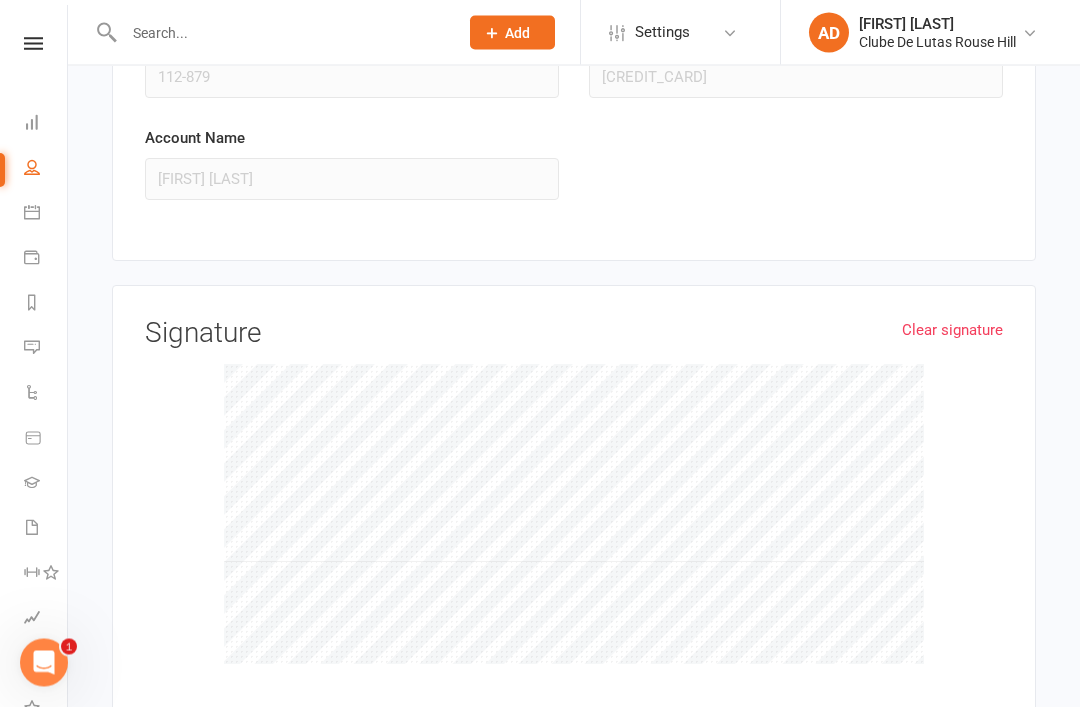 click on "Clear signature" at bounding box center (952, 331) 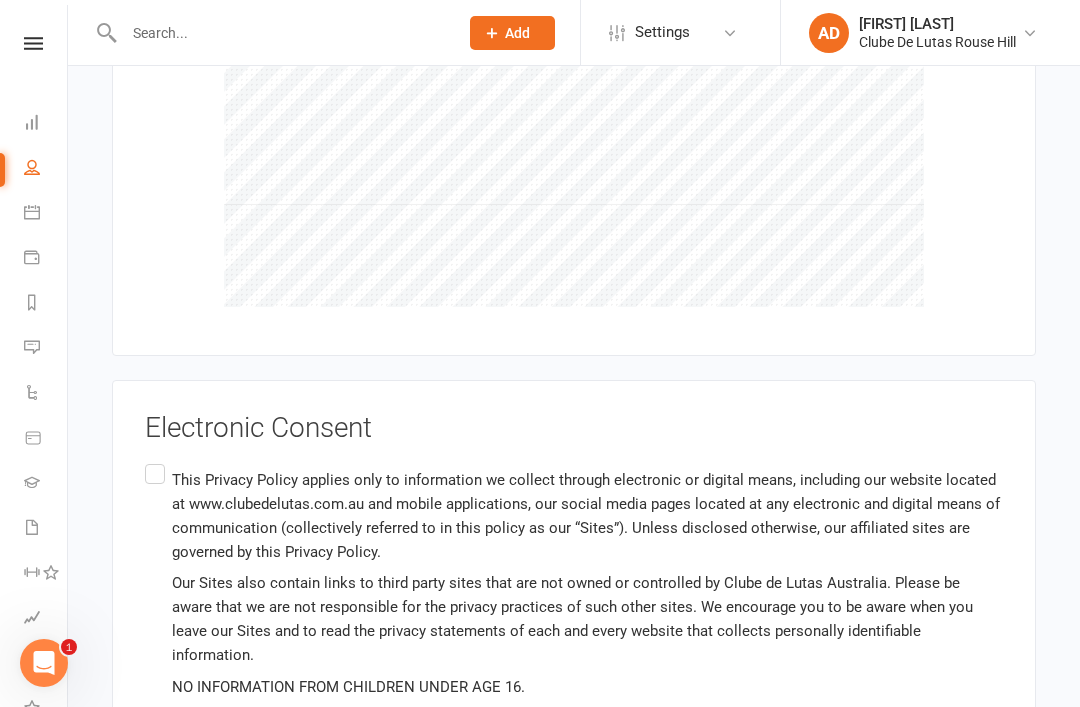 scroll, scrollTop: 3802, scrollLeft: 0, axis: vertical 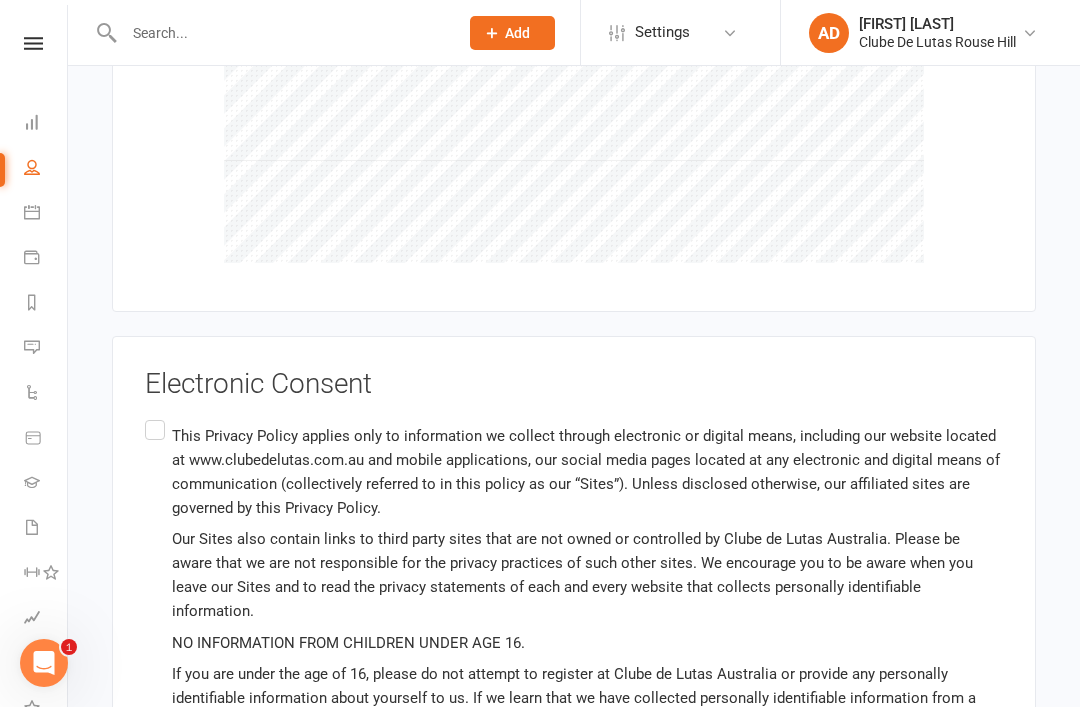 click on "This Privacy Policy applies only to information we collect through electronic or digital means, including our website located at www.clubedelutas.com.au and mobile applications, our social media pages located at any electronic and digital means of communication (collectively referred to in this policy as our “Sites”). Unless disclosed otherwise, our affiliated sites are governed by this Privacy Policy. Our Sites also contain links to third party sites that are not owned or controlled by Clube de Lutas Australia. Please be aware that we are not responsible for the privacy practices of such other sites. We encourage you to be aware when you leave our Sites and to read the privacy statements of each and every website that collects personally identifiable information. NO INFORMATION FROM CHILDREN UNDER AGE 16. Terms of Use Please note that your use of our Sites is also subject to our Terms of Use, or other applicable End User License Agreements associated with such Digital Properties. • Name • Gender" at bounding box center [574, 2206] 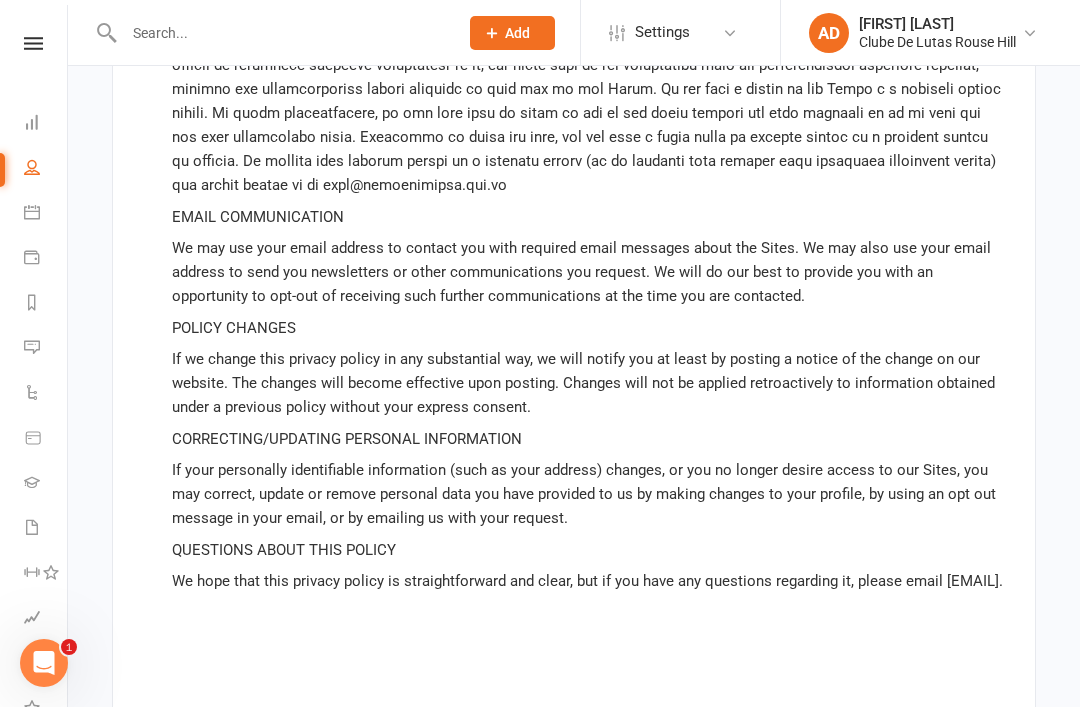 scroll, scrollTop: 7188, scrollLeft: 0, axis: vertical 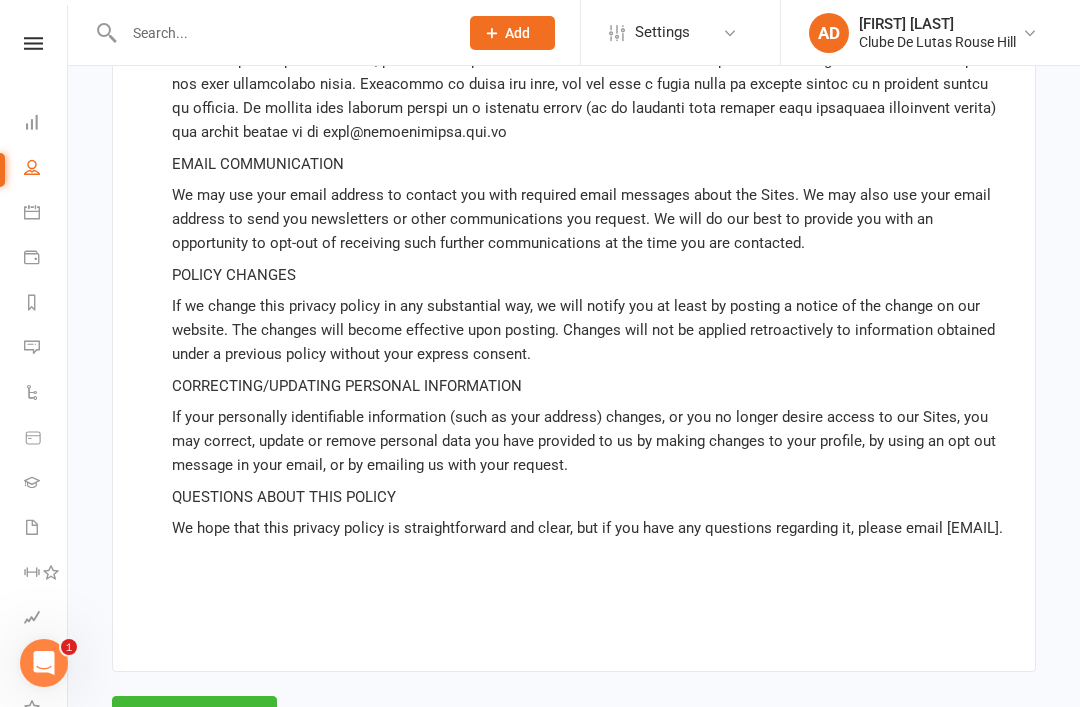 click on "Agree & Submit" at bounding box center [194, 717] 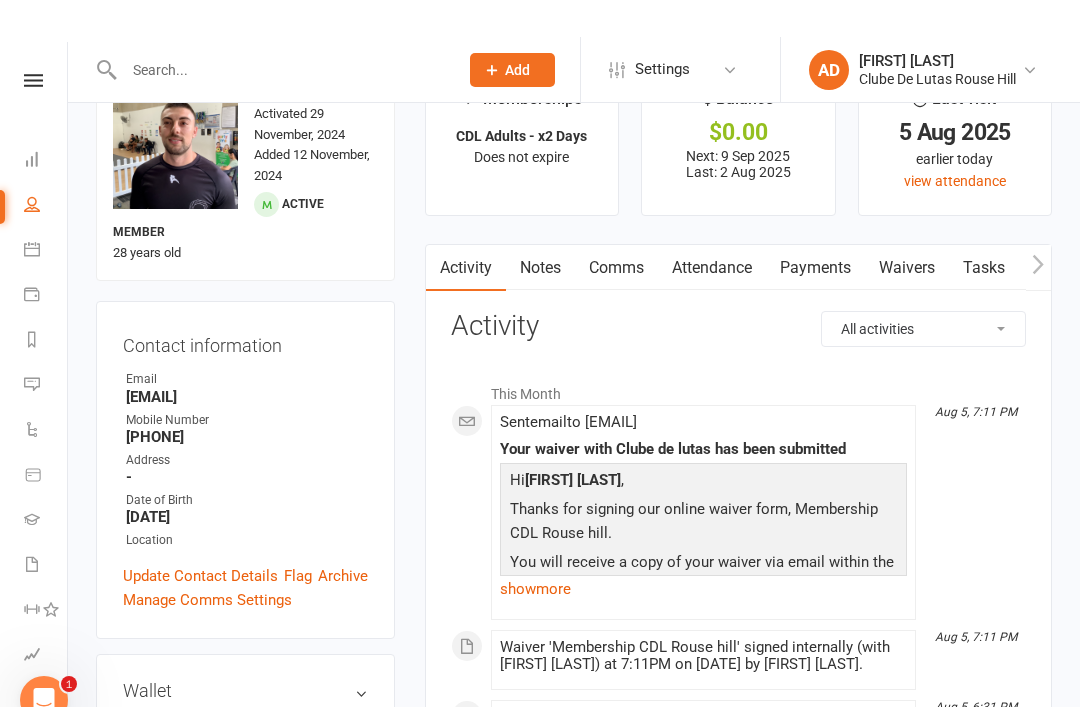 scroll, scrollTop: 0, scrollLeft: 0, axis: both 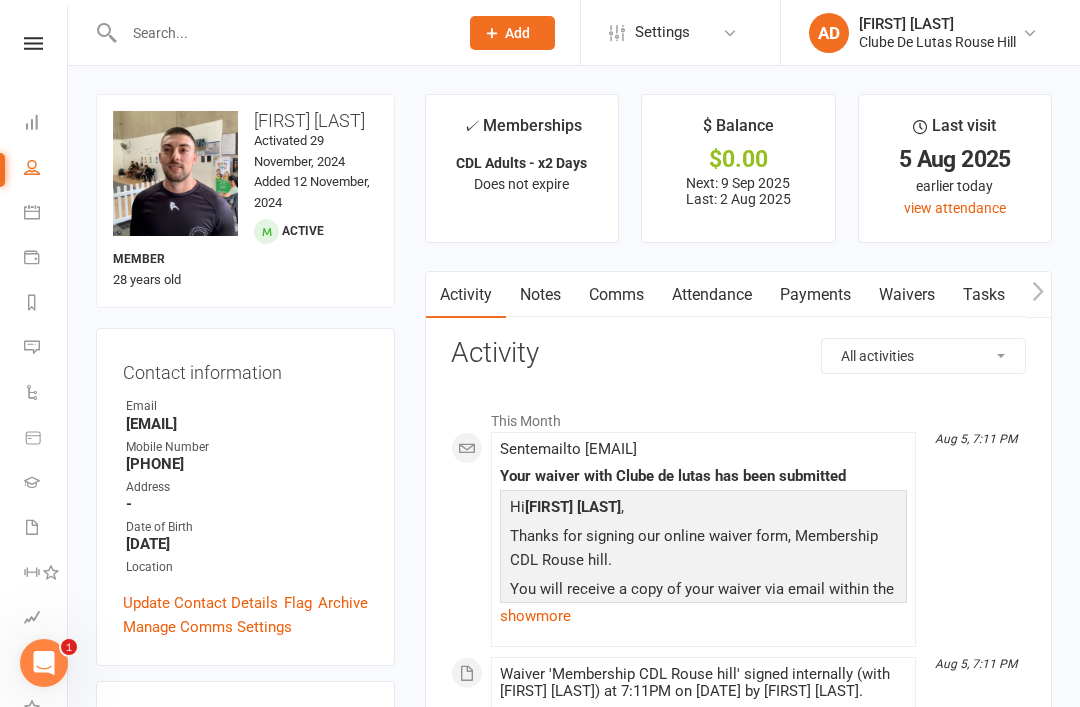 click at bounding box center [32, 212] 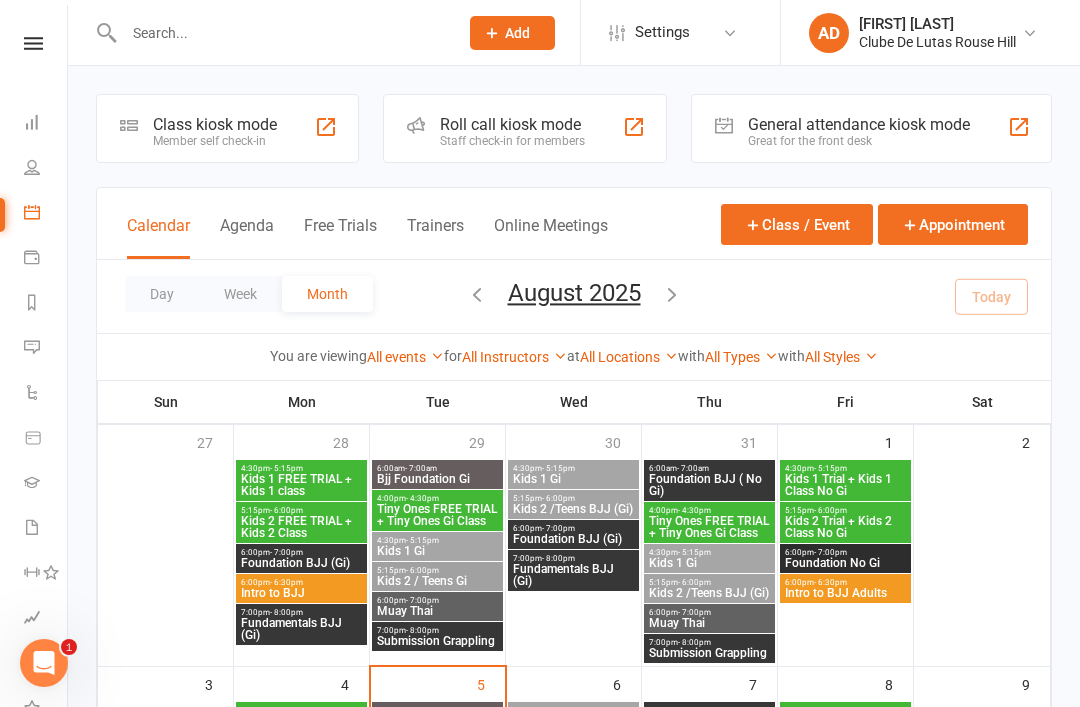 click on "Class kiosk mode Member self check-in" at bounding box center (227, 128) 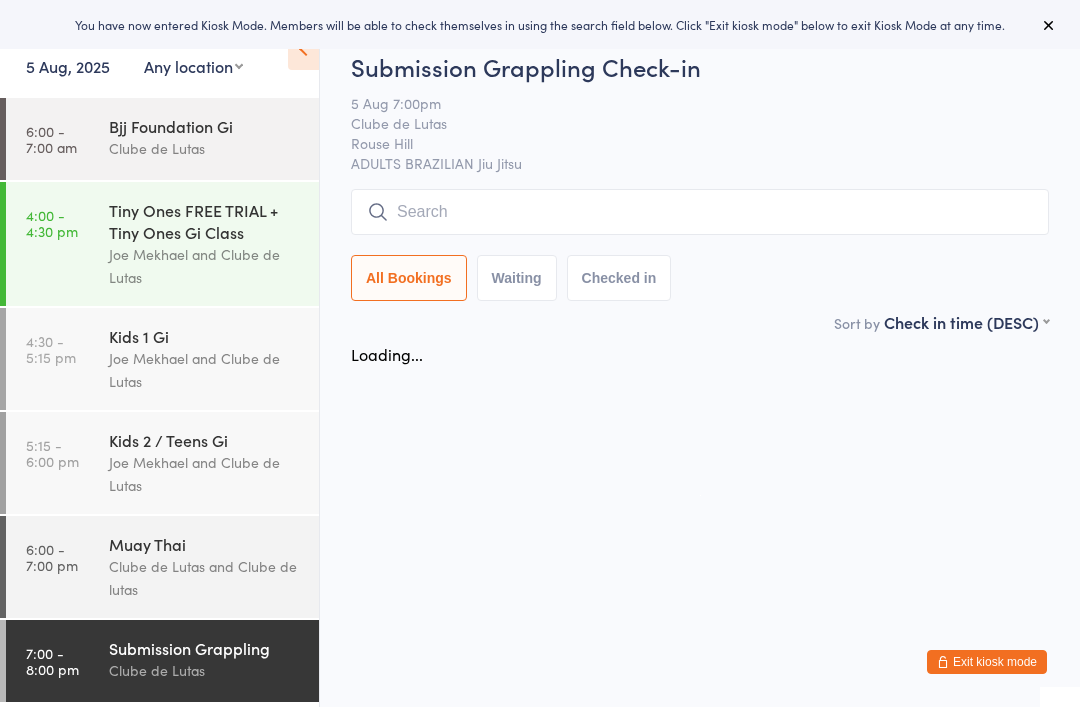 scroll, scrollTop: 0, scrollLeft: 0, axis: both 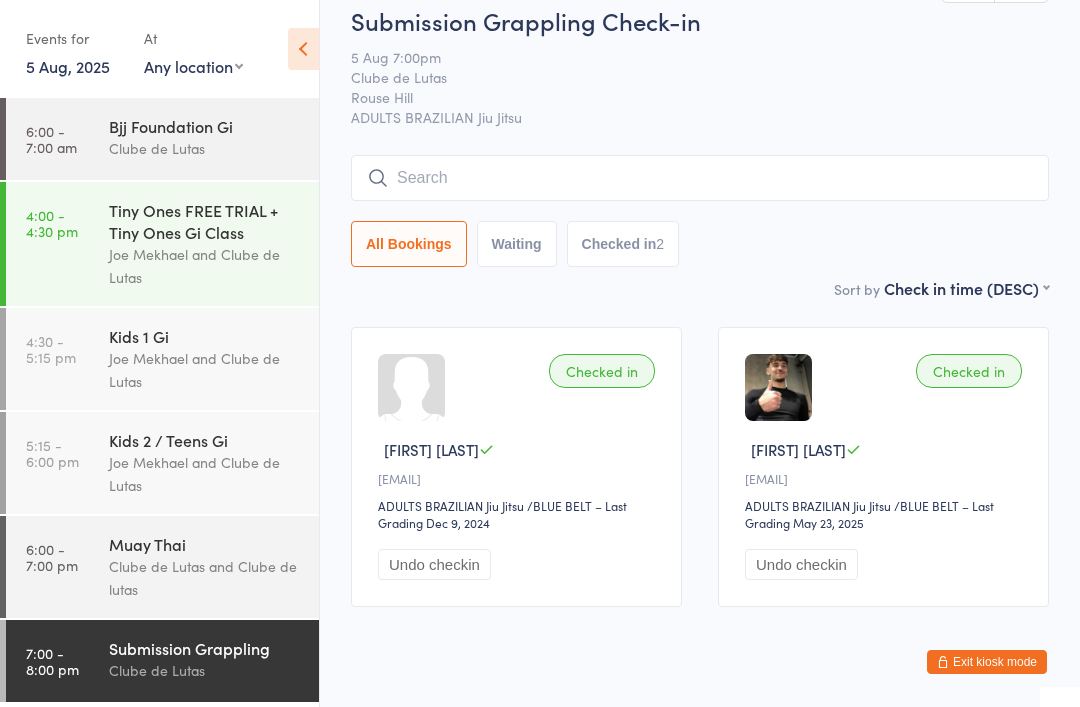 click on "Clube de Lutas and Clube de lutas" at bounding box center (205, 578) 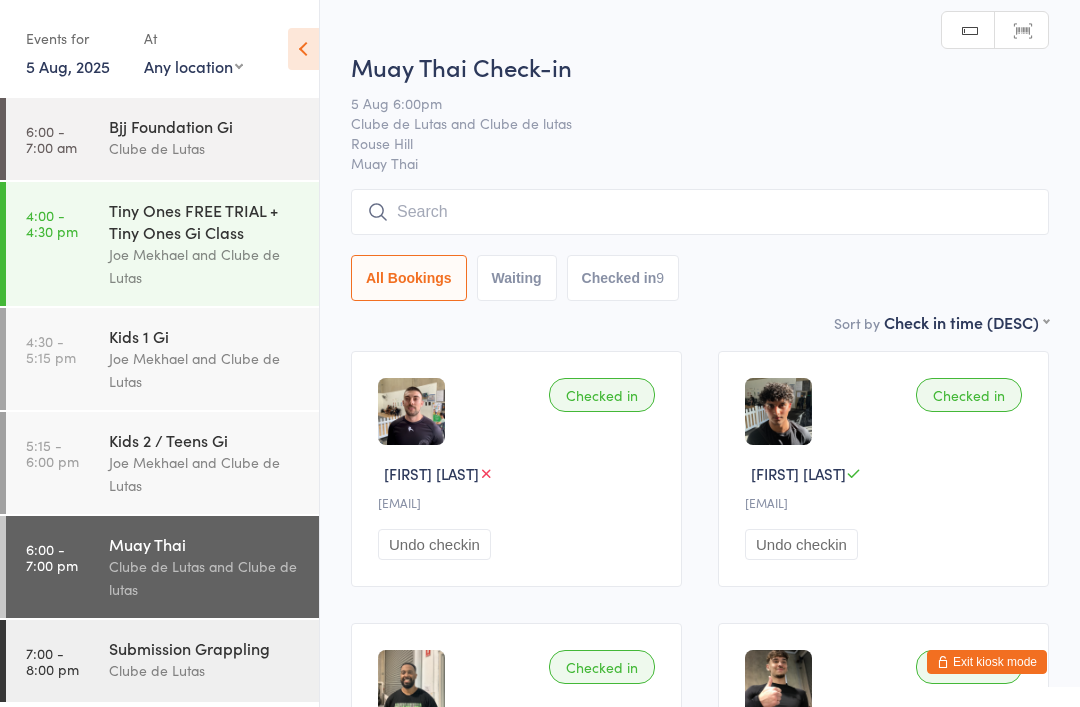 click at bounding box center (700, 212) 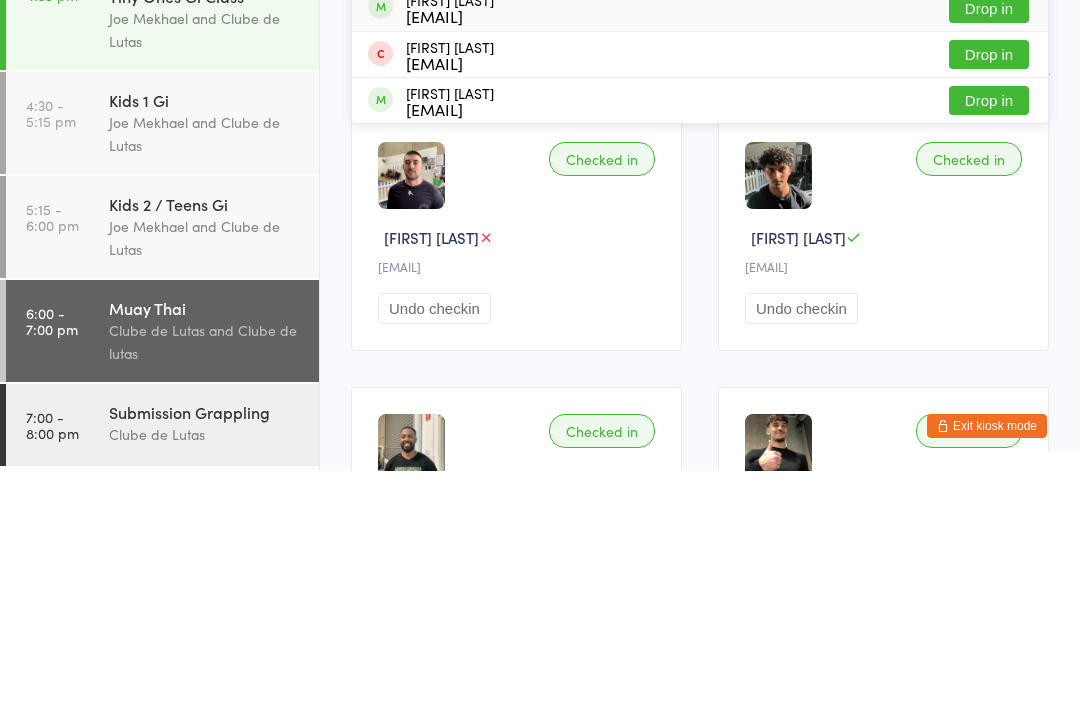 type on "[FIRST]" 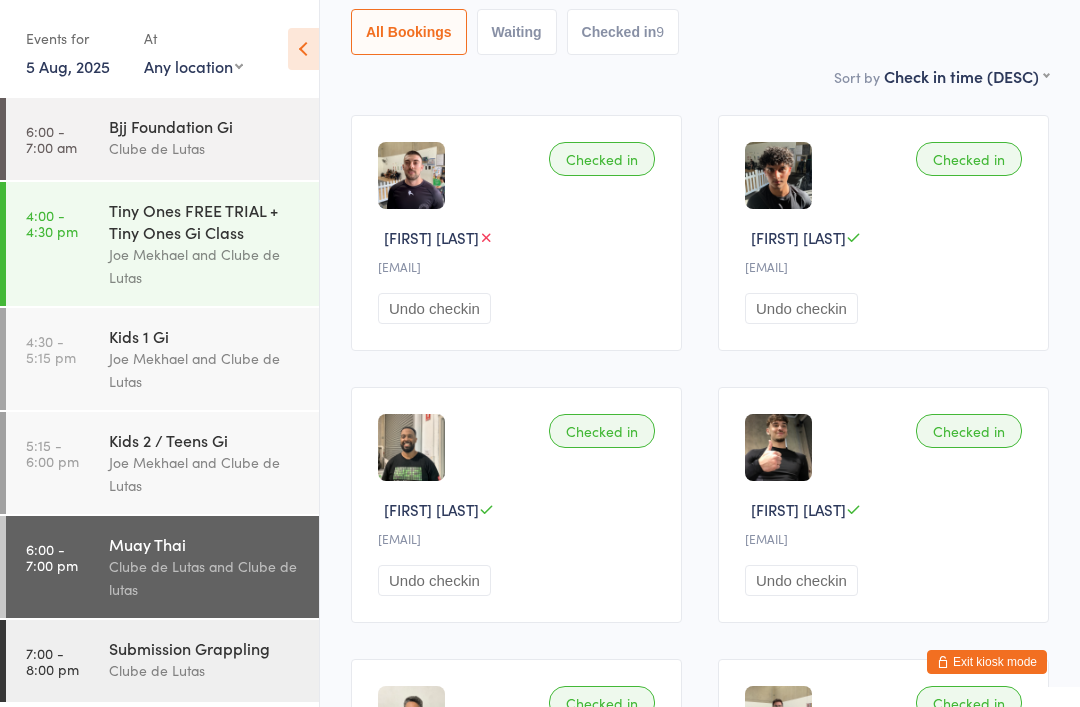 click on "Exit kiosk mode" at bounding box center [987, 662] 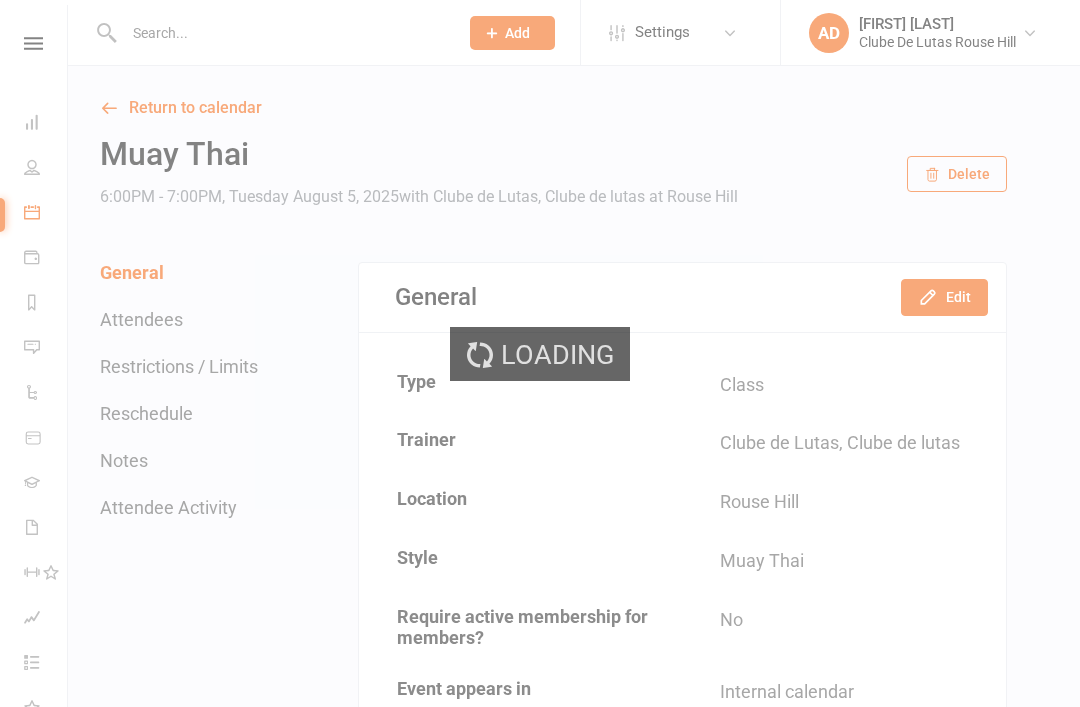 scroll, scrollTop: 0, scrollLeft: 0, axis: both 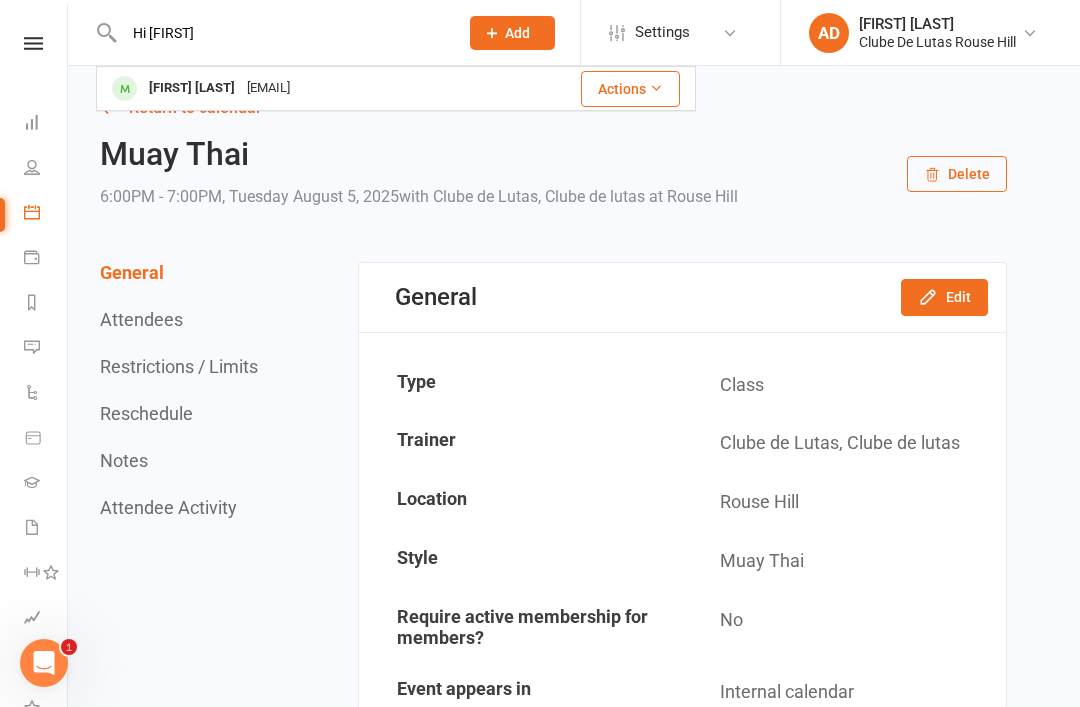type on "Hi [FIRST]" 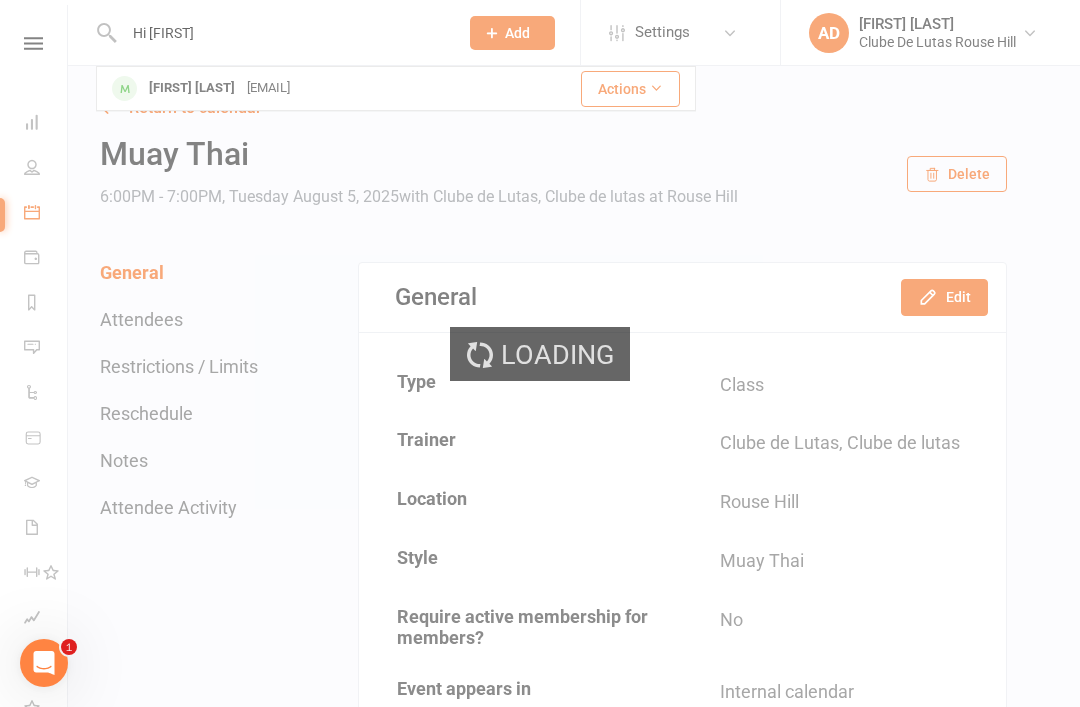 type 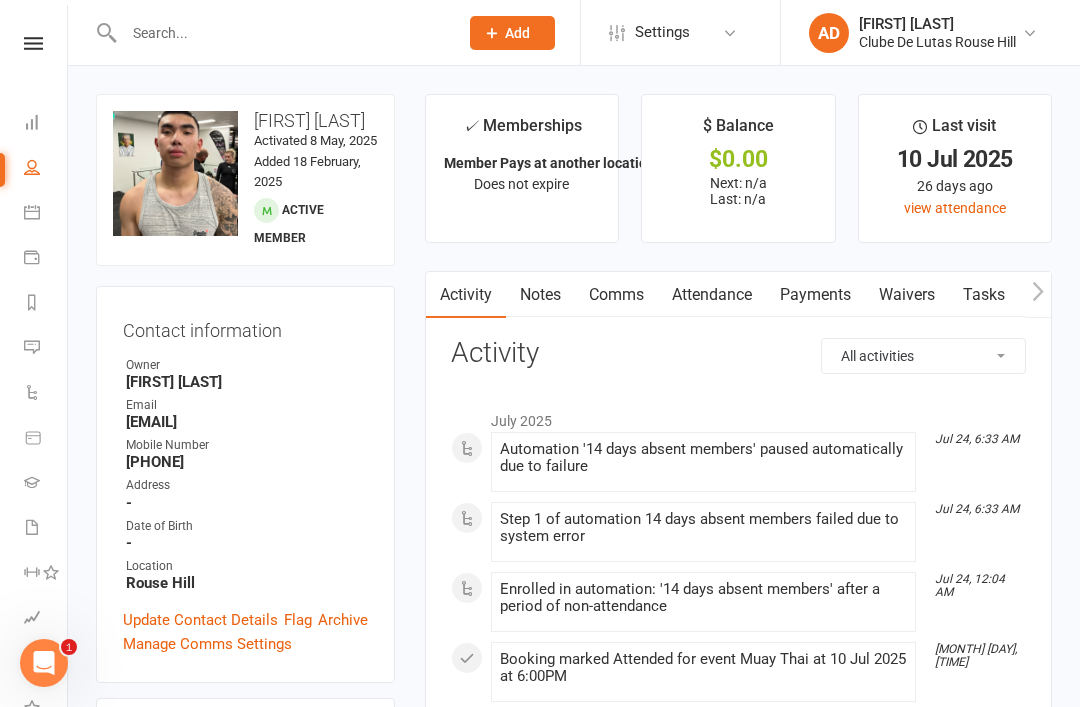 click at bounding box center (32, 212) 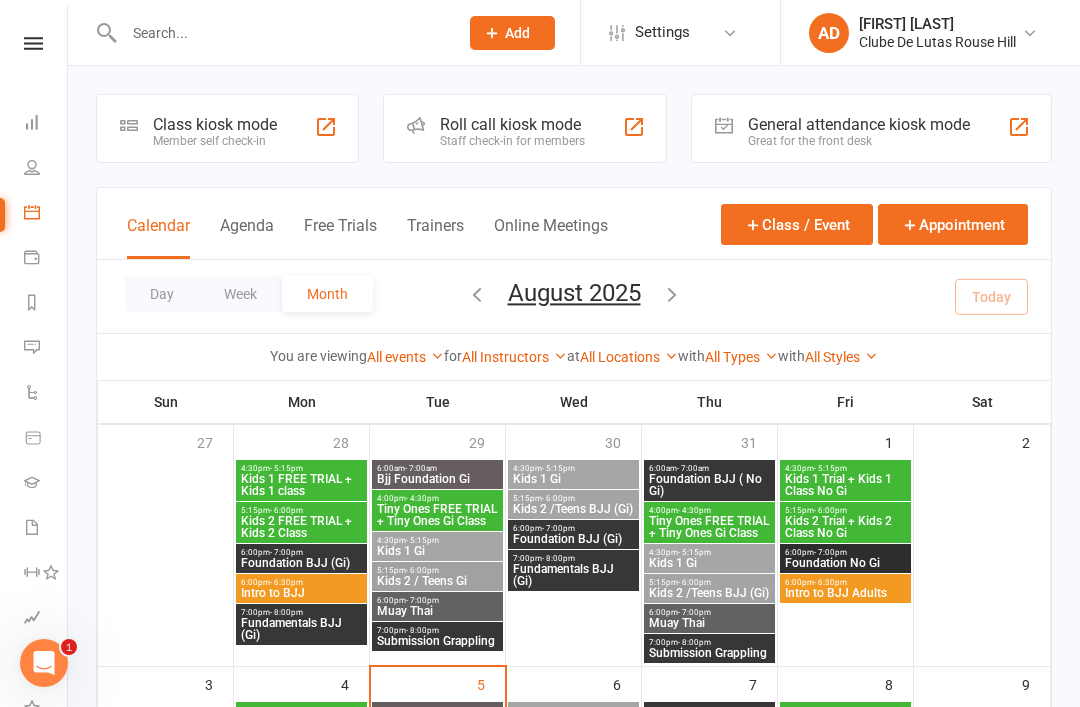 click on "Class kiosk mode" at bounding box center (215, 124) 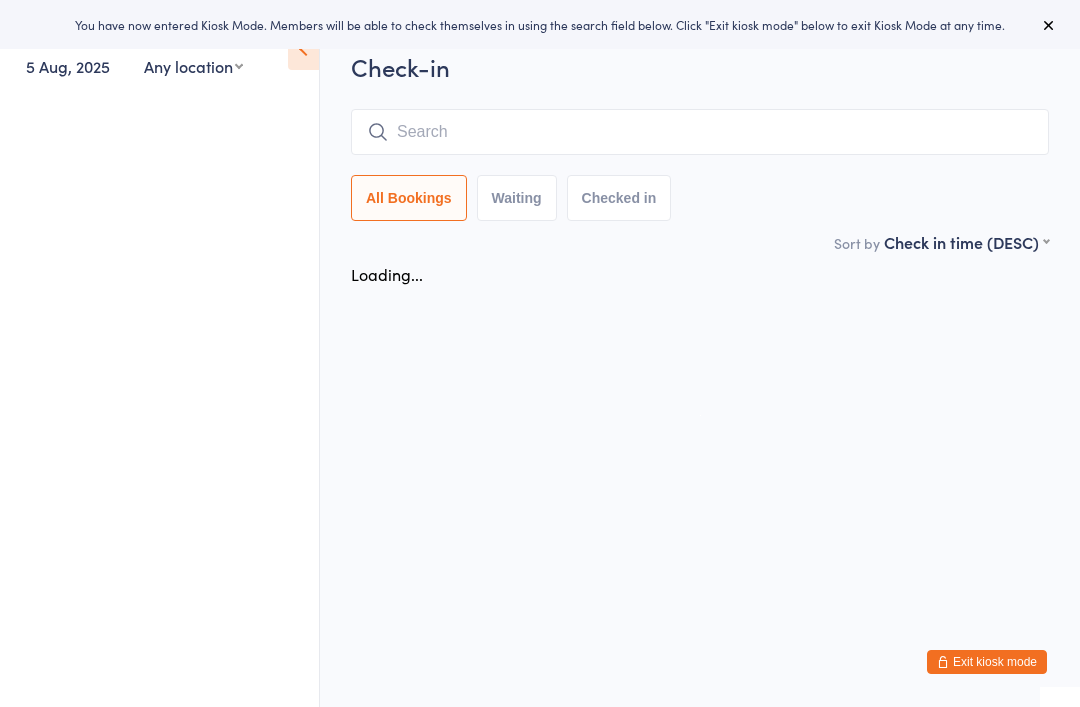 scroll, scrollTop: 0, scrollLeft: 0, axis: both 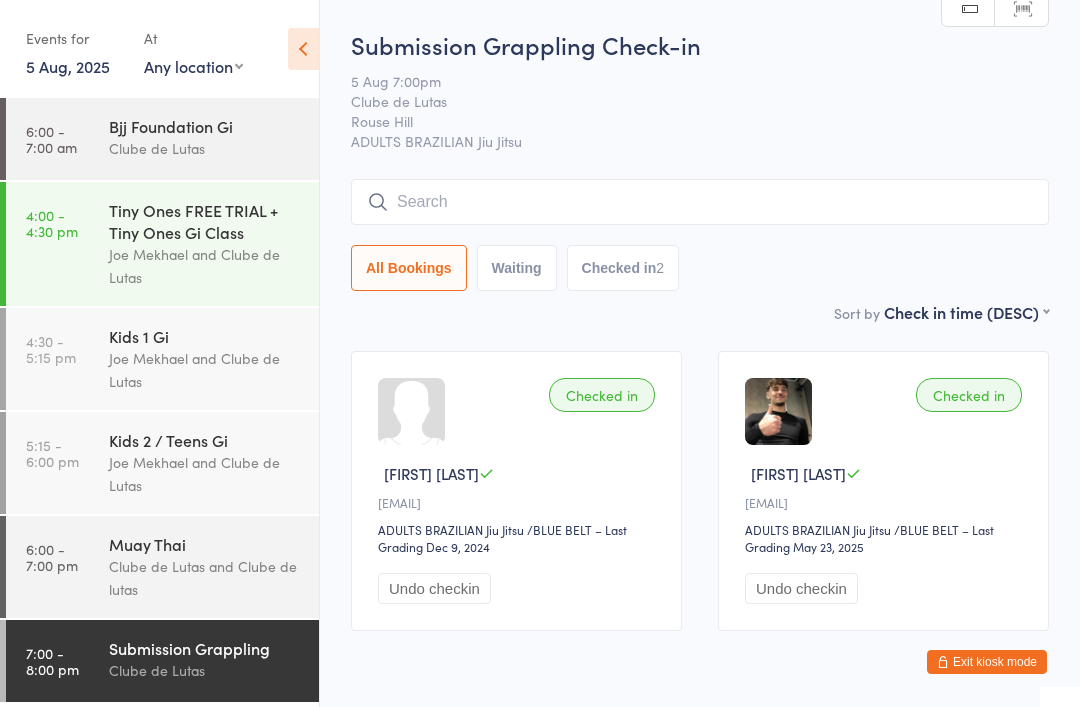 click on "Muay Thai" at bounding box center [205, 544] 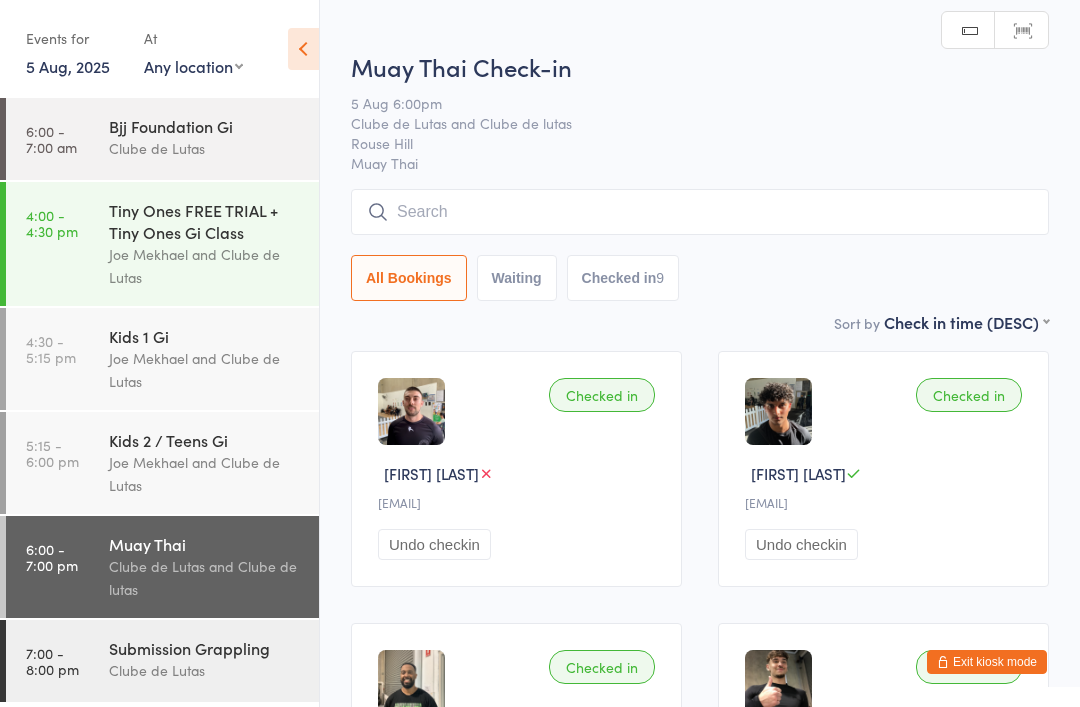 click at bounding box center [700, 212] 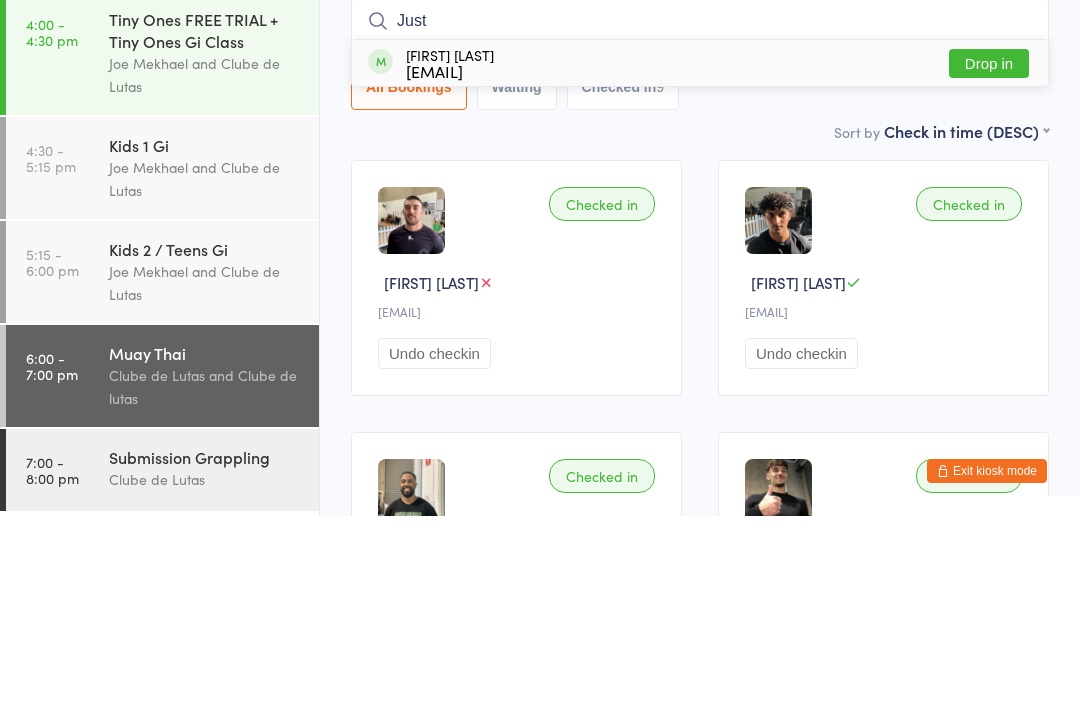 type on "Just" 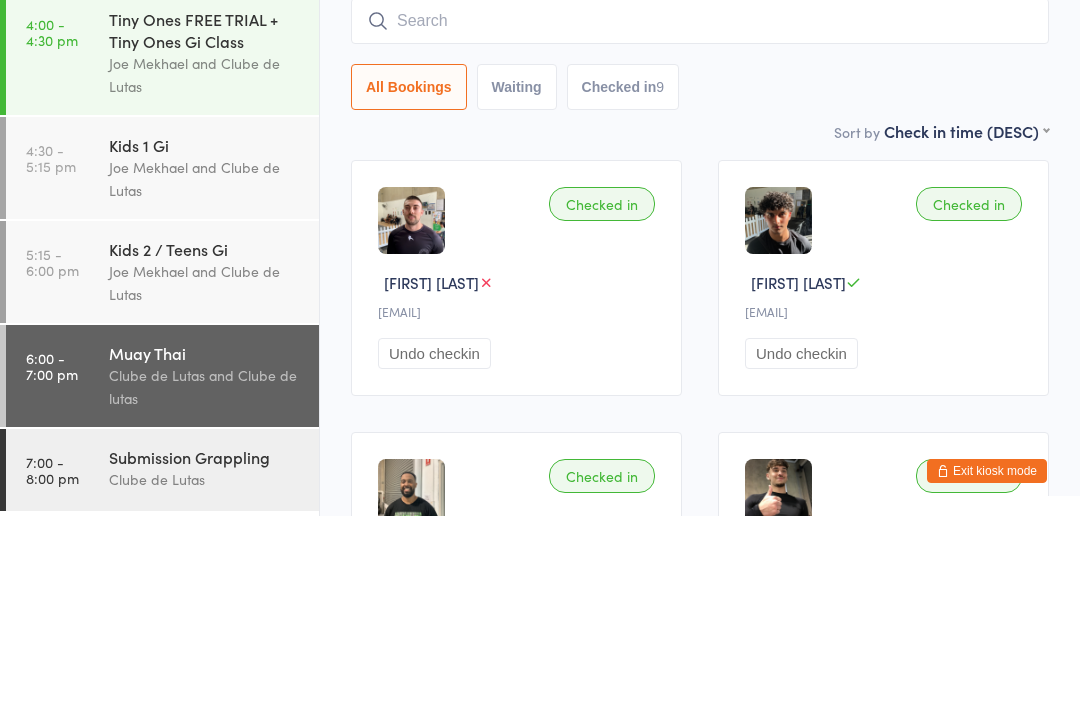 scroll, scrollTop: 191, scrollLeft: 0, axis: vertical 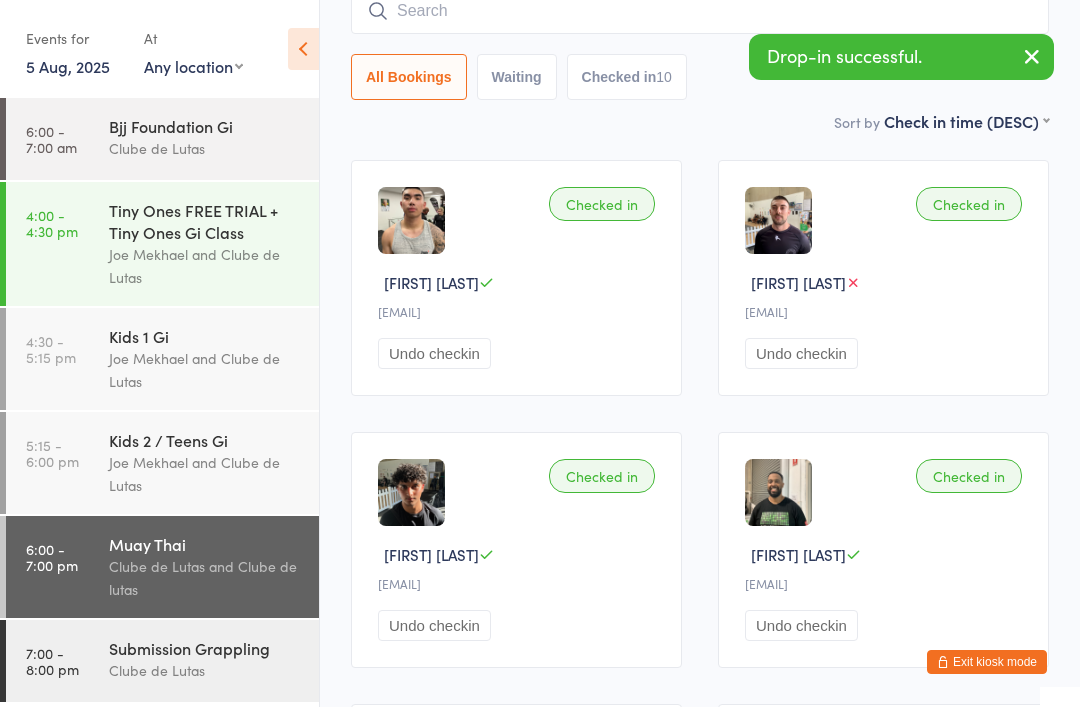 click on "7:00 - 8:00 pm Submission Grappling Clube de Lutas" at bounding box center [162, 661] 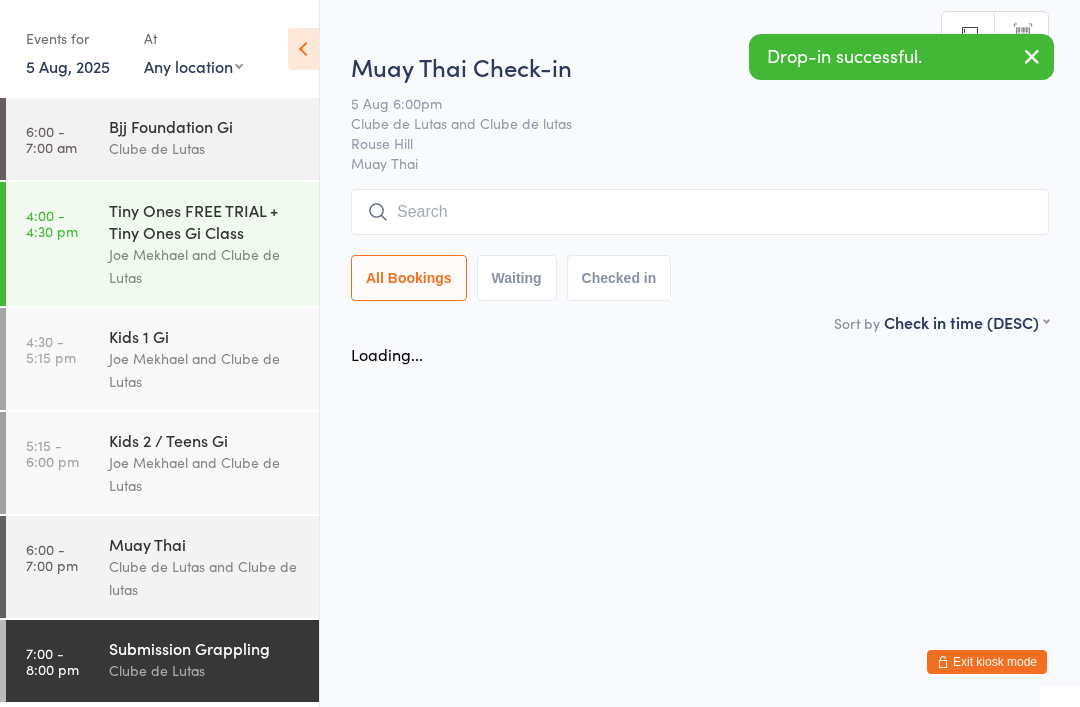 scroll, scrollTop: 0, scrollLeft: 0, axis: both 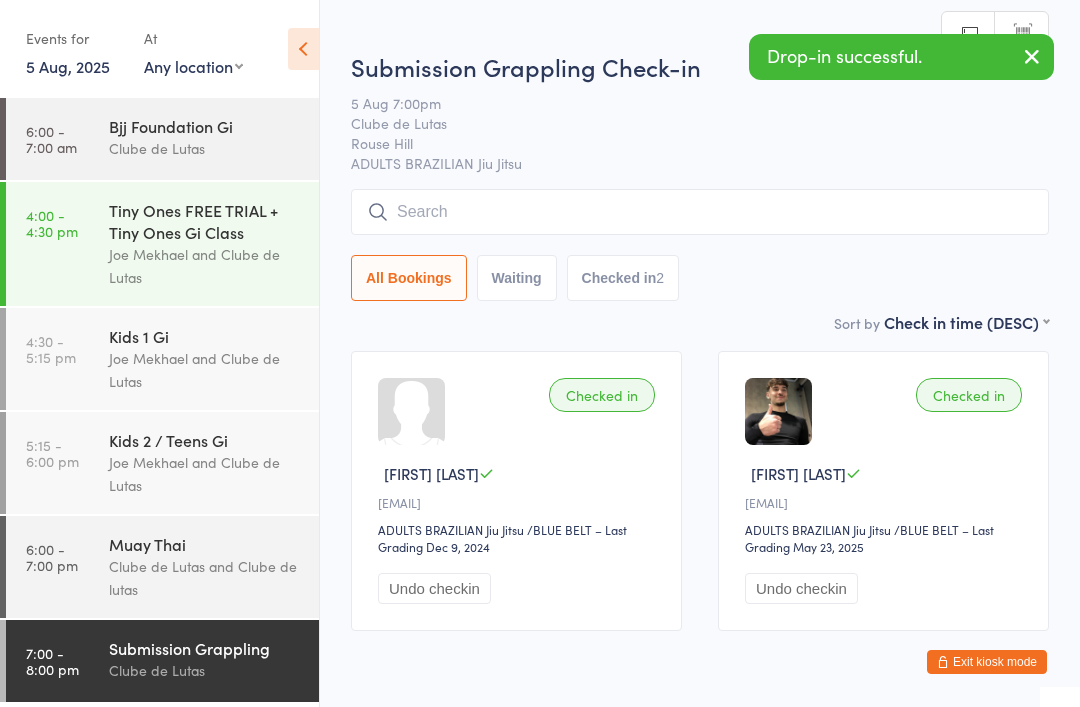 click on "6:00 - 7:00 pm Muay Thai Clube de Lutas and Clube de lutas" at bounding box center (162, 567) 